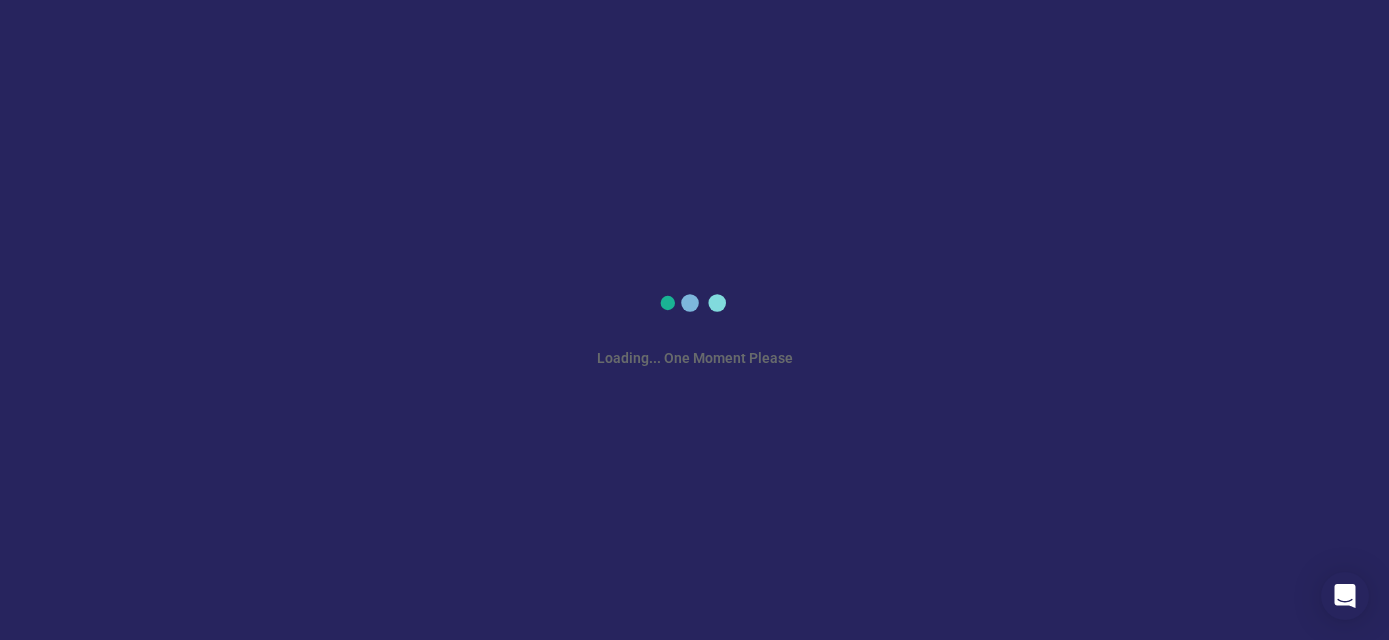 scroll, scrollTop: 0, scrollLeft: 0, axis: both 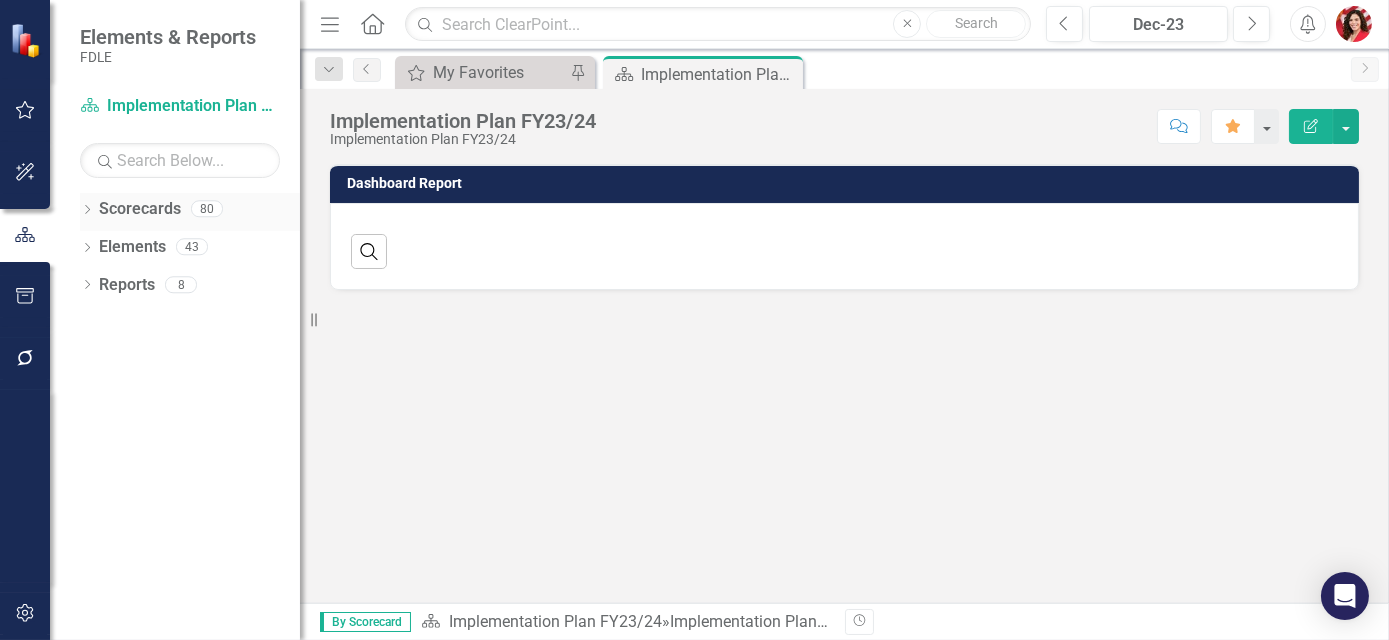 click on "Dropdown Scorecards 80" at bounding box center (190, 212) 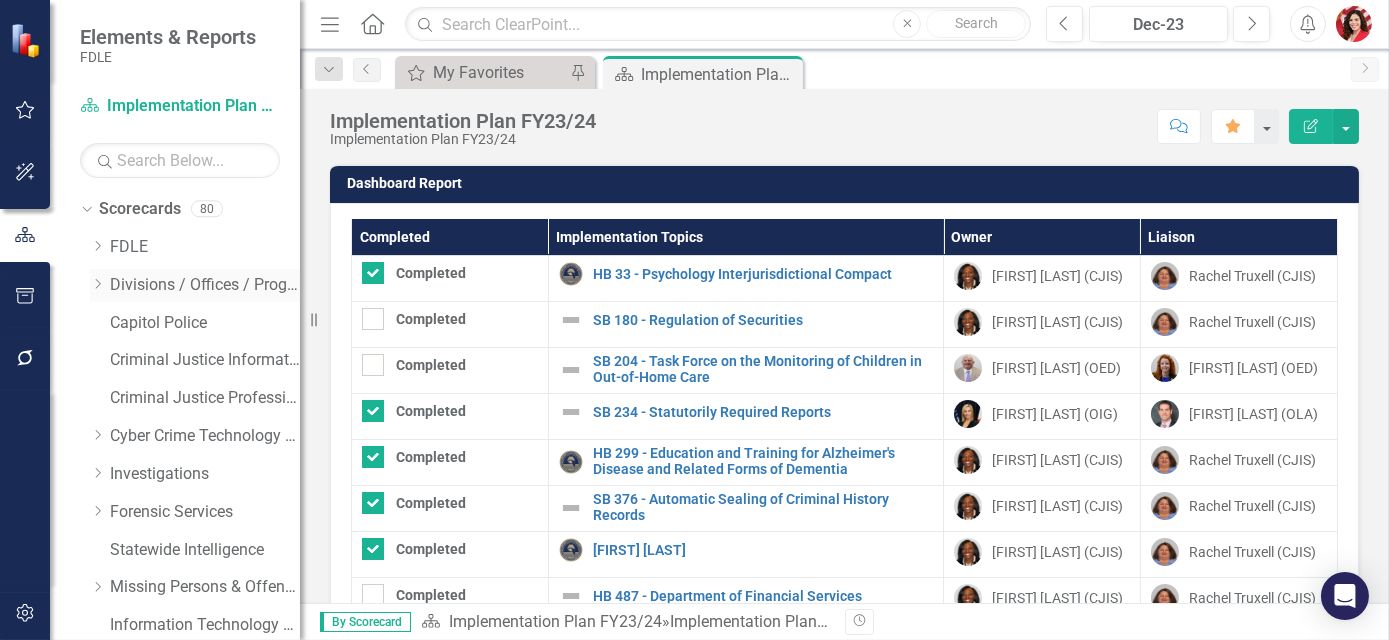 click on "Dropdown" 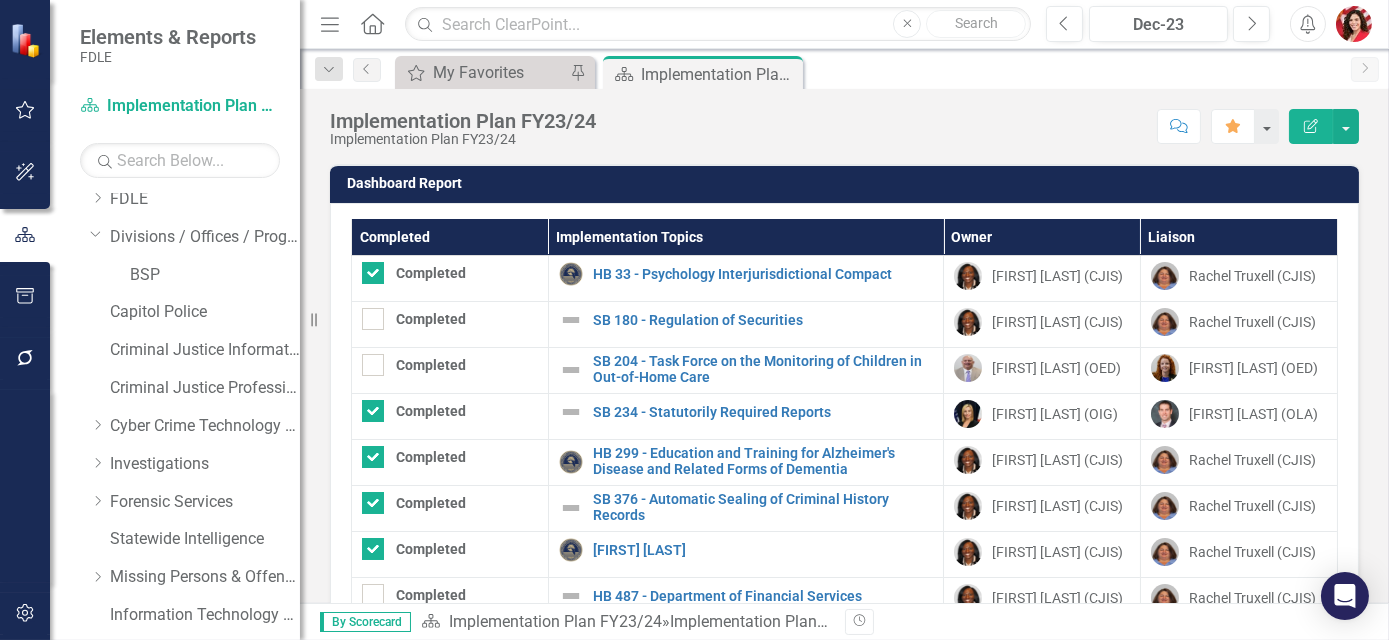 scroll, scrollTop: 0, scrollLeft: 0, axis: both 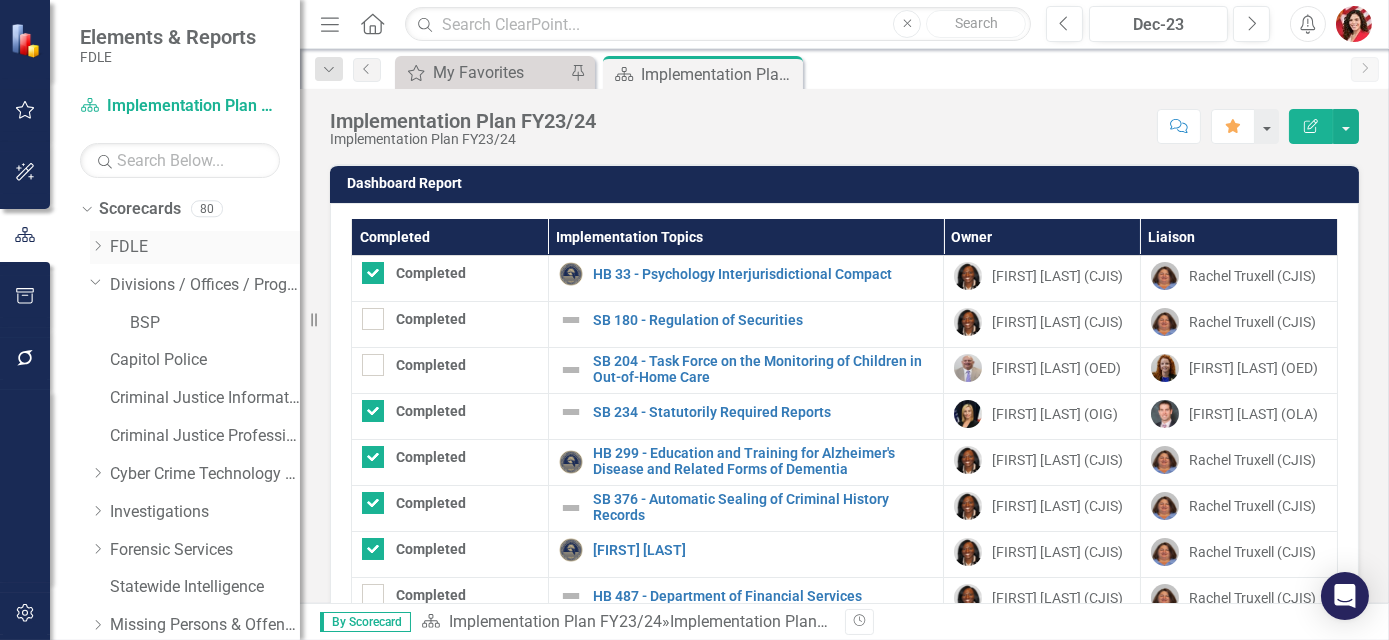 click on "Dropdown FDLE" at bounding box center (195, 247) 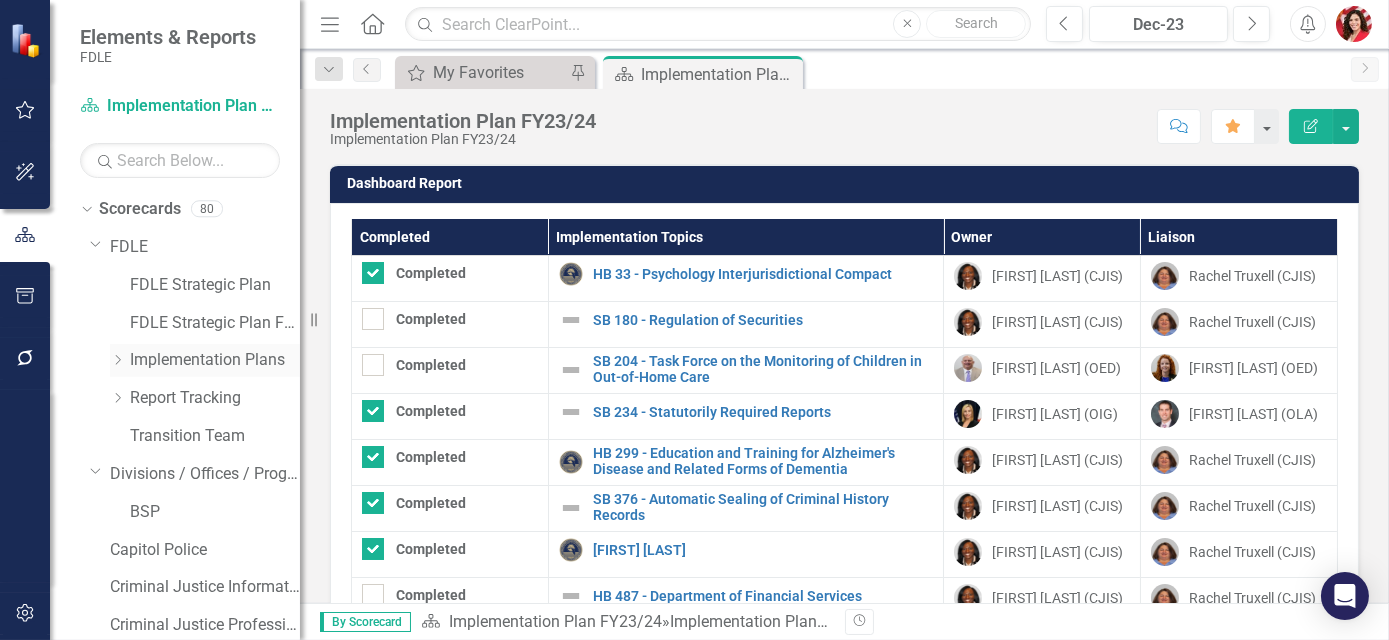 click on "Dropdown" at bounding box center [117, 360] 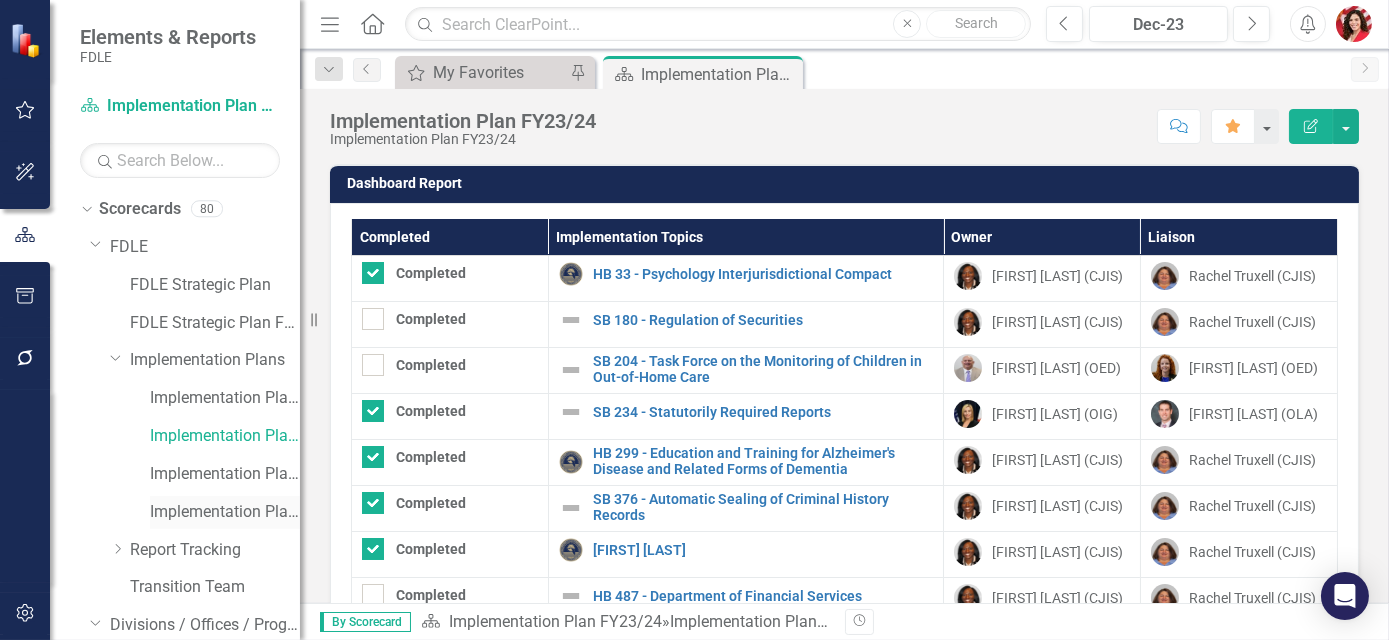 click on "Implementation Plan FY25/26" at bounding box center [225, 512] 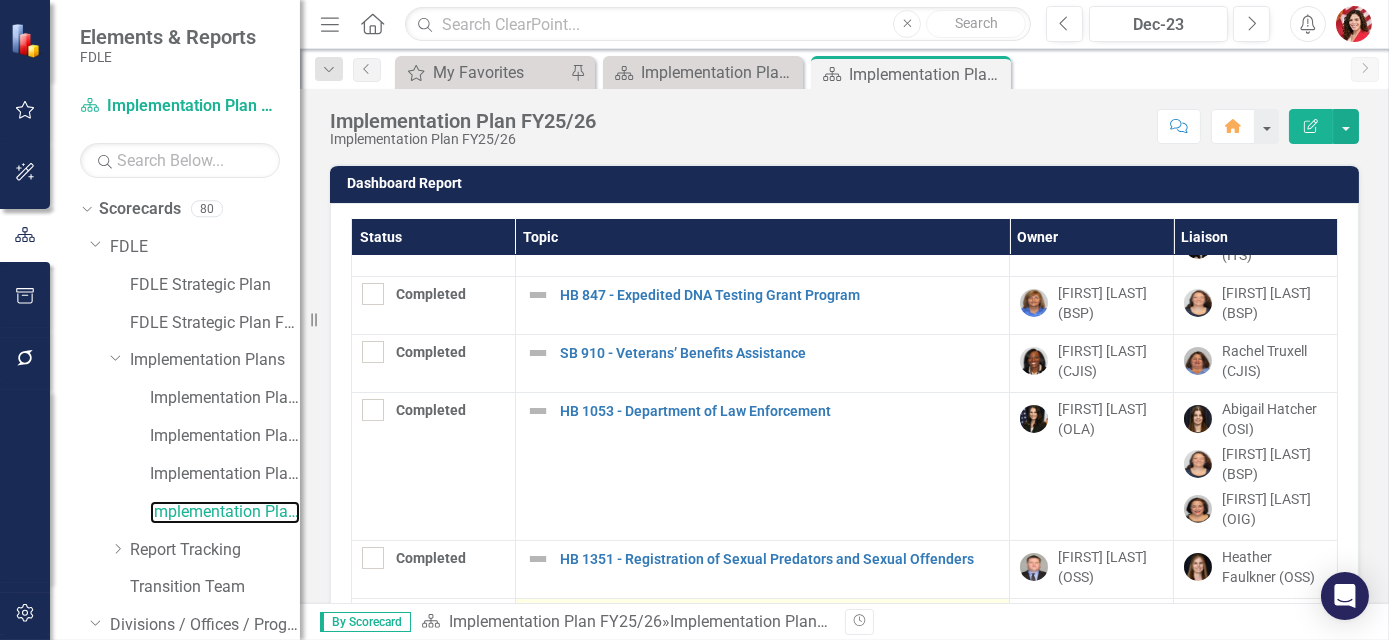 scroll, scrollTop: 292, scrollLeft: 0, axis: vertical 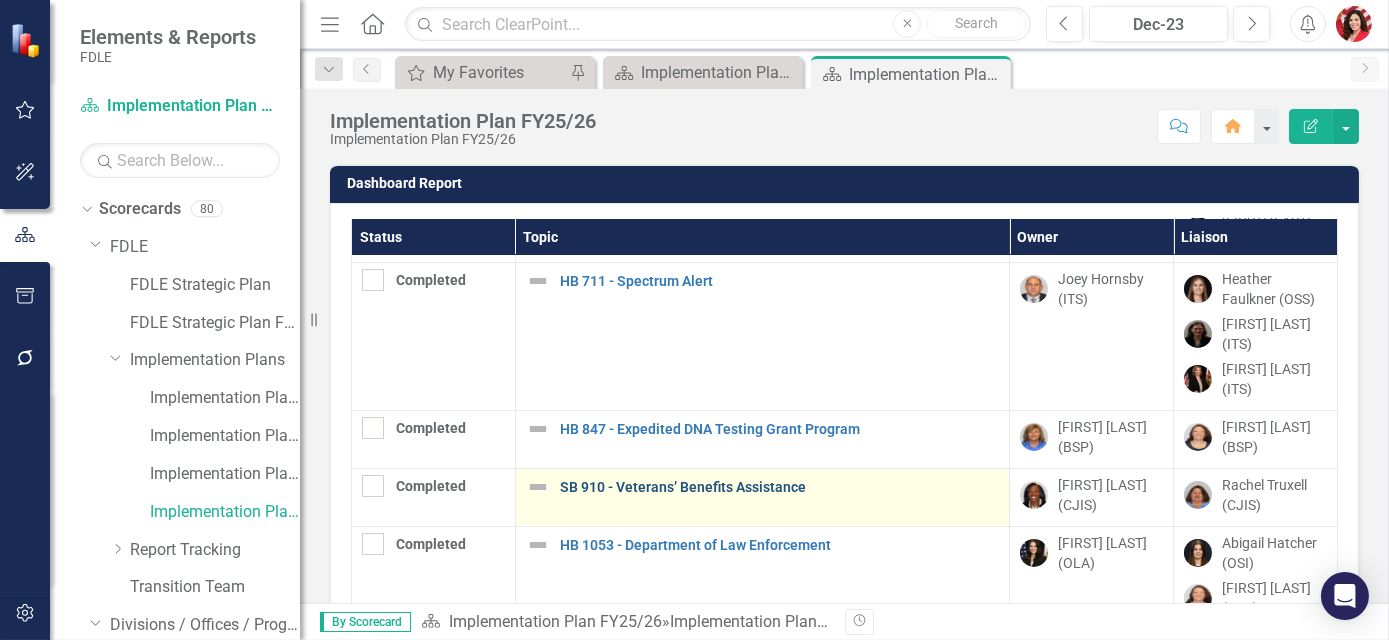 click on "SB 910 - Veterans’ Benefits Assistance" at bounding box center (779, 487) 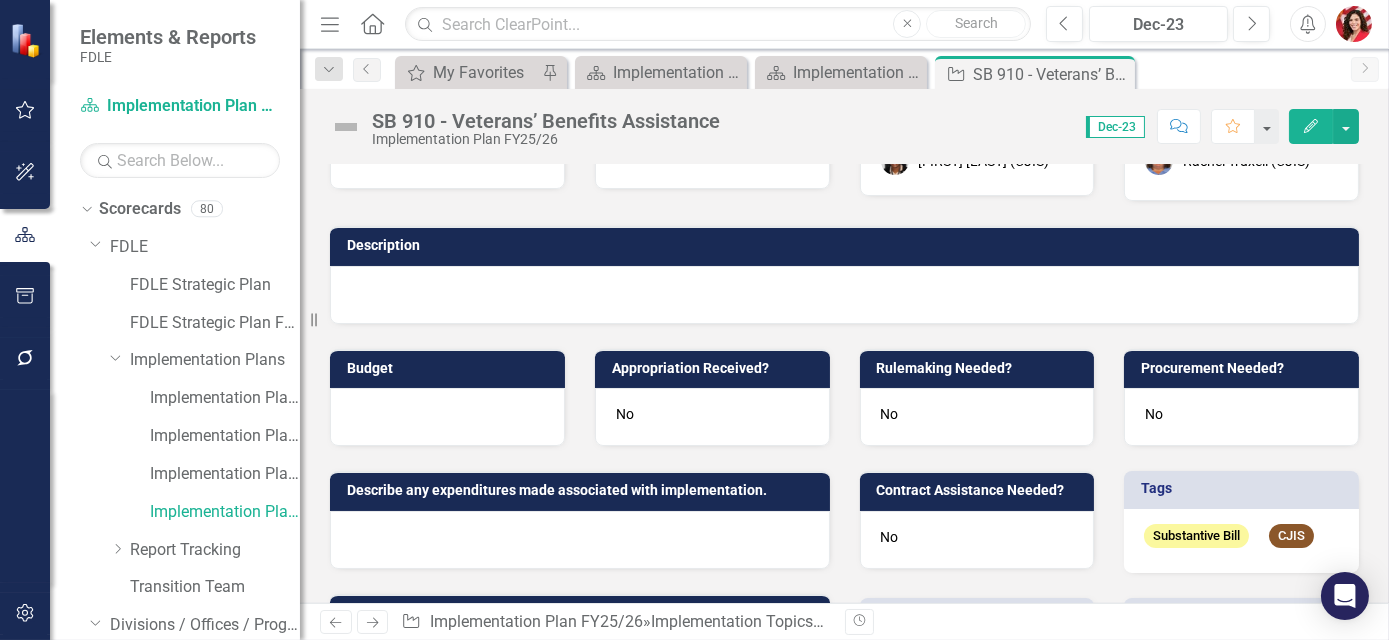 scroll, scrollTop: 0, scrollLeft: 0, axis: both 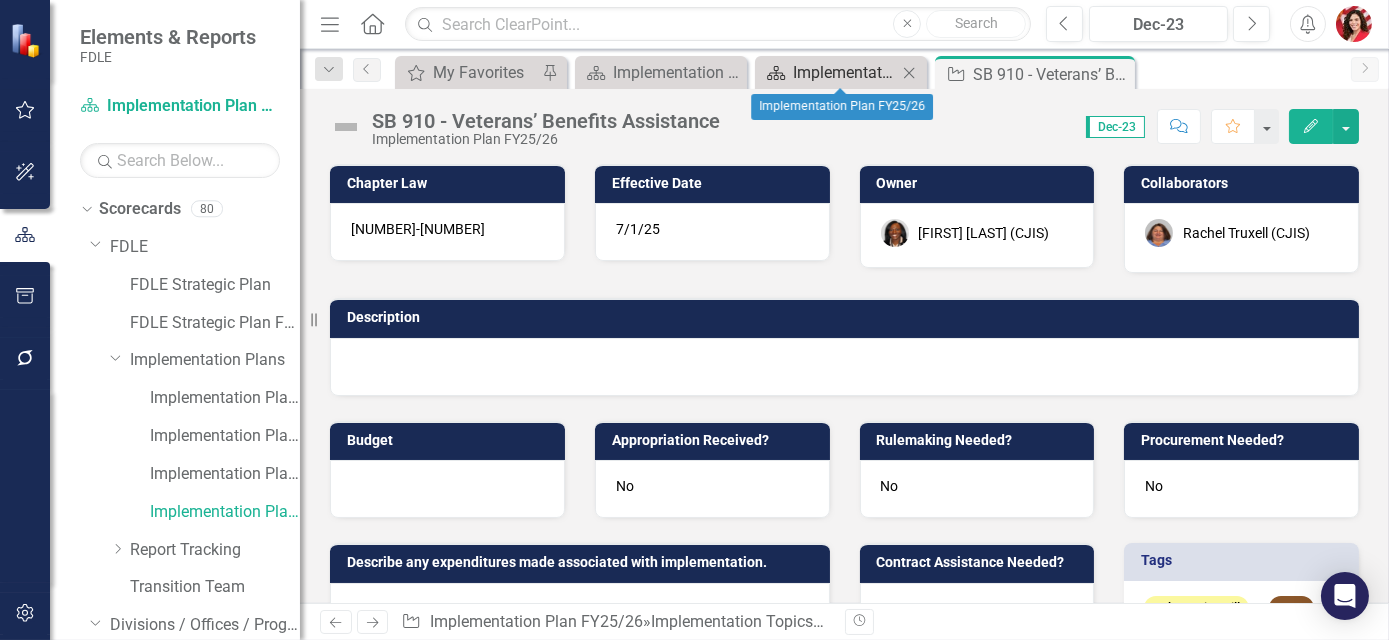 click on "Implementation Plan FY25/26" at bounding box center [845, 72] 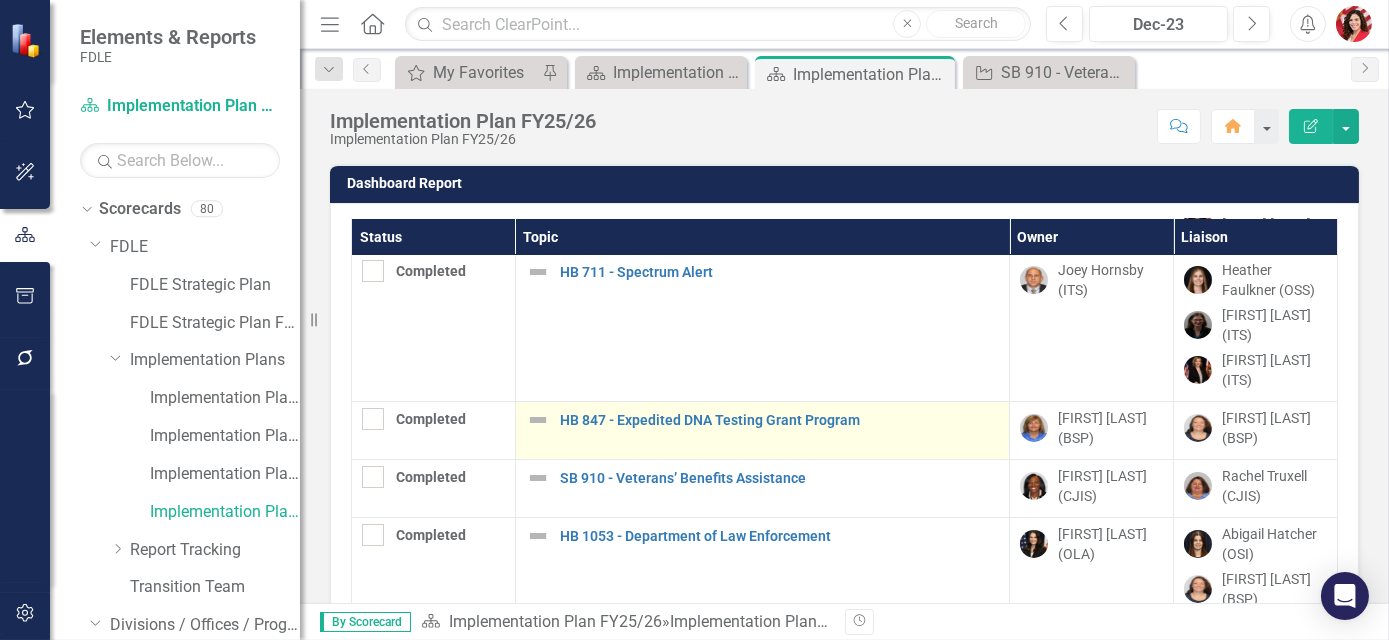 scroll, scrollTop: 272, scrollLeft: 0, axis: vertical 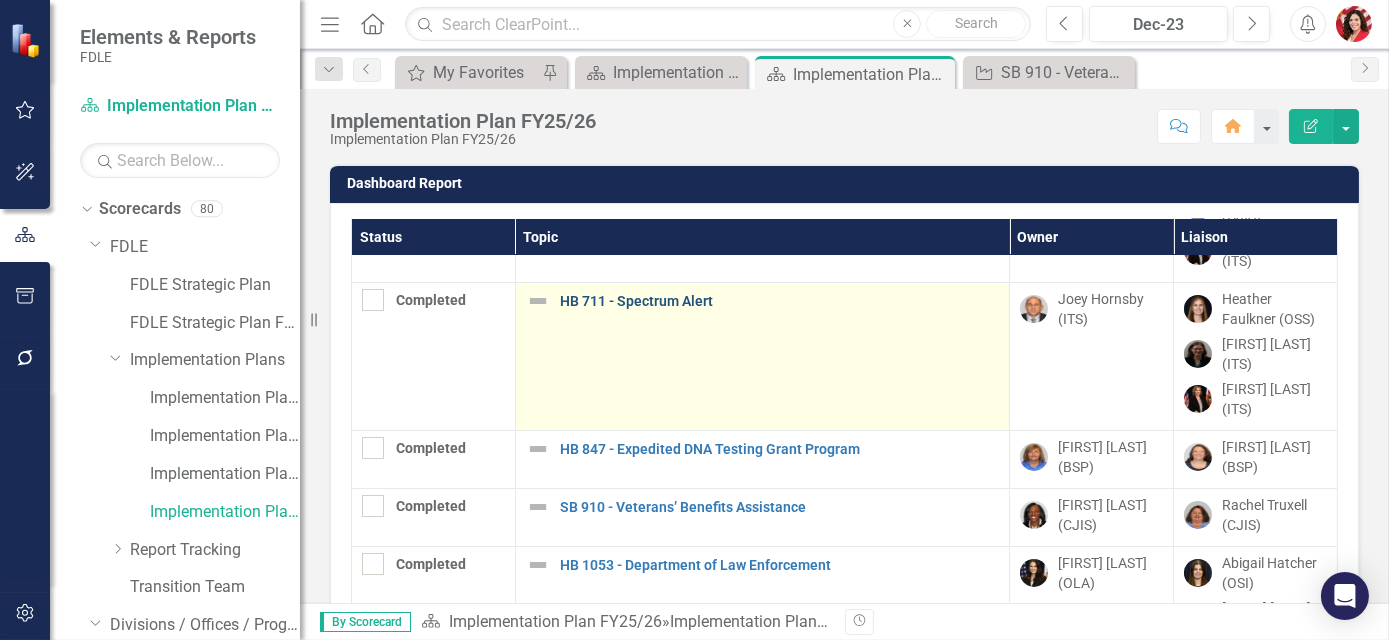 click on "HB 711 - Spectrum Alert" at bounding box center (779, 301) 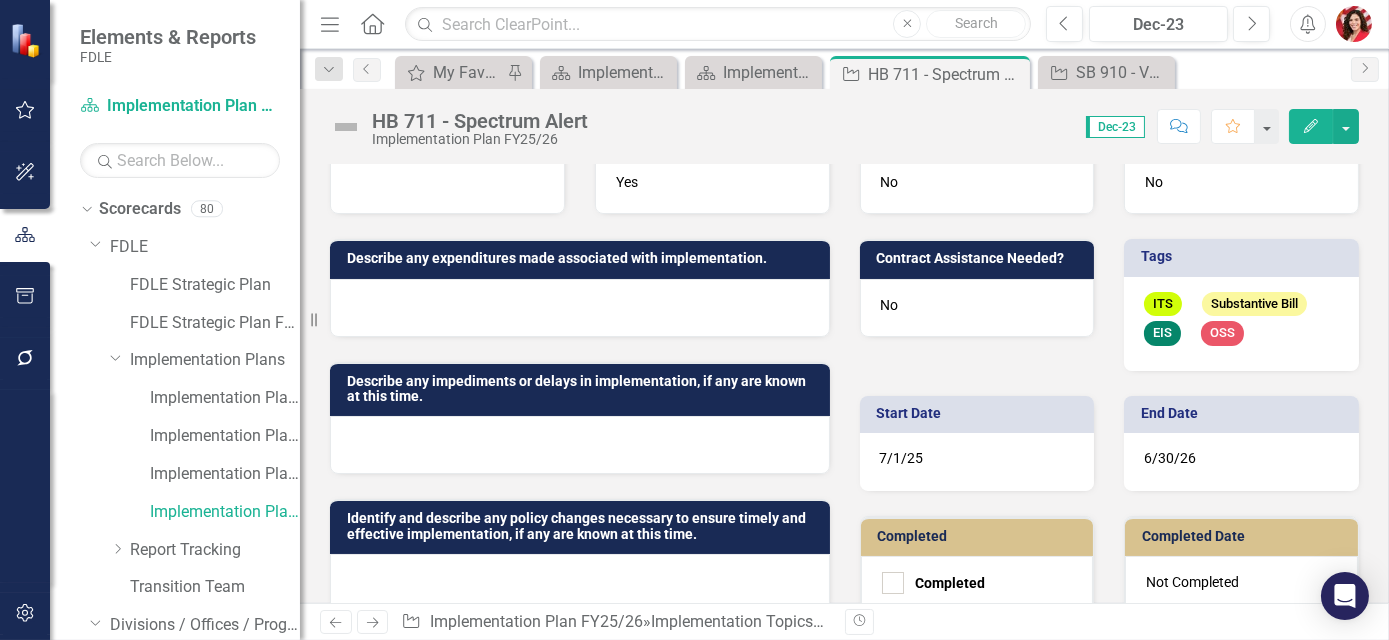 scroll, scrollTop: 818, scrollLeft: 0, axis: vertical 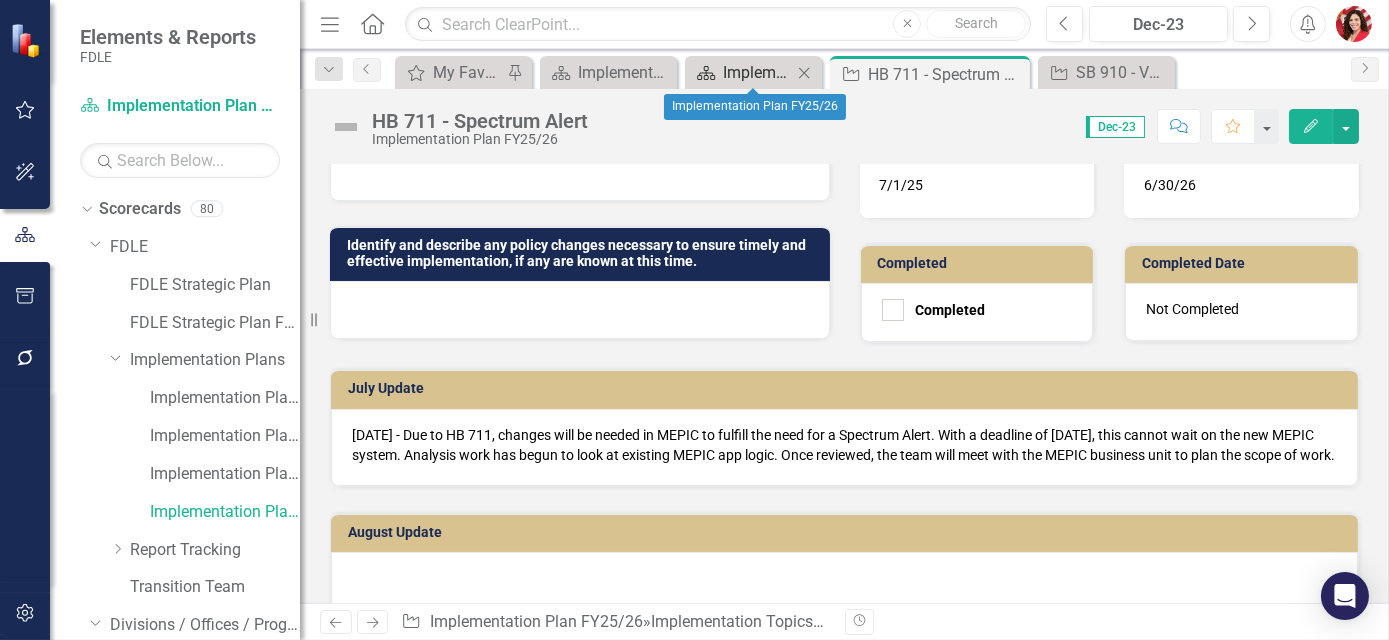 click on "Implementation Plan FY25/26" at bounding box center [757, 72] 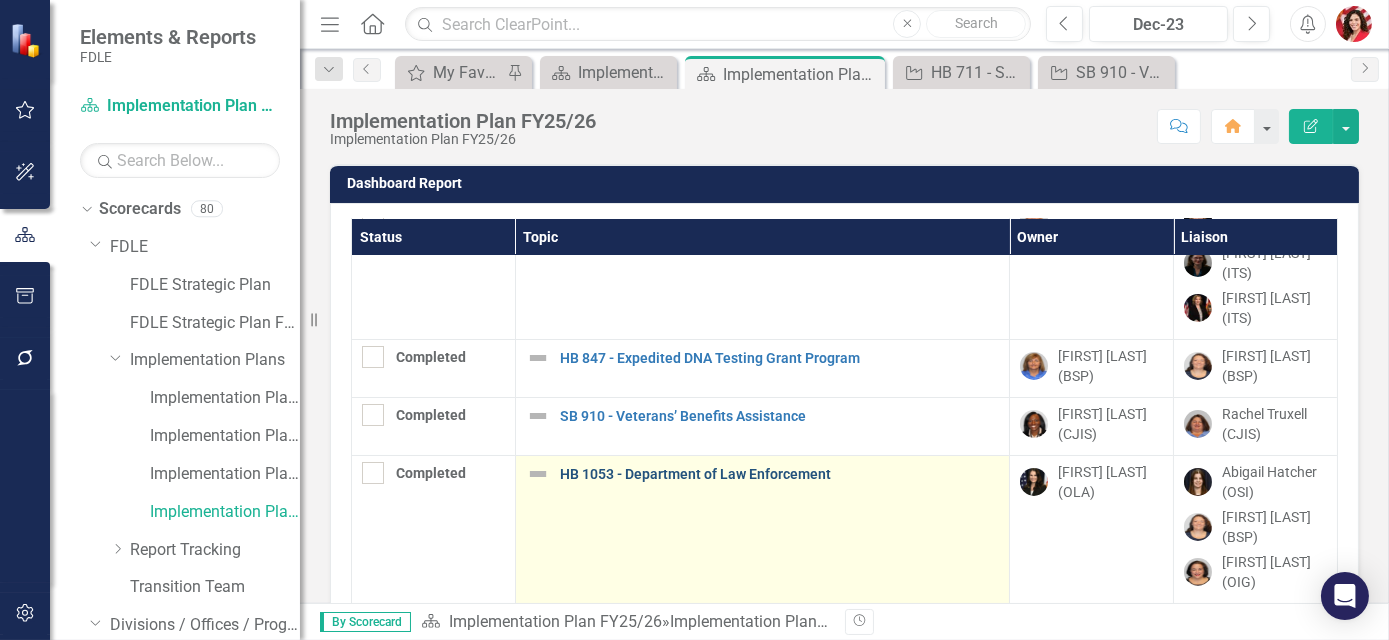 scroll, scrollTop: 545, scrollLeft: 0, axis: vertical 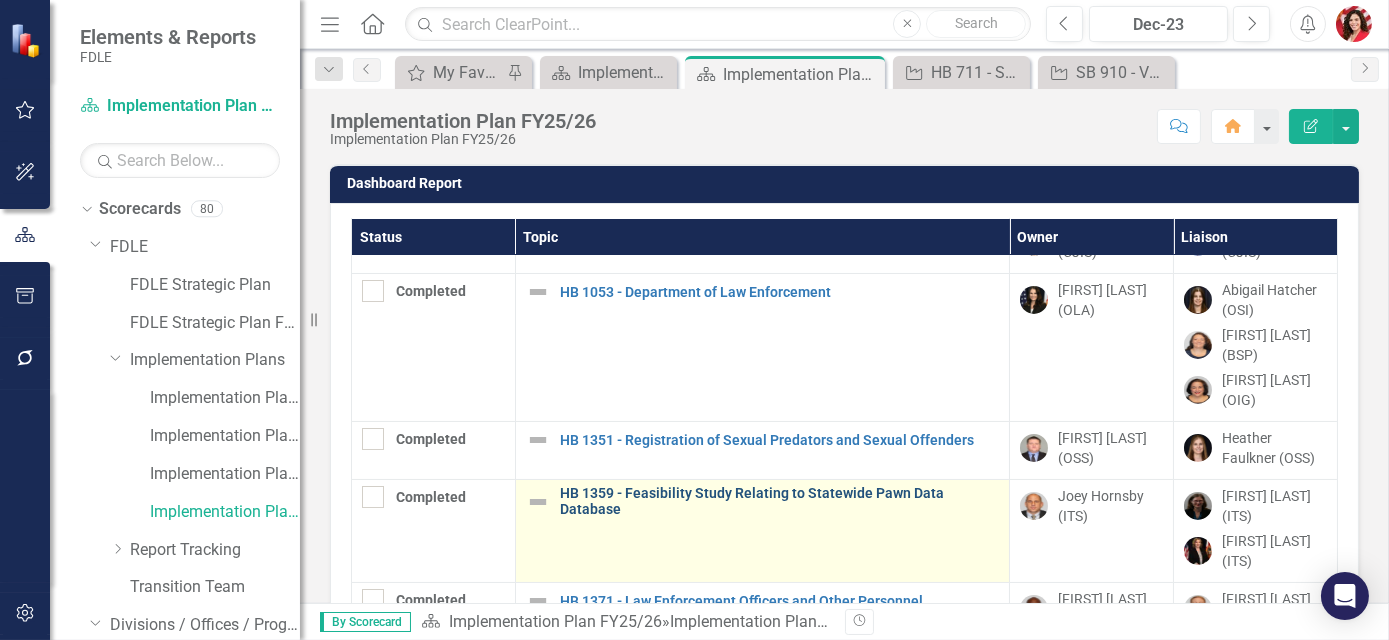 click on "HB 1359 - Feasibility Study Relating to Statewide Pawn Data Database" at bounding box center (779, 501) 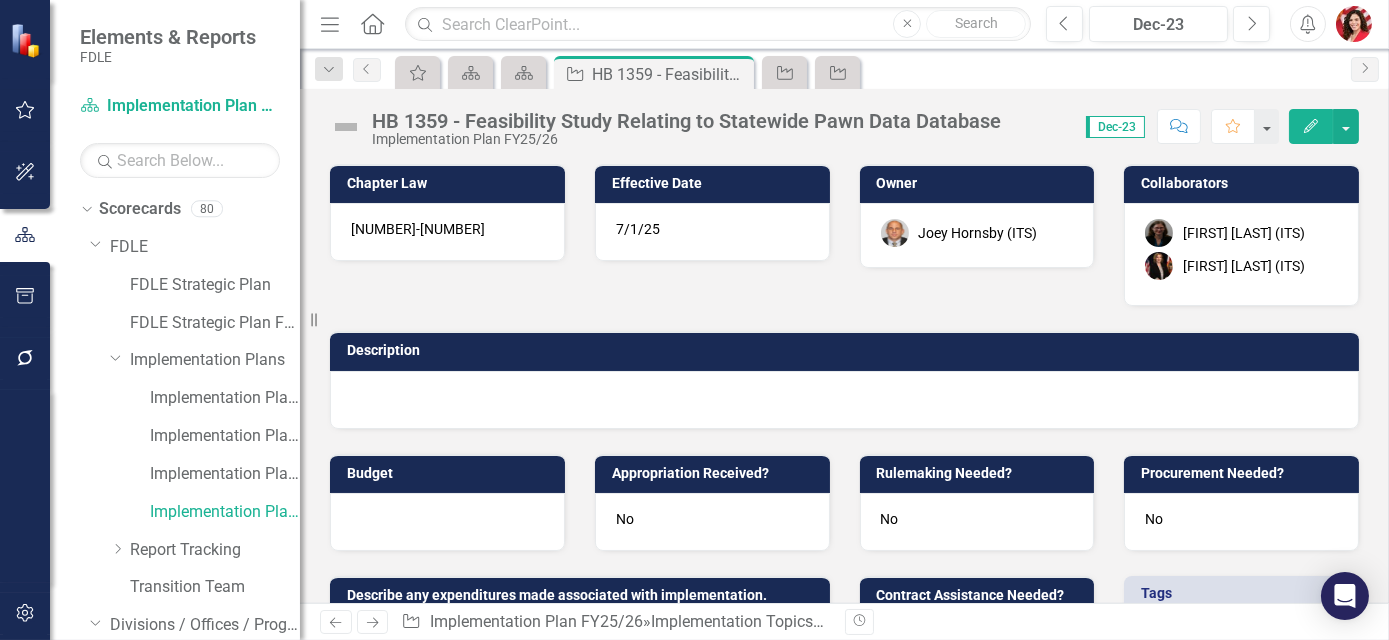 scroll, scrollTop: 769, scrollLeft: 0, axis: vertical 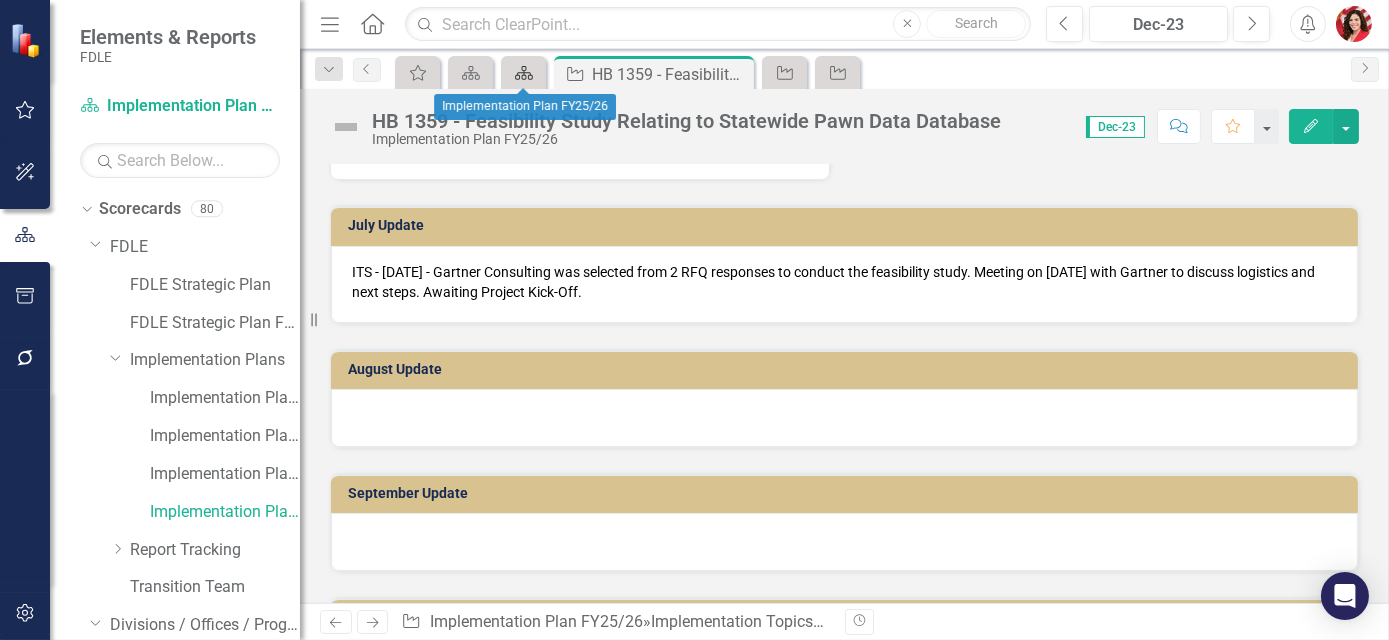 click 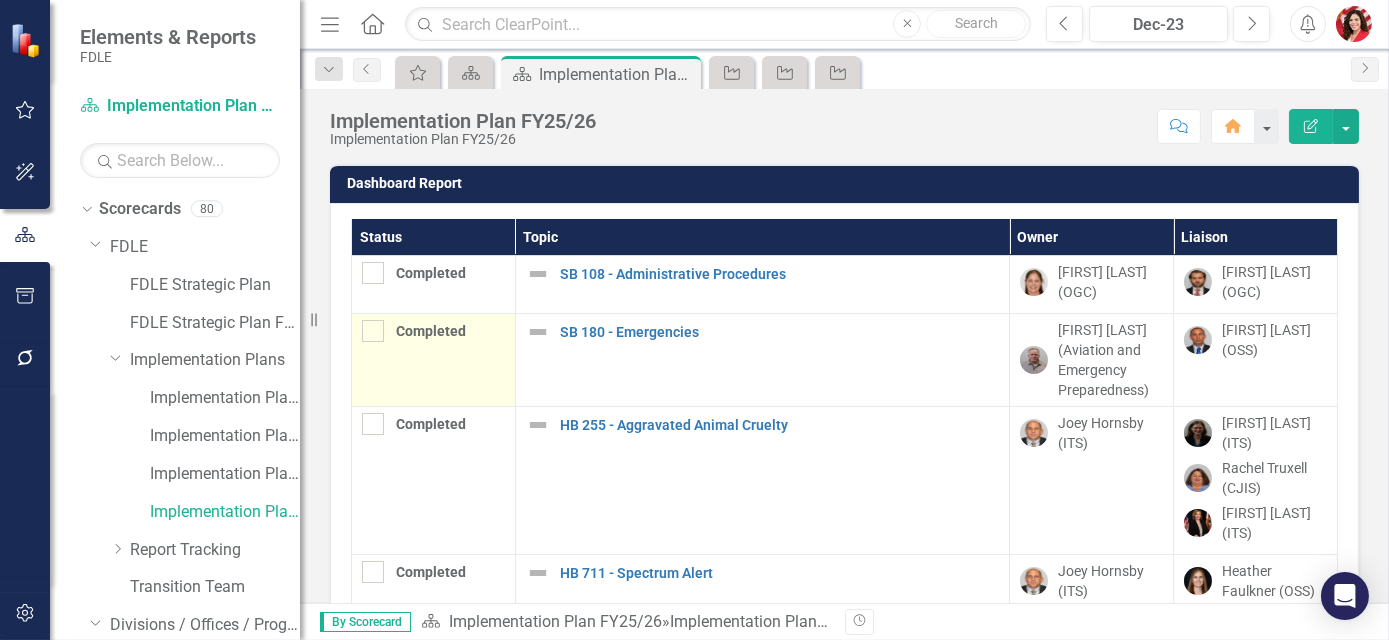 scroll, scrollTop: 363, scrollLeft: 0, axis: vertical 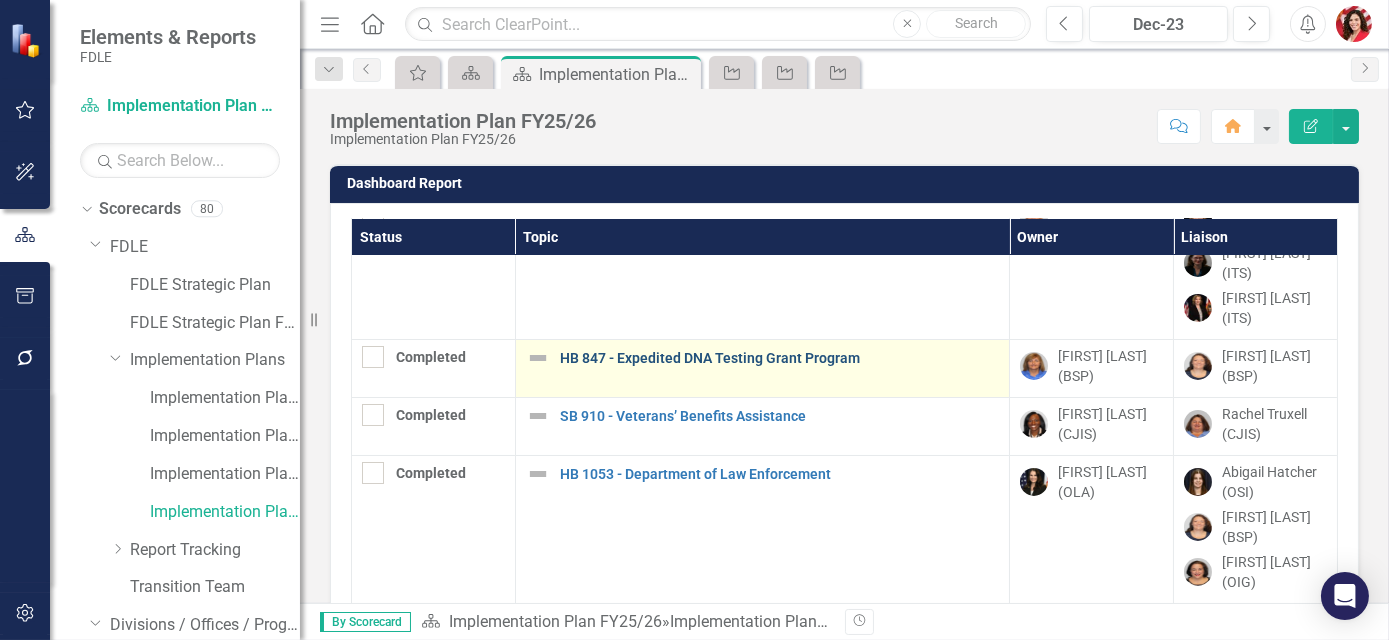 click on "HB 847 - Expedited DNA Testing Grant Program" at bounding box center (779, 358) 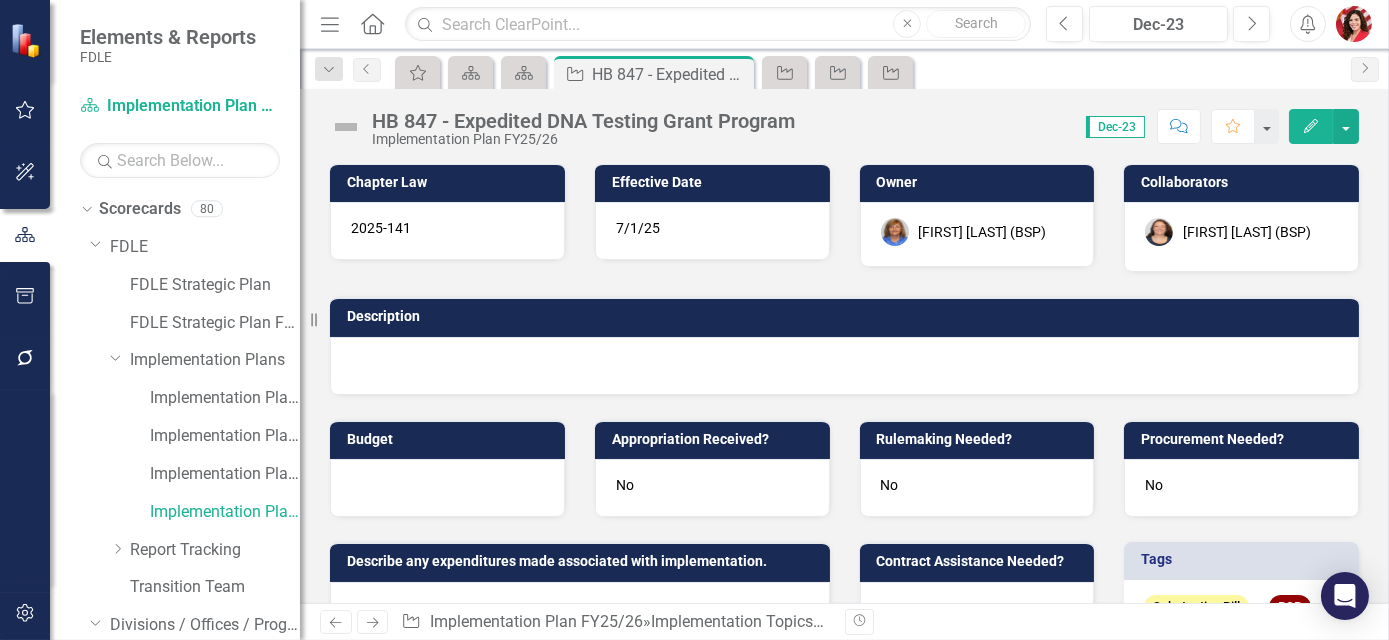 scroll, scrollTop: 0, scrollLeft: 0, axis: both 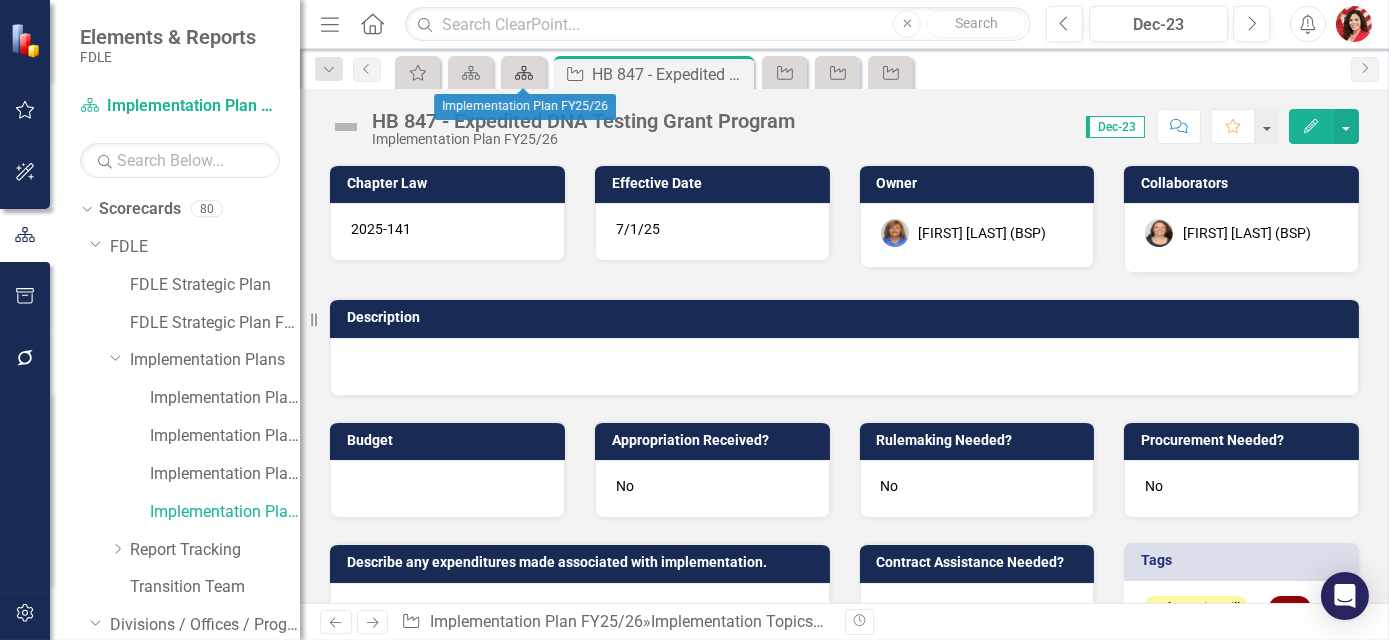 click on "Scorecard" 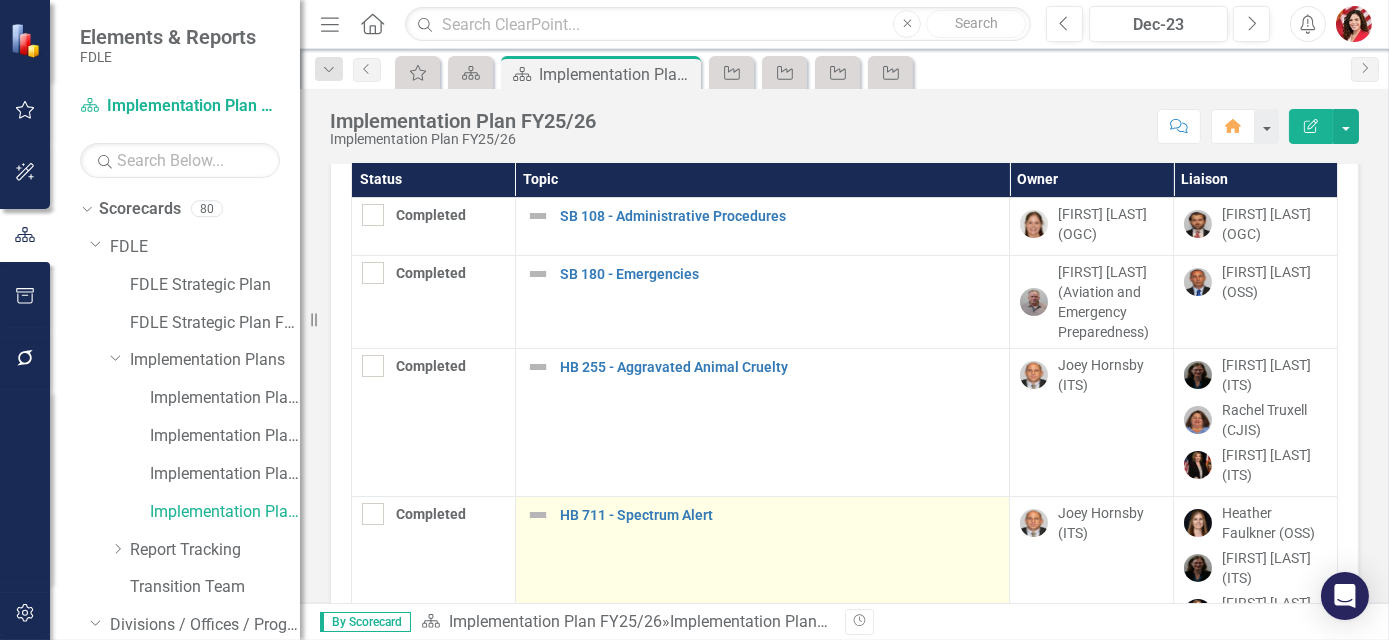 scroll, scrollTop: 0, scrollLeft: 0, axis: both 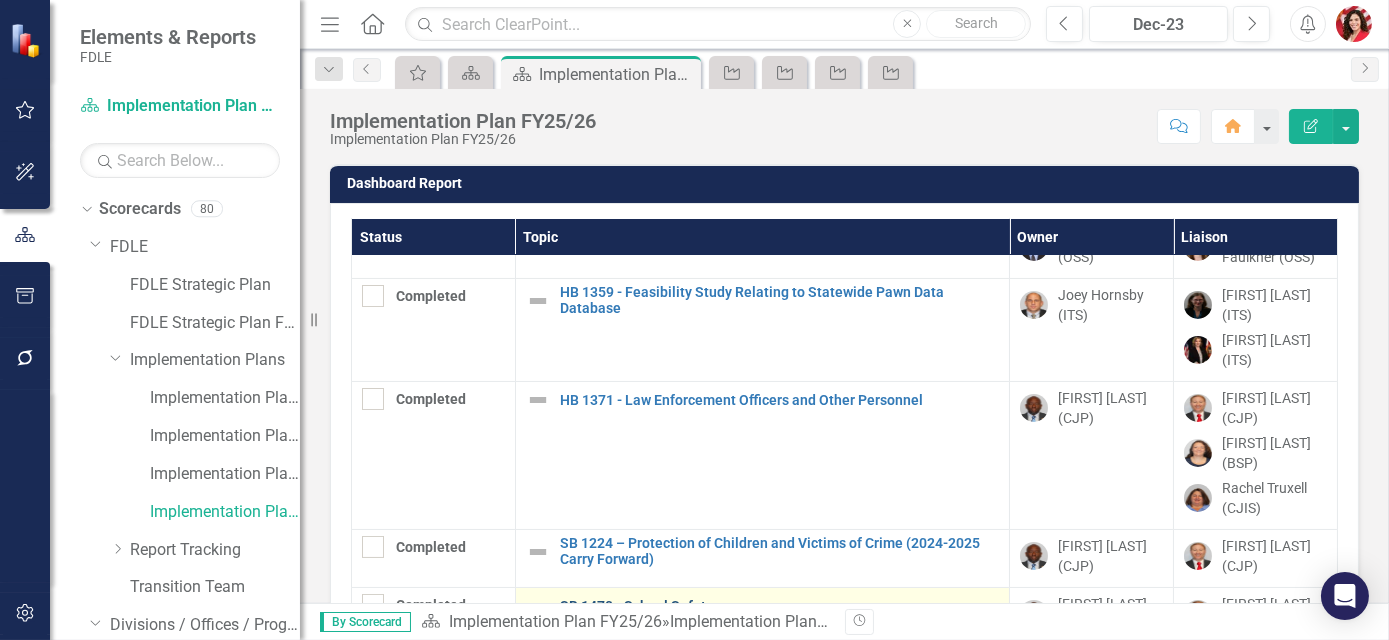 click on "SB 1470 - School Safety" at bounding box center [779, 606] 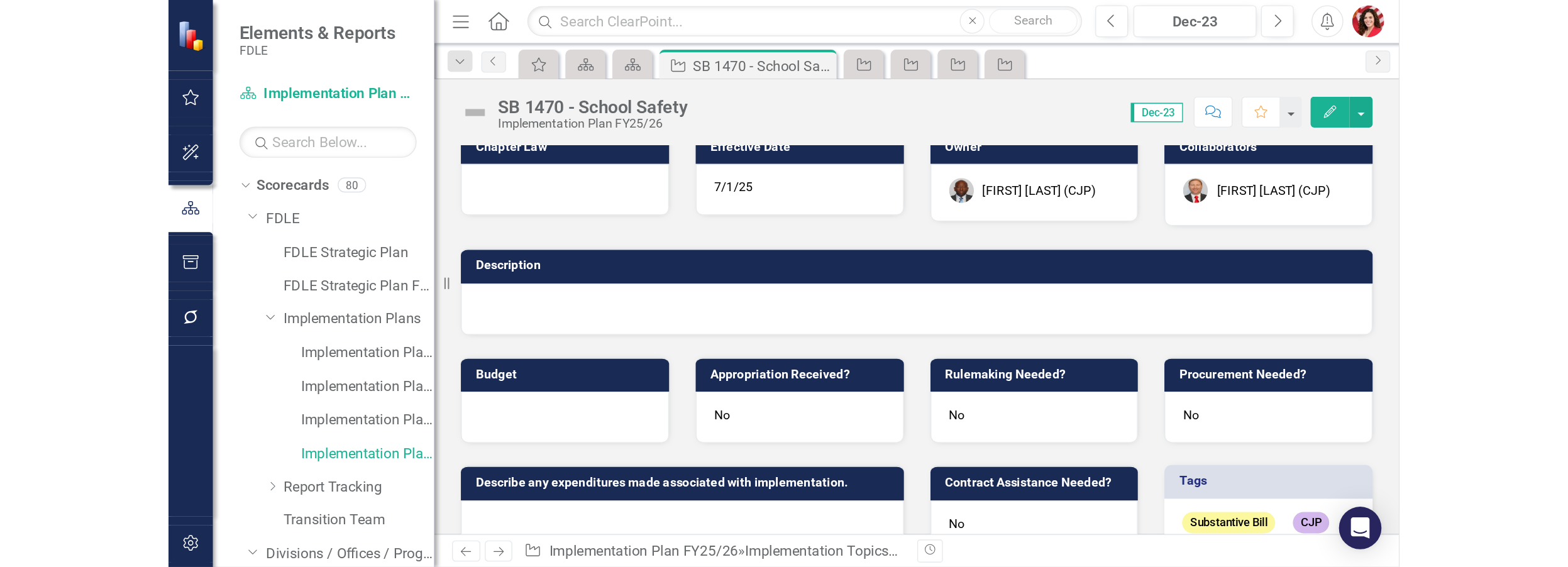 scroll, scrollTop: 0, scrollLeft: 0, axis: both 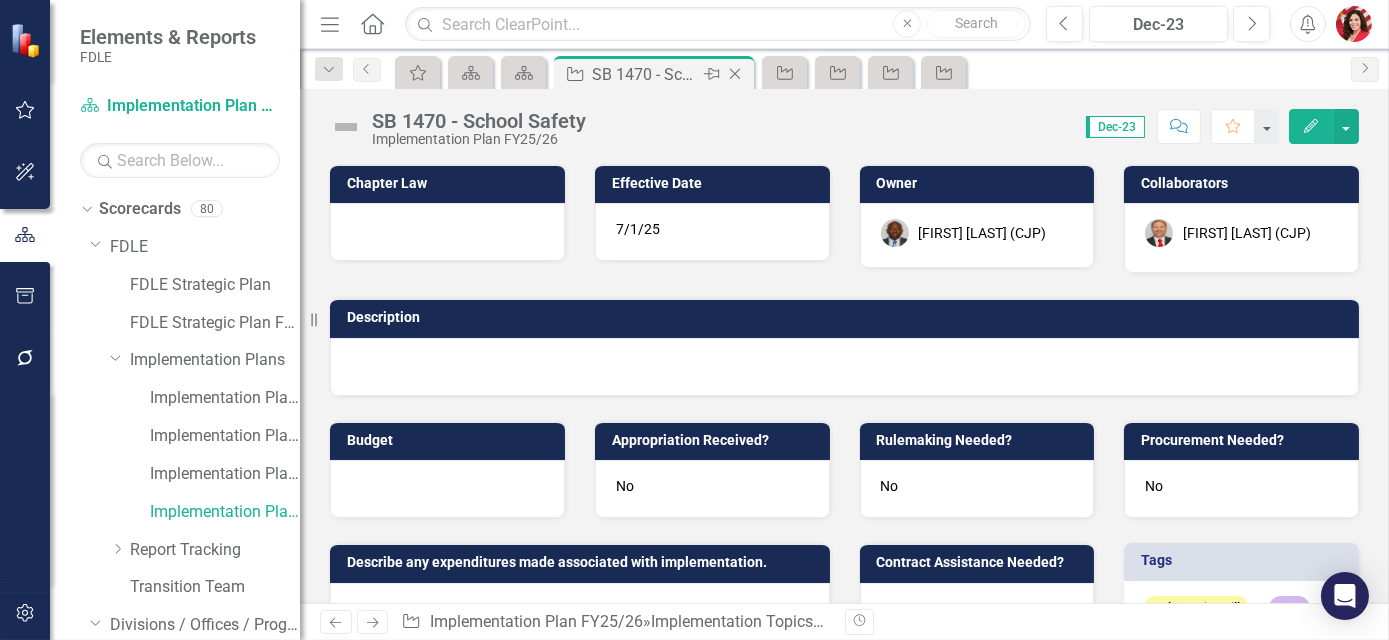 click on "Close" 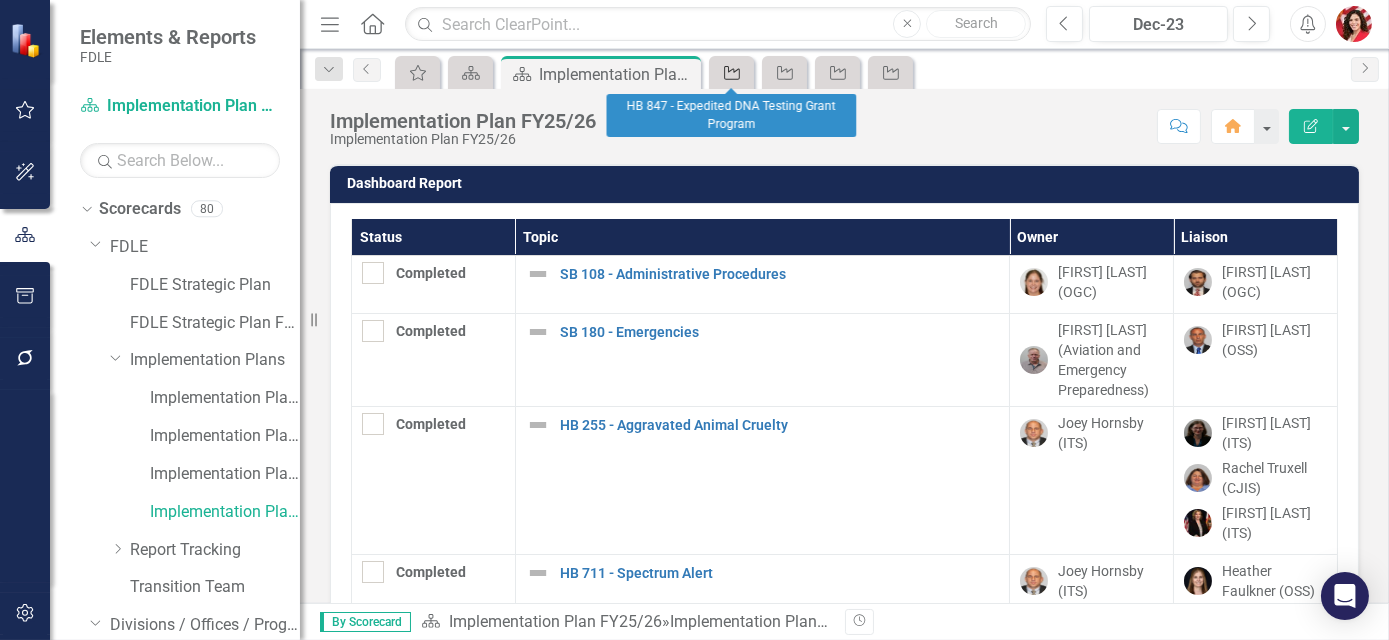click on "Implementation Topic" 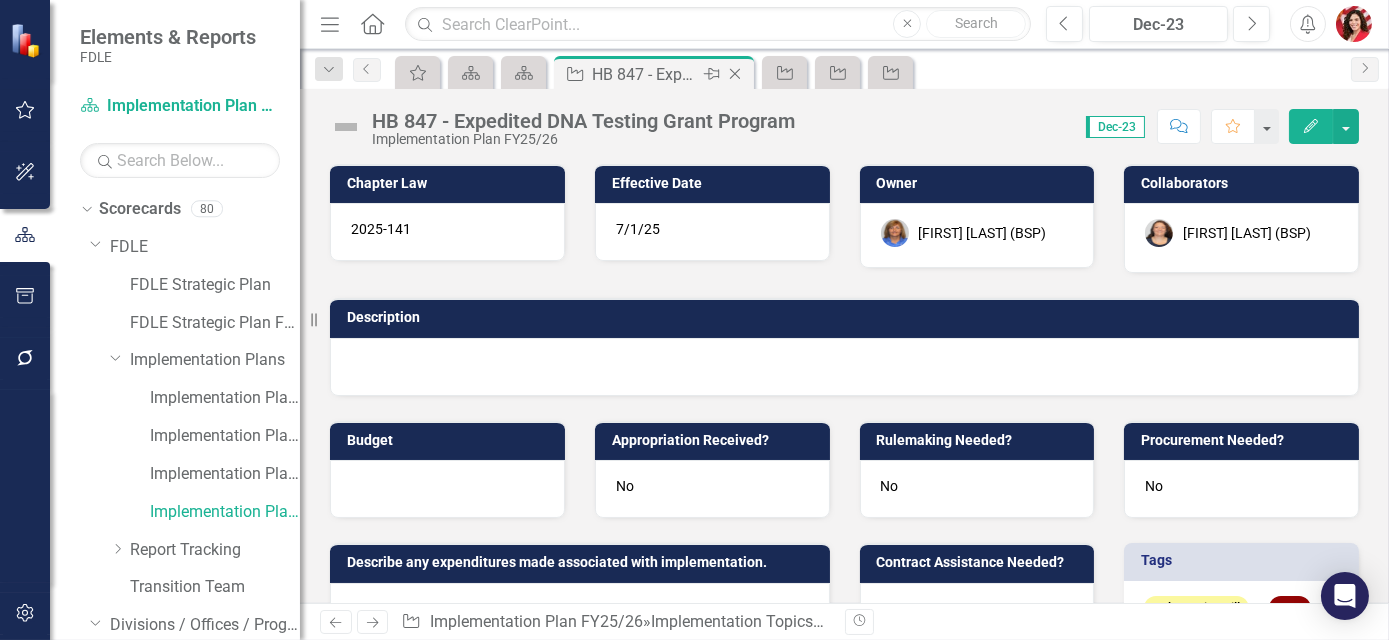 click on "Close" 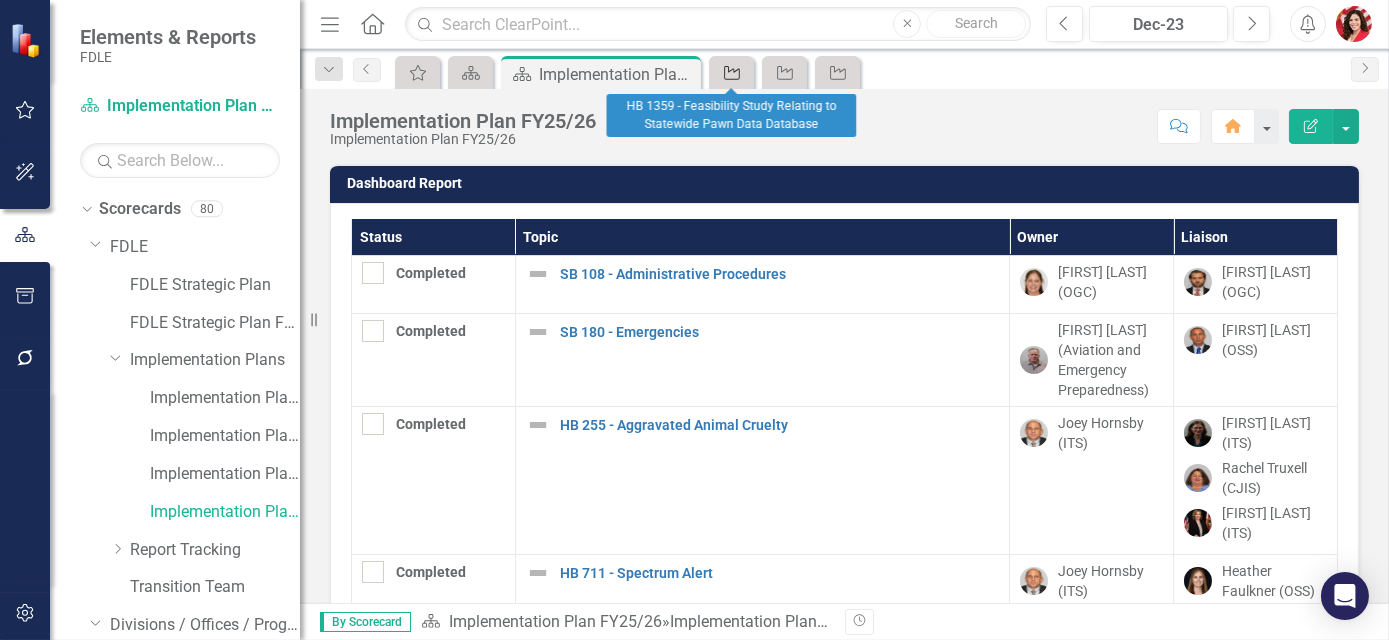 click on "Implementation Topic" 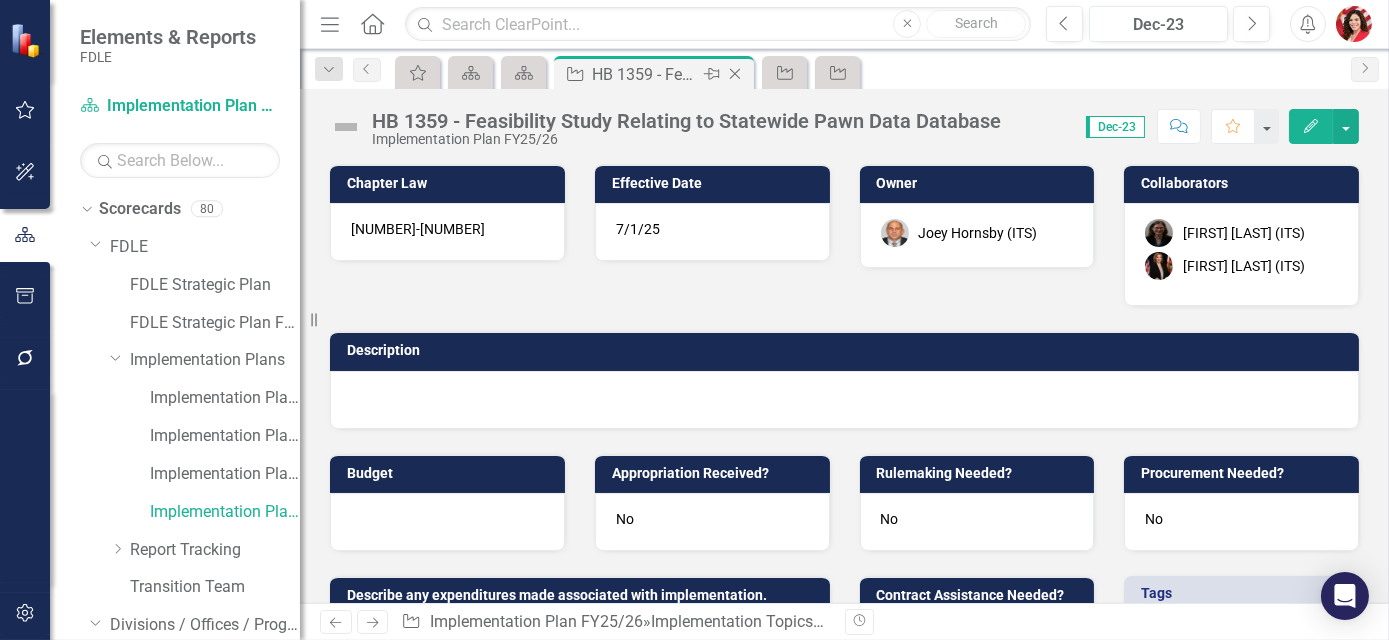 click on "Close" 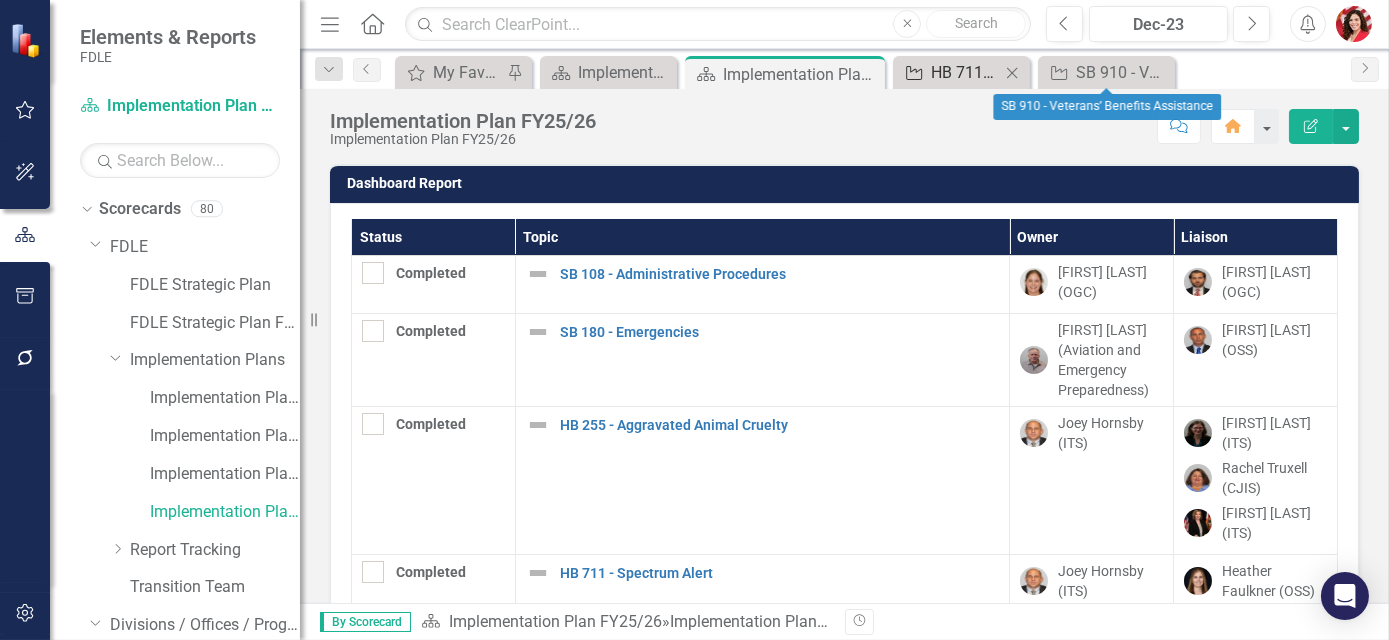 click on "HB 711 - Spectrum Alert" at bounding box center (965, 72) 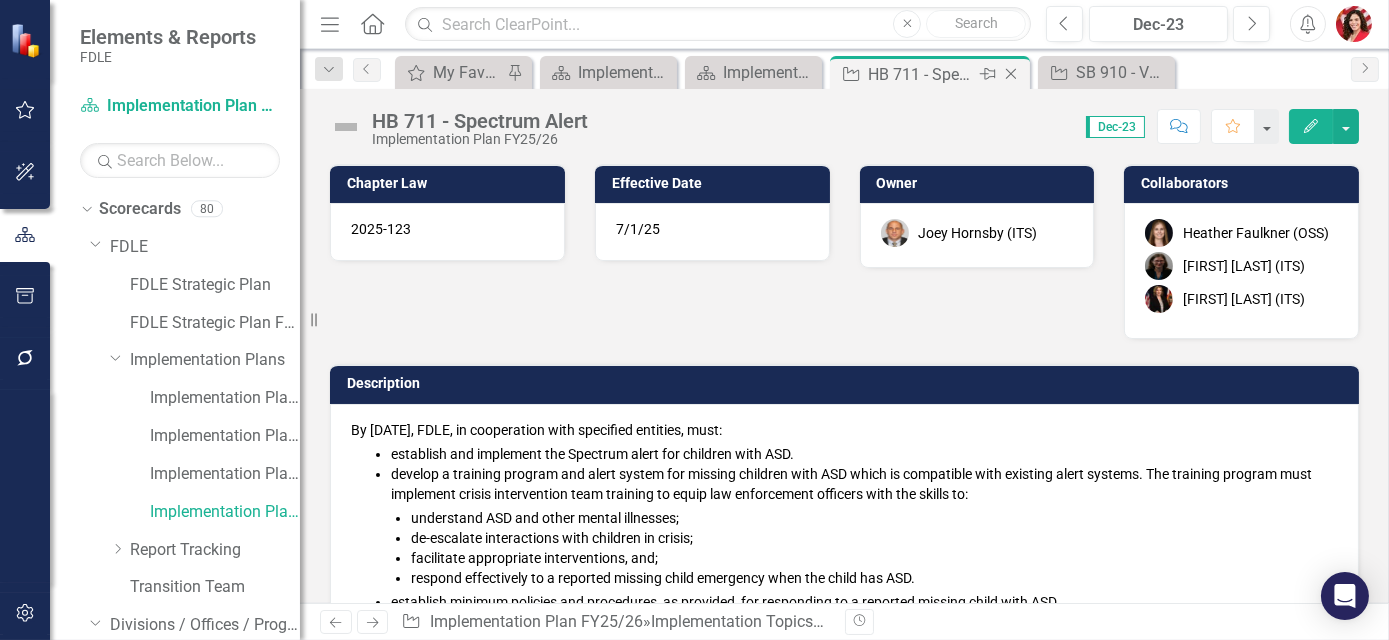 click on "Close" 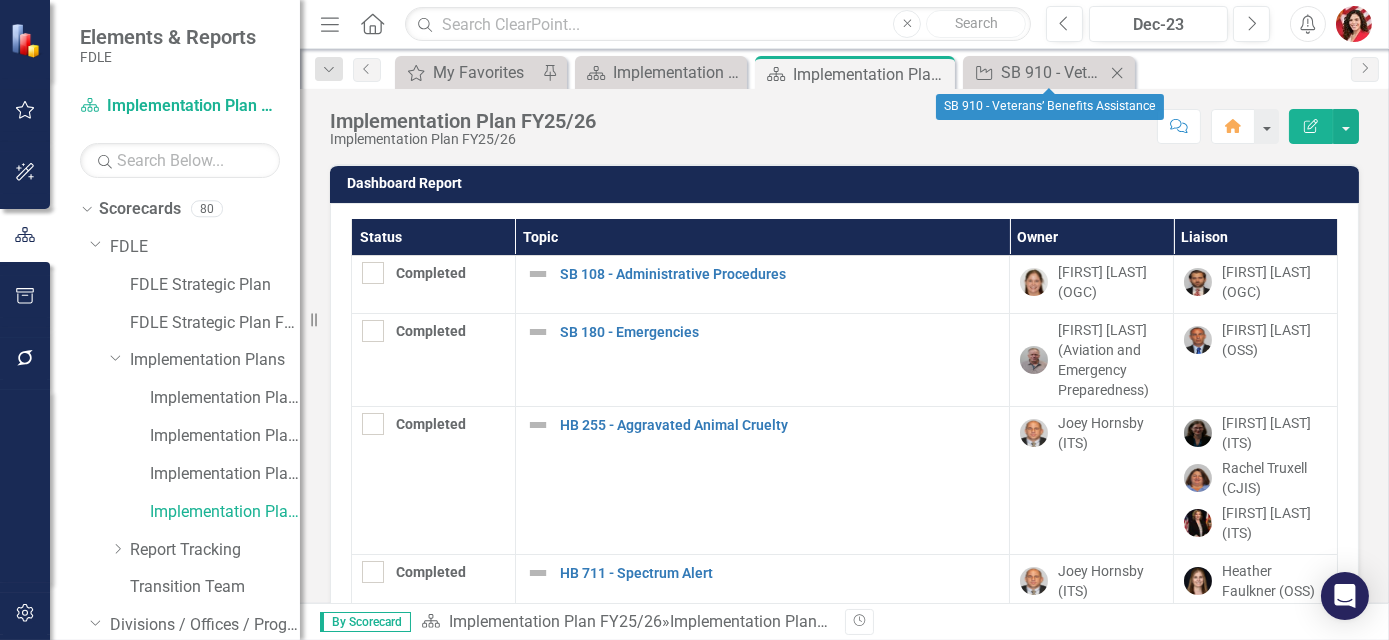 click on "Close" 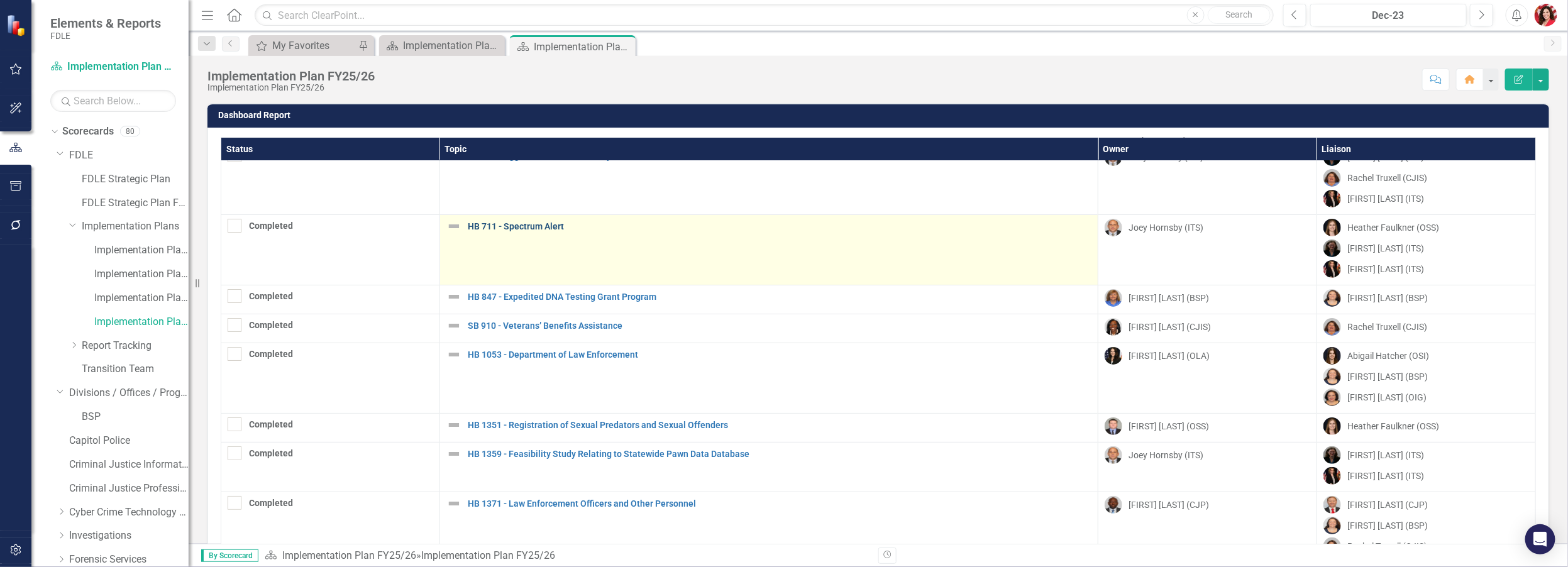 scroll, scrollTop: 162, scrollLeft: 0, axis: vertical 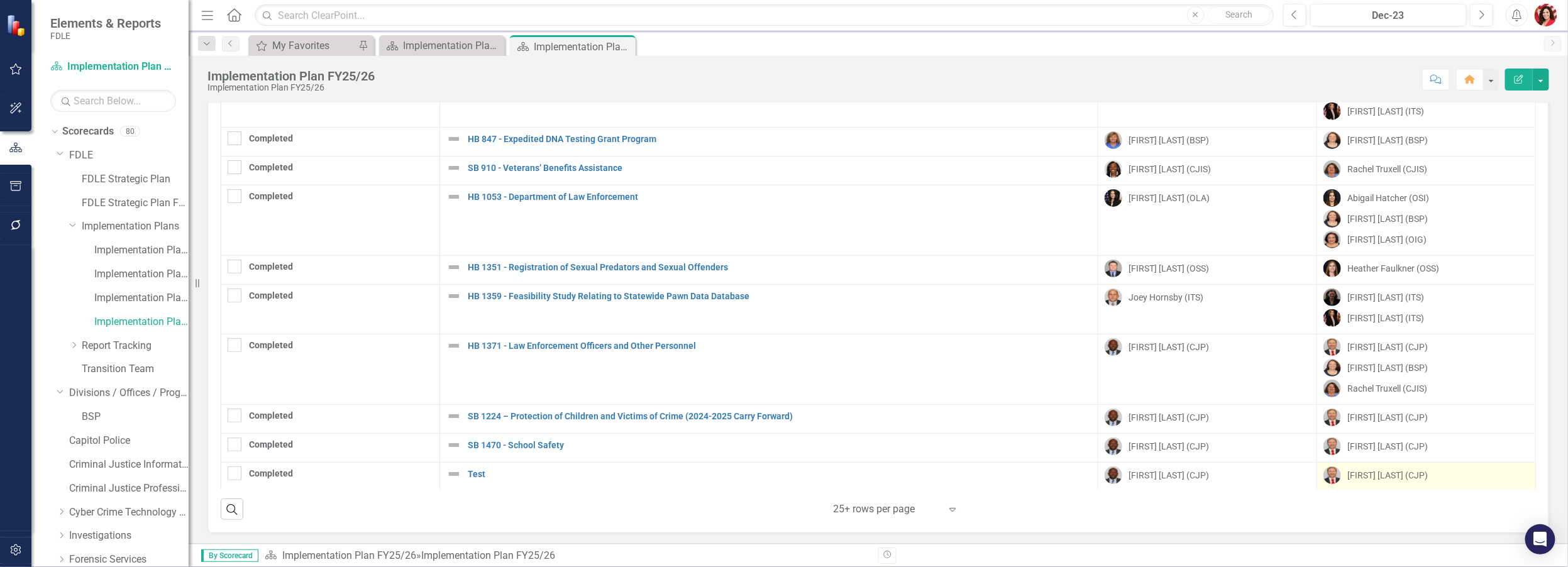 click on "[FIRST] [LAST] (CJP)" at bounding box center [1426, 475] 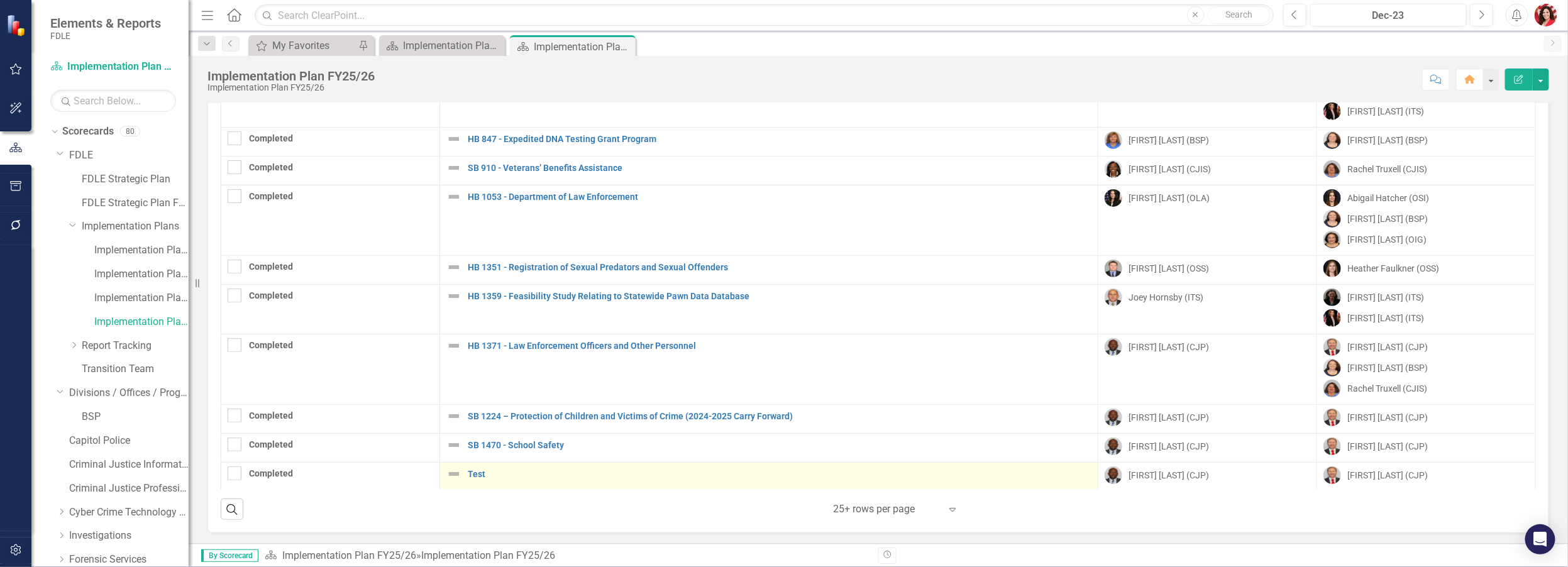 click on "Test Edit Edit Implementation Topic Link Open Element" at bounding box center [768, 477] 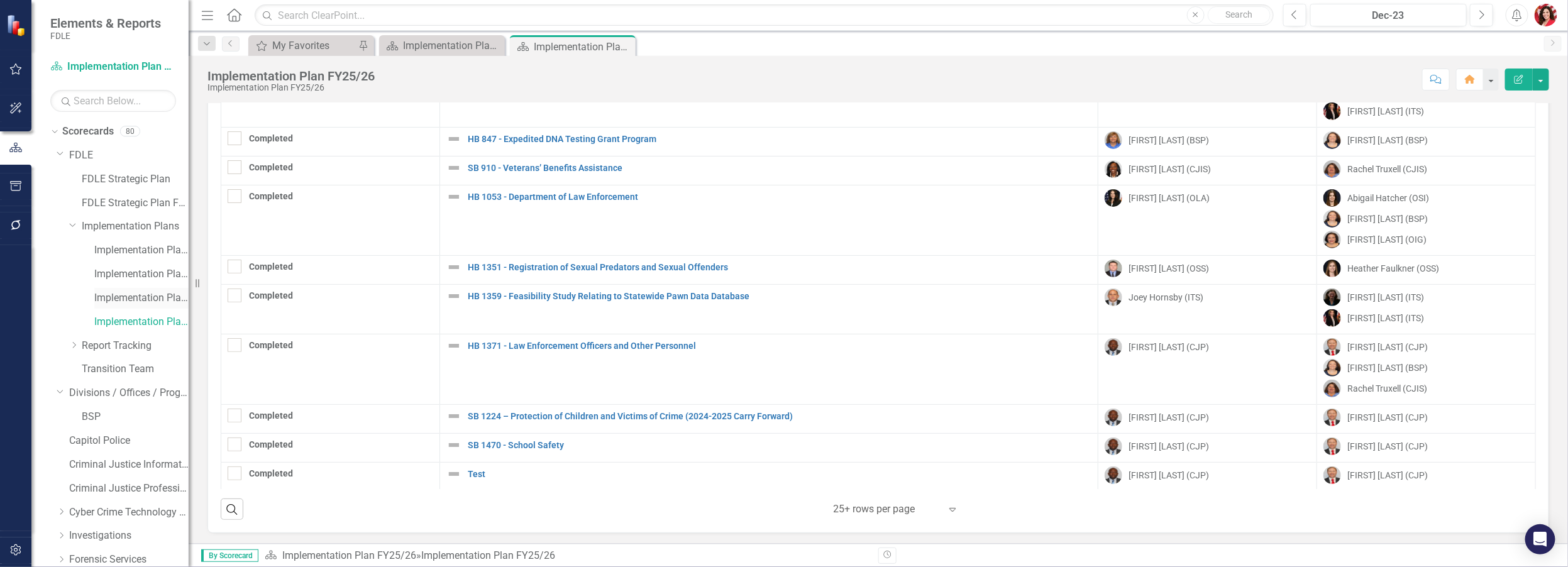 click on "Implementation Plan FY24/25" at bounding box center [141, 298] 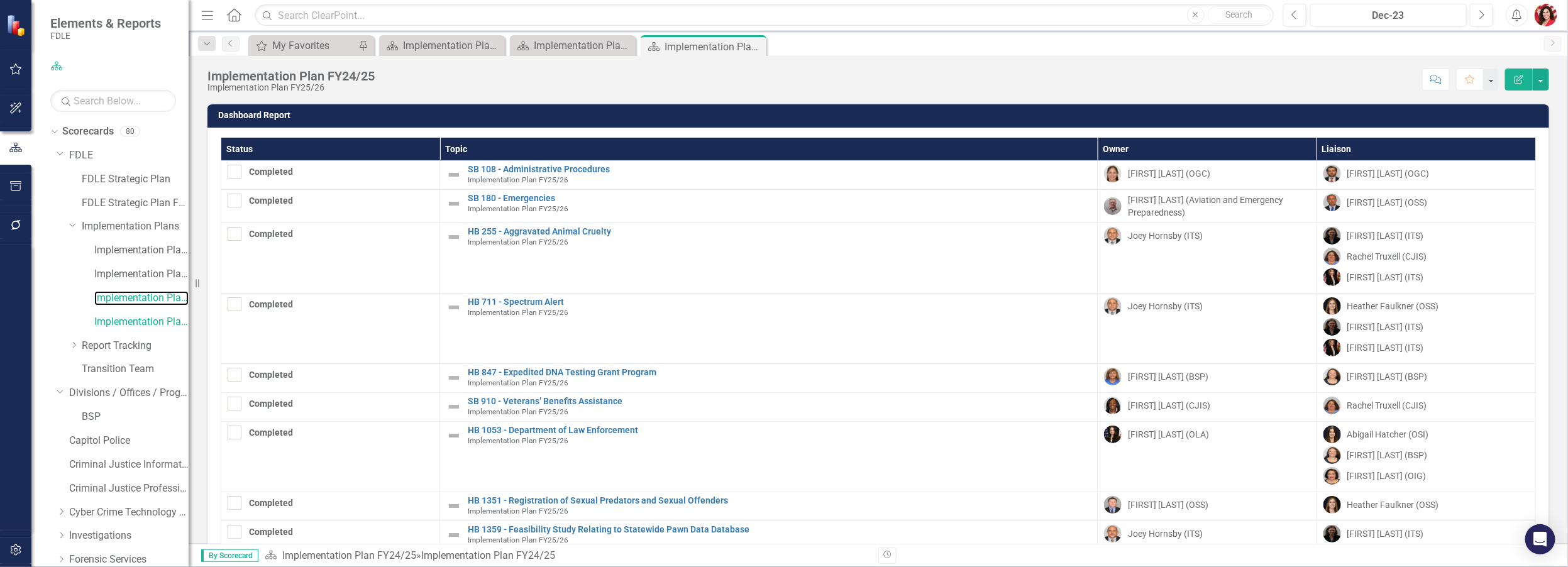 scroll, scrollTop: 172, scrollLeft: 0, axis: vertical 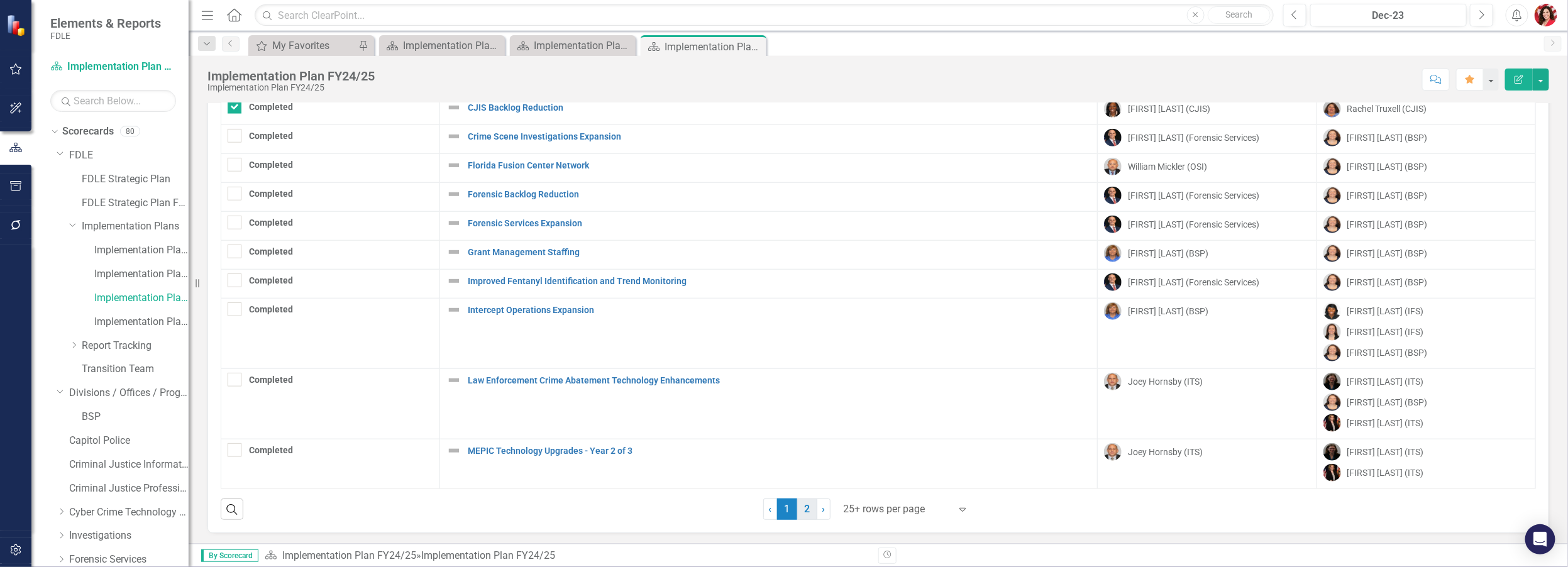 click on "2" at bounding box center [807, 509] 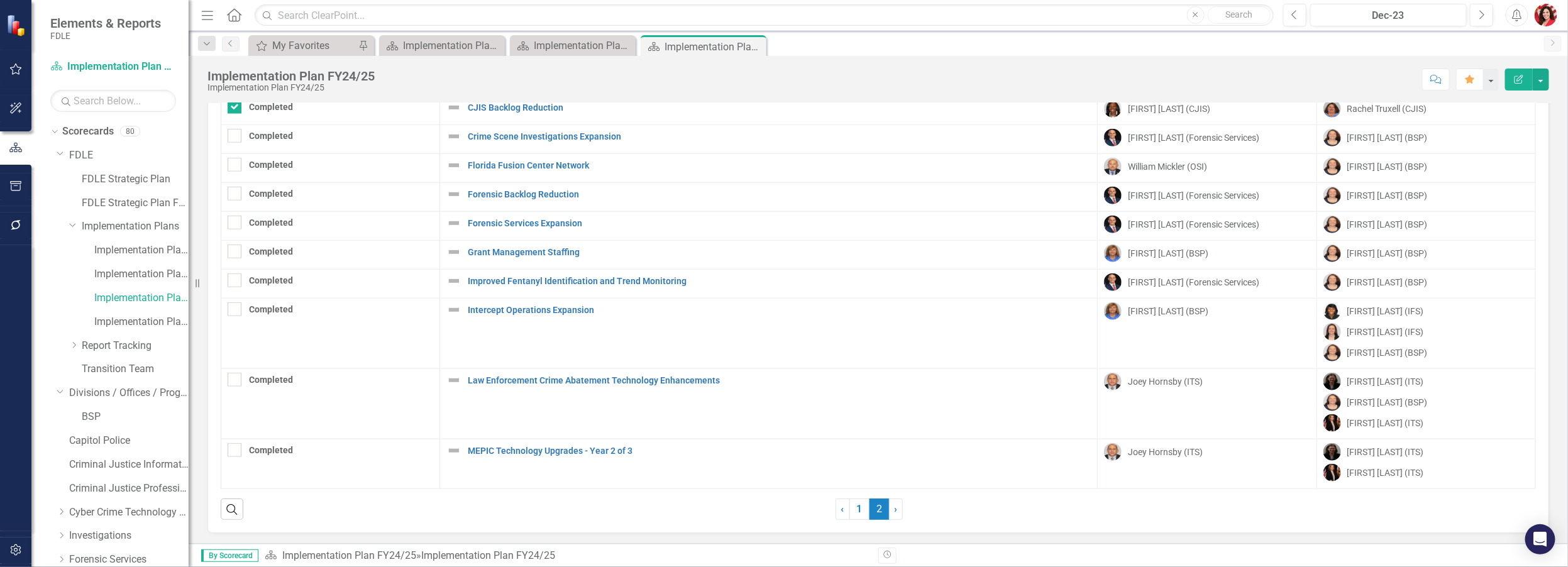 scroll, scrollTop: 0, scrollLeft: 0, axis: both 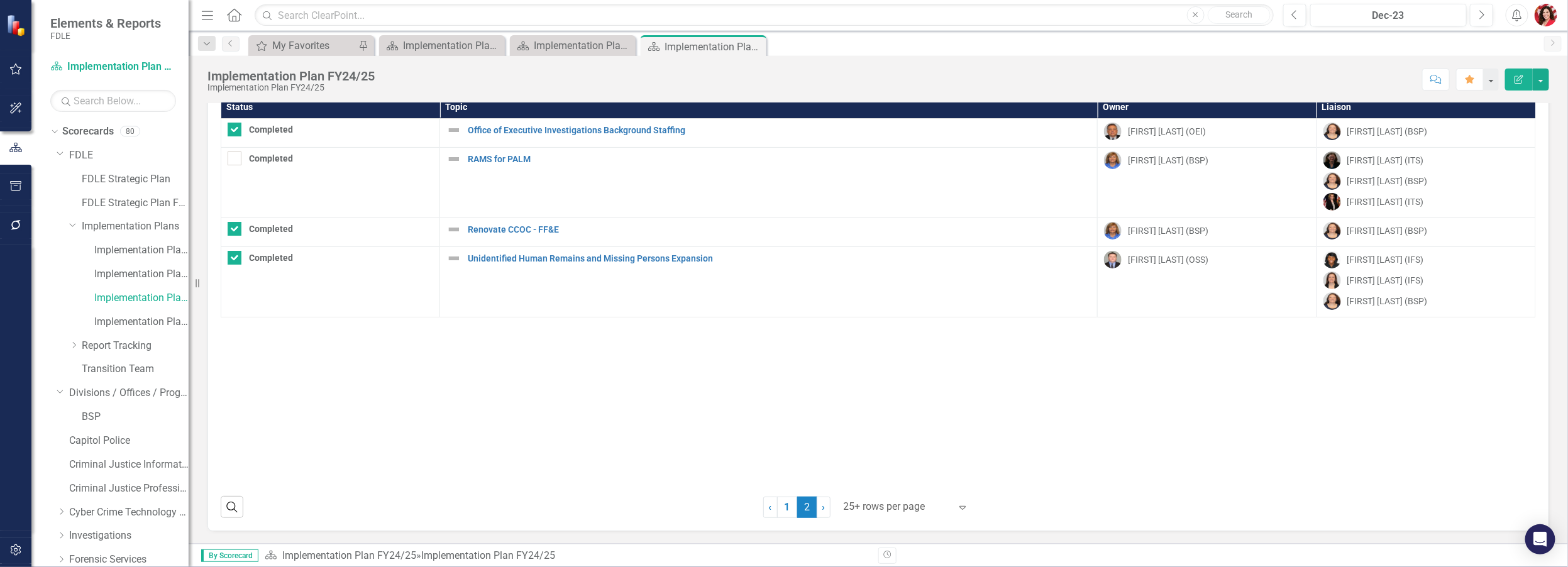 checkbox on "false" 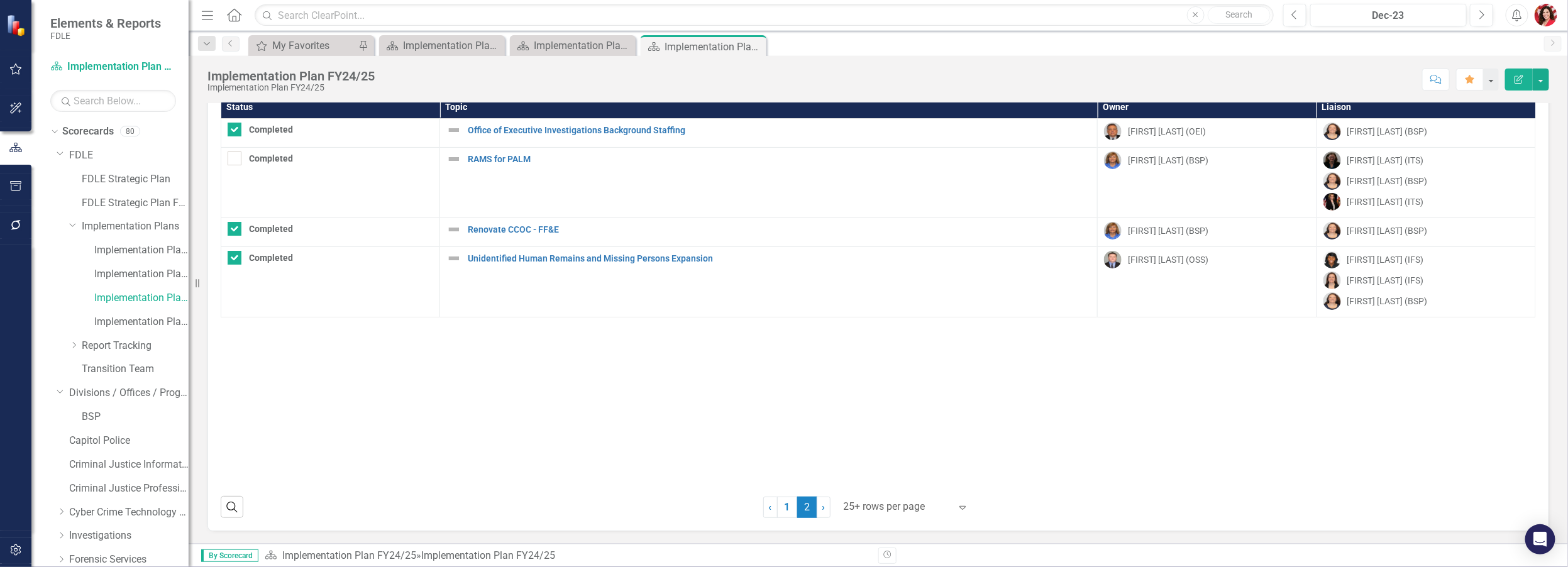 checkbox on "false" 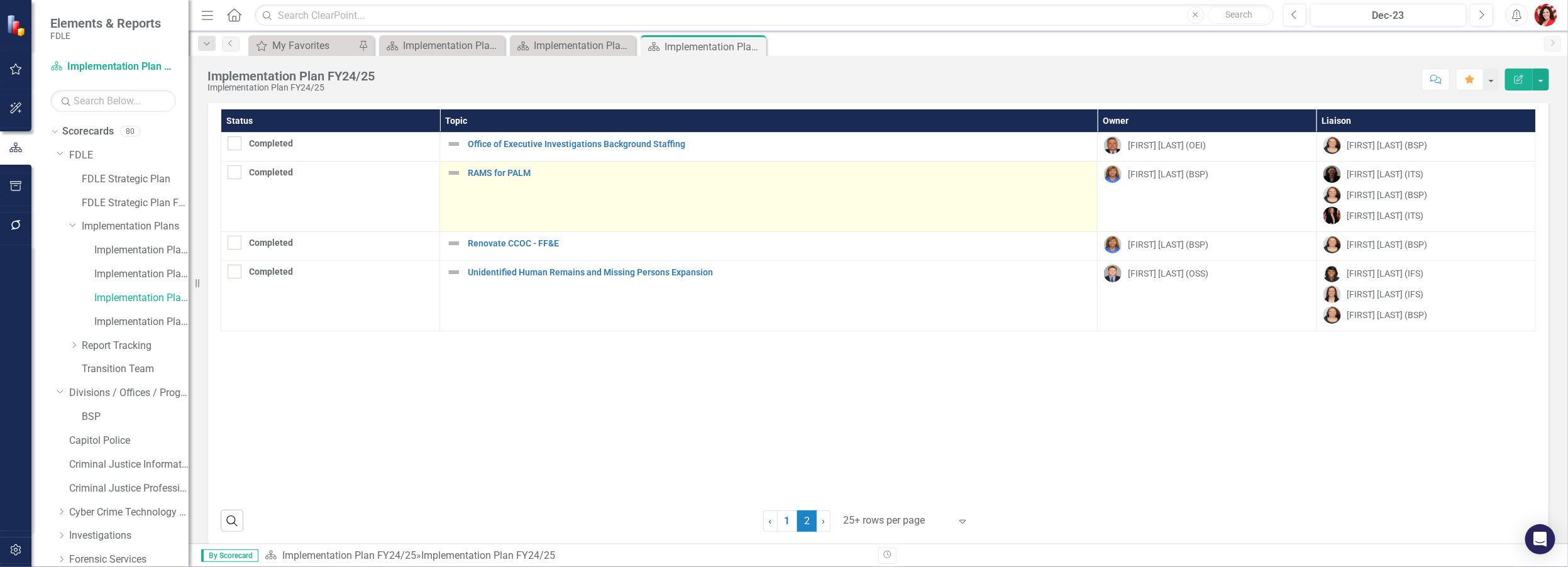 scroll, scrollTop: 40, scrollLeft: 0, axis: vertical 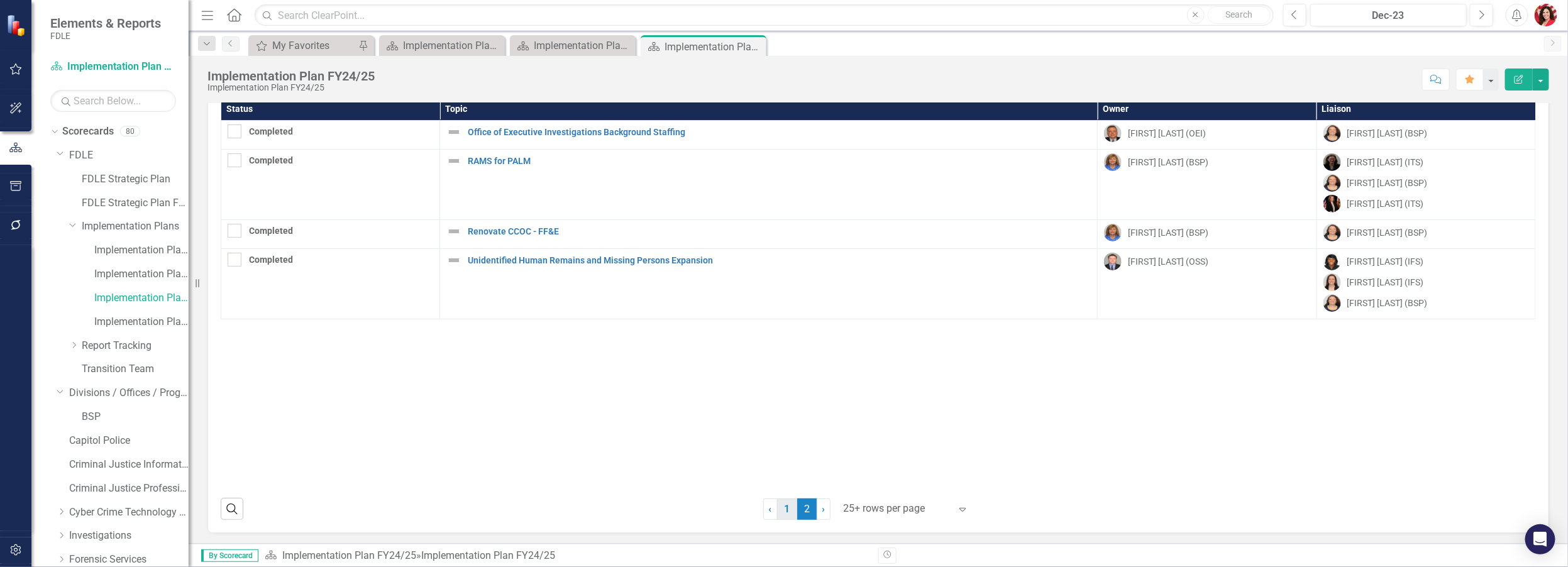 click on "1" at bounding box center (787, 509) 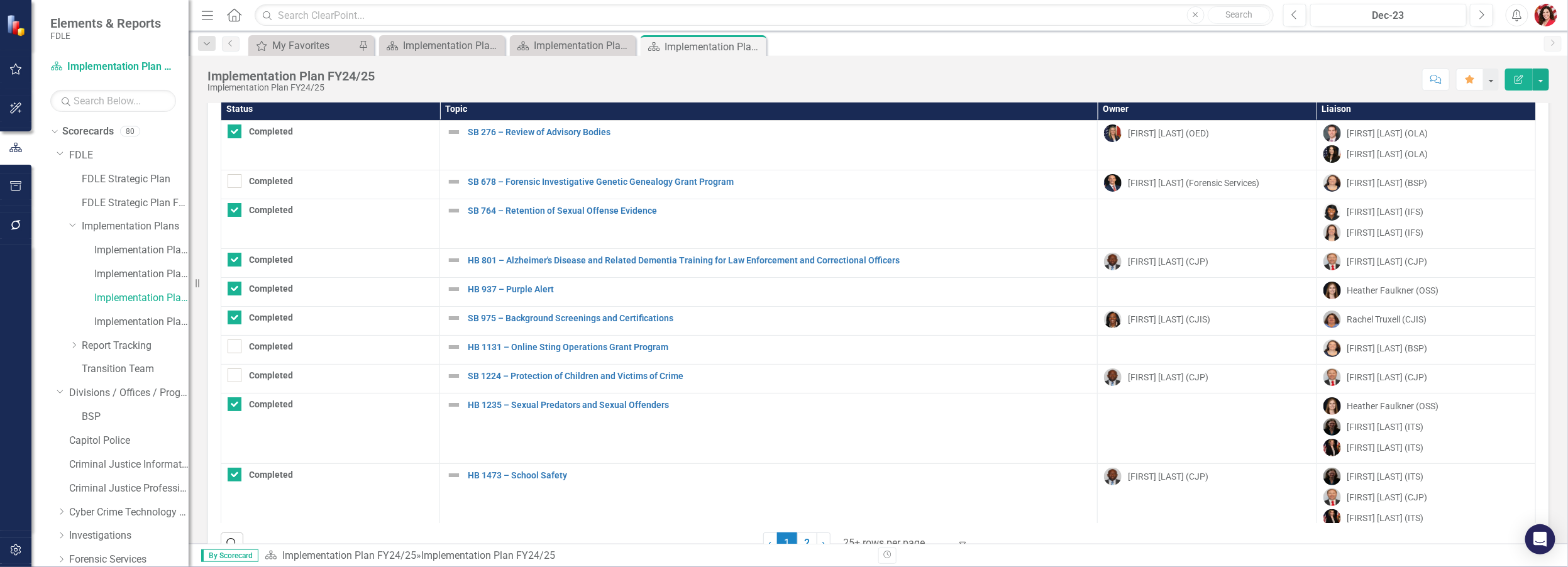 checkbox on "true" 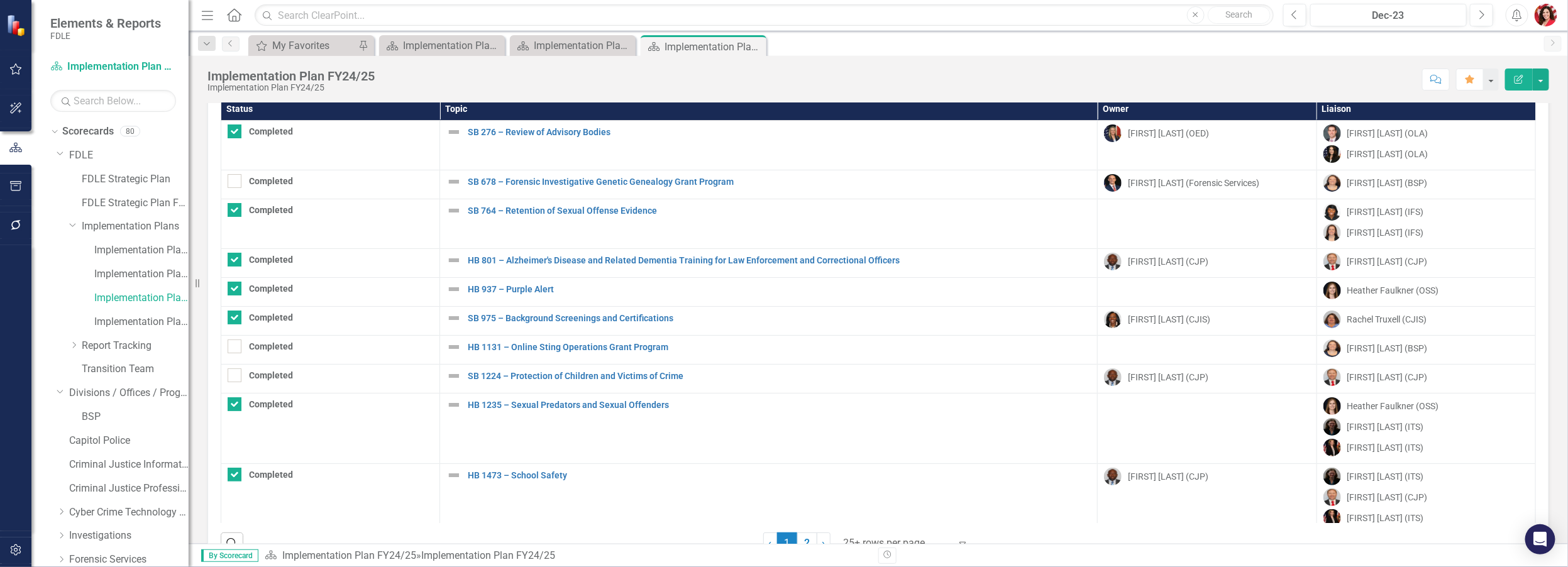 checkbox on "true" 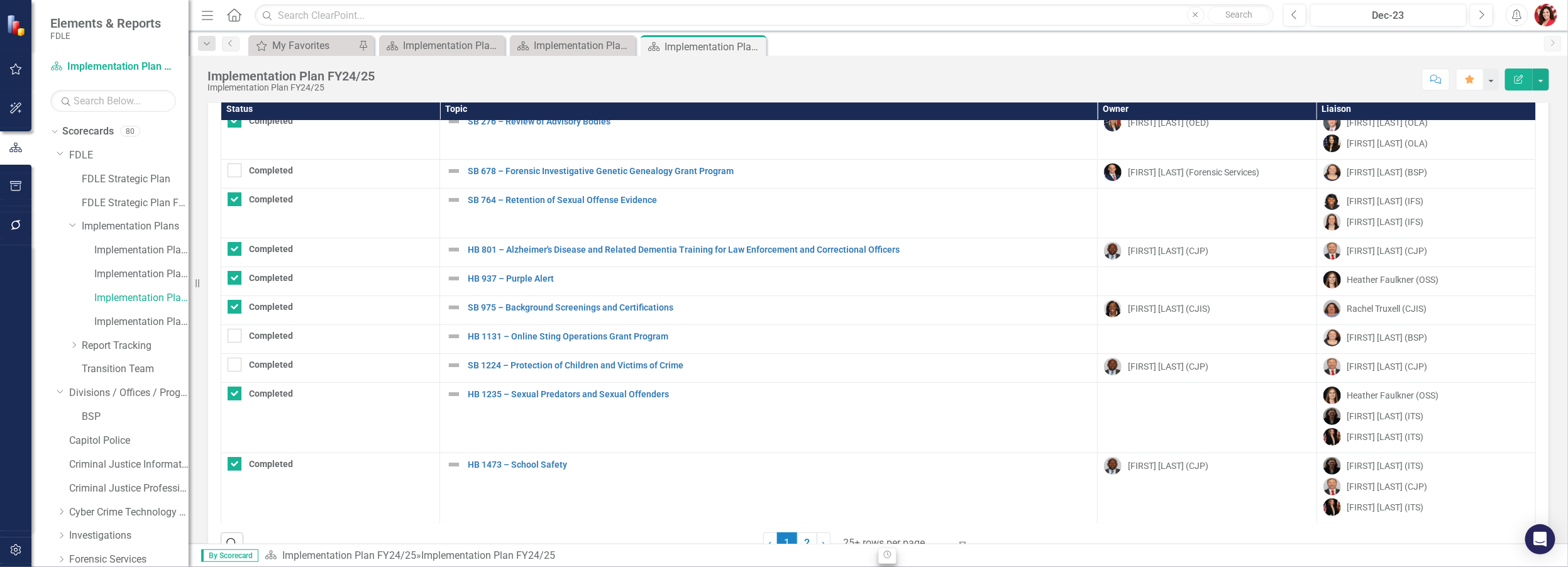 scroll, scrollTop: 343, scrollLeft: 0, axis: vertical 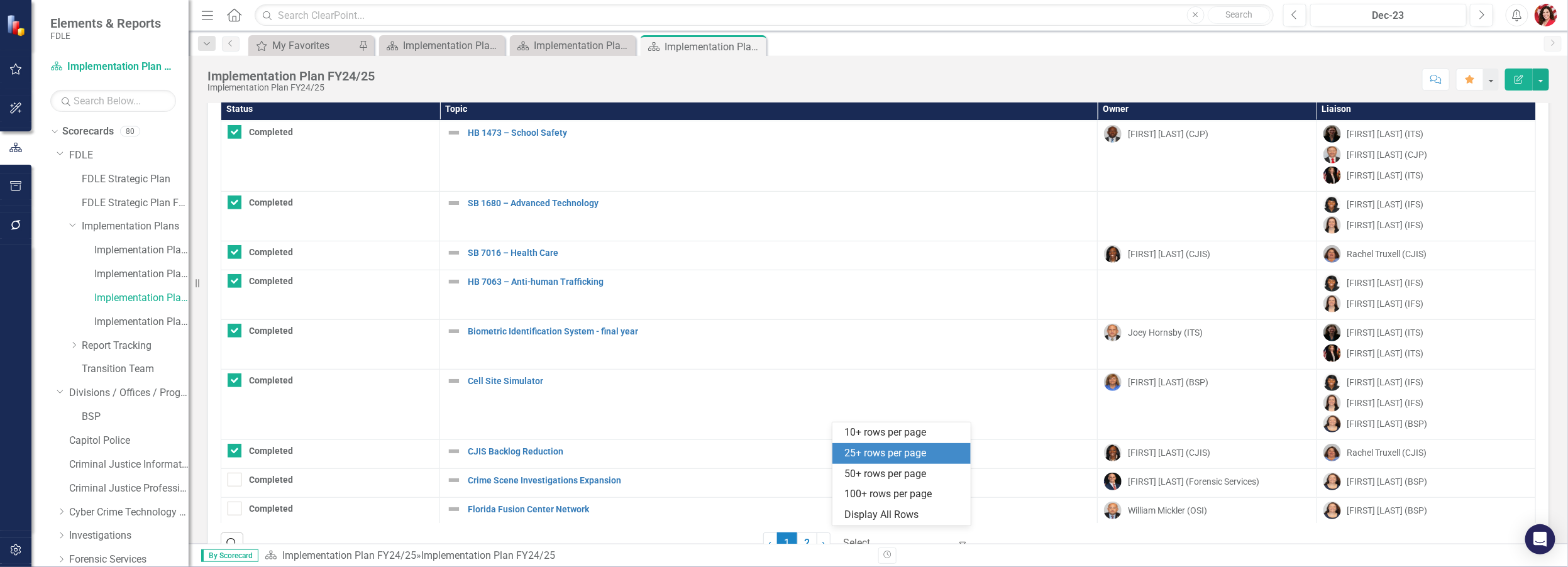 click at bounding box center (897, 543) 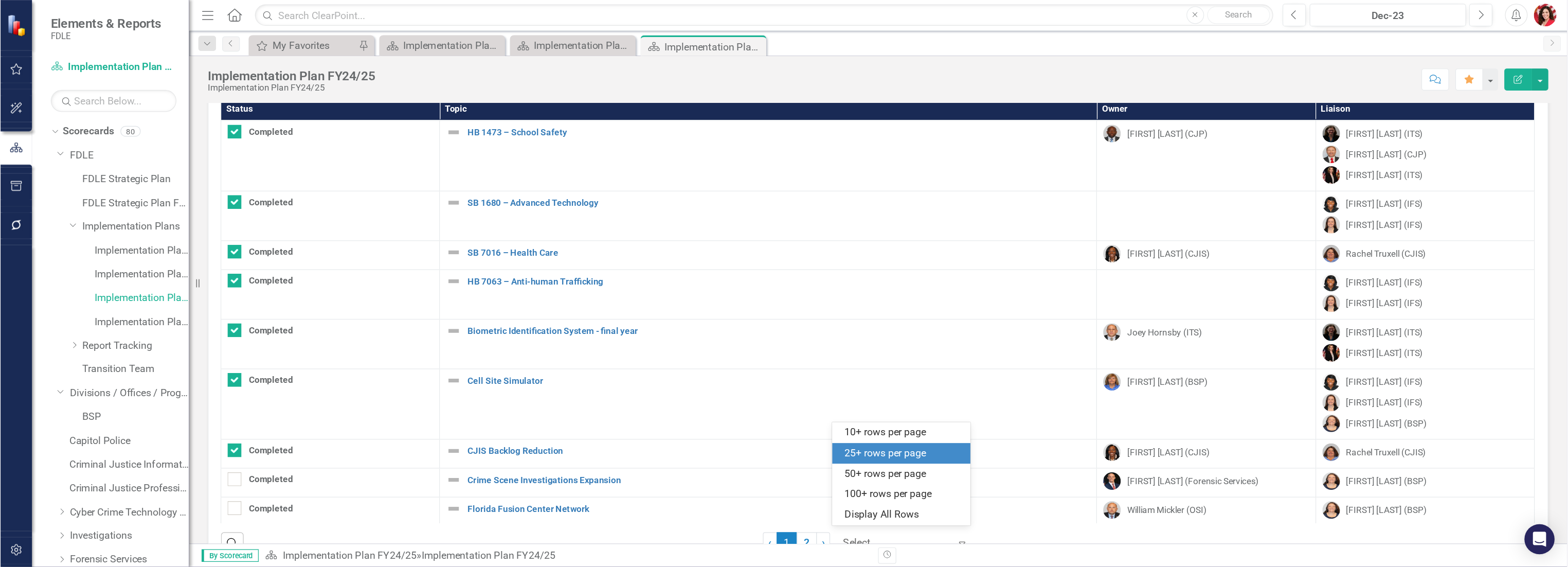 scroll, scrollTop: 37, scrollLeft: 0, axis: vertical 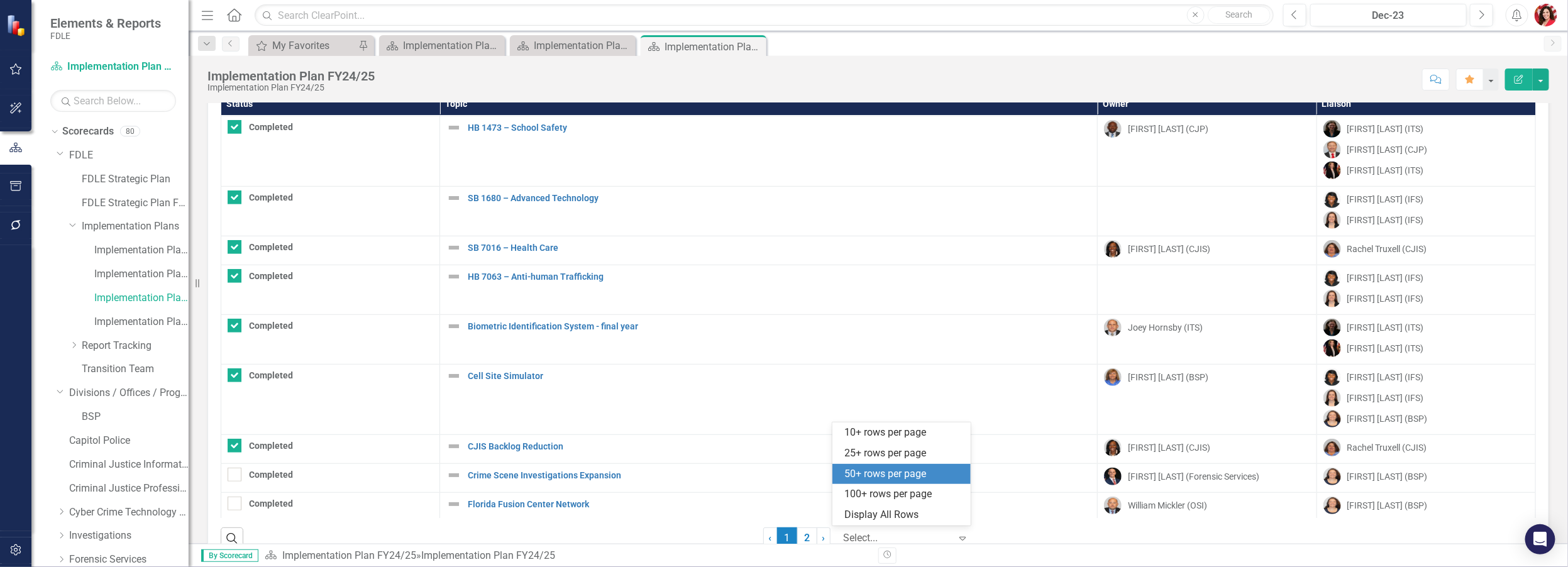 click on "50+ rows per page" at bounding box center (904, 474) 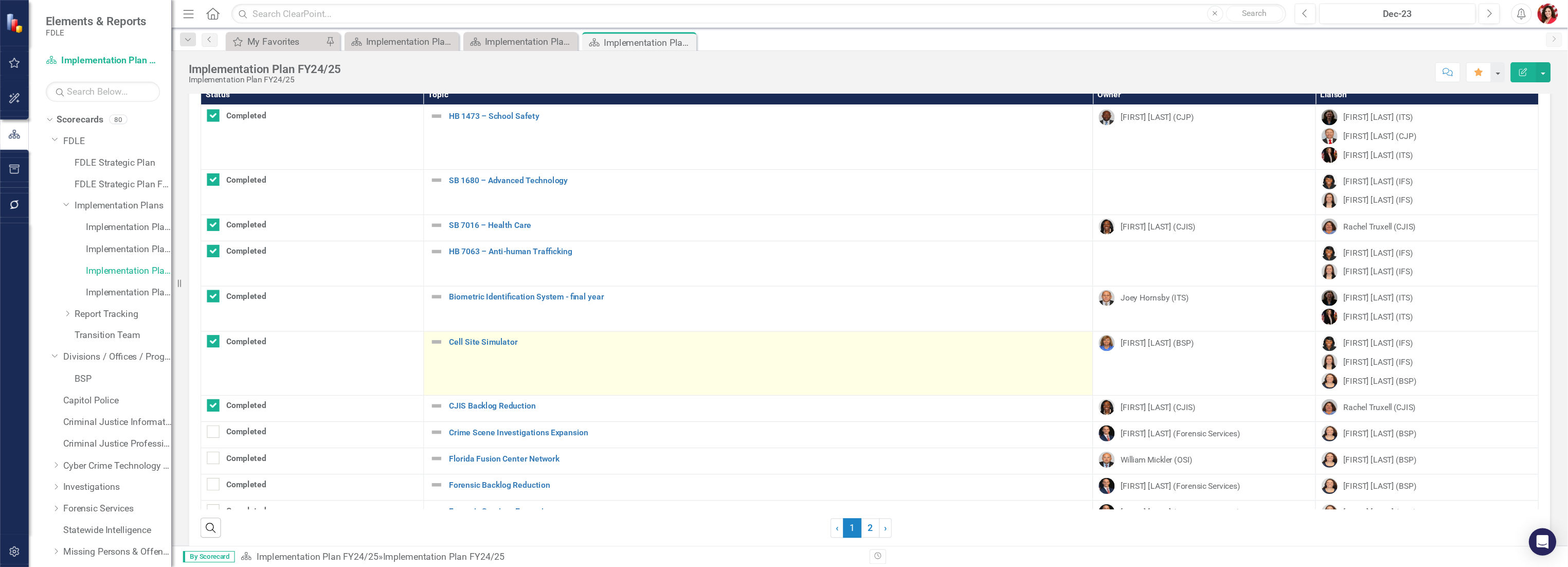scroll, scrollTop: 36, scrollLeft: 0, axis: vertical 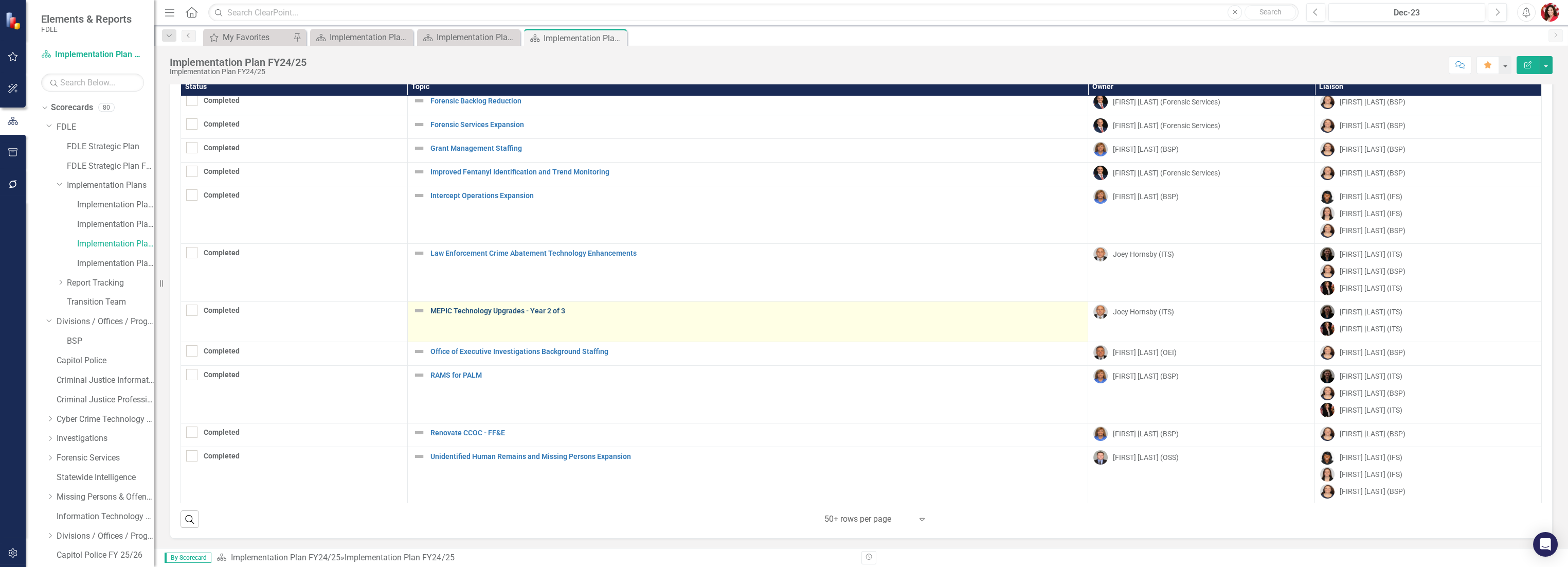 click on "MEPIC Technology Upgrades - Year 2 of 3" at bounding box center (756, 311) 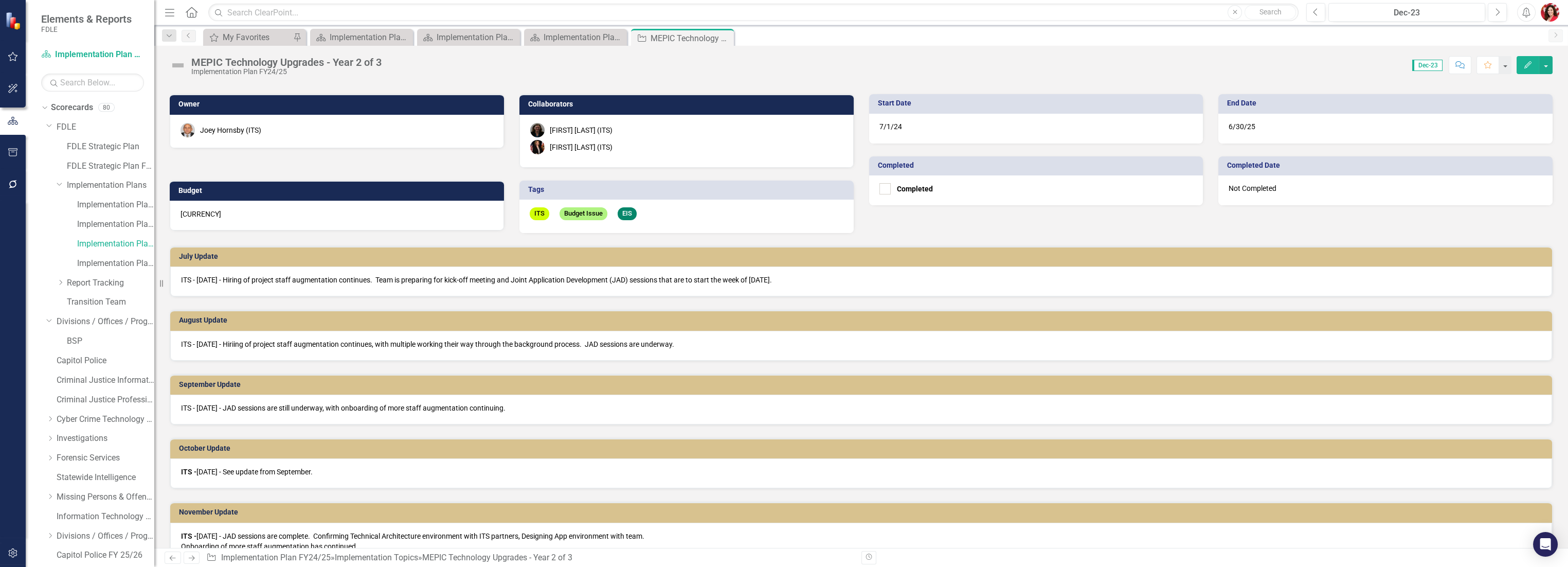 scroll, scrollTop: 0, scrollLeft: 0, axis: both 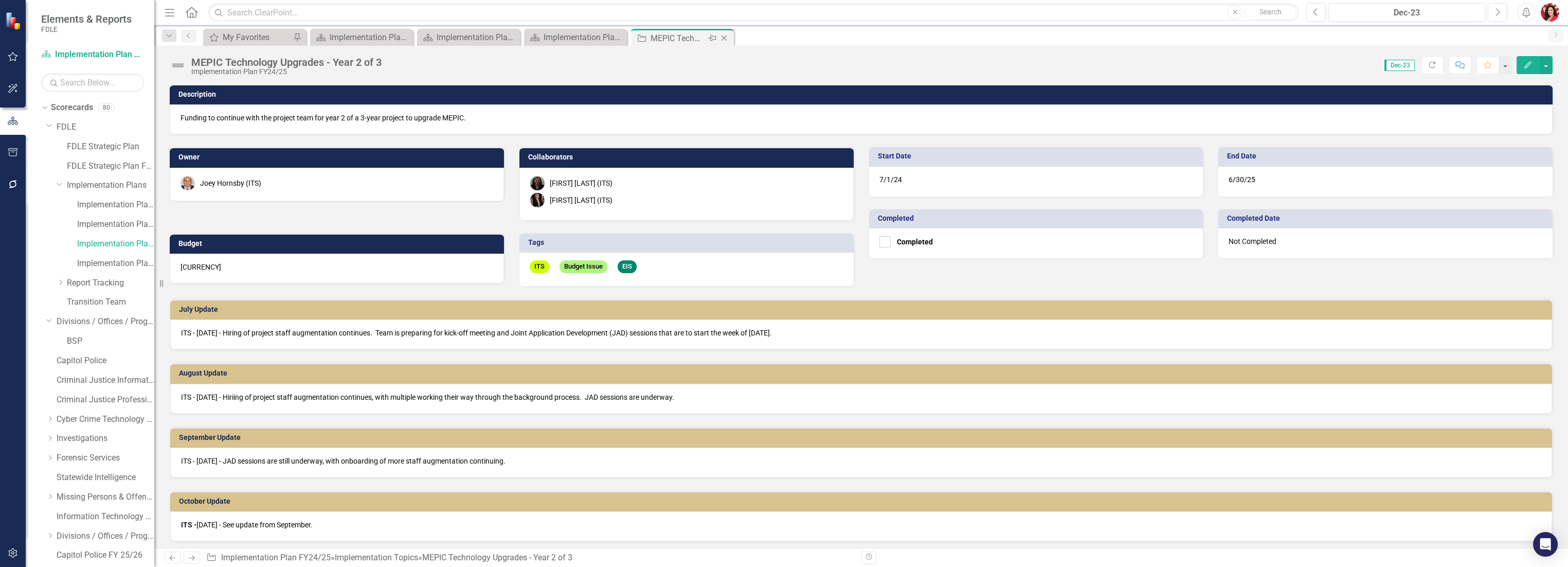 click on "Close" 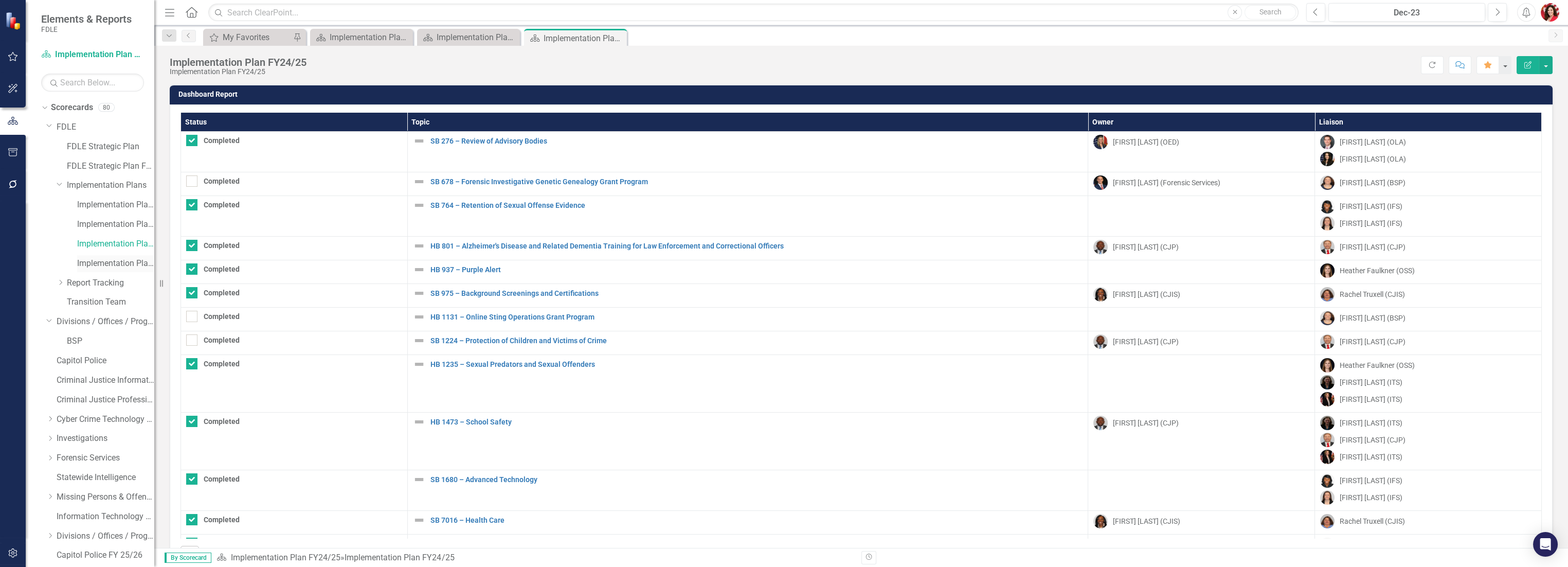 click on "Implementation Plan FY25/26" at bounding box center (116, 263) 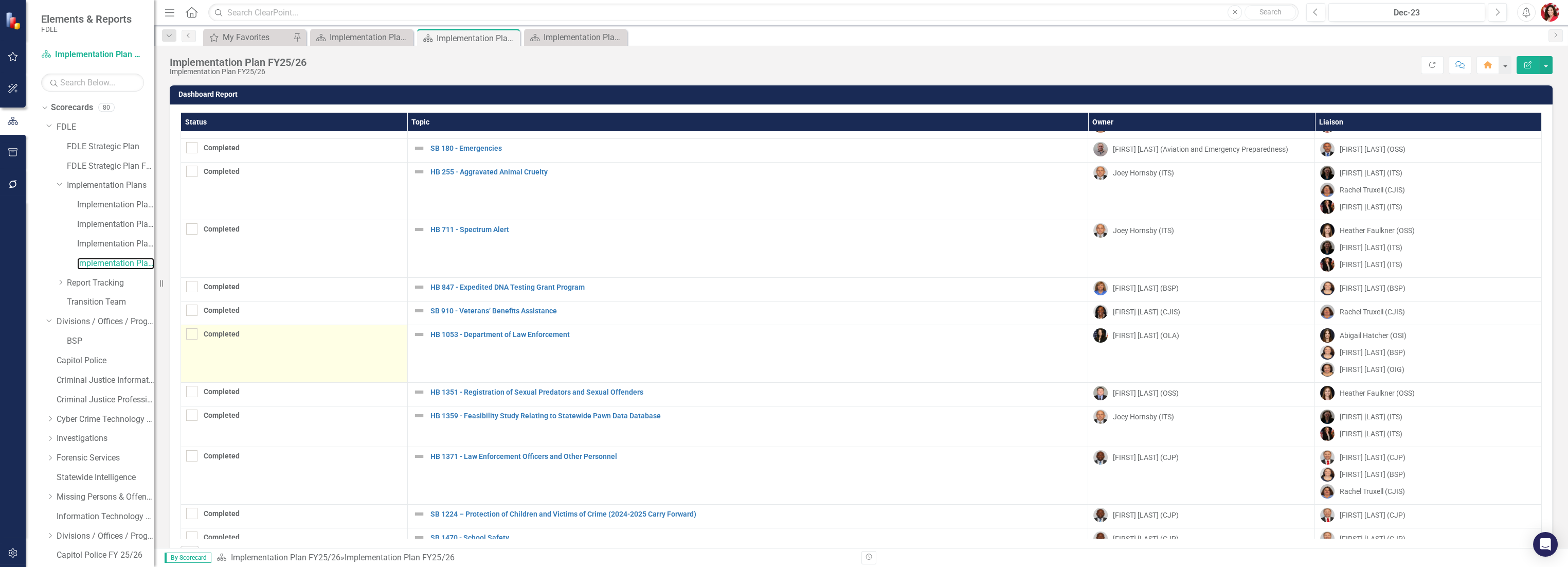 scroll, scrollTop: 0, scrollLeft: 0, axis: both 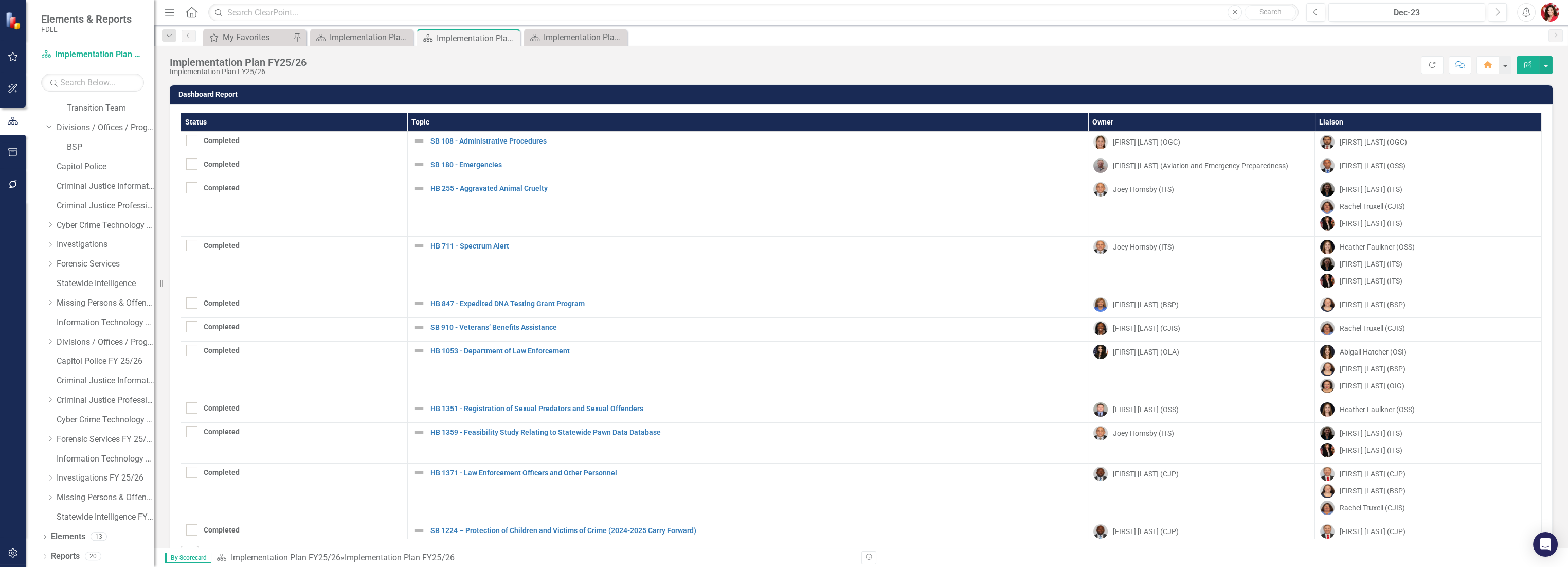 click on "Dropdown Scorecards 80 Dropdown FDLE FDLE Strategic Plan FDLE Strategic Plan FY 25/26 Dropdown Implementation Plans Implementation Plan FY22/23 Implementation Plan FY23/24 Implementation Plan FY24/25 Implementation Plan FY25/26 Dropdown Report Tracking Report Tracking 2023 Report Tracking 2024 Report Tracking 2025 Transition Team Dropdown Divisions / Offices / Programs BSP Capitol Police Criminal Justice Information Services  Criminal Justice Professionalism, Standards & Training Services Dropdown Cyber Crime Technology & Telecommunications ESST Dropdown Investigations Dropdown Regional Operations Centers FMROC JROC MROC  OROC PROC TBROC TROC  Dropdown Forensic Services Biology Crime Scene Investigation Digital Evidence DNA Database Document Examination (Questioned Documents) Firearms Footwear & Tire (Impression Evidence) Friction Ridge (Latent Prints) Seized Drugs (Drug Chemistry) Toxicology Trace Materials (Trace Evidence) Regional Crime Labs  Statewide Intelligence Dropdown EIS Dropdown Dropdown Dropdown 0" at bounding box center (90, 333) 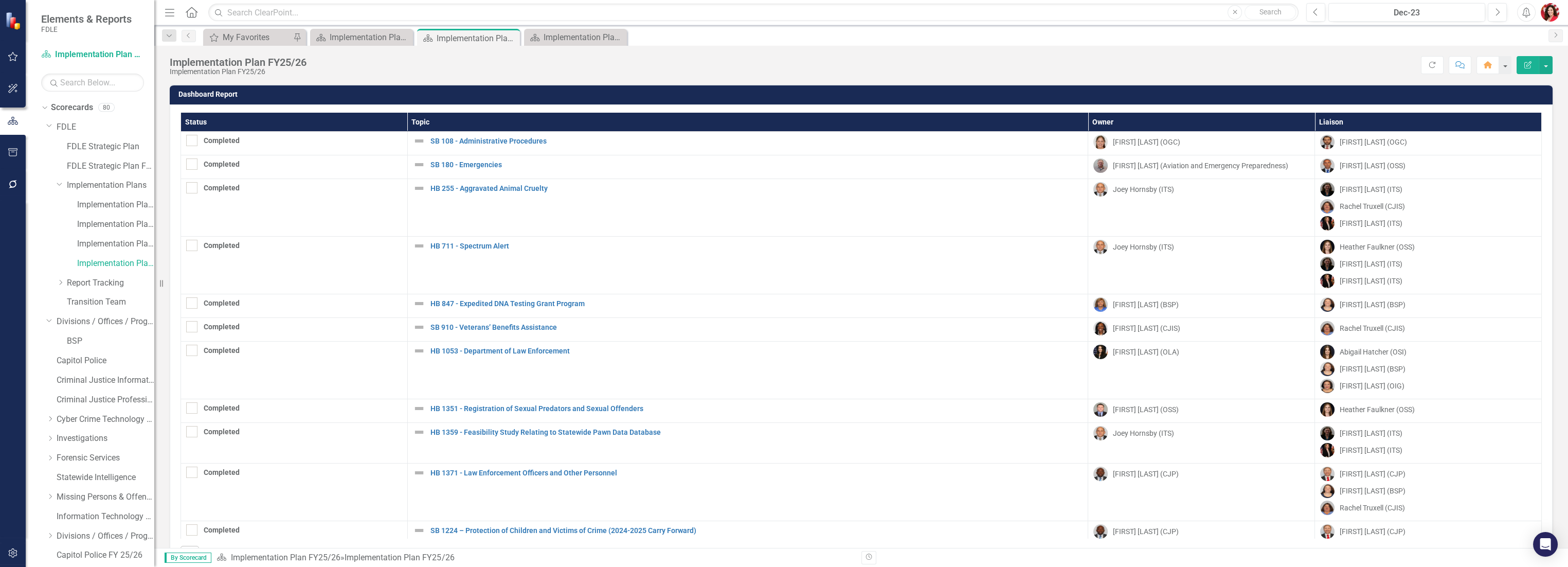 scroll, scrollTop: 0, scrollLeft: 0, axis: both 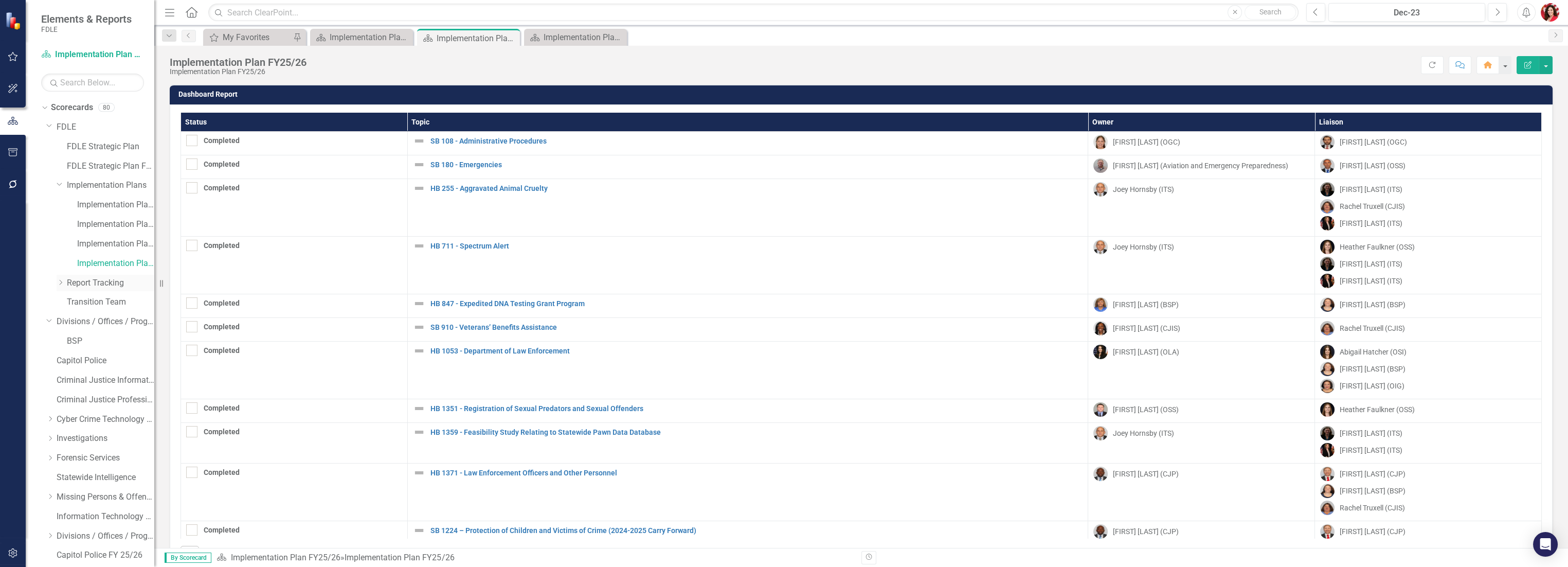 click 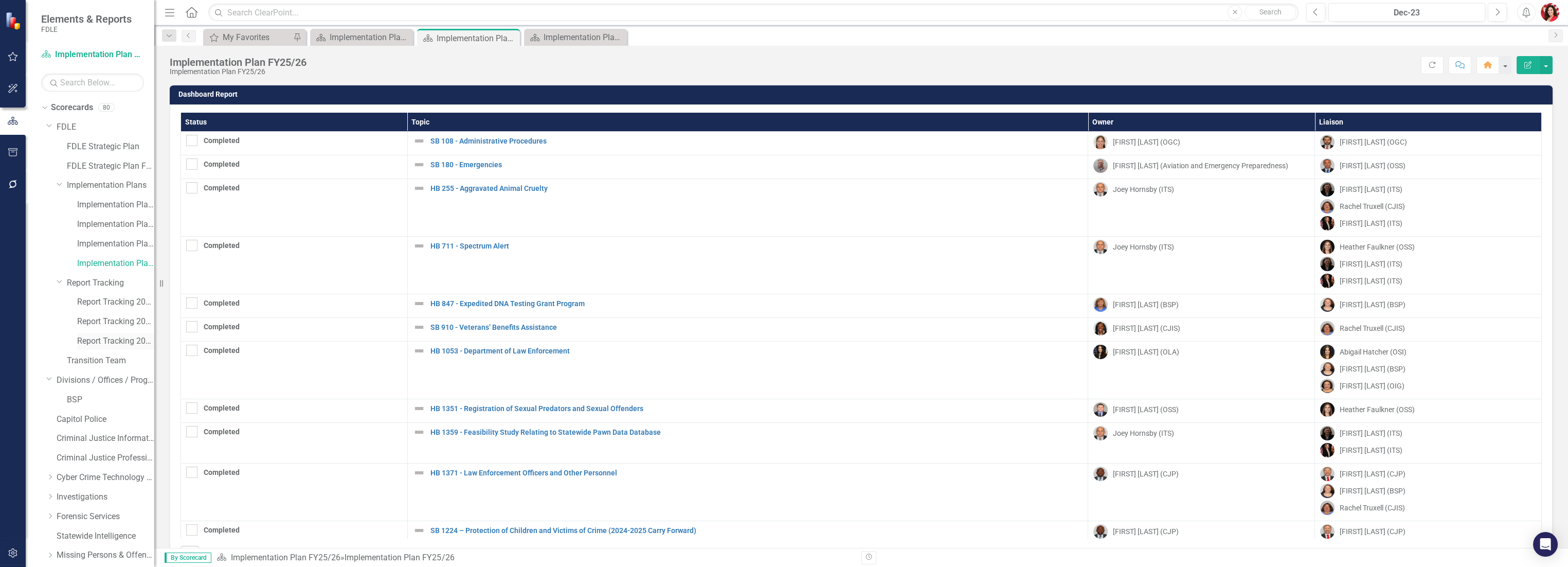 click on "Report Tracking 2025" at bounding box center (116, 341) 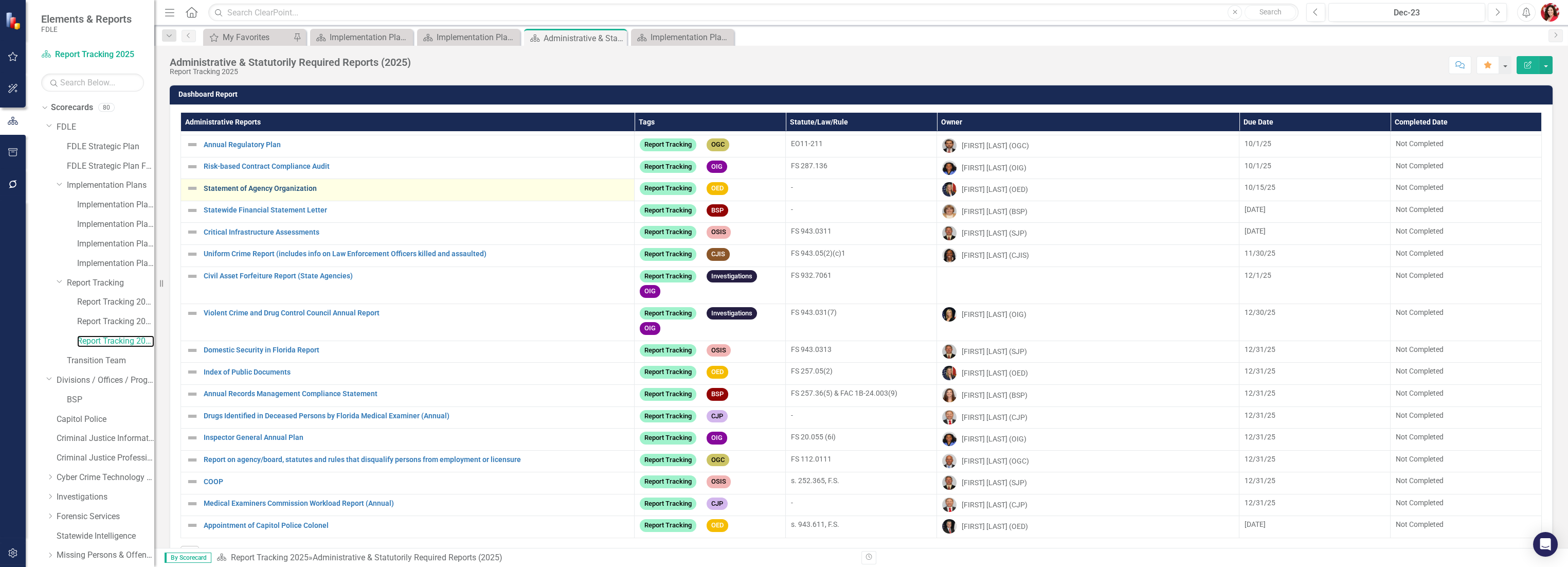 scroll, scrollTop: 515, scrollLeft: 0, axis: vertical 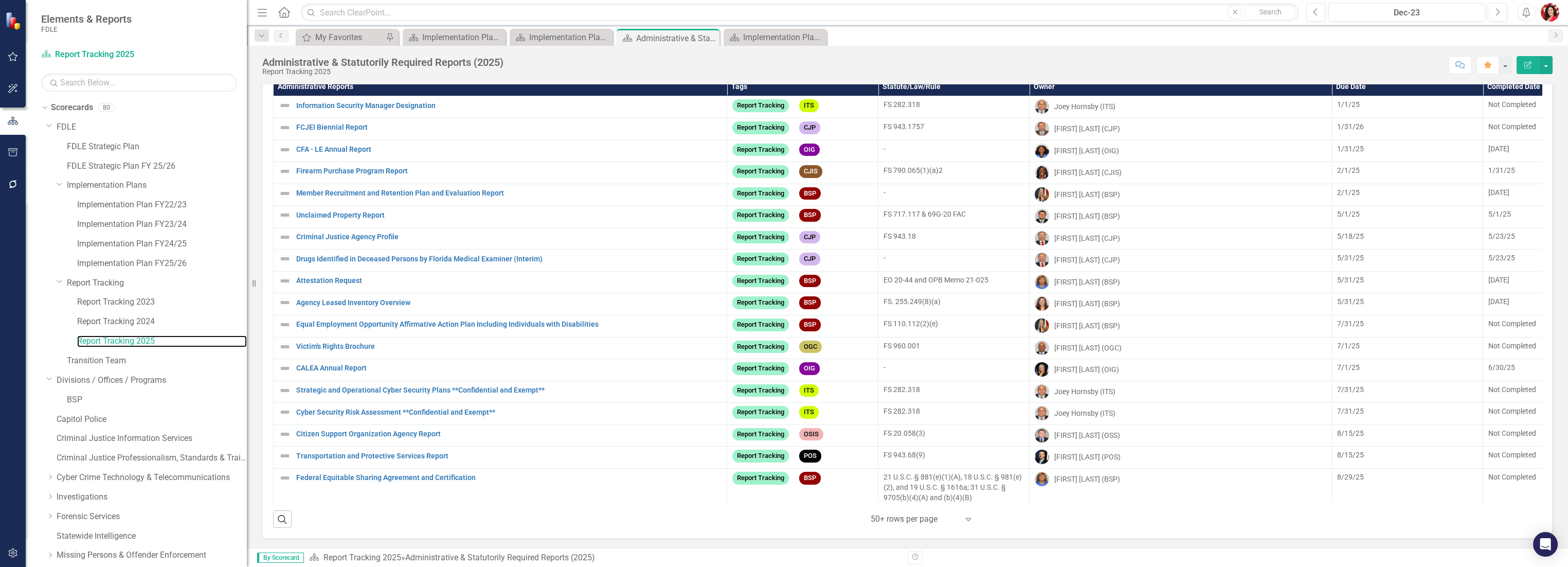 drag, startPoint x: 160, startPoint y: 325, endPoint x: 259, endPoint y: 328, distance: 99.04544 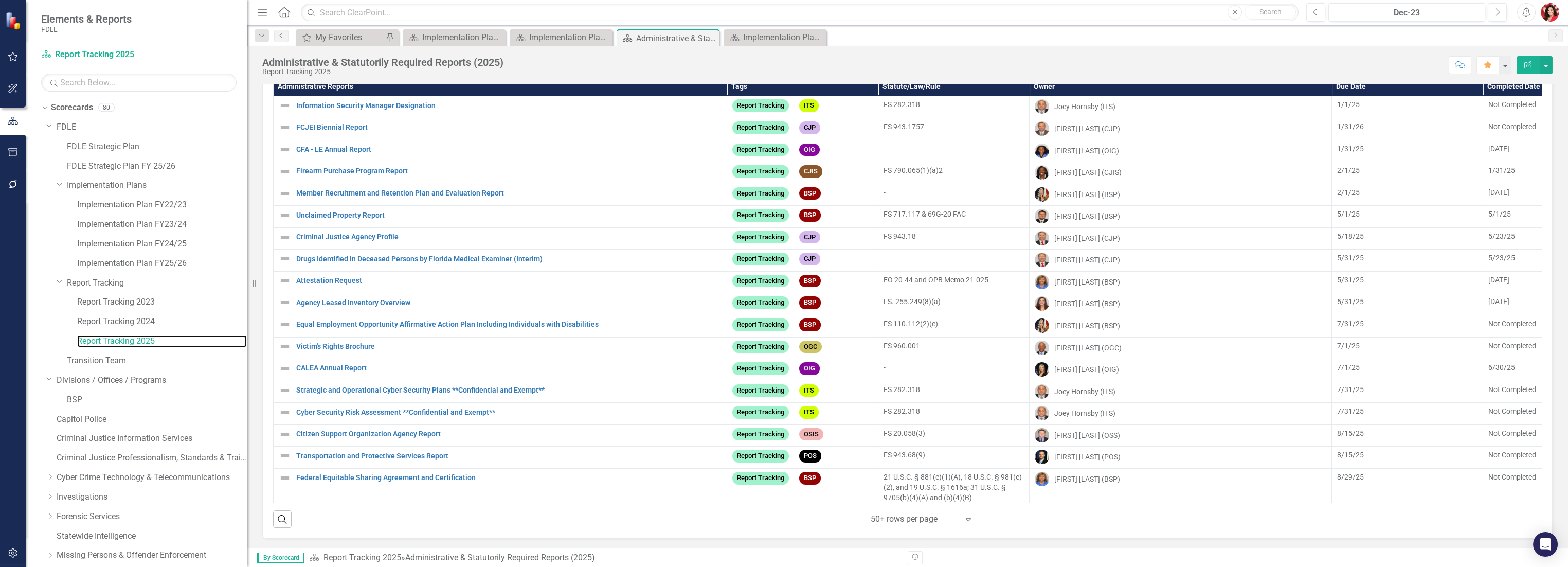 click on "Resize" at bounding box center (251, 284) 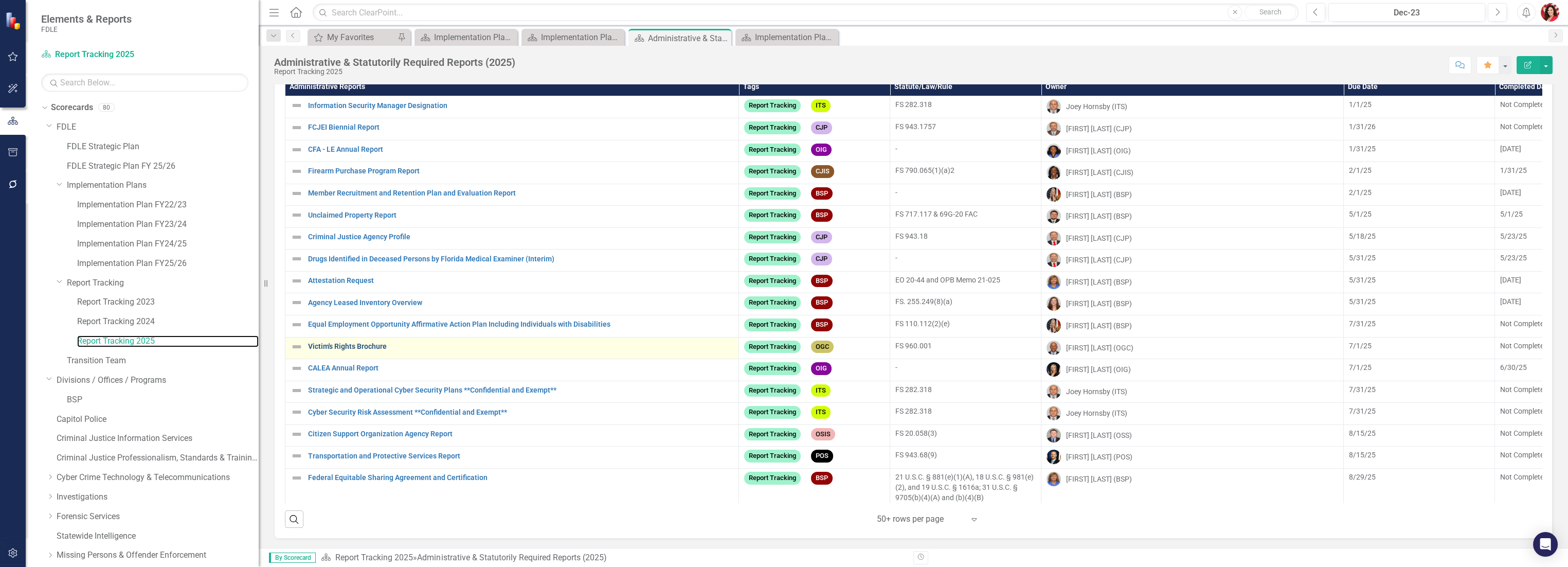 scroll, scrollTop: 0, scrollLeft: 0, axis: both 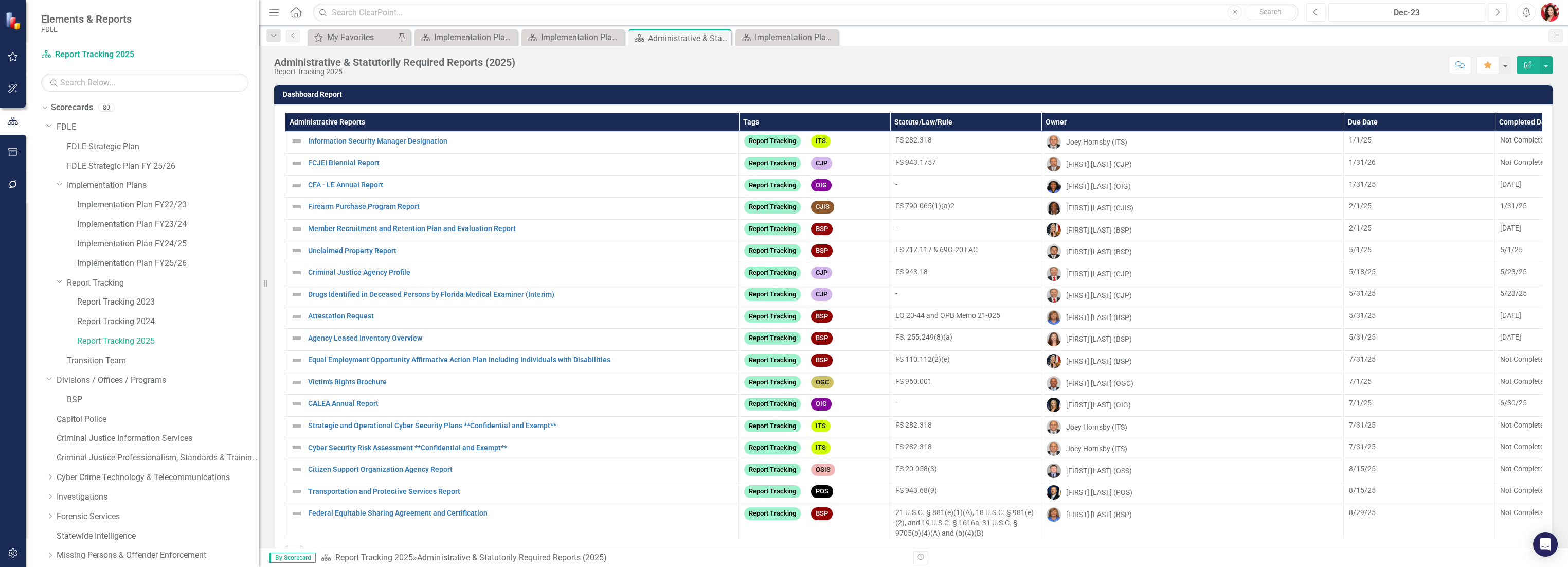 click on "Administrative Reports" at bounding box center (512, 122) 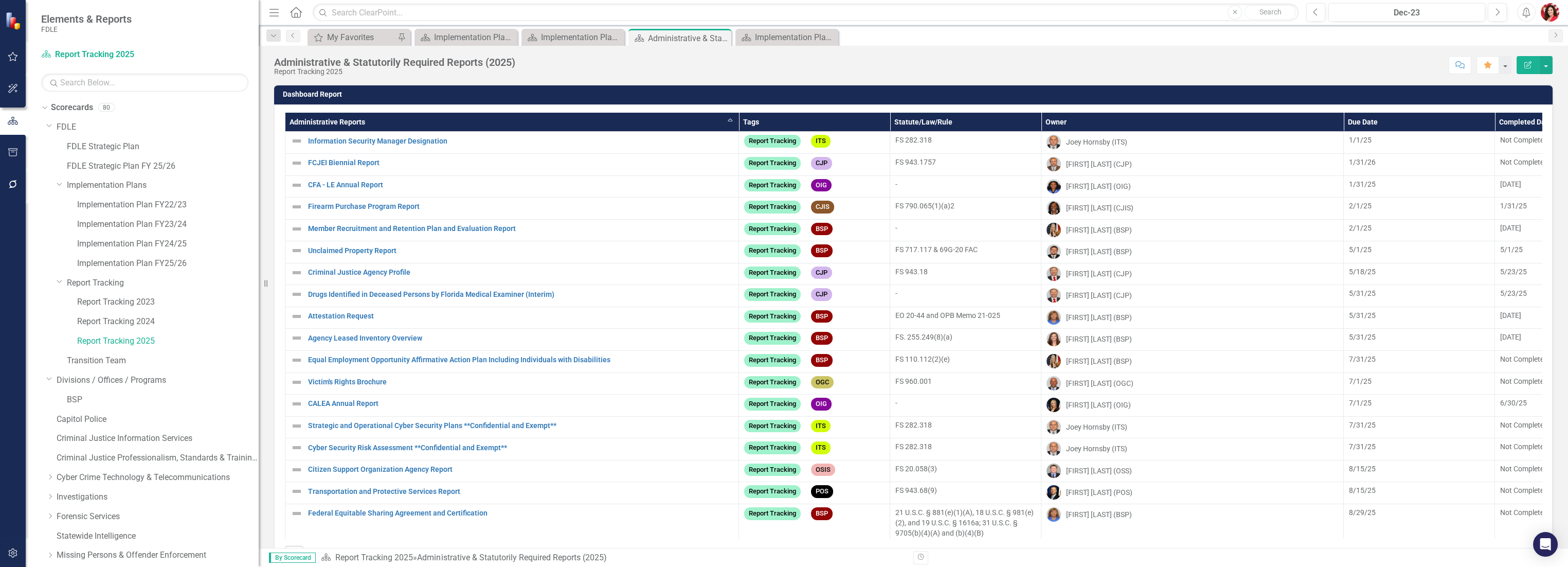 click on "Administrative Reports Sort Ascending" at bounding box center (512, 122) 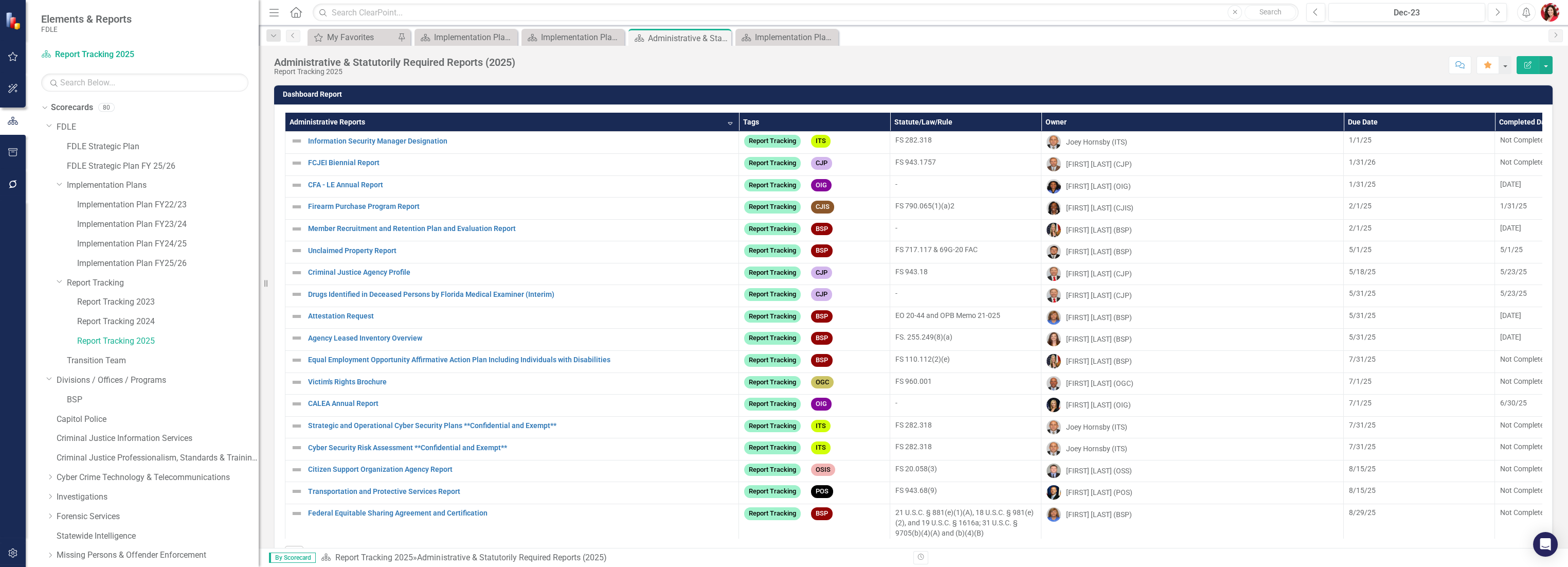 click on "Owner" at bounding box center [1193, 122] 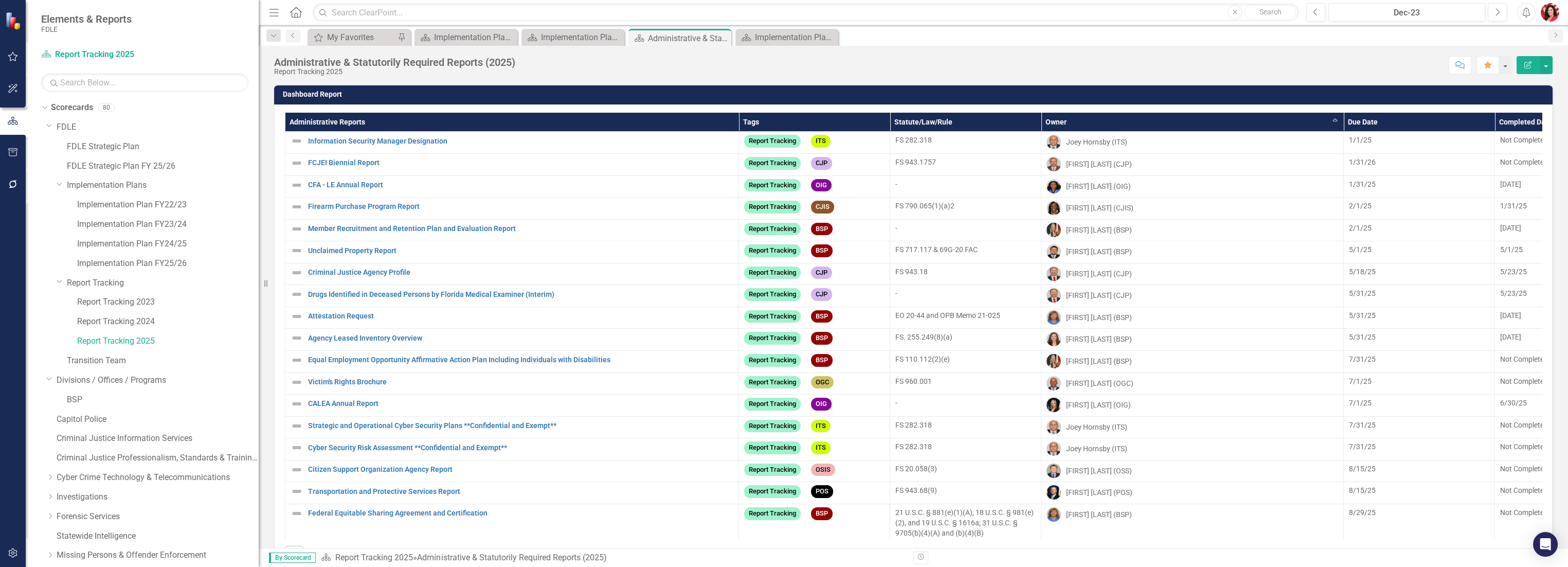 click on "Owner Sort Ascending" at bounding box center (1193, 122) 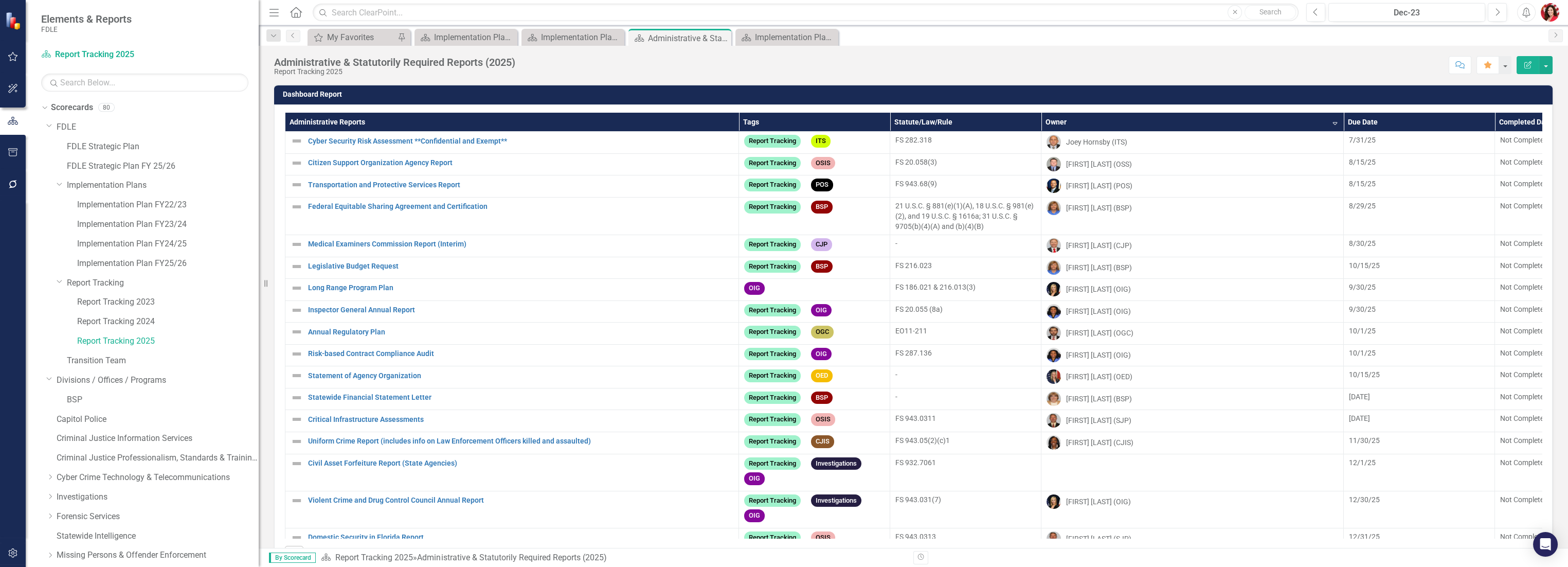 scroll, scrollTop: 343, scrollLeft: 0, axis: vertical 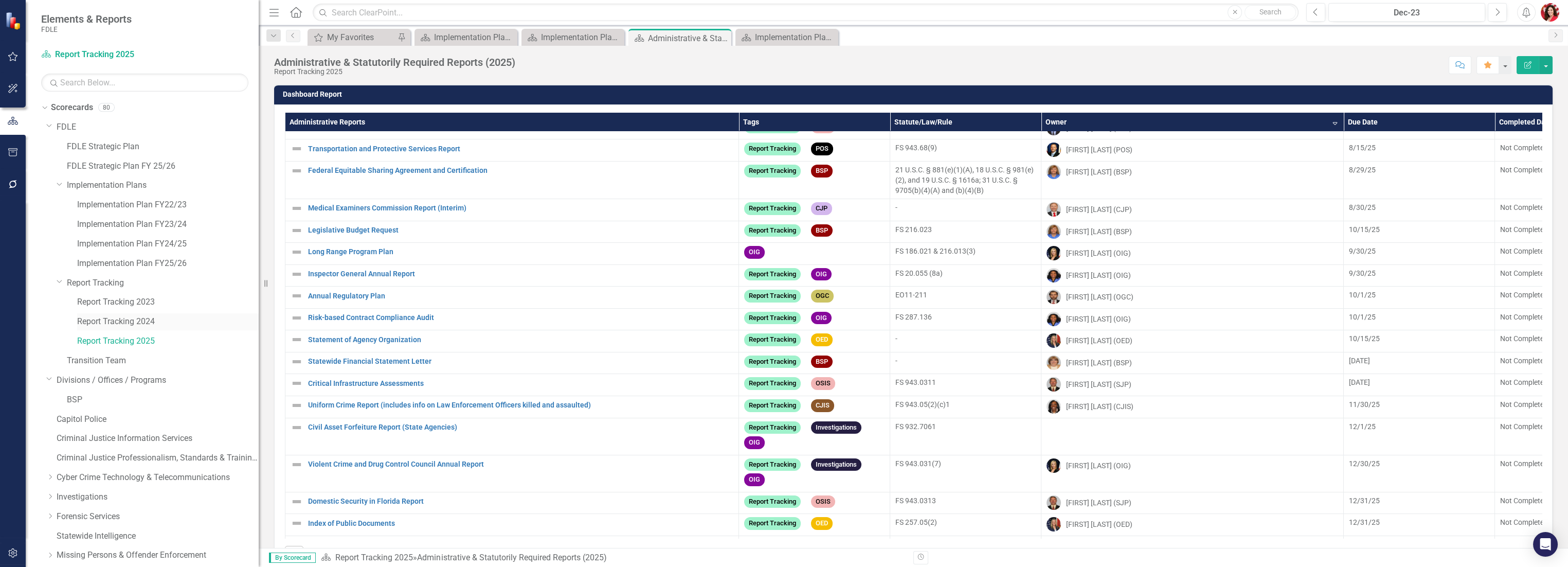 click on "Report Tracking 2024" at bounding box center [168, 322] 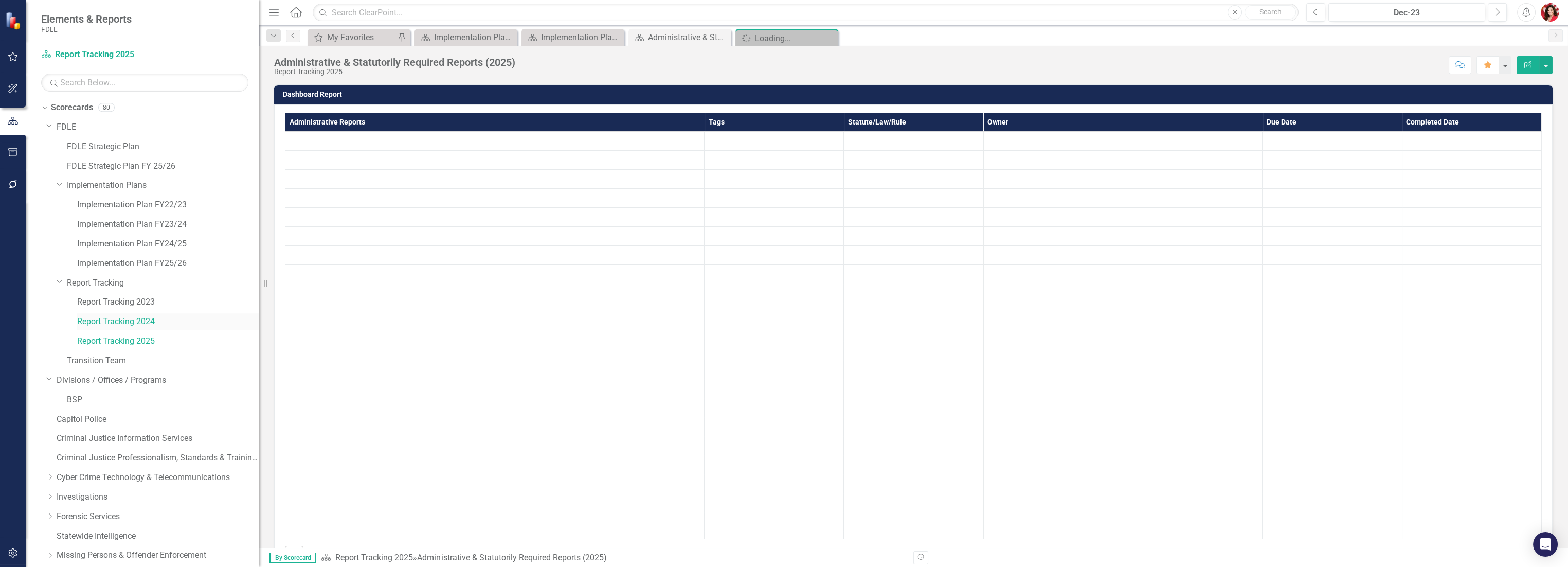 click on "Report Tracking 2024" at bounding box center [168, 322] 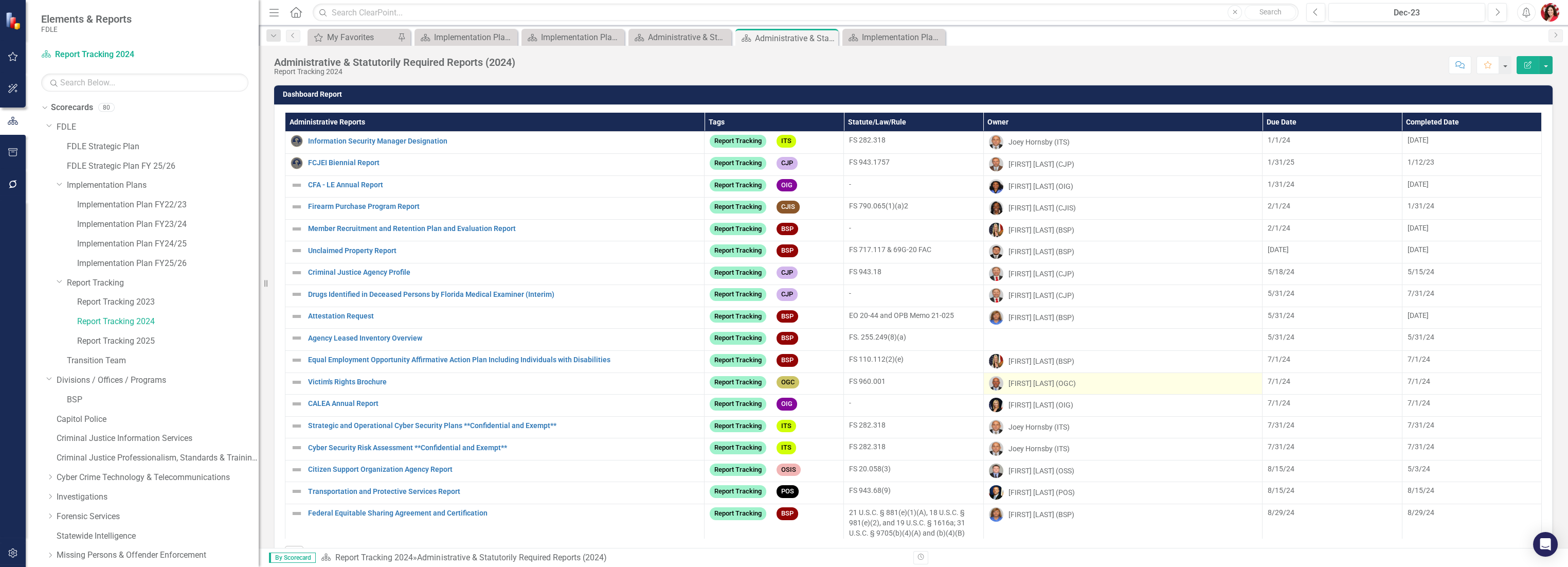 drag, startPoint x: 1140, startPoint y: 367, endPoint x: 1088, endPoint y: 396, distance: 59.5399 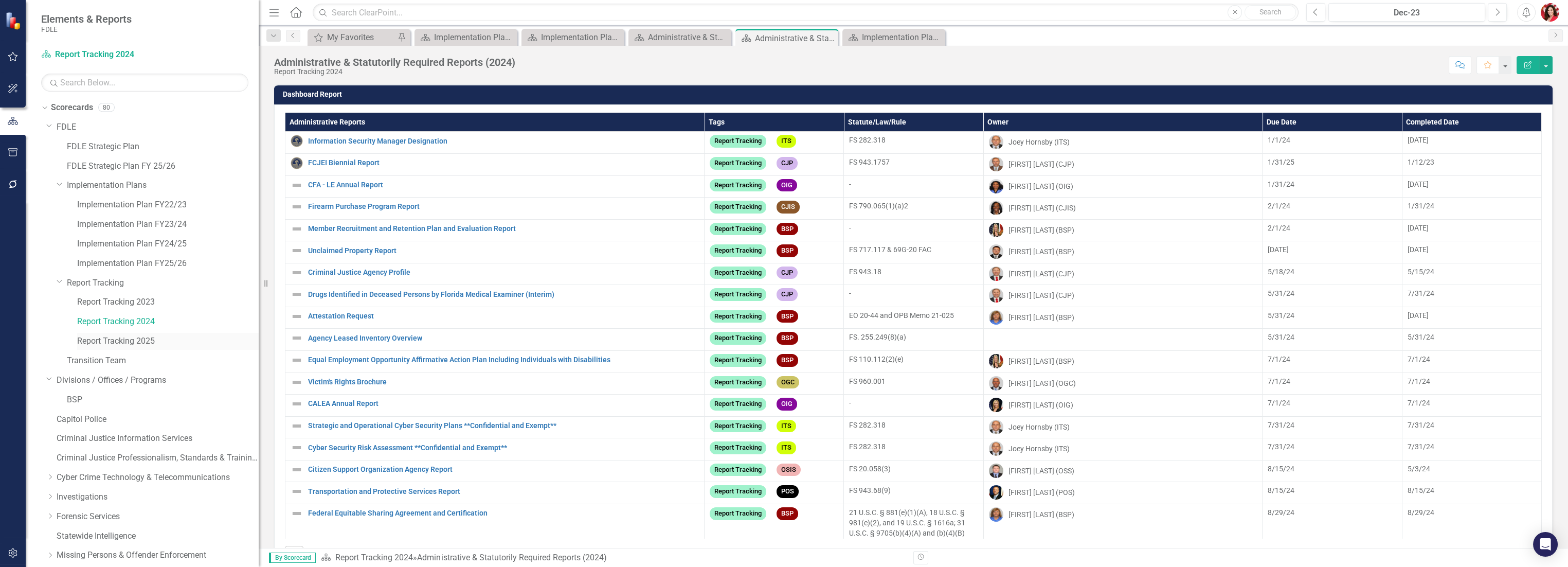 drag, startPoint x: 1088, startPoint y: 396, endPoint x: 127, endPoint y: 340, distance: 962.6303 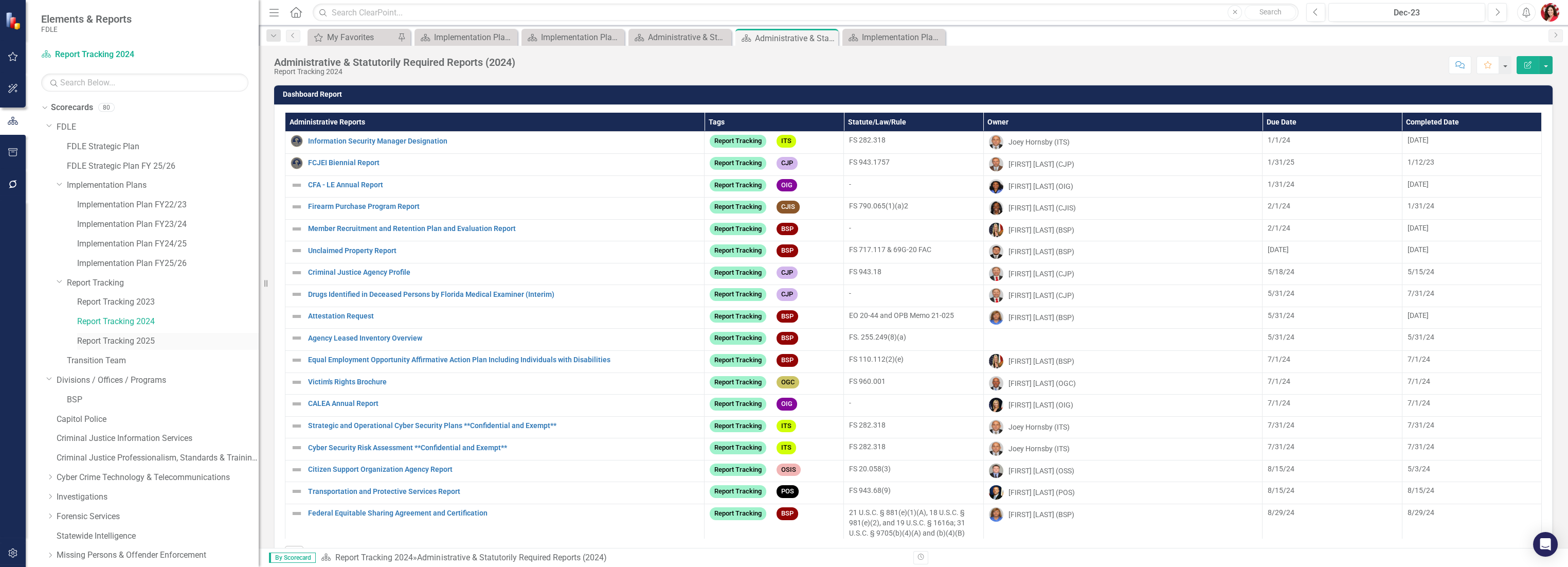 click on "Report Tracking 2025" at bounding box center [168, 341] 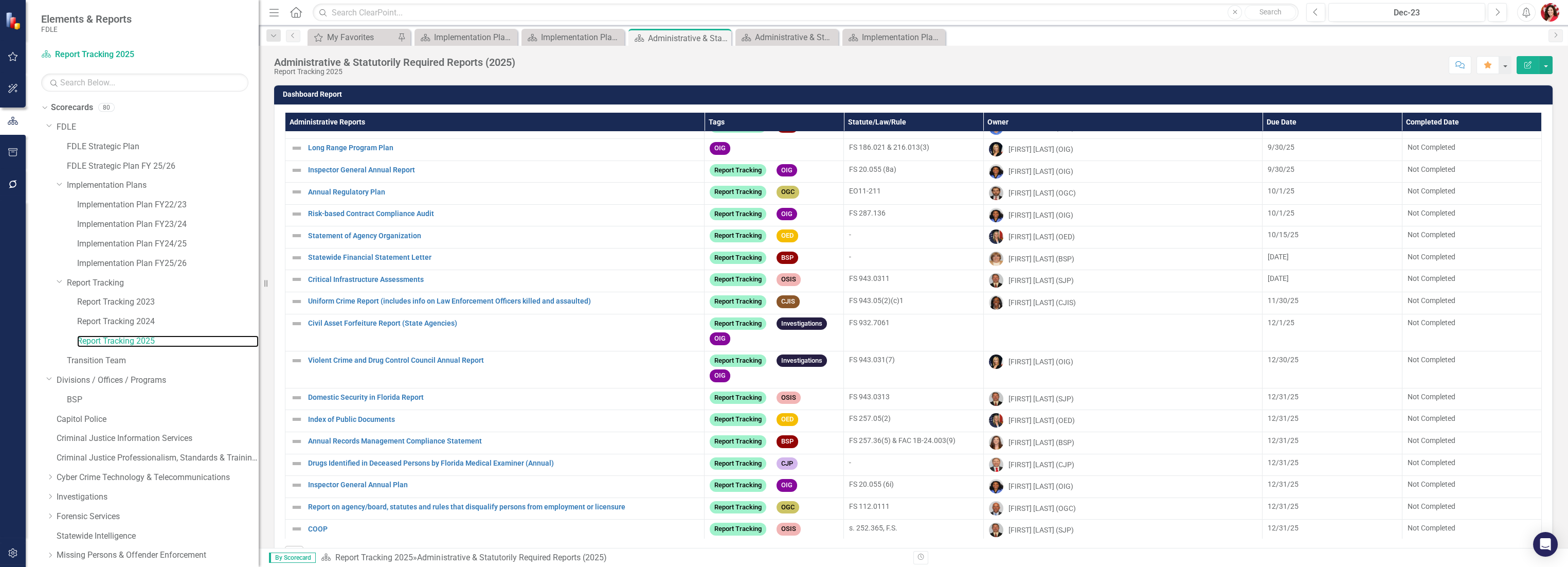 scroll, scrollTop: 507, scrollLeft: 0, axis: vertical 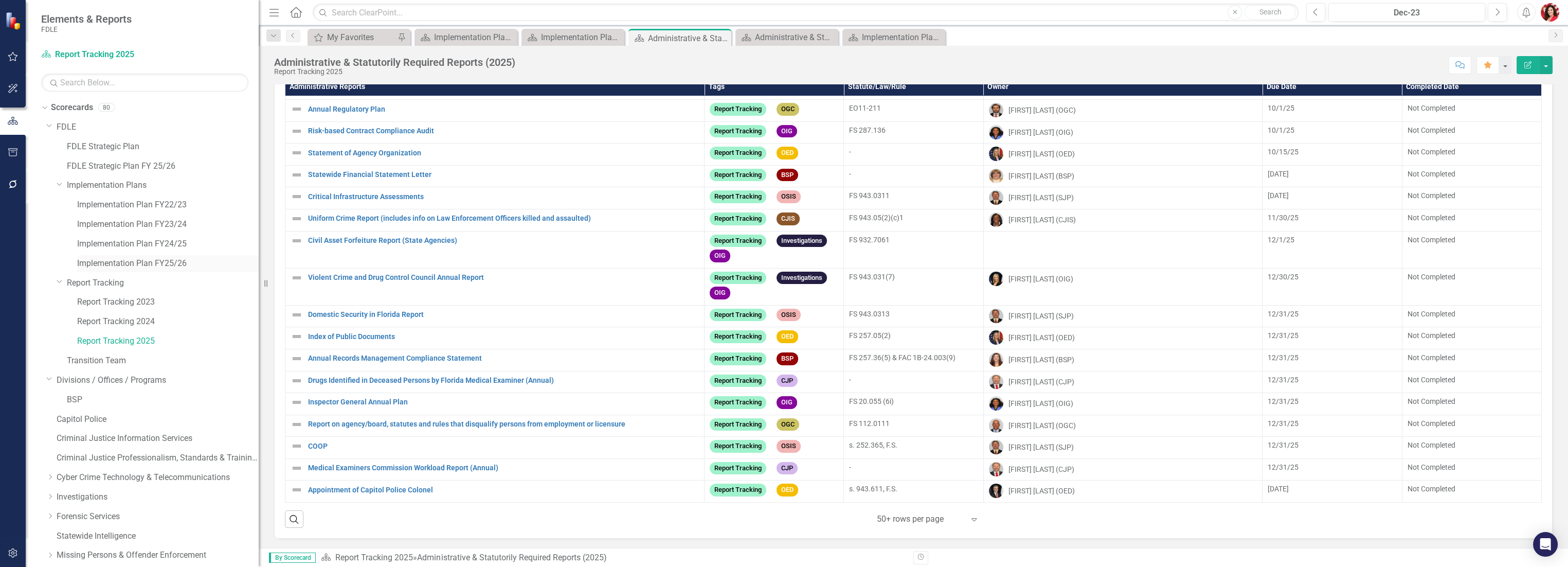 click on "Implementation Plan FY25/26" at bounding box center [168, 263] 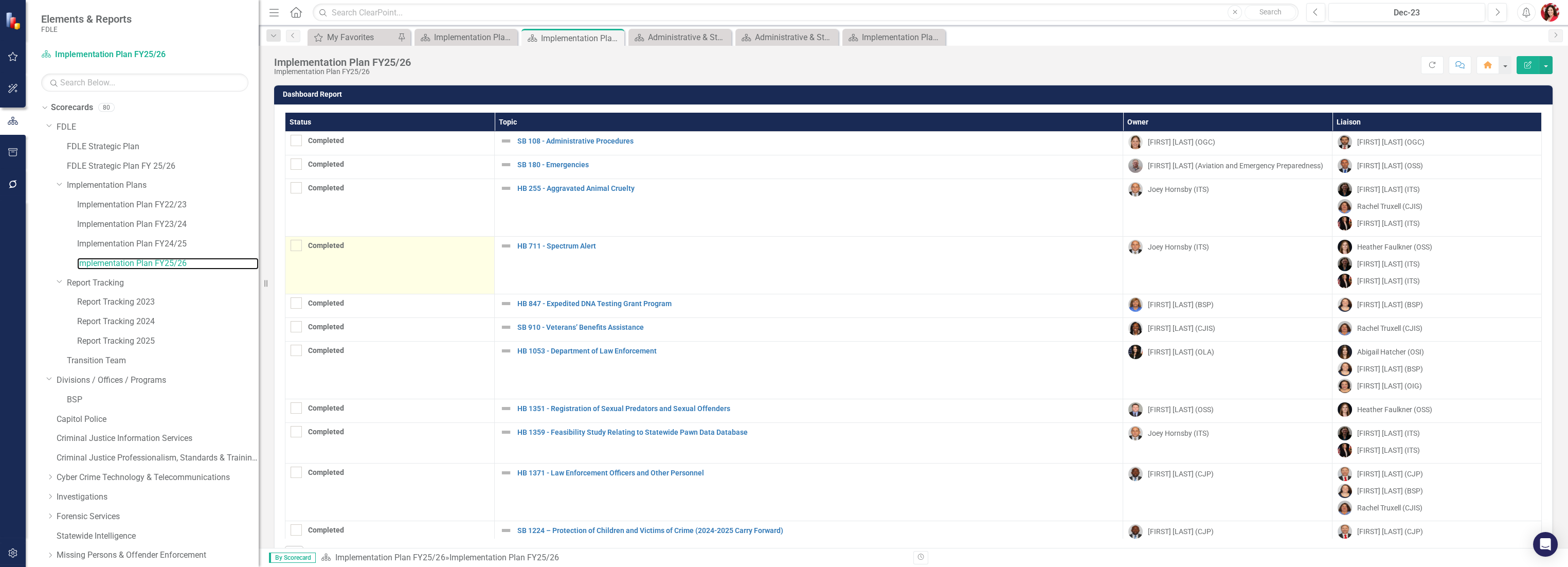 scroll, scrollTop: 54, scrollLeft: 0, axis: vertical 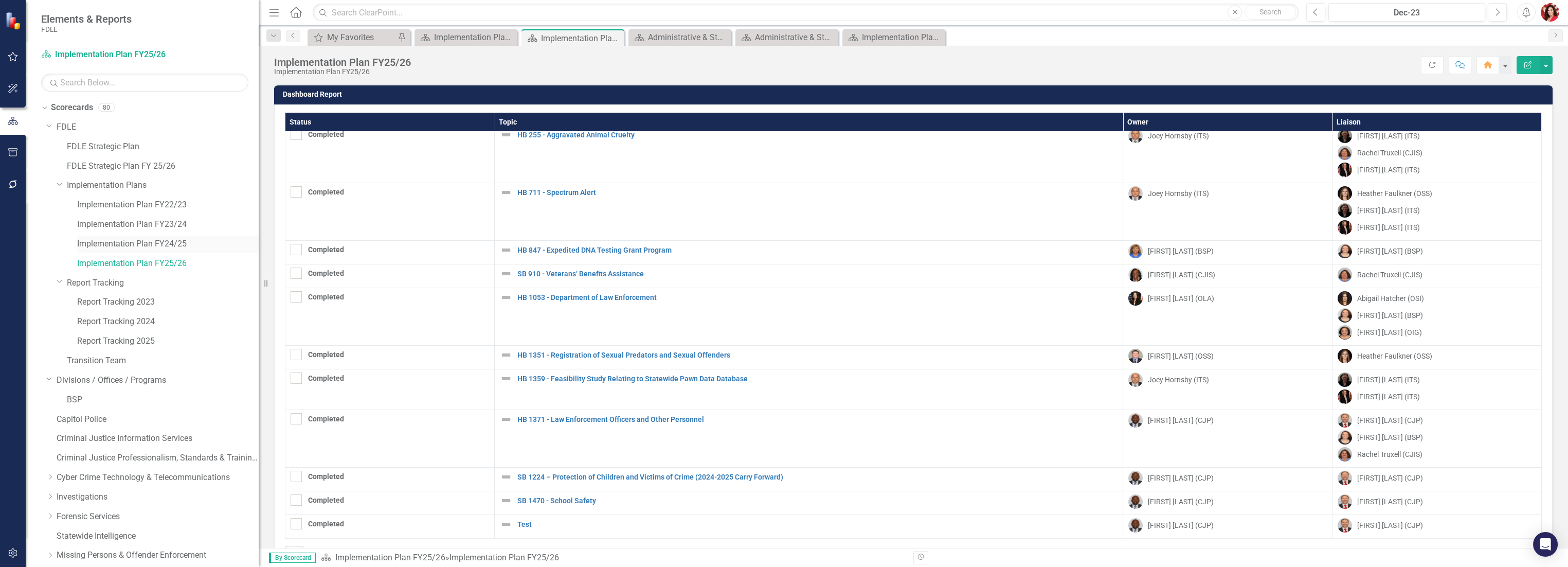 click on "Implementation Plan FY24/25" at bounding box center [168, 244] 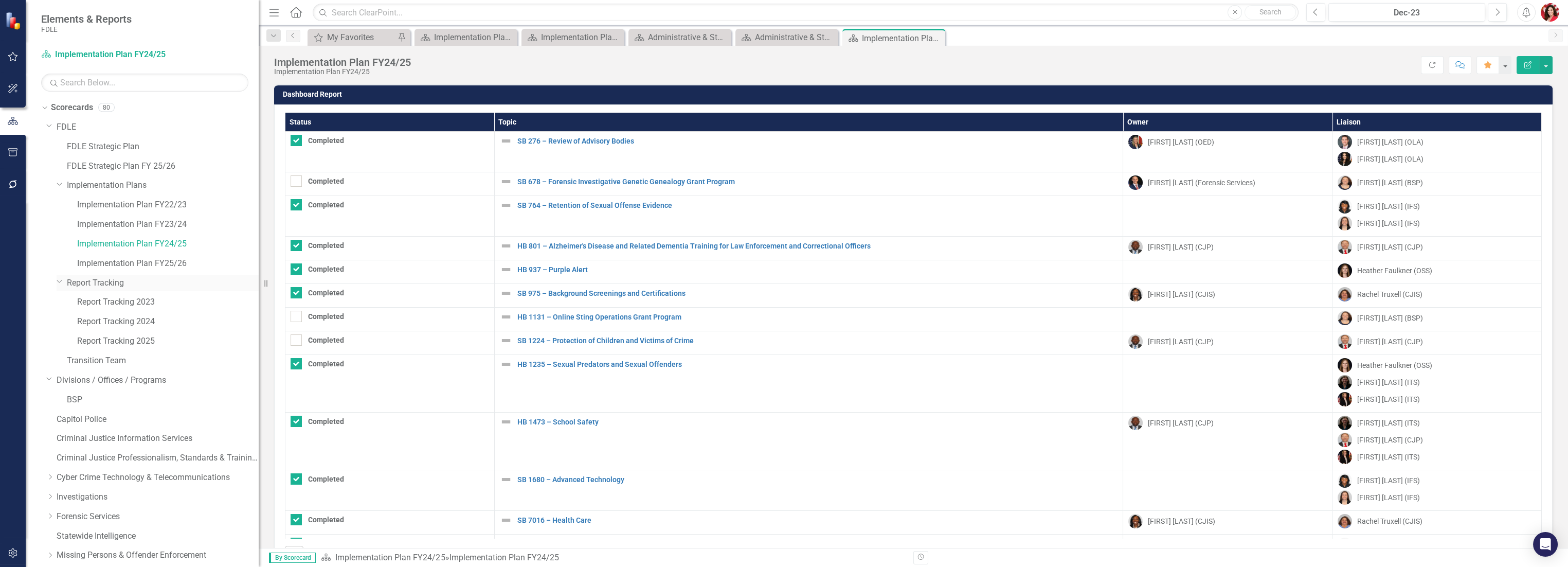 click on "Report Tracking" at bounding box center (163, 283) 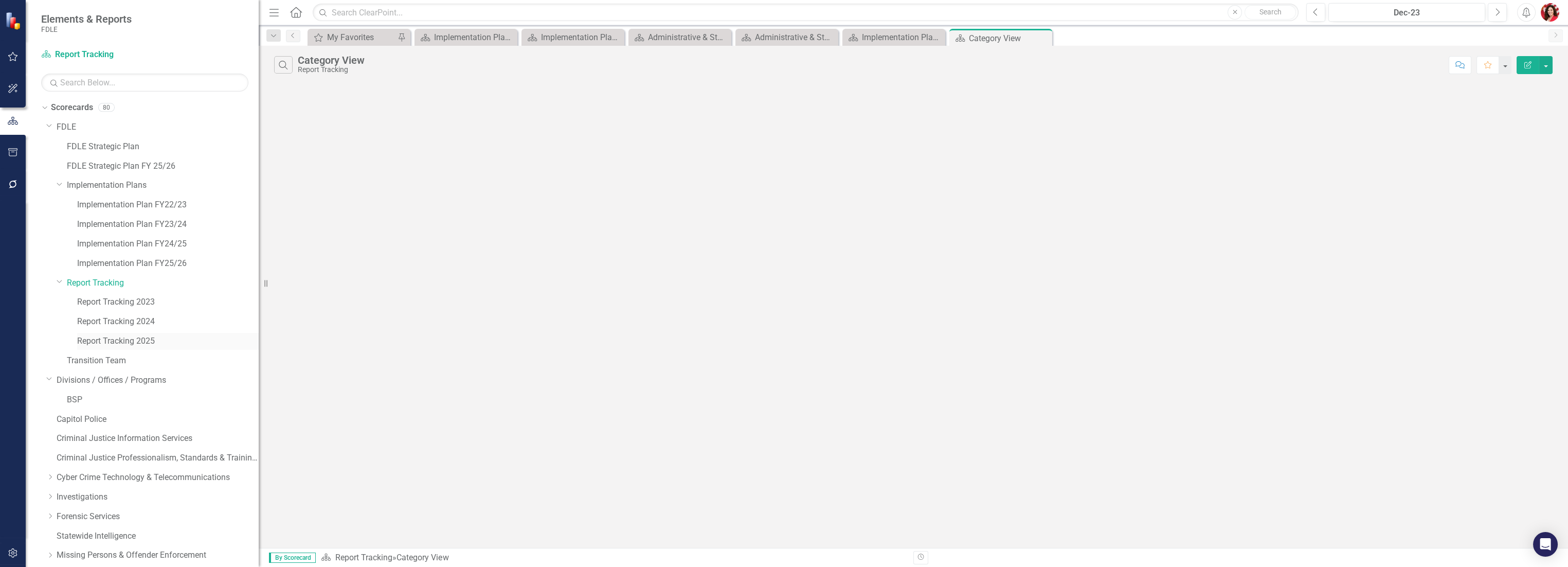 click on "Report Tracking 2025" at bounding box center (168, 341) 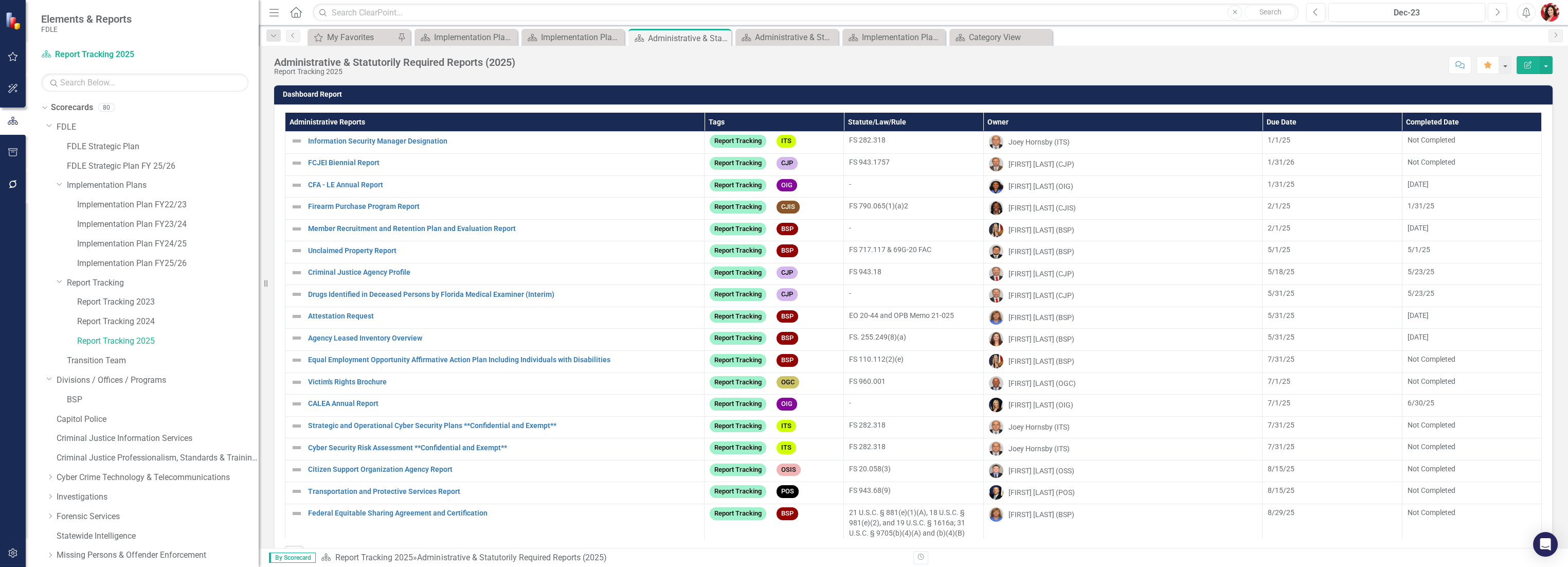 click on "Administrative Reports" at bounding box center (495, 122) 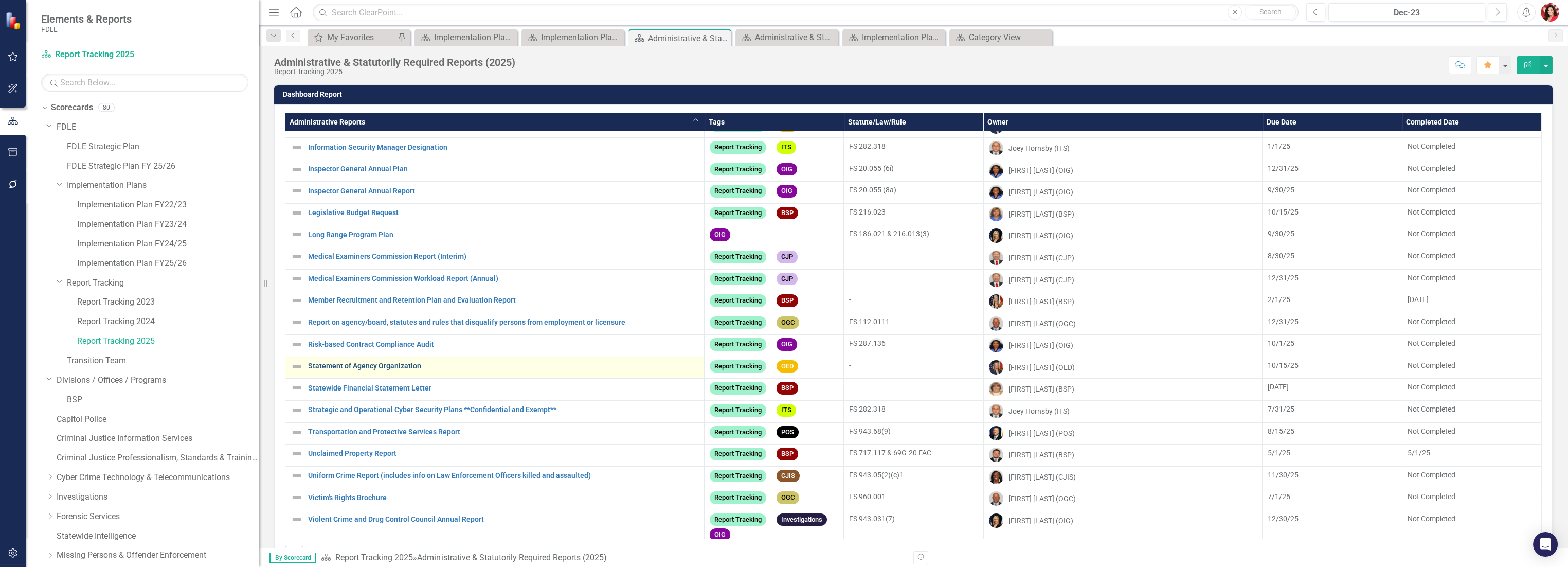 scroll, scrollTop: 507, scrollLeft: 0, axis: vertical 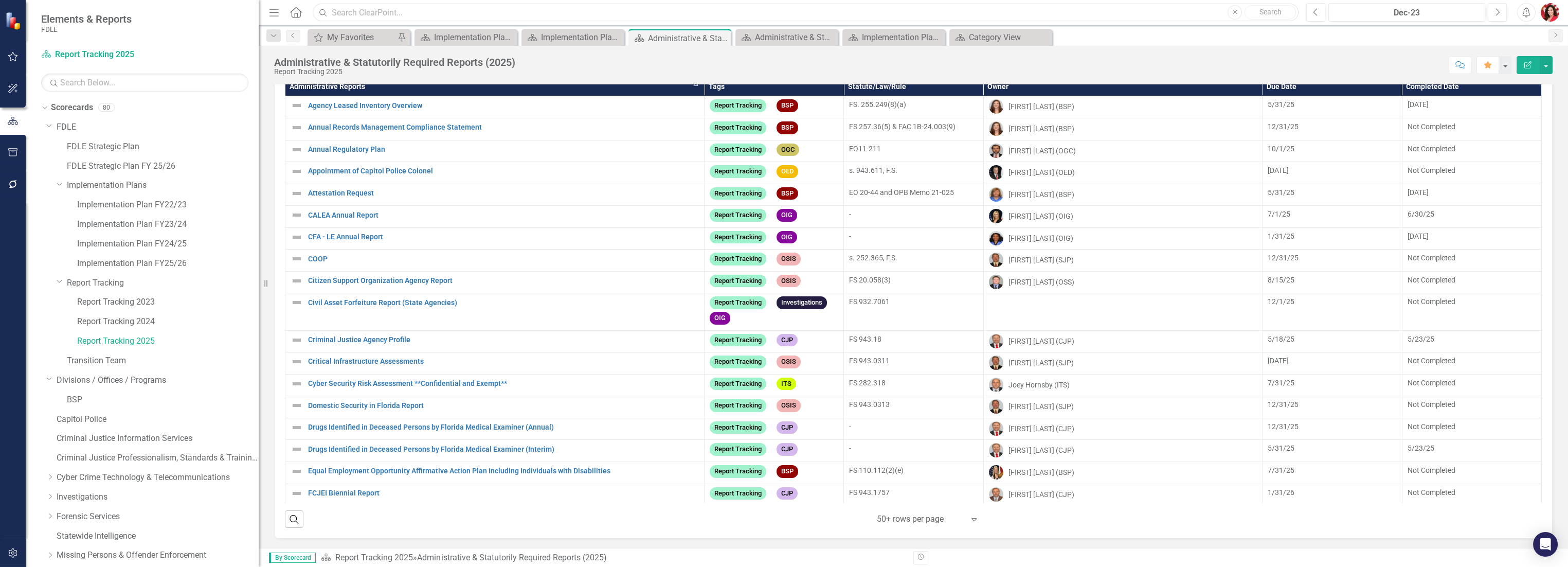 click at bounding box center [805, 12] 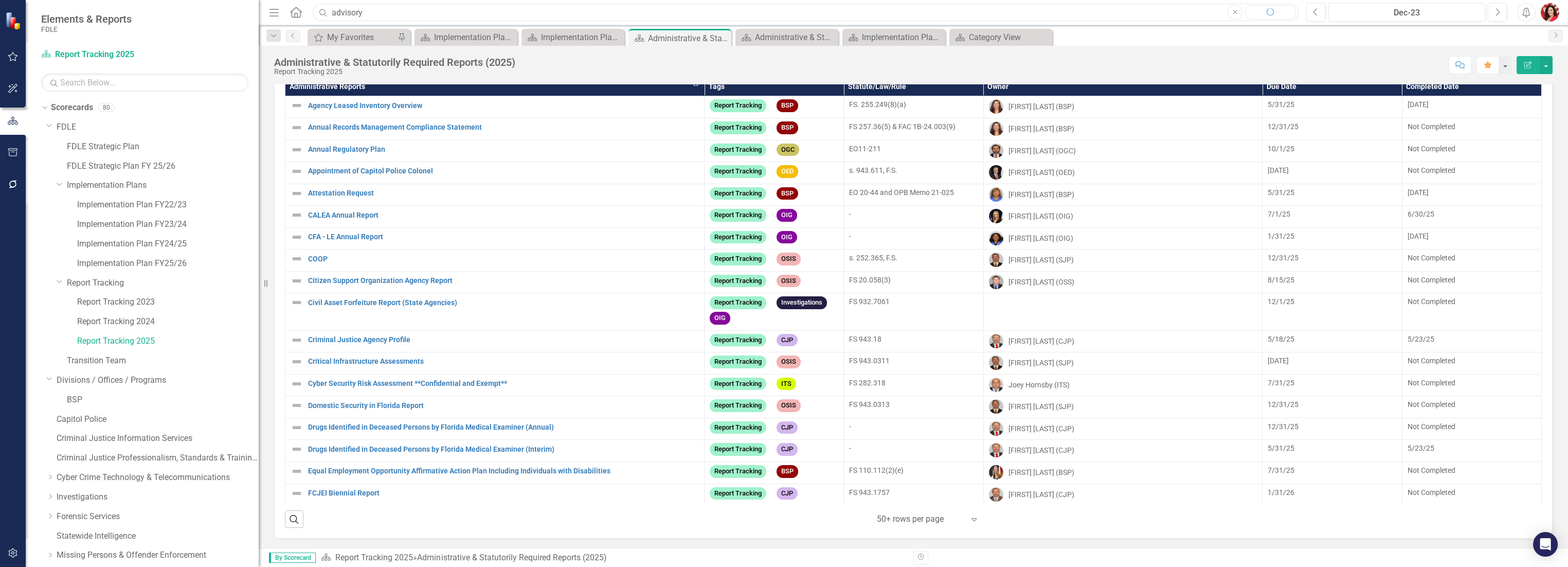 type on "advisory" 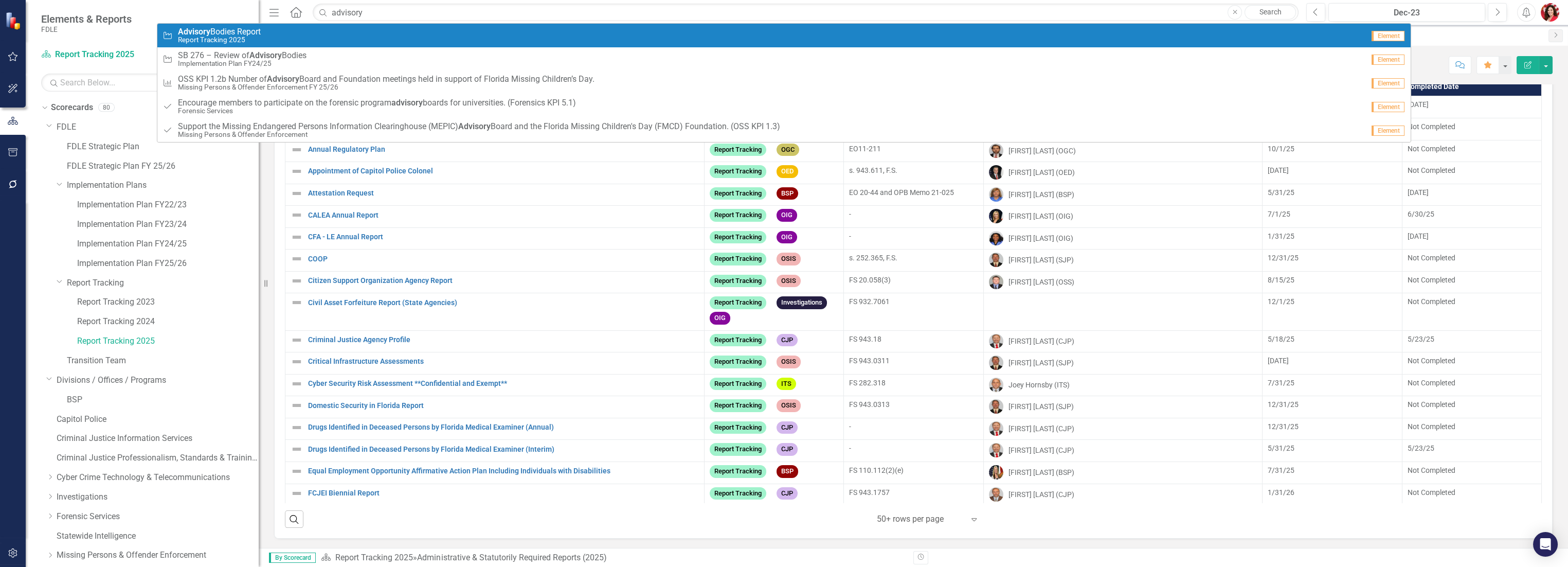 click on "Administrative Report Advisory  Bodies Report Report Tracking 2025" at bounding box center [763, 36] 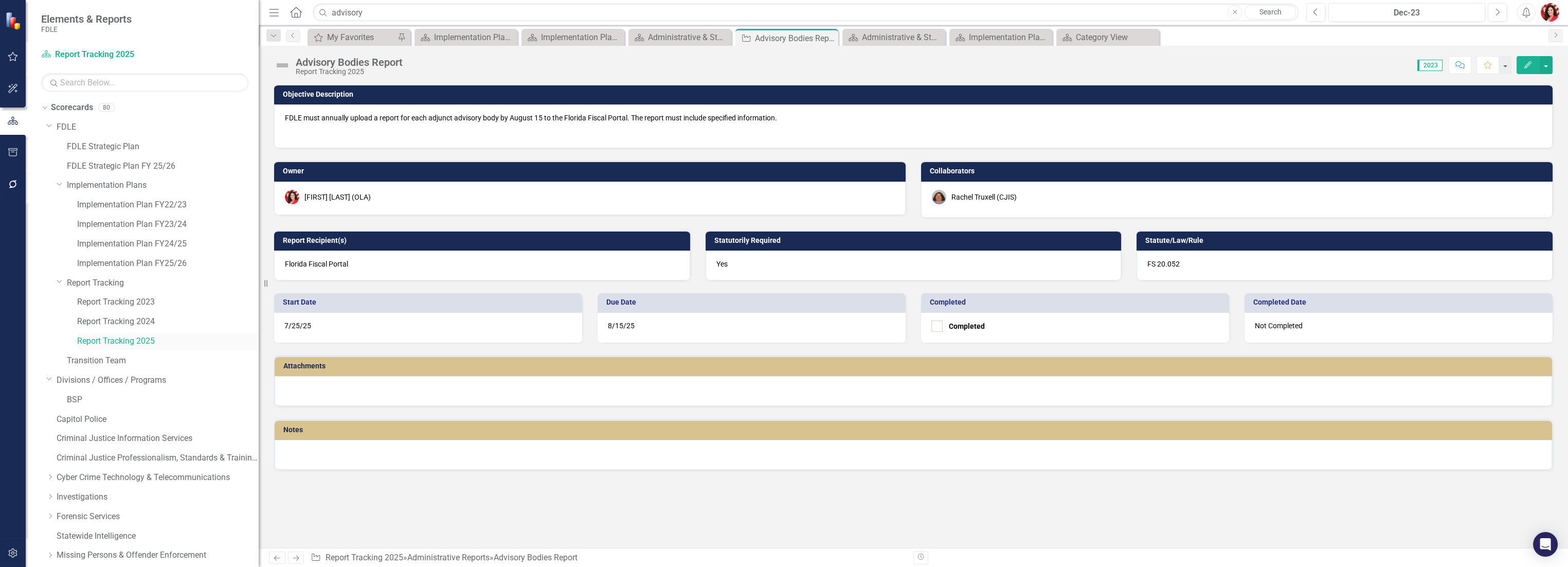 click on "Report Tracking 2025" at bounding box center [168, 341] 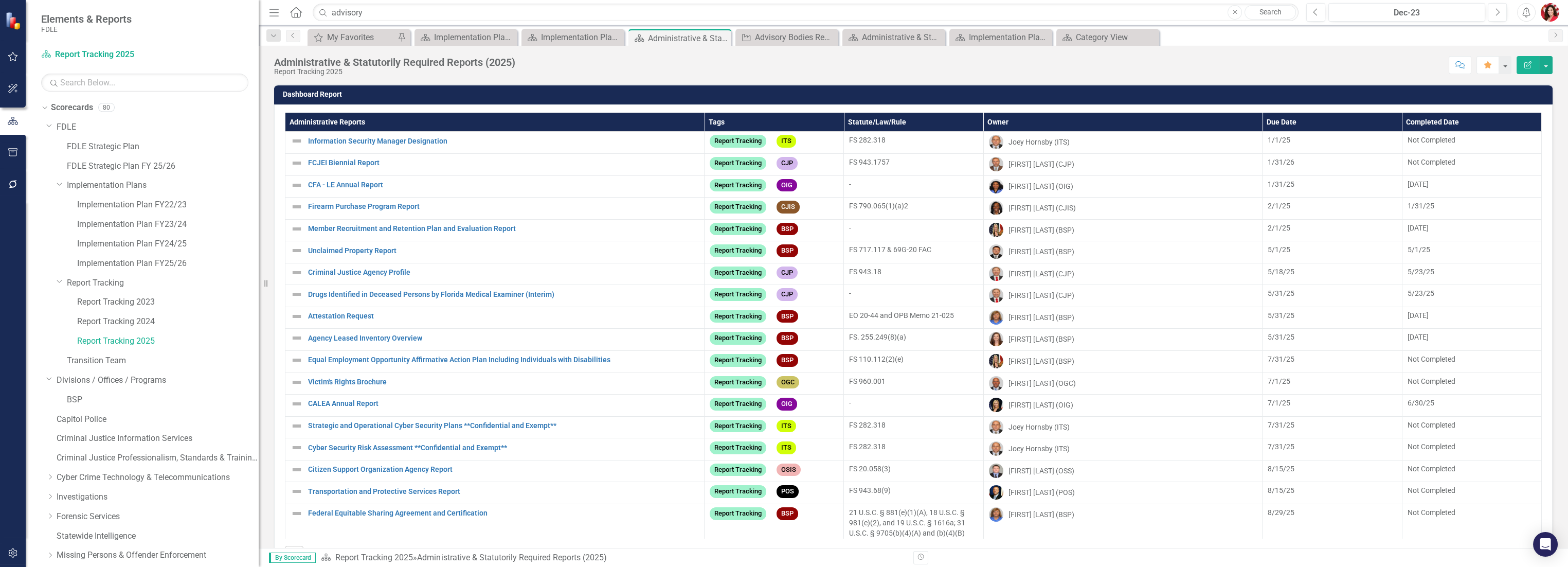 click on "Administrative Reports" at bounding box center (495, 122) 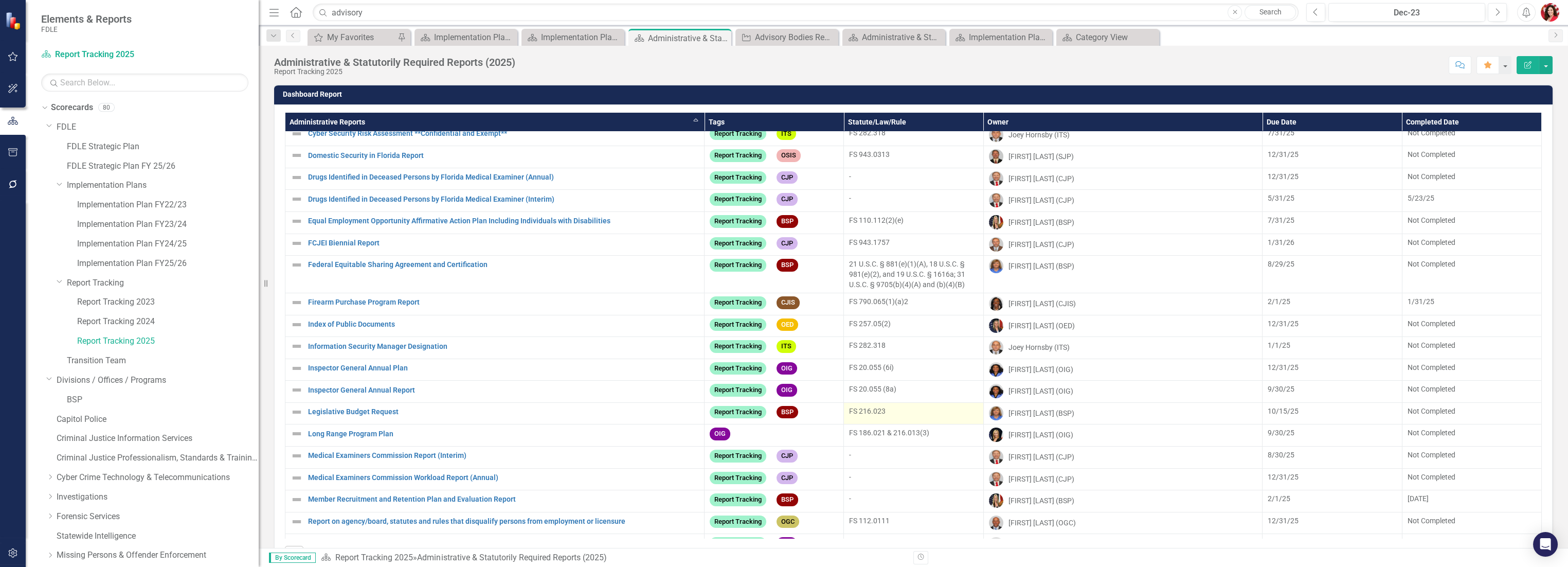 scroll, scrollTop: 507, scrollLeft: 0, axis: vertical 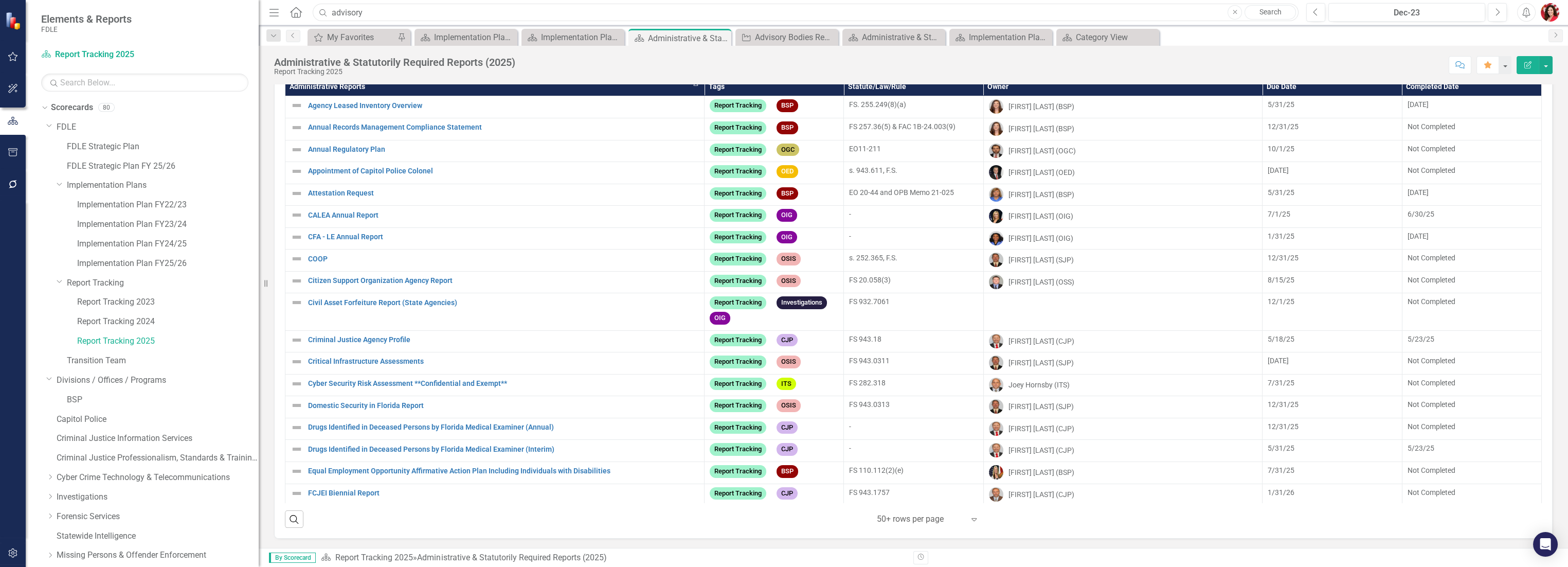 click on "advisory" at bounding box center (805, 12) 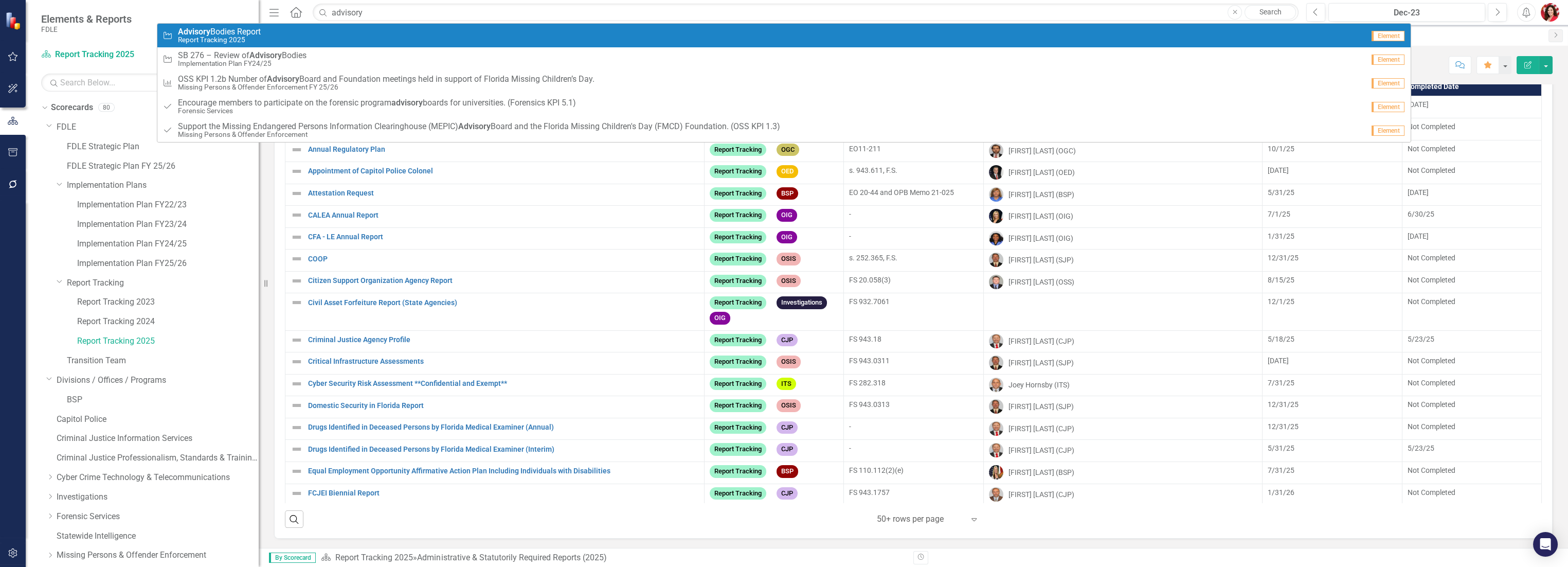 click on "Report Tracking 2025" at bounding box center (219, 40) 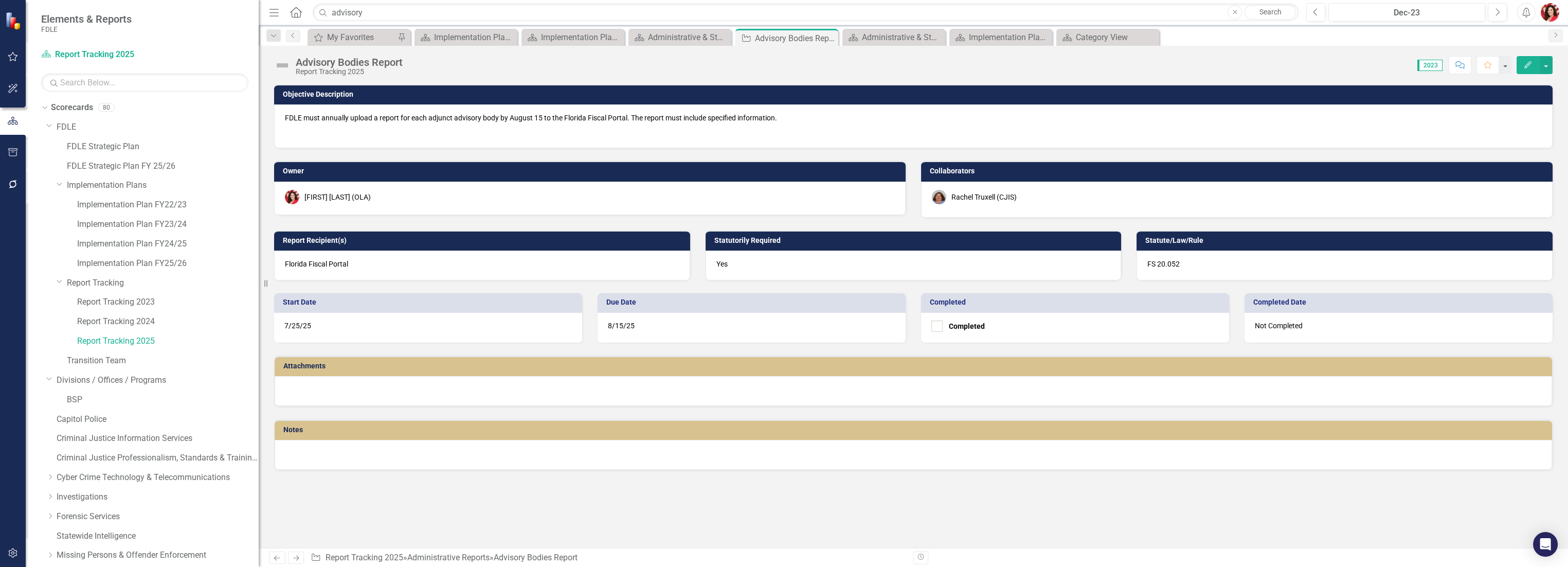 click on "2023" at bounding box center (1430, 65) 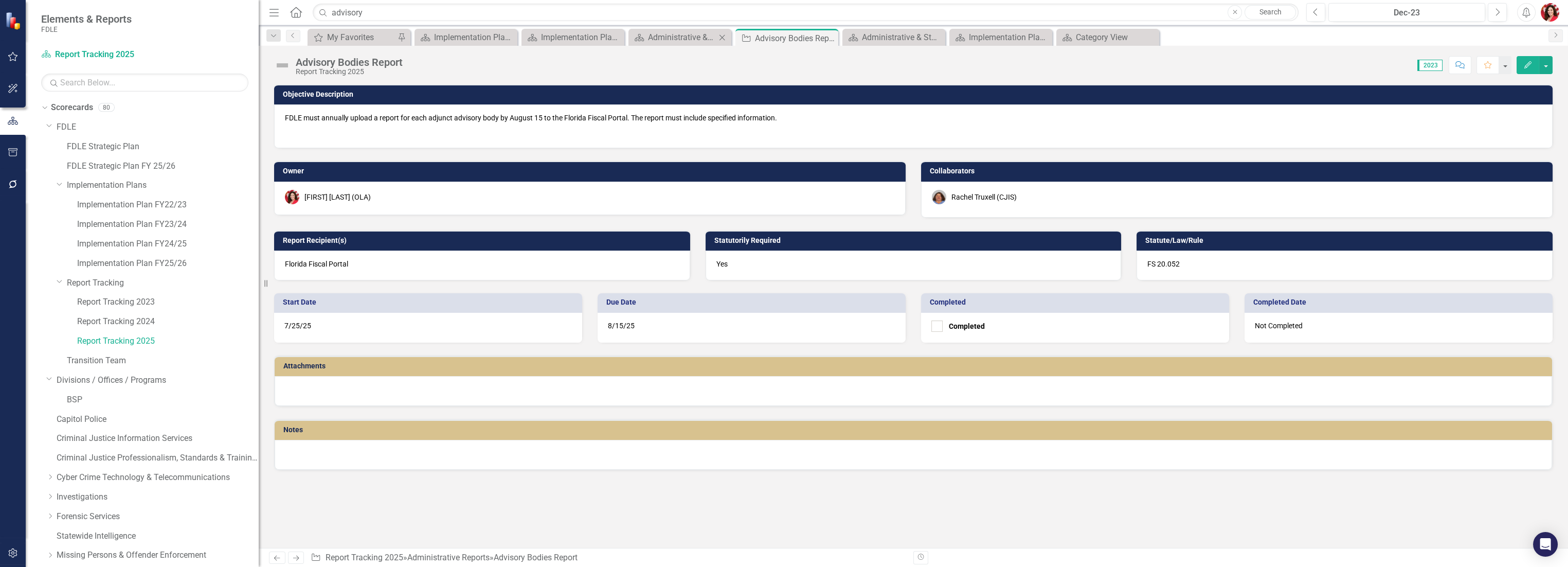 click on "Scorecard Administrative & Statutorily Required Reports ([YEAR]) Close" at bounding box center (680, 37) 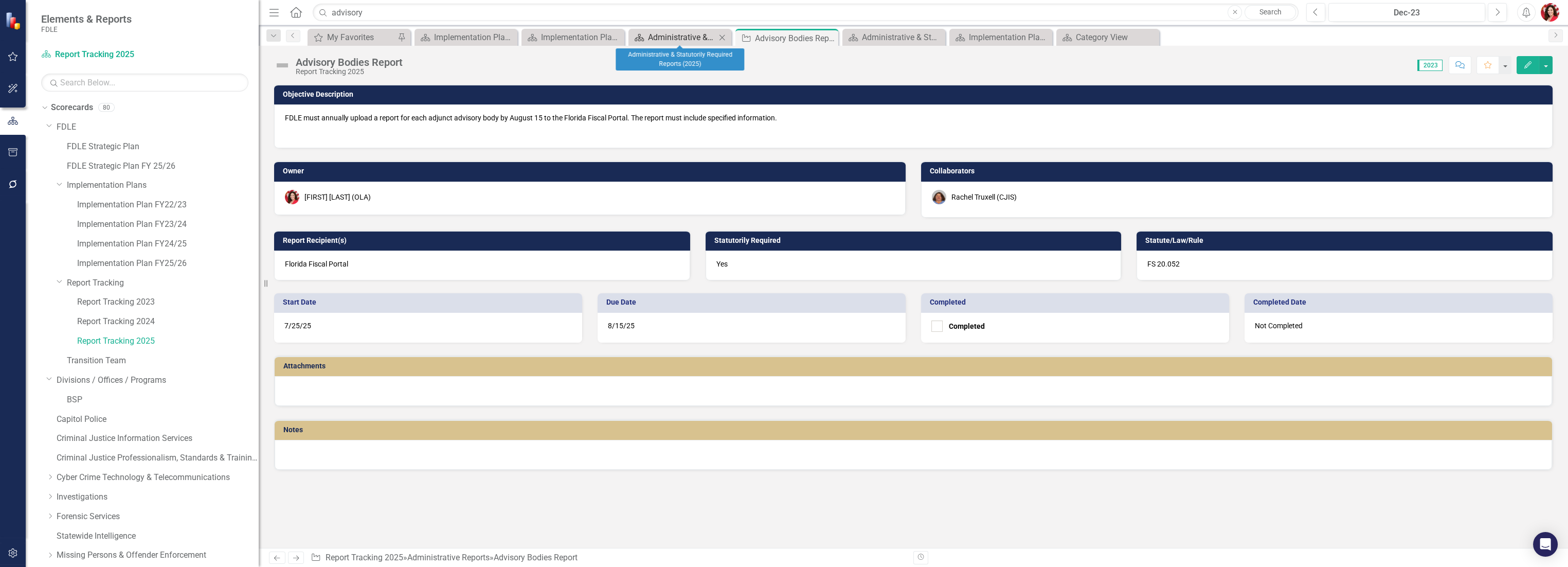 click on "Administrative & Statutorily Required Reports (2025)" at bounding box center (682, 37) 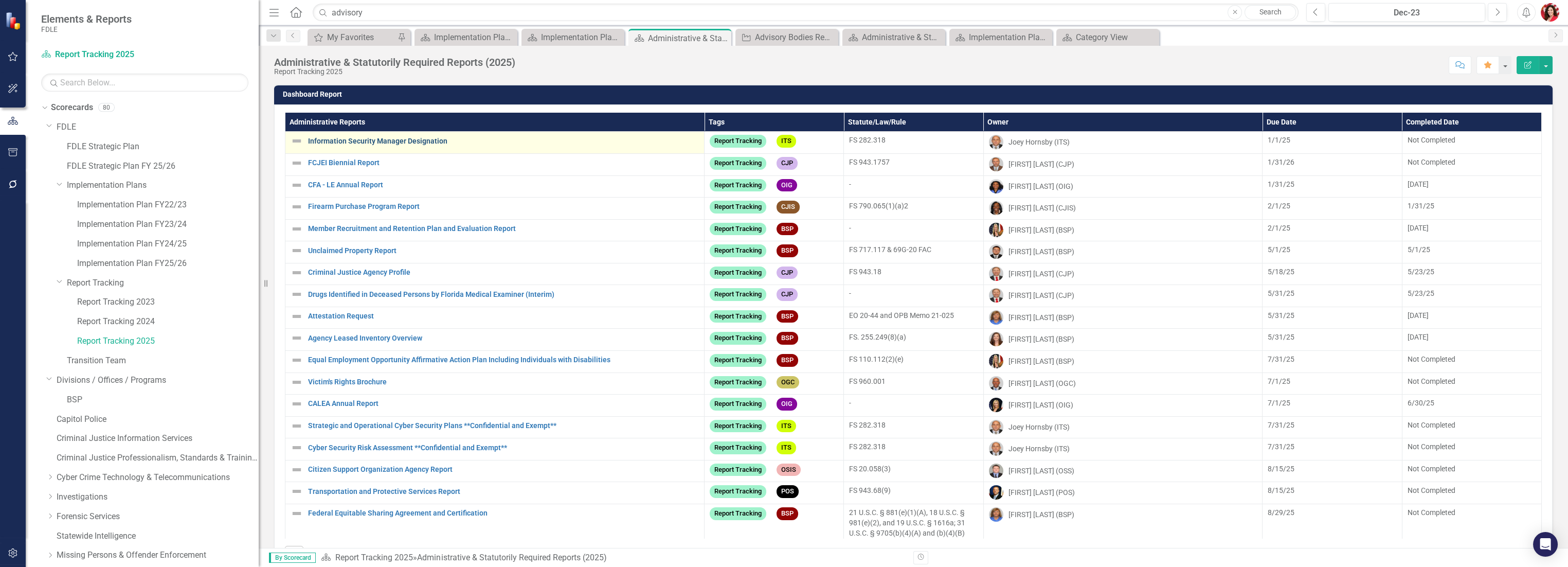click on "Information Security Manager Designation" at bounding box center [503, 141] 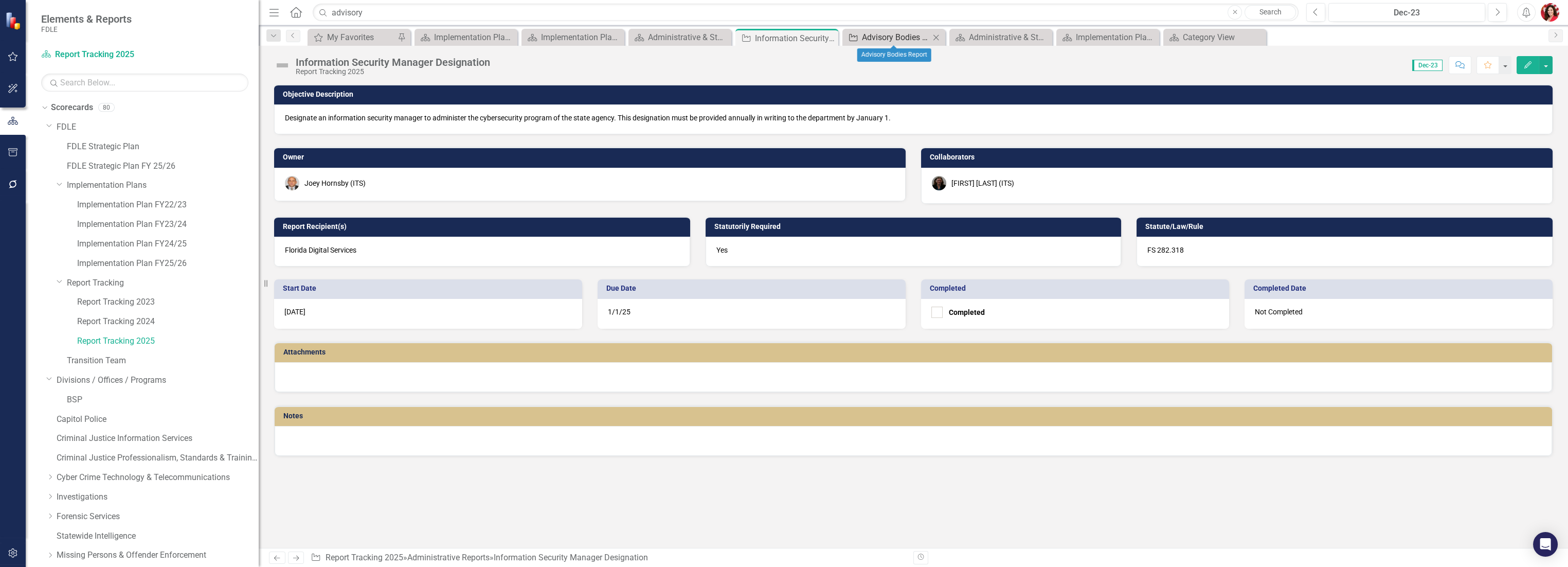 click on "Advisory Bodies Report" at bounding box center (896, 37) 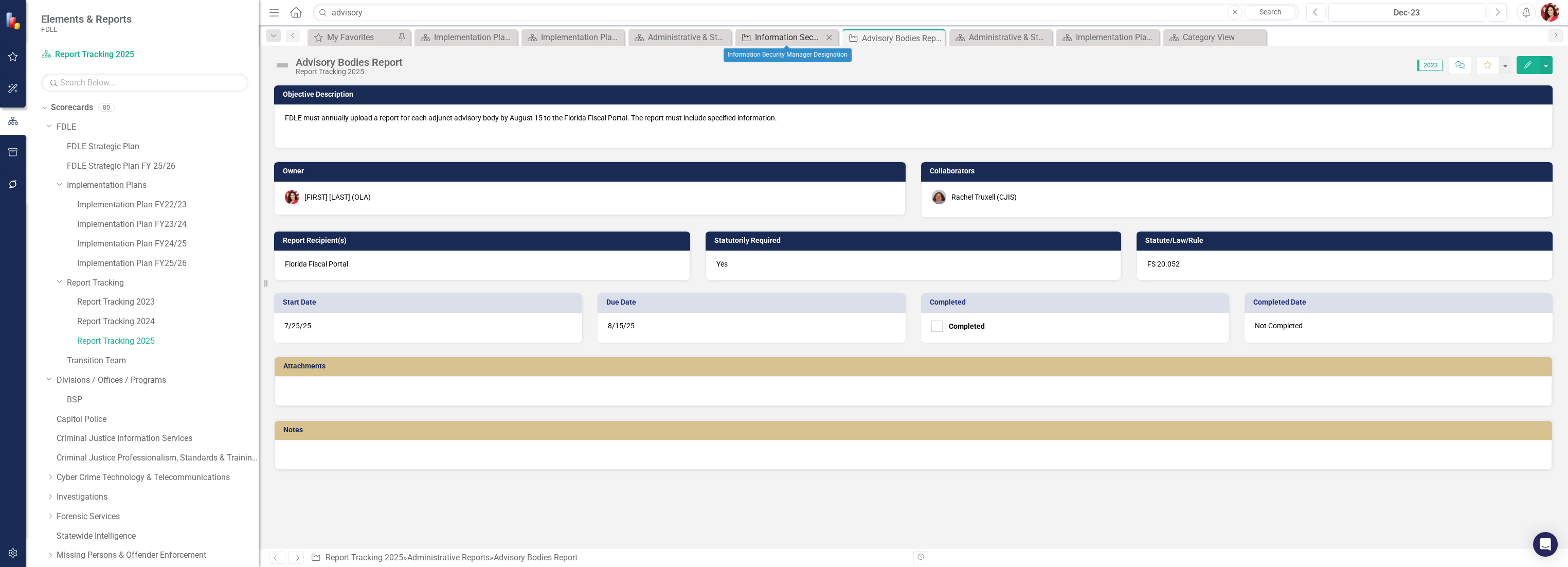 click on "Information Security Manager Designation" at bounding box center [789, 37] 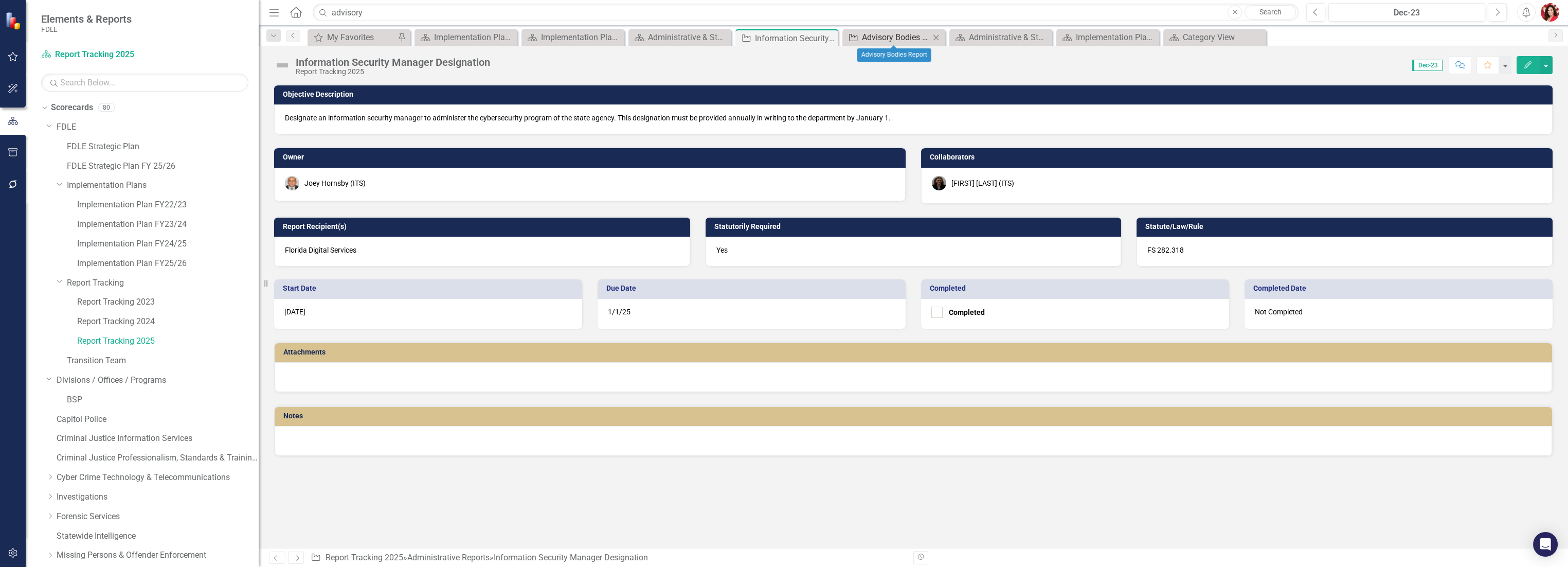 click on "Advisory Bodies Report" at bounding box center (896, 37) 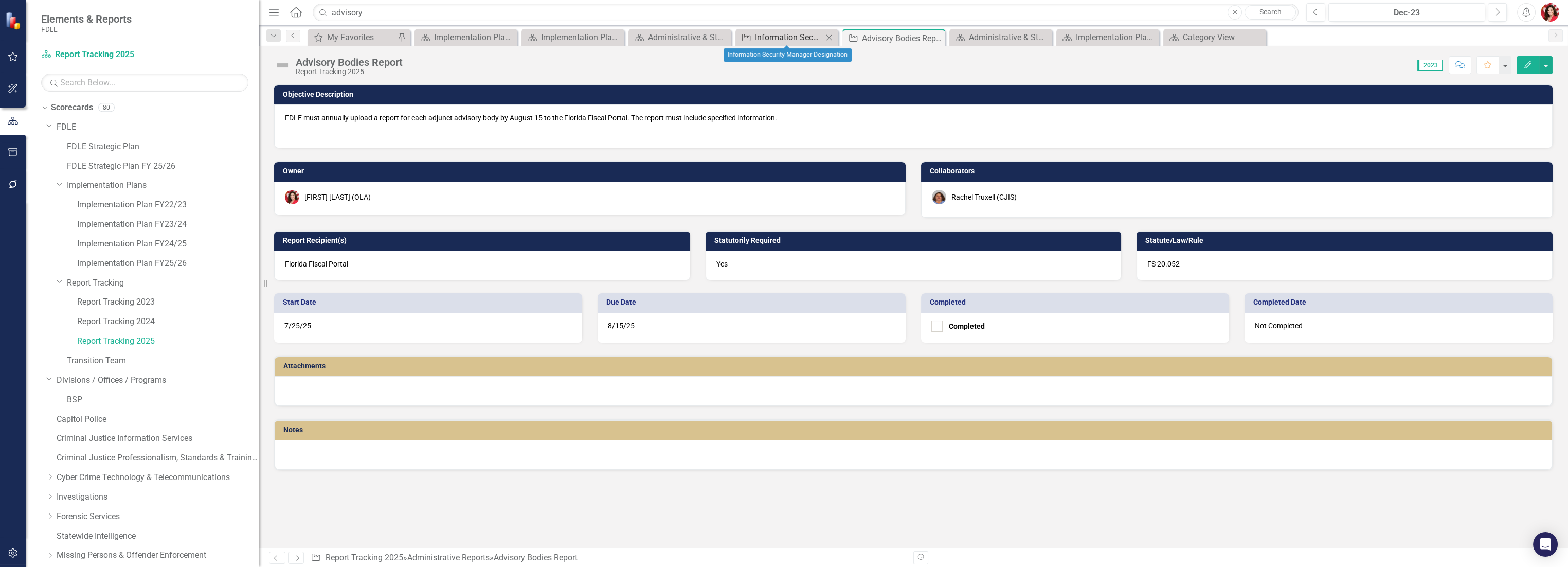 click on "Information Security Manager Designation" at bounding box center [789, 37] 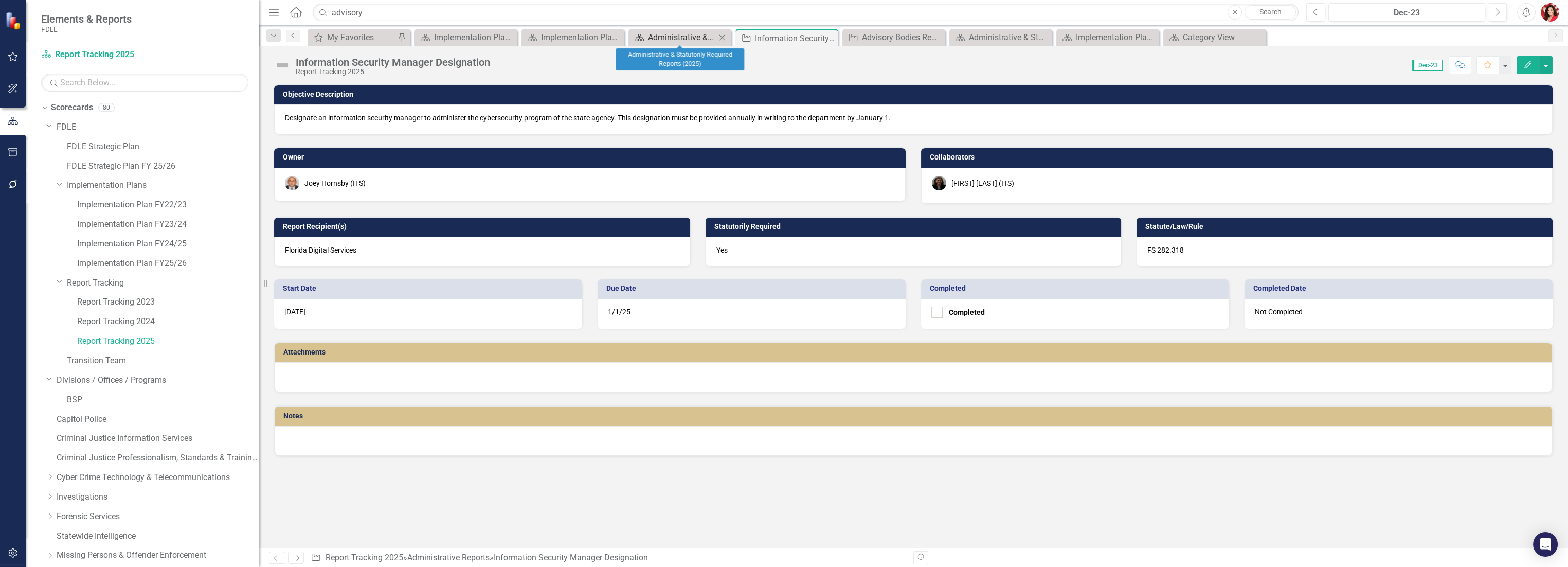 click on "Administrative & Statutorily Required Reports (2025)" at bounding box center [682, 37] 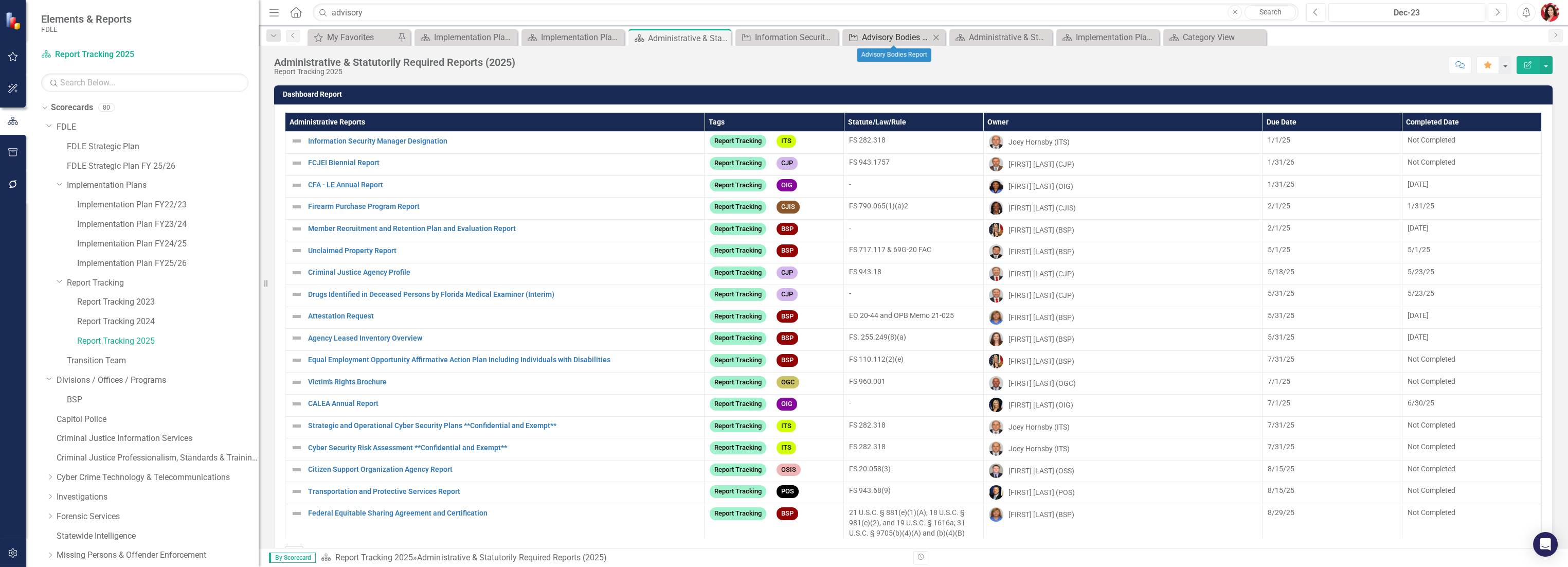 click on "Advisory Bodies Report" at bounding box center (896, 37) 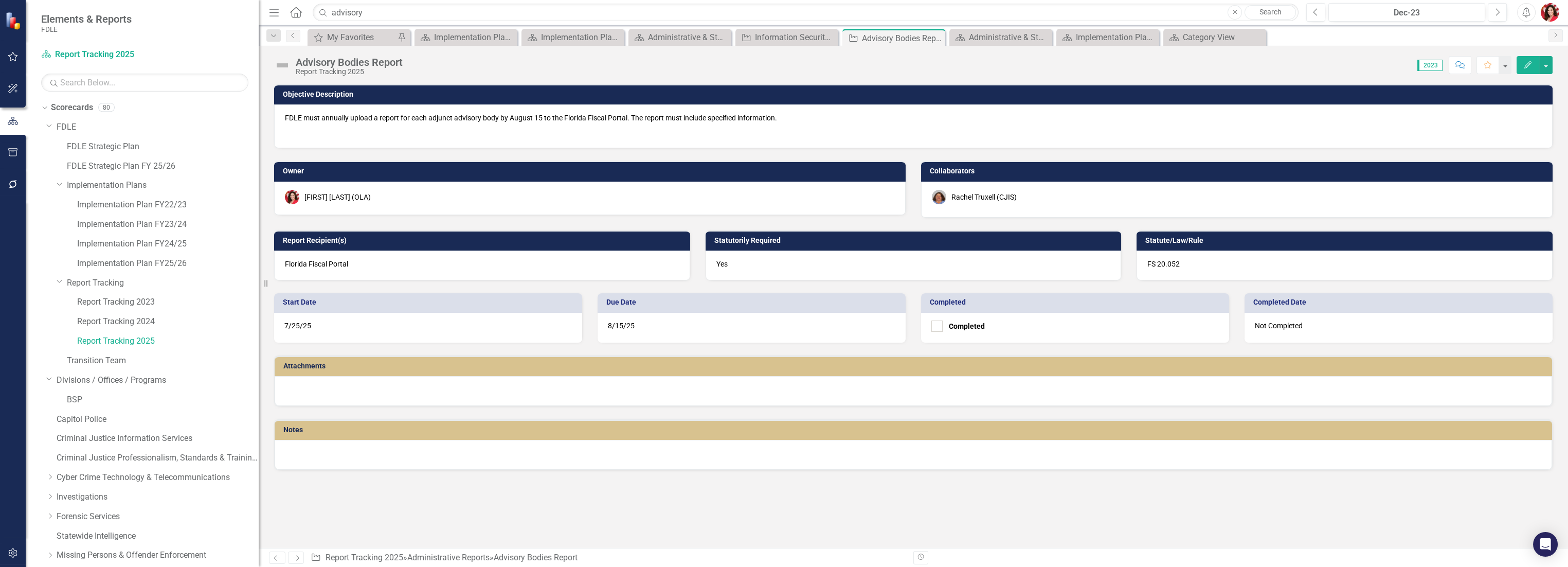click on "[FIRST] [LAST] (OLA)" at bounding box center [337, 197] 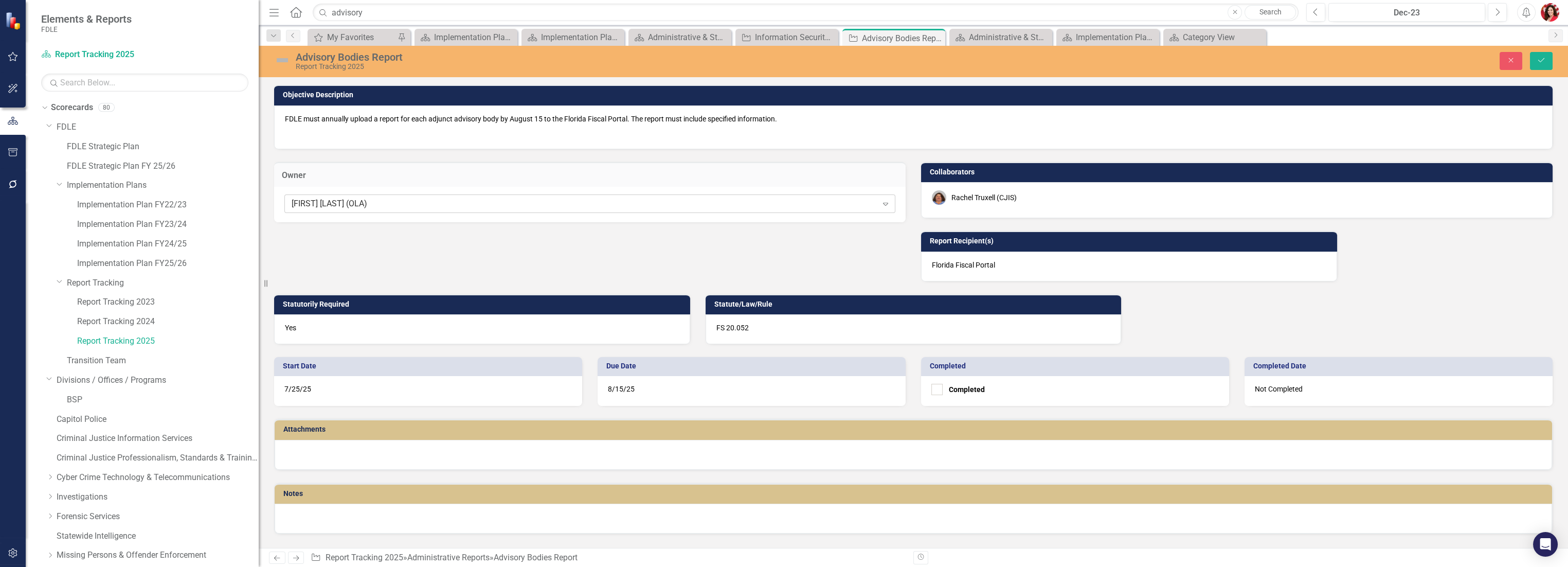 click on "[FIRST] [LAST] (OLA)" at bounding box center (584, 204) 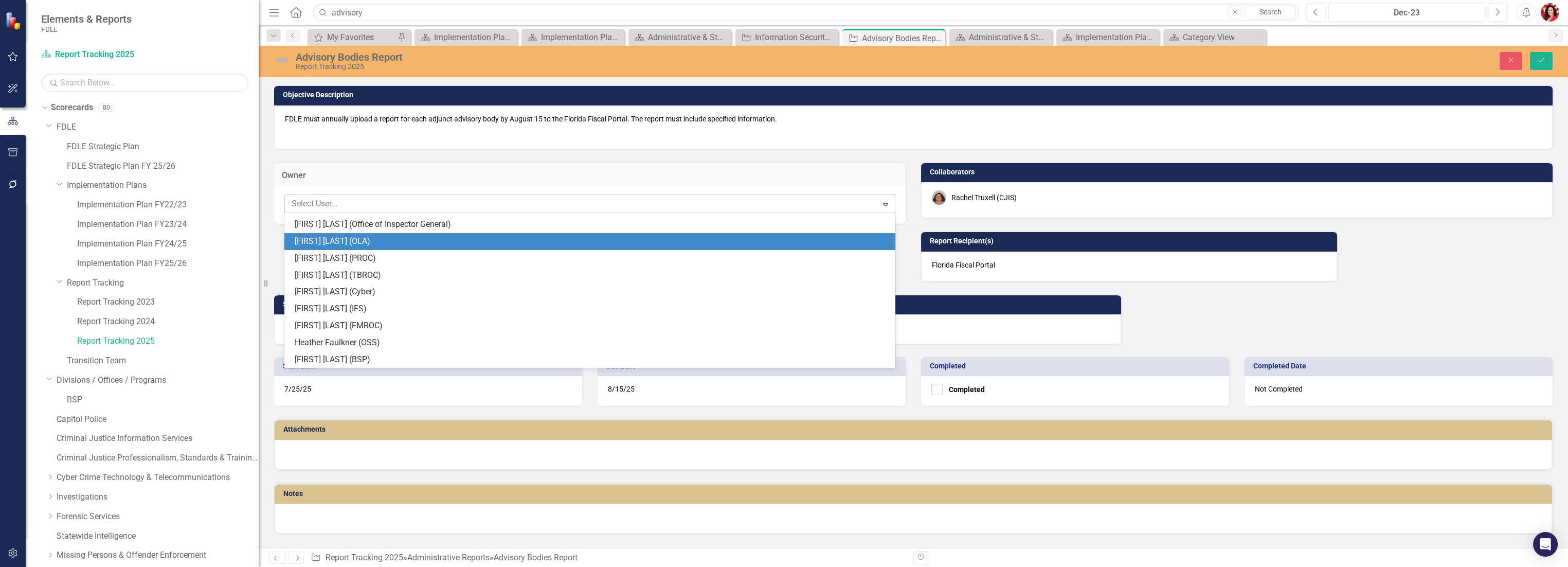 scroll, scrollTop: 794, scrollLeft: 0, axis: vertical 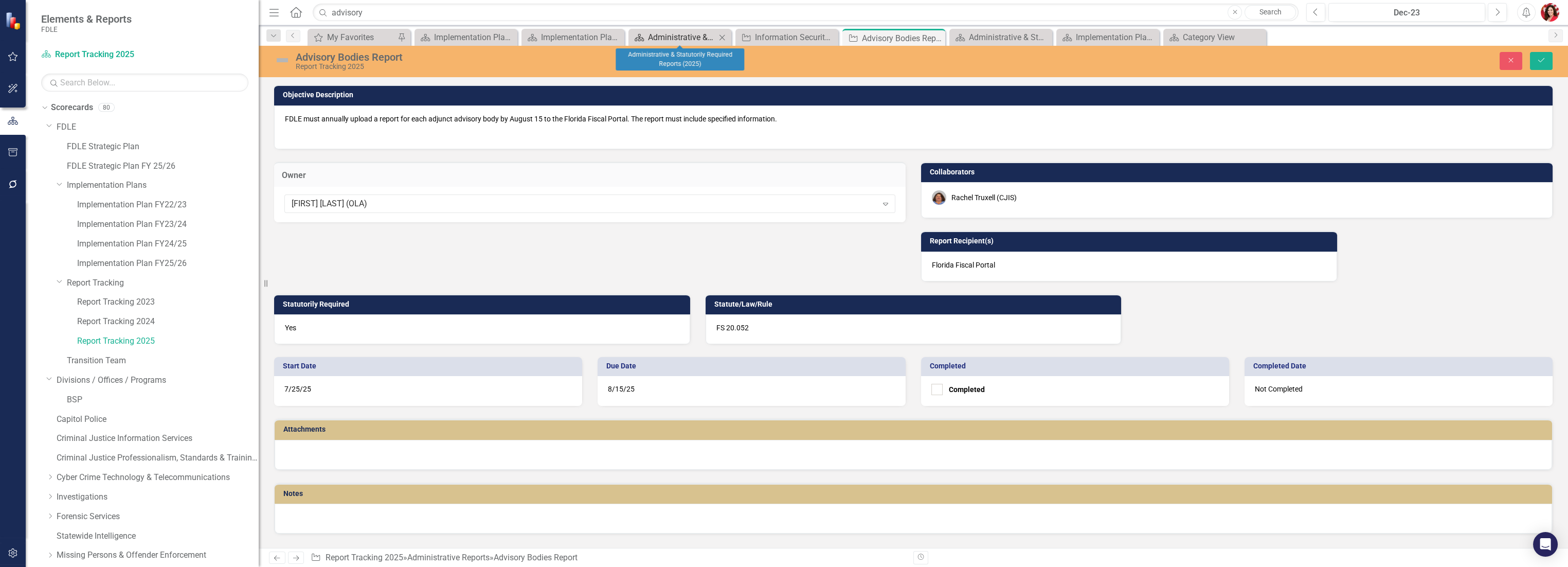 click on "Administrative & Statutorily Required Reports (2025)" at bounding box center [682, 37] 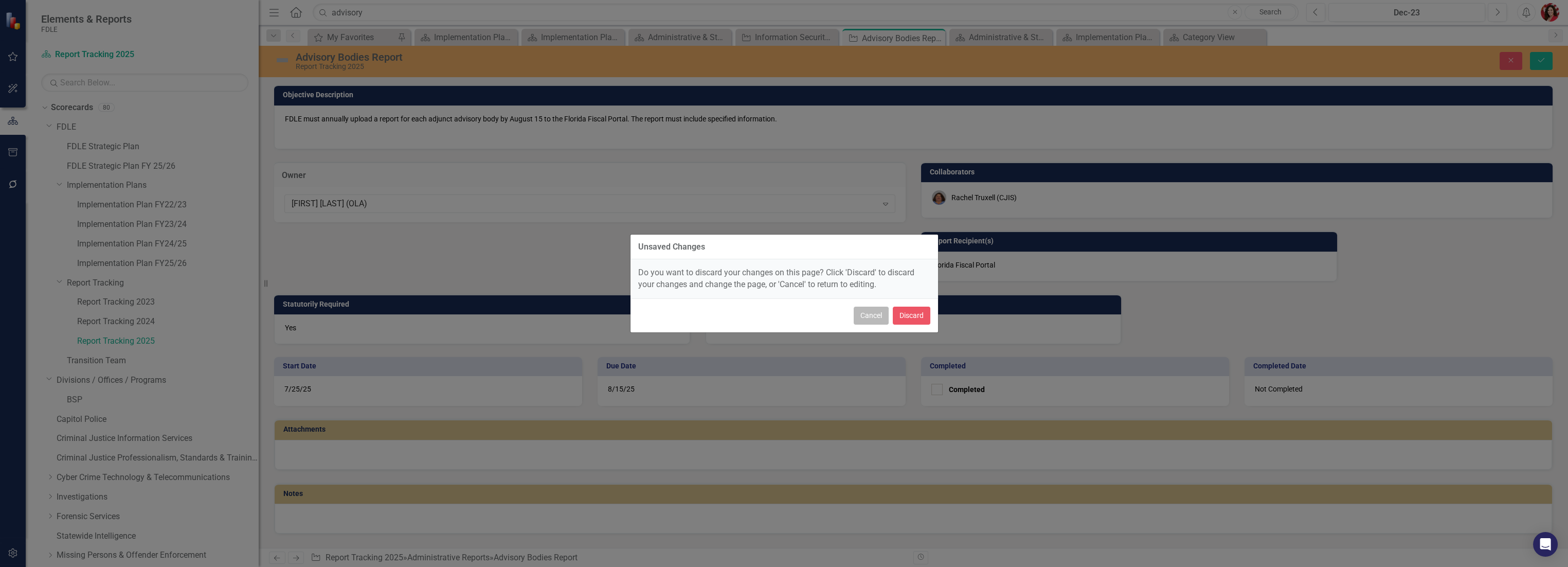 click on "Cancel" at bounding box center [871, 315] 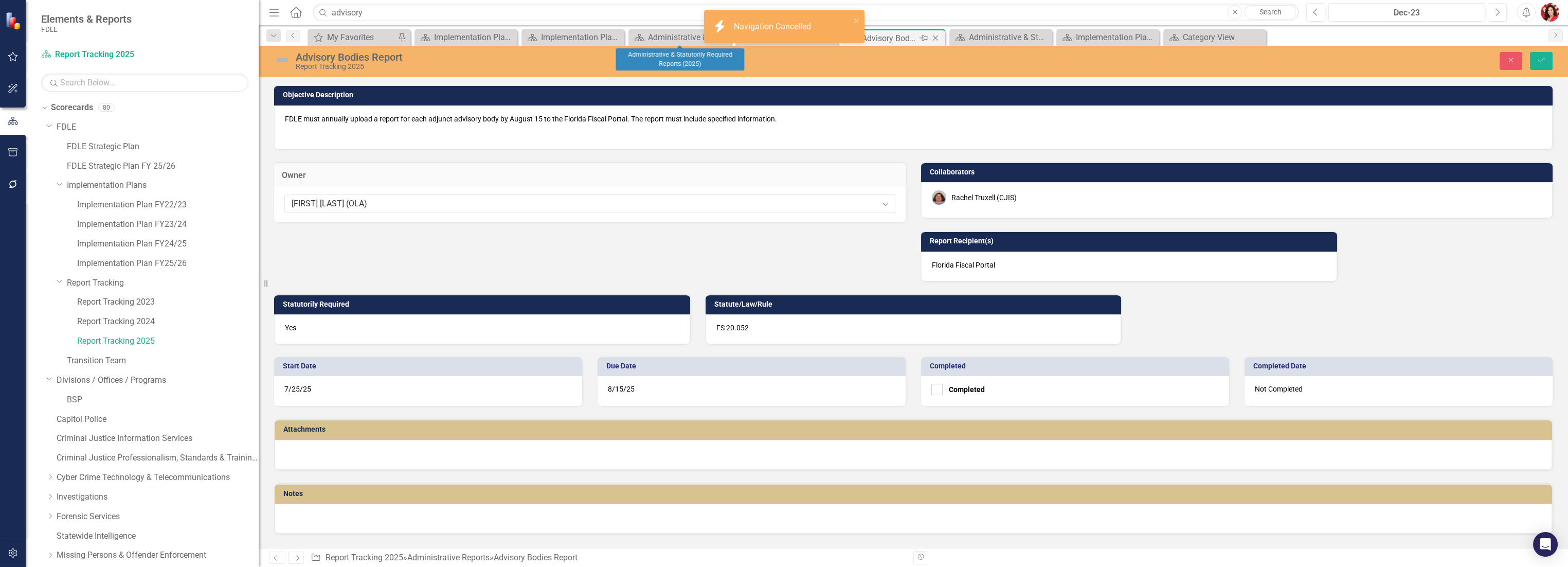 click on "Close" 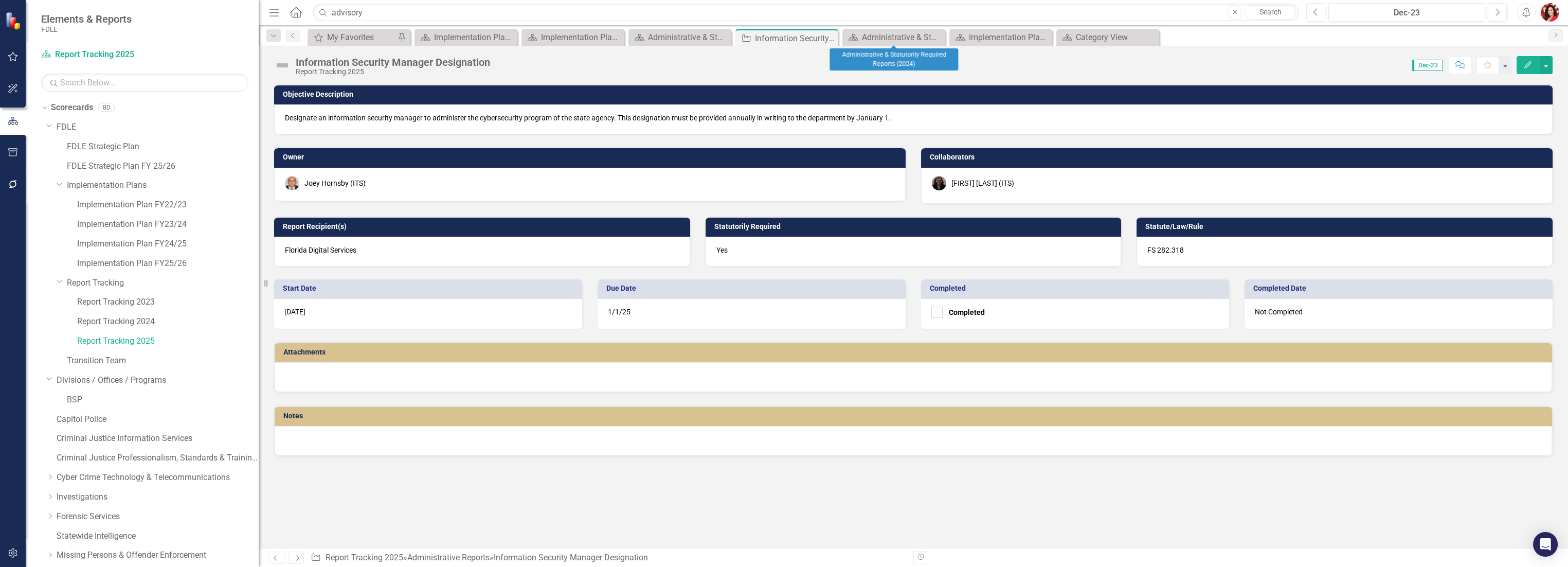 click 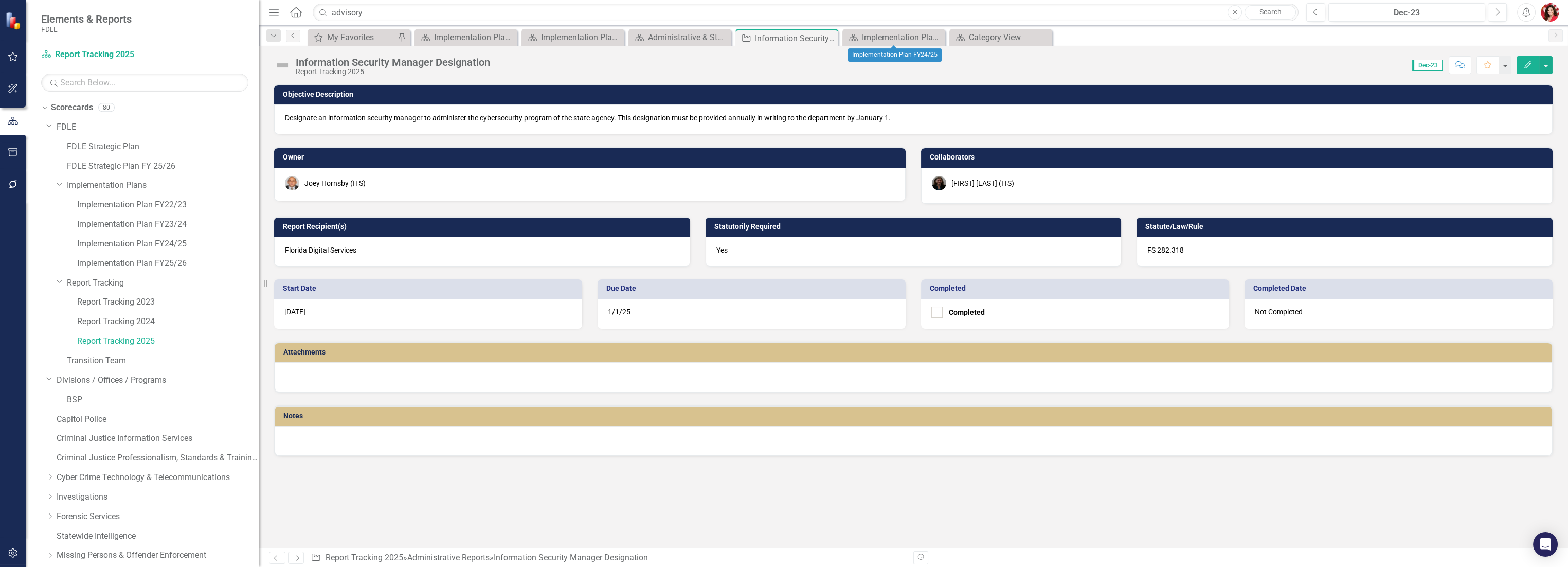 click 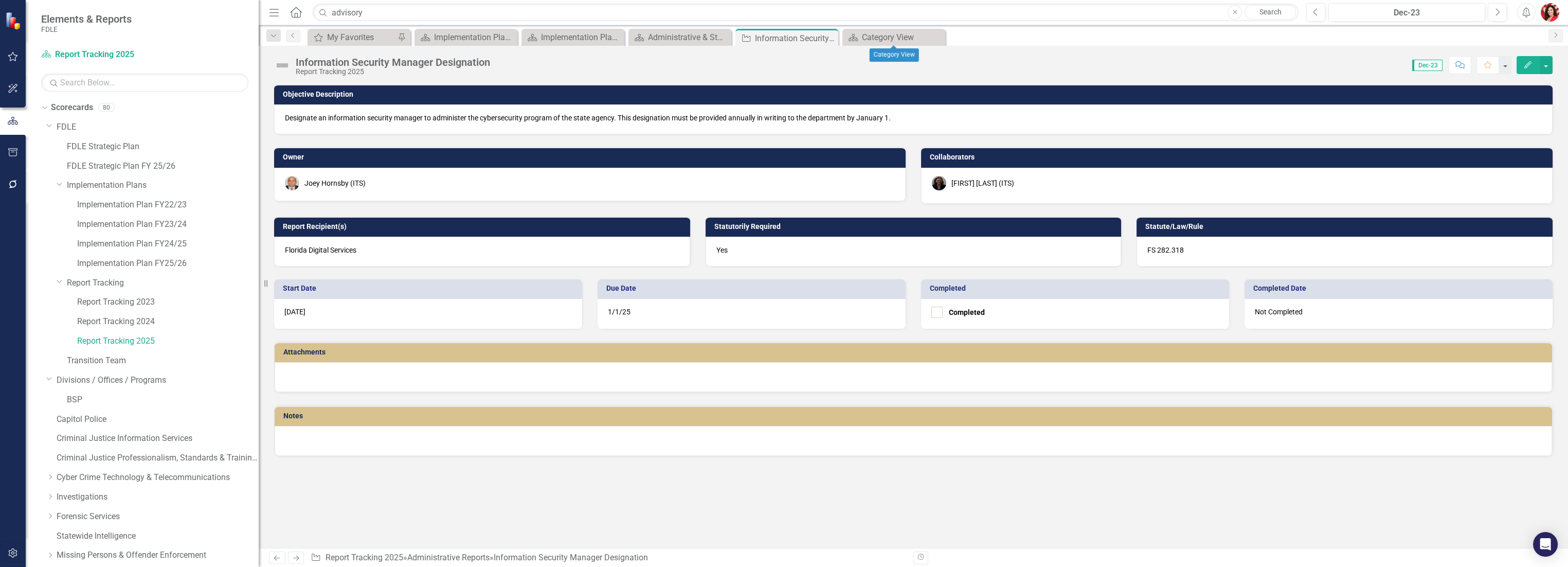 click 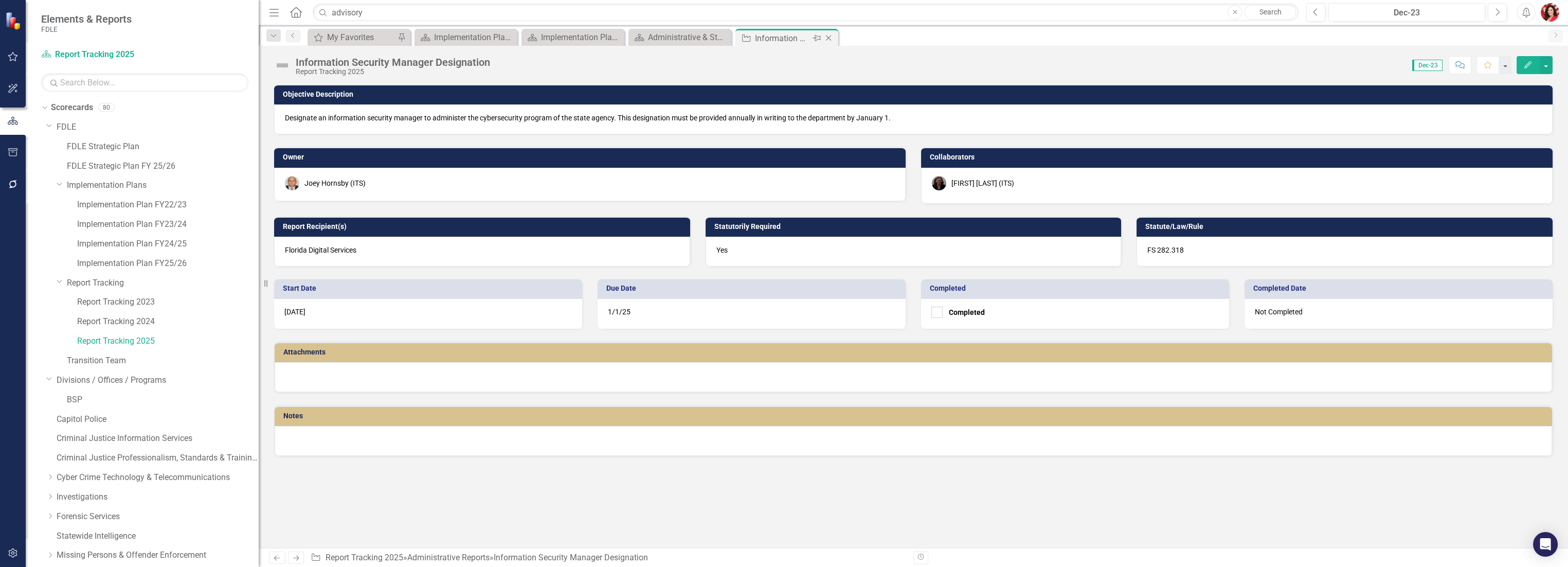 click 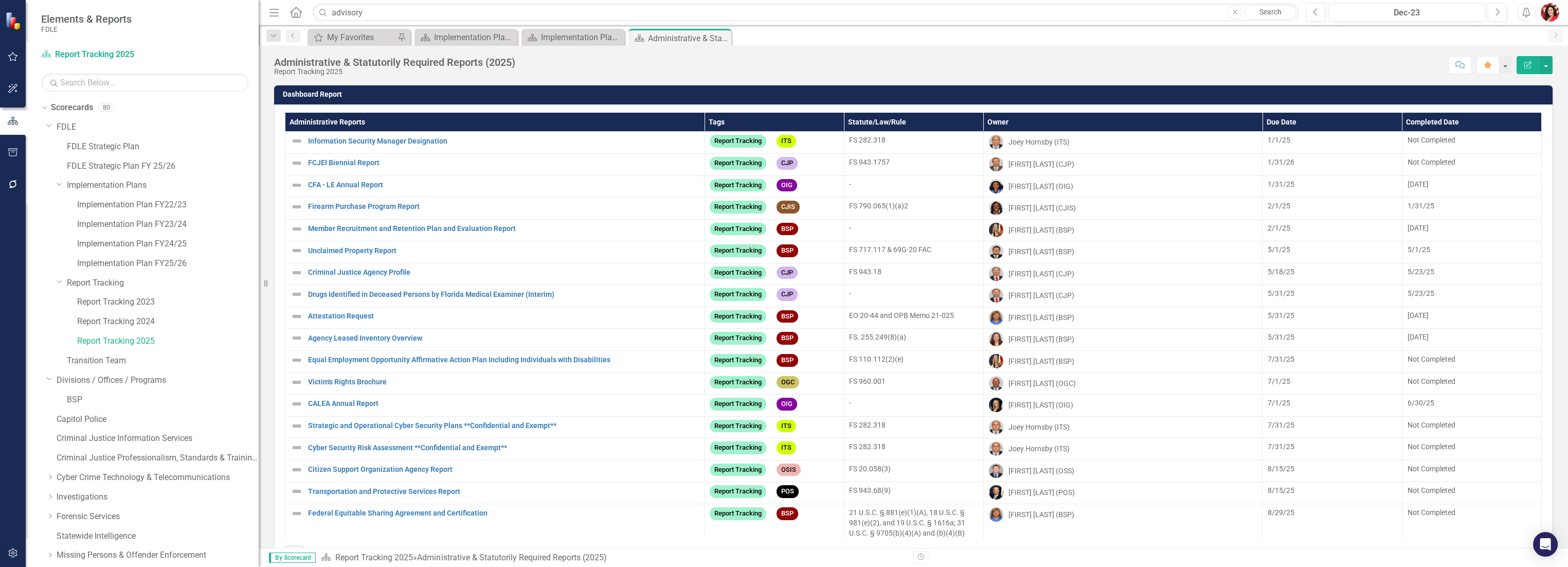 click on "Administrative Reports" at bounding box center [495, 122] 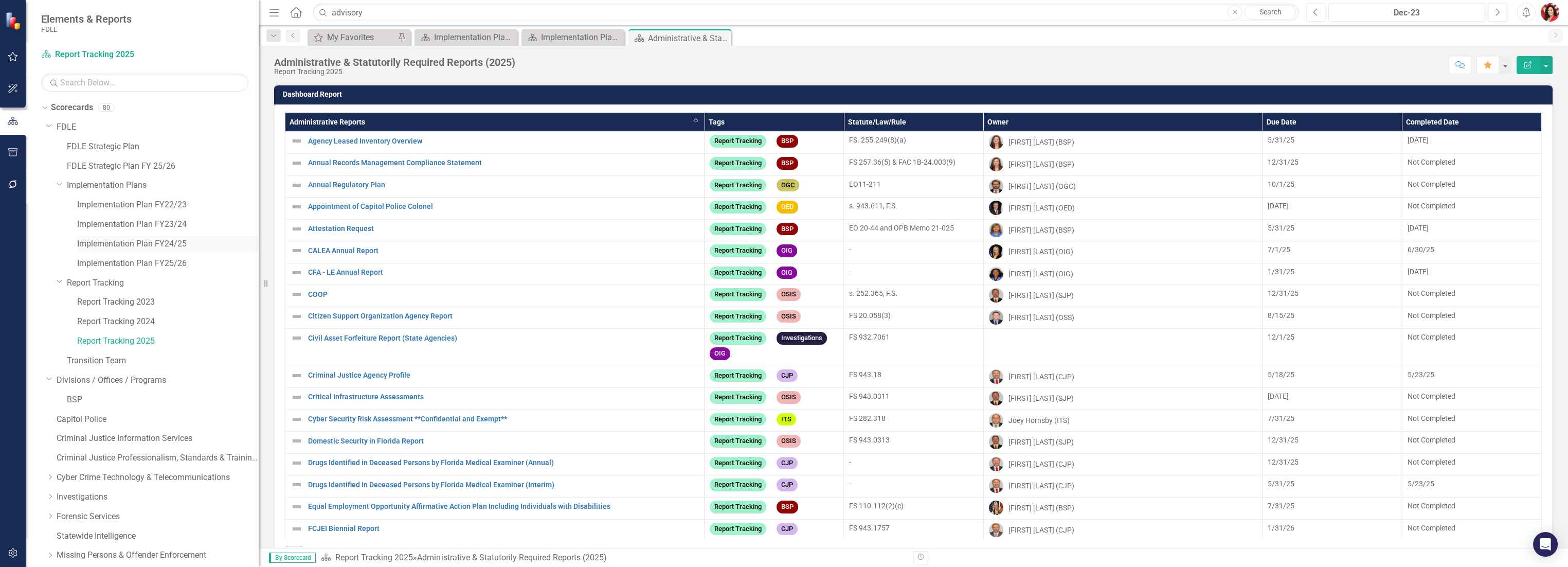 click on "Implementation Plan FY24/25" at bounding box center (168, 244) 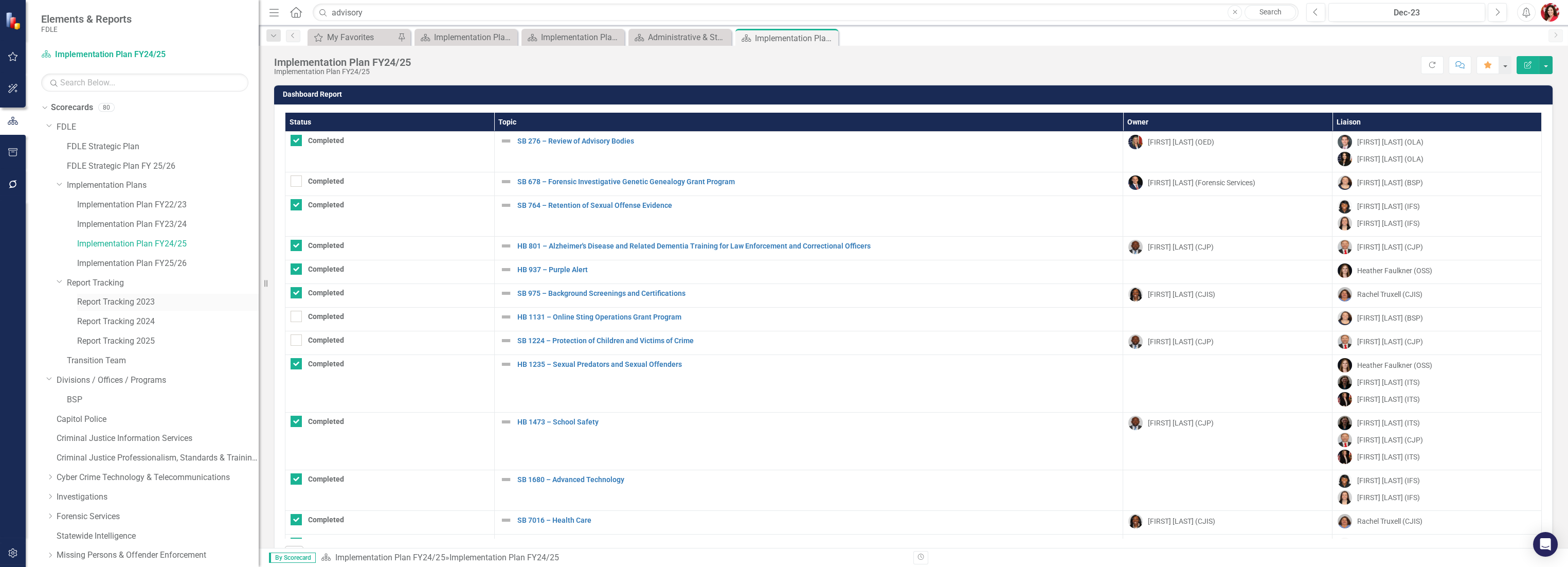 click on "Report Tracking 2023" at bounding box center (168, 302) 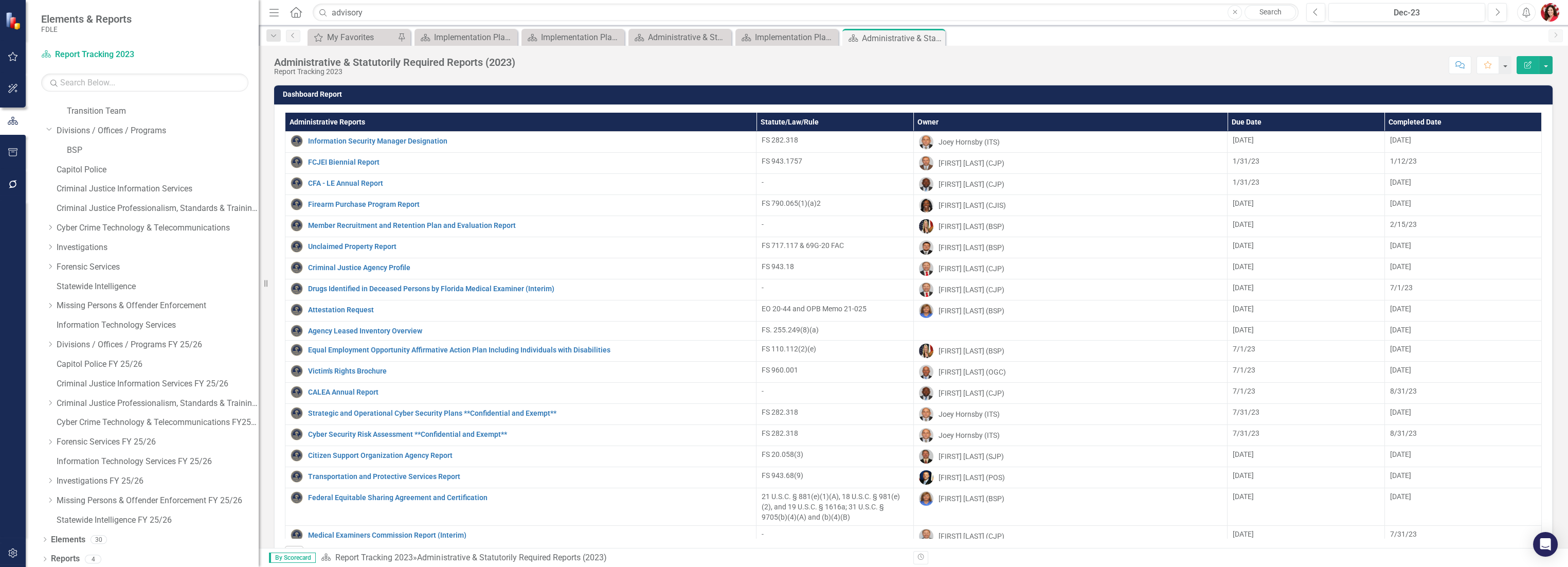 scroll, scrollTop: 252, scrollLeft: 0, axis: vertical 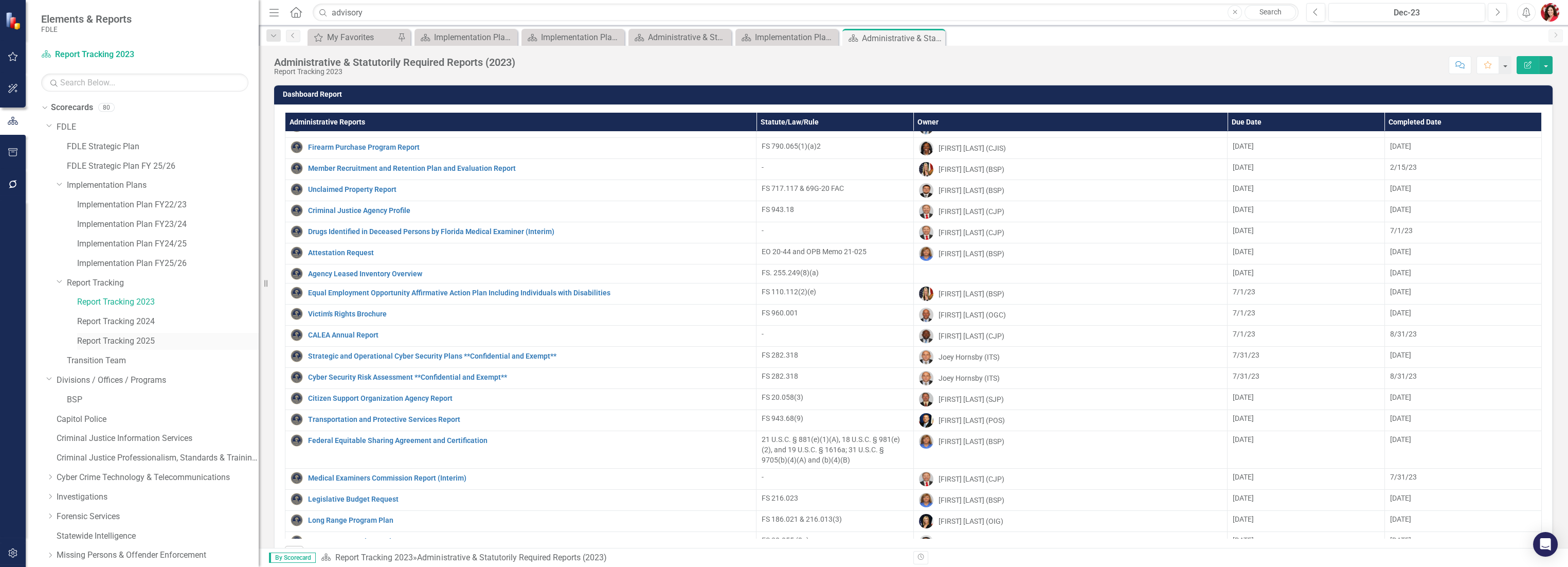 click on "Report Tracking 2025" at bounding box center [168, 341] 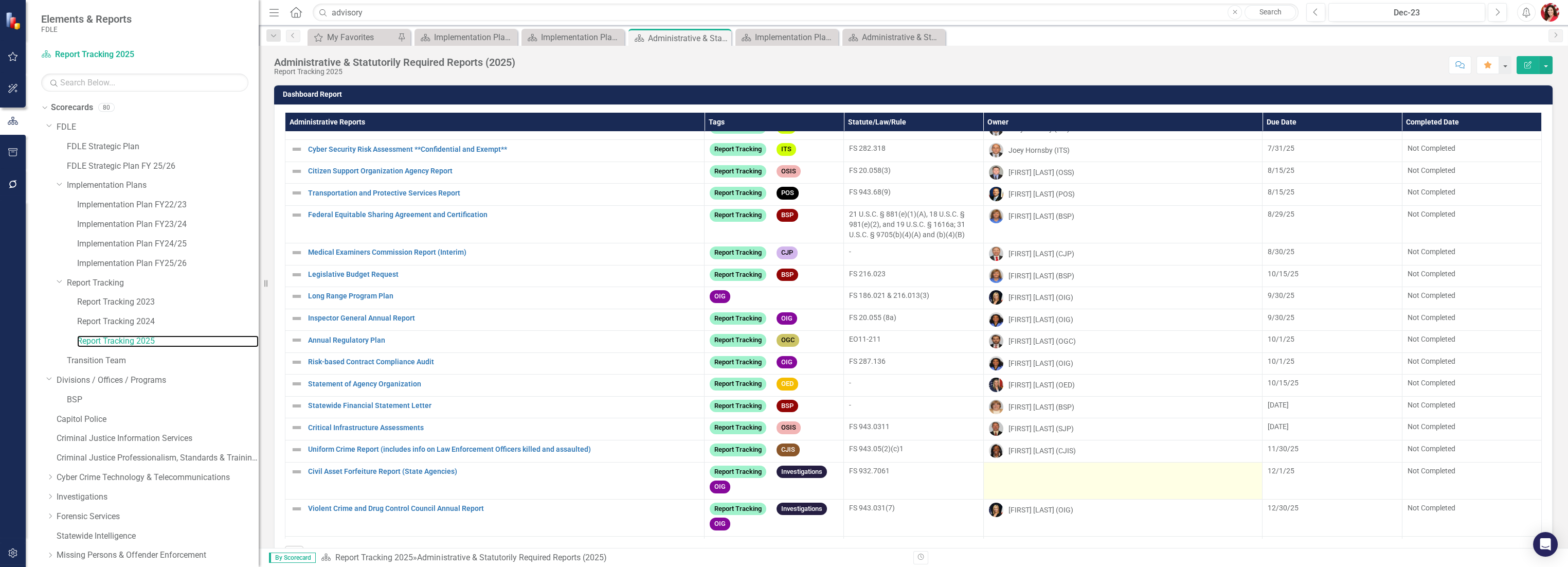 scroll, scrollTop: 343, scrollLeft: 0, axis: vertical 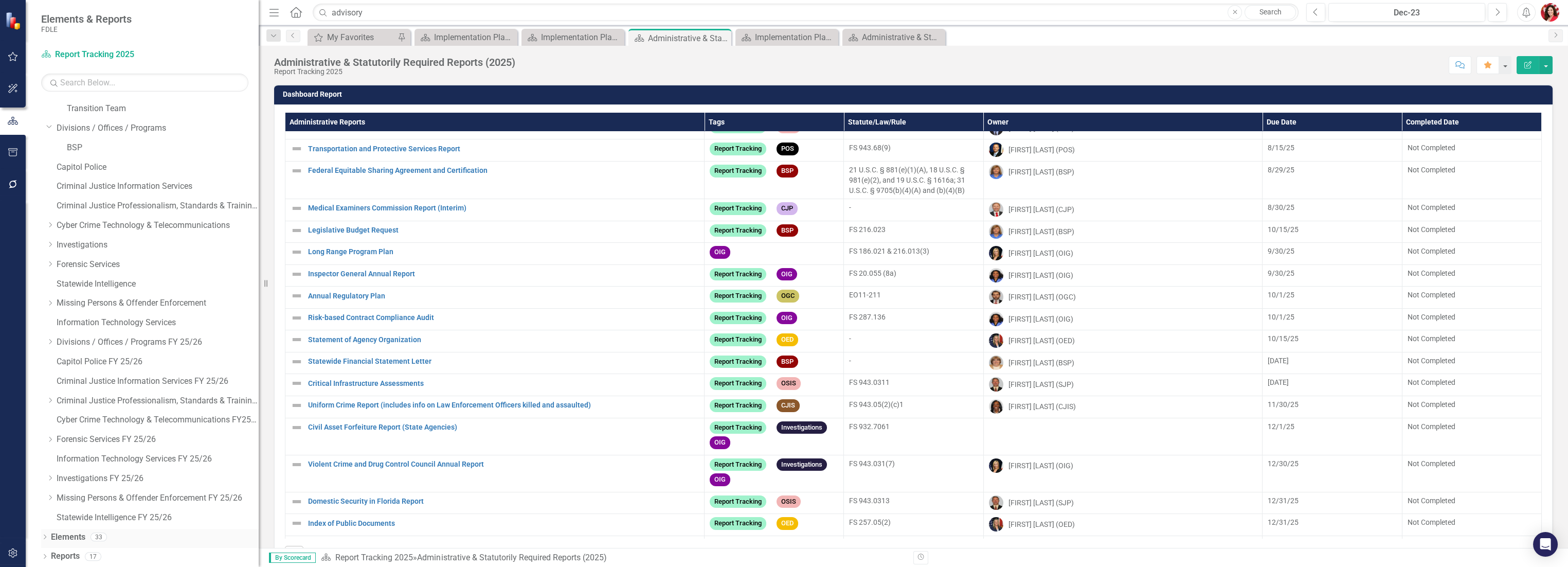 click on "Dropdown" 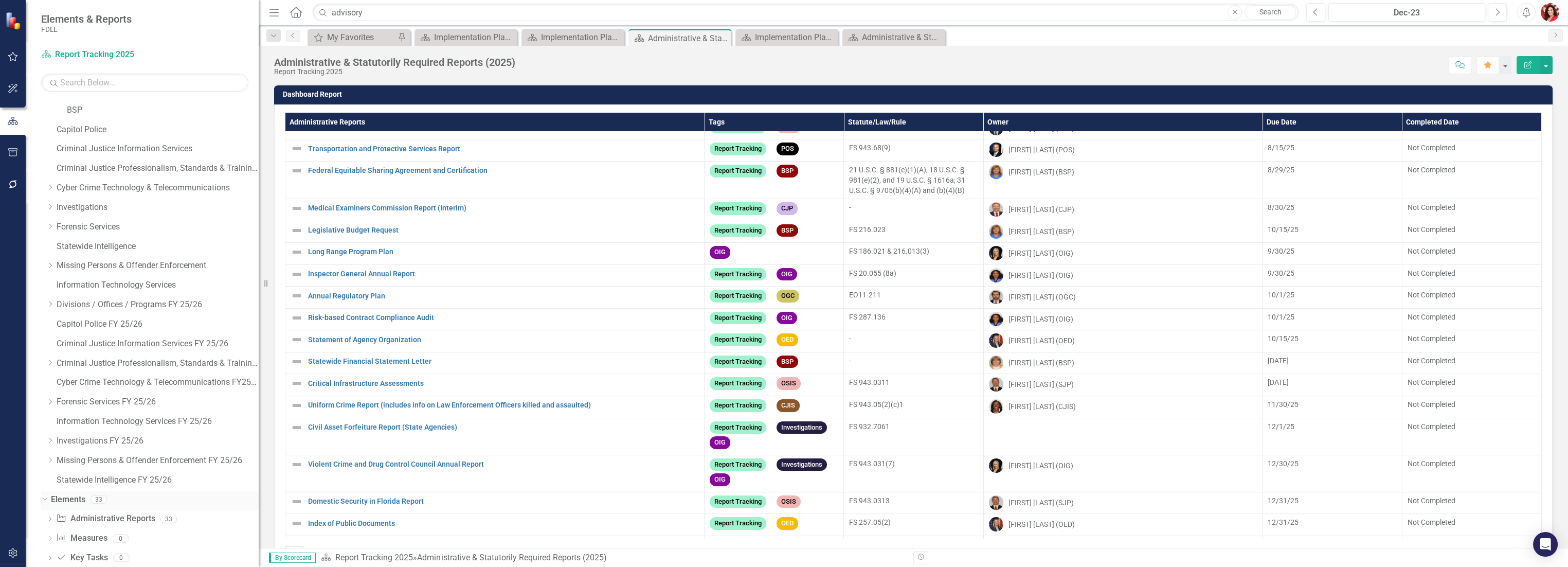 scroll, scrollTop: 330, scrollLeft: 0, axis: vertical 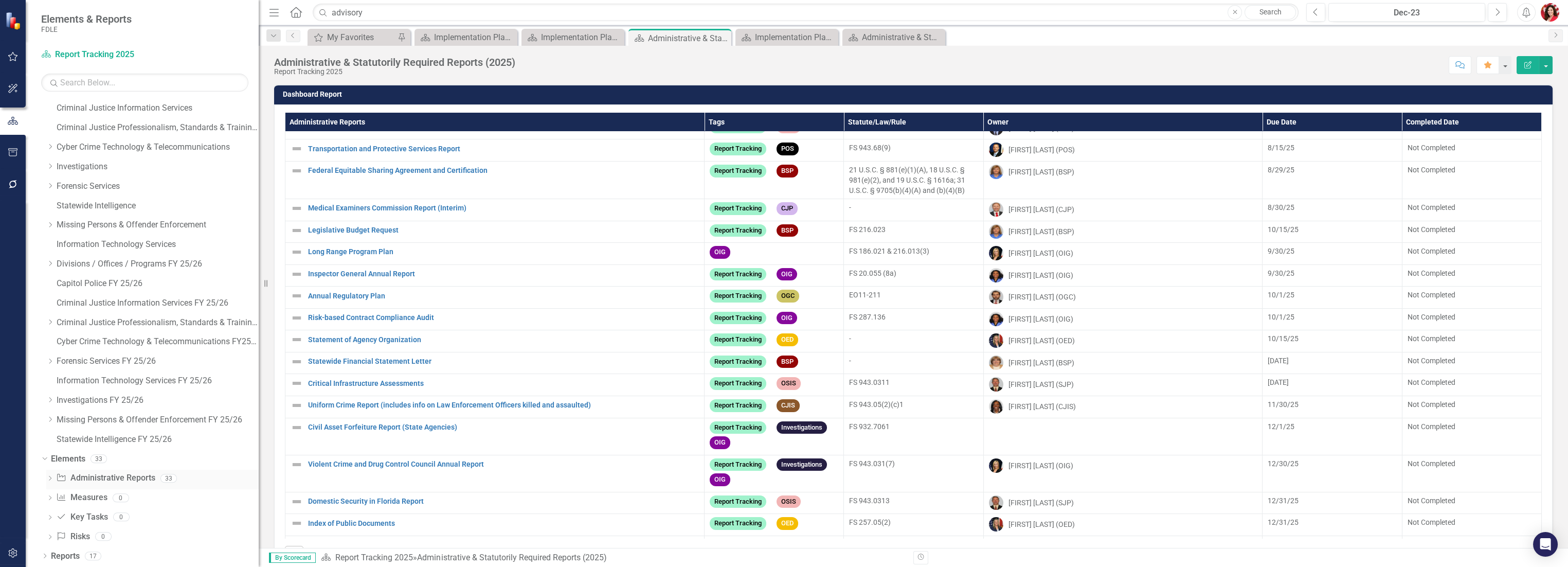 click on "Dropdown" 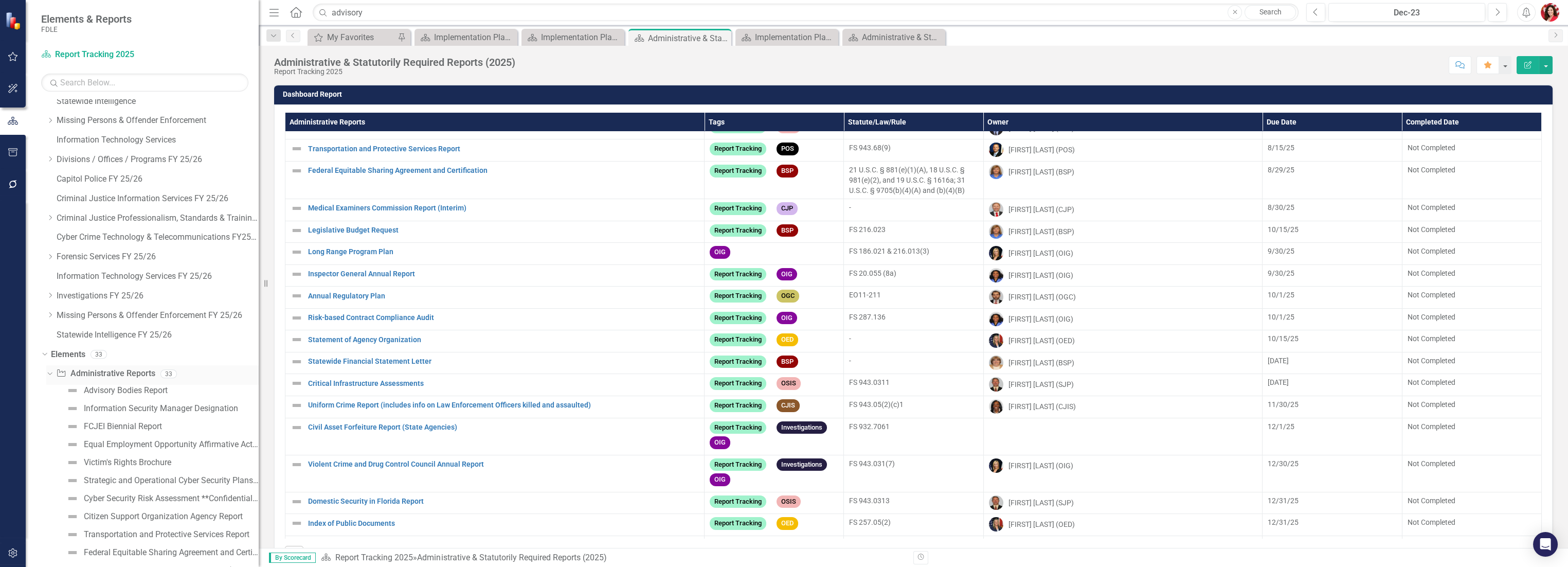 scroll, scrollTop: 445, scrollLeft: 0, axis: vertical 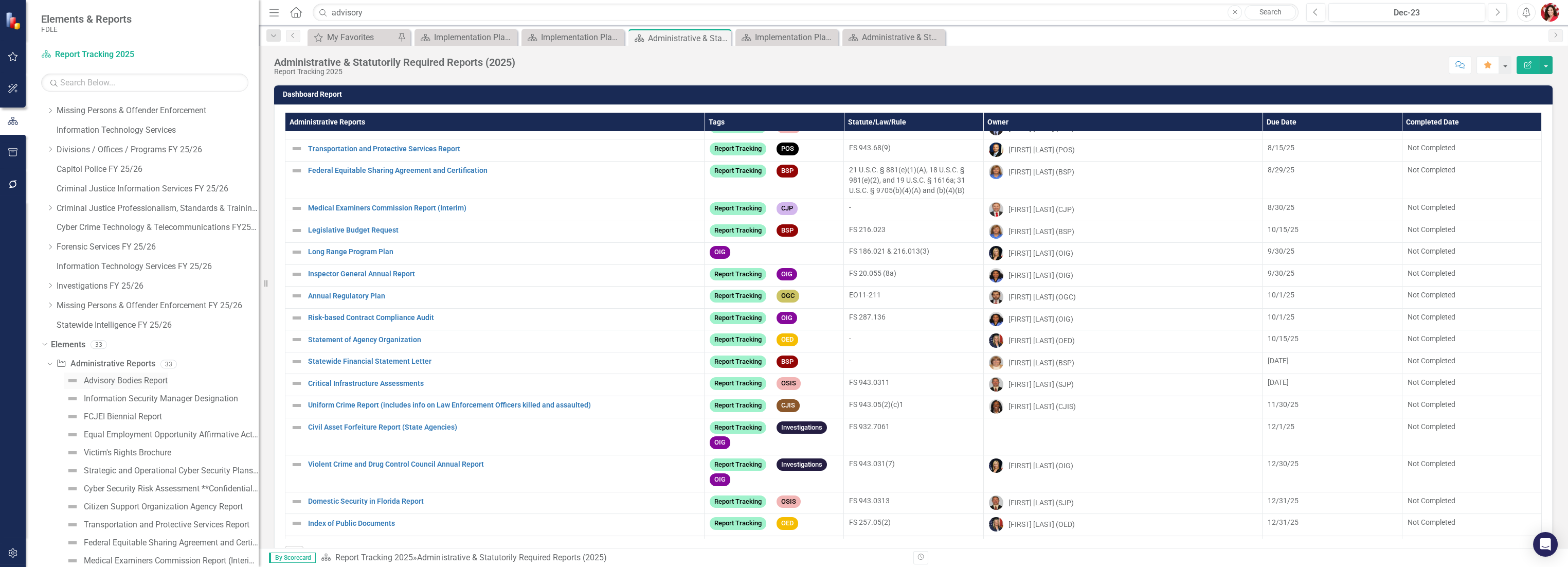 click on "Advisory Bodies Report" at bounding box center [125, 381] 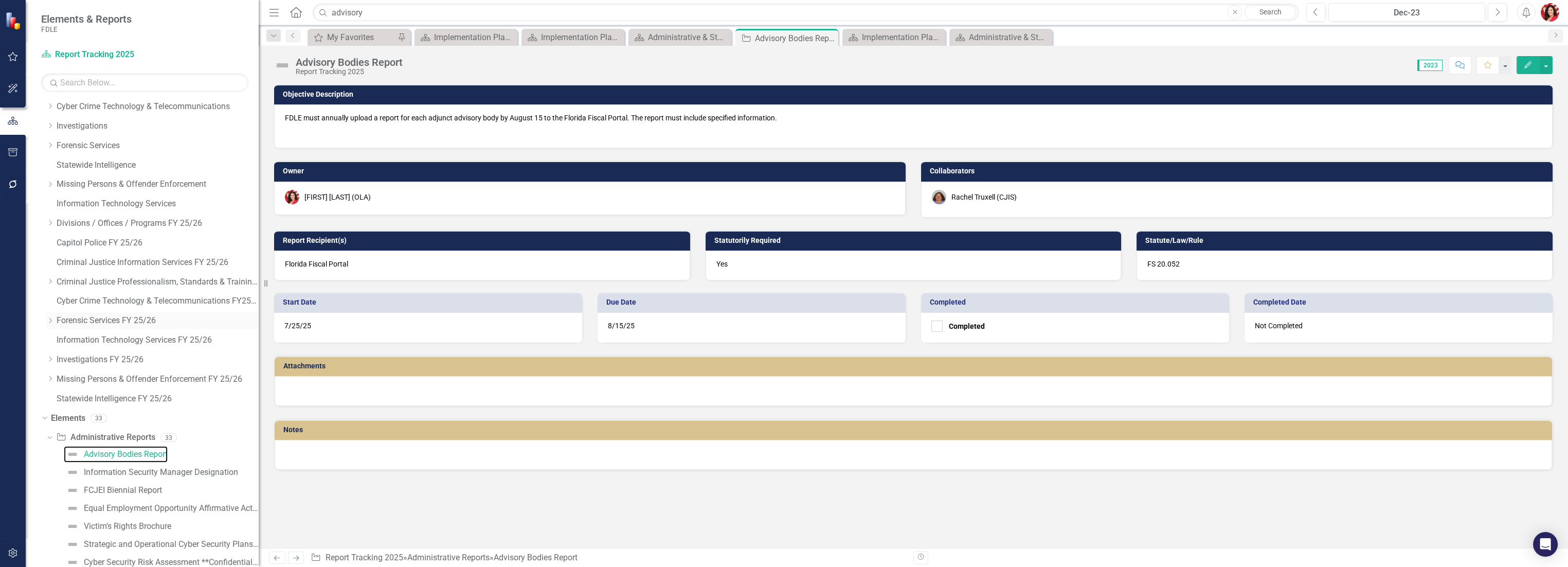 scroll, scrollTop: 438, scrollLeft: 0, axis: vertical 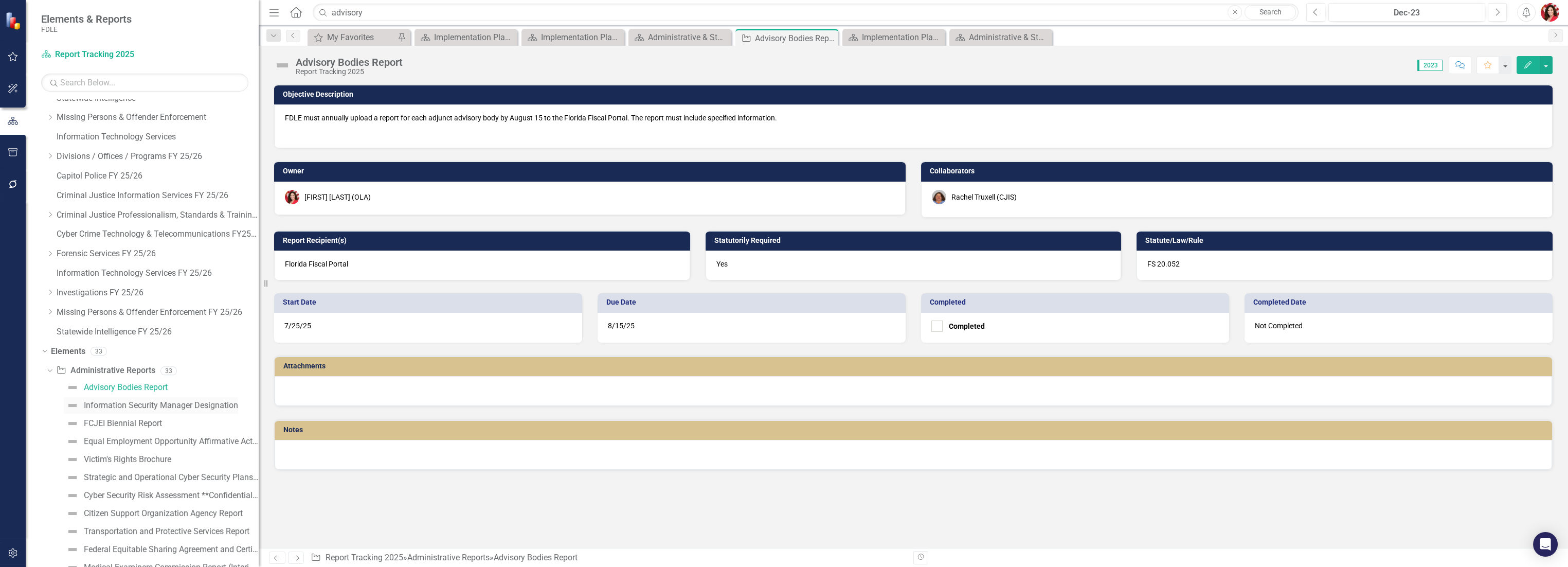 click on "Information Security Manager Designation" at bounding box center (161, 405) 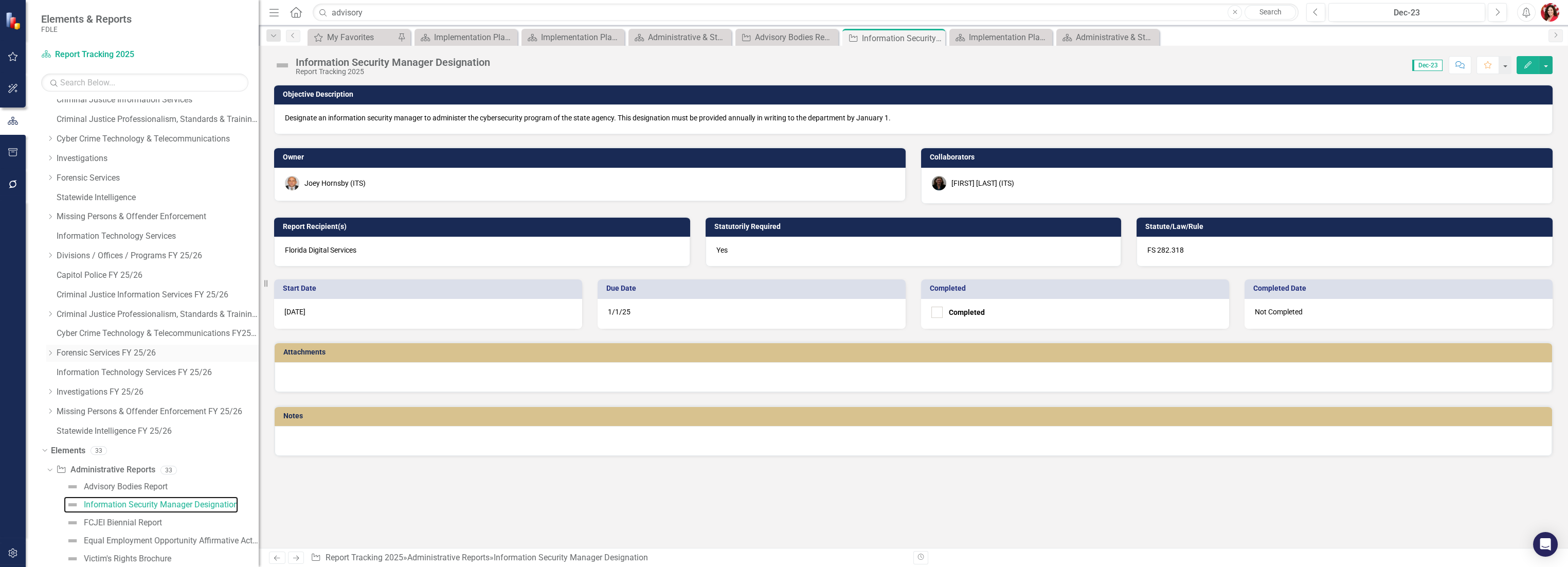 scroll, scrollTop: 399, scrollLeft: 0, axis: vertical 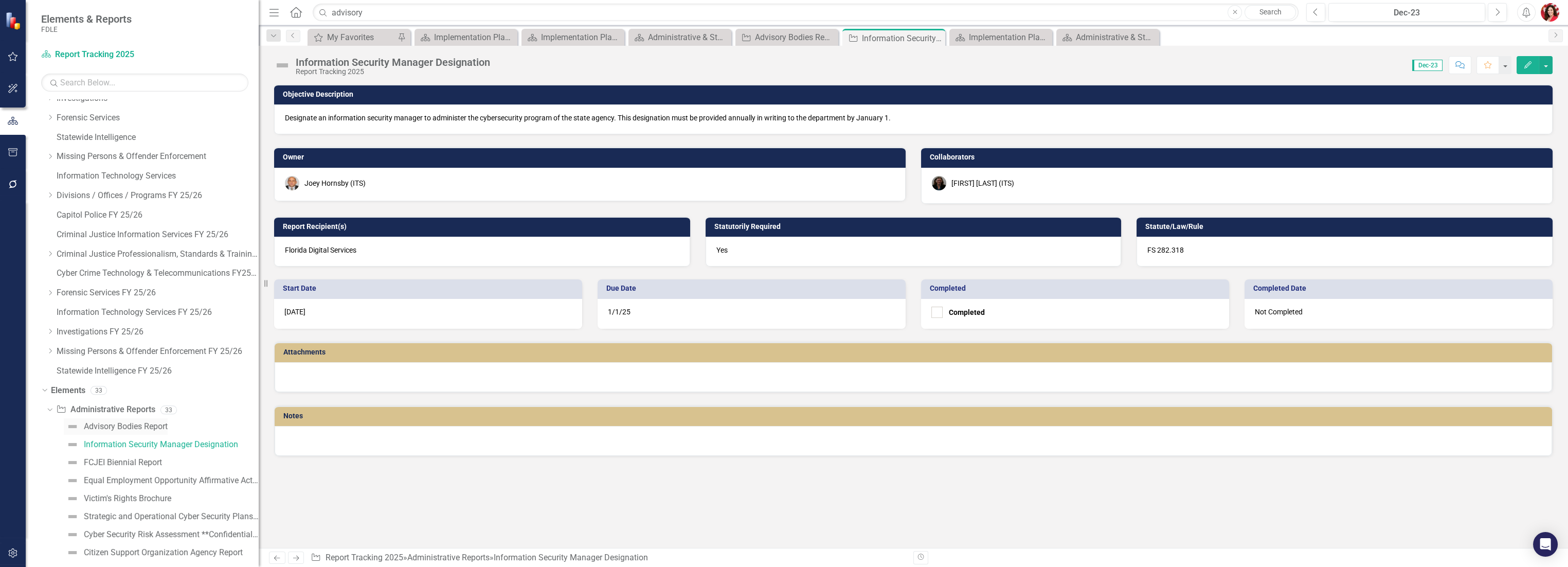 click on "Advisory Bodies Report" at bounding box center (125, 427) 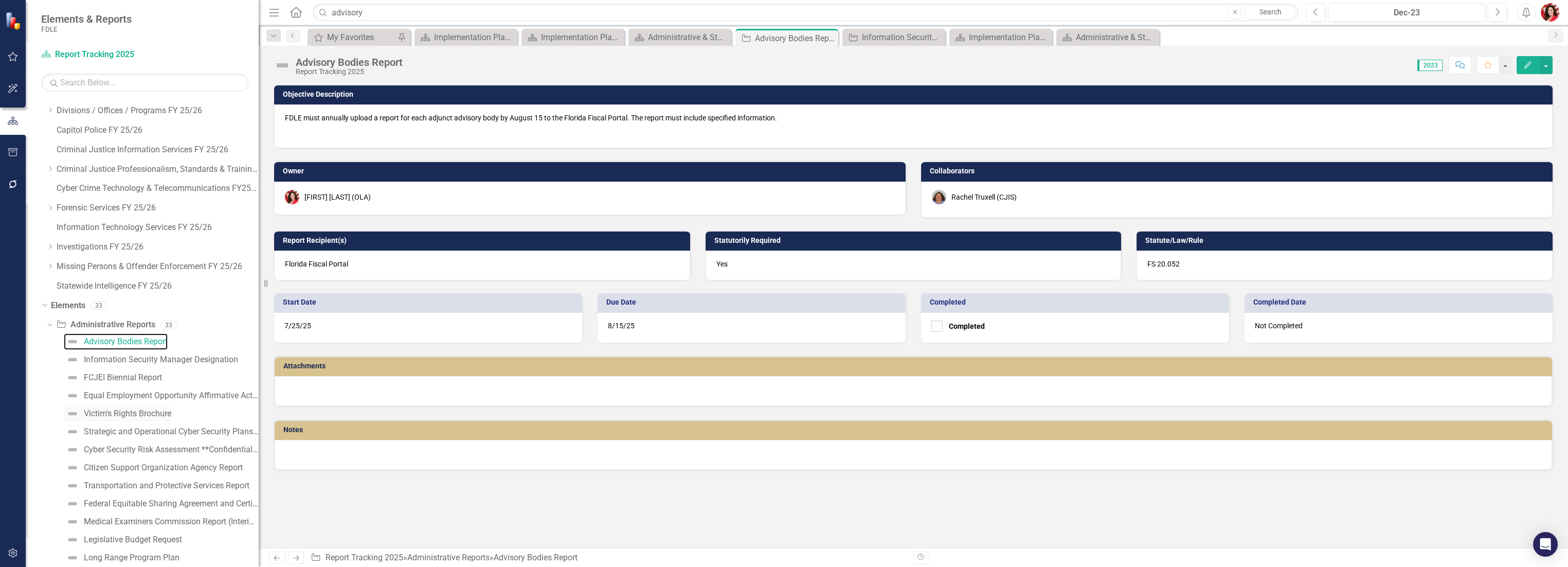 scroll, scrollTop: 495, scrollLeft: 0, axis: vertical 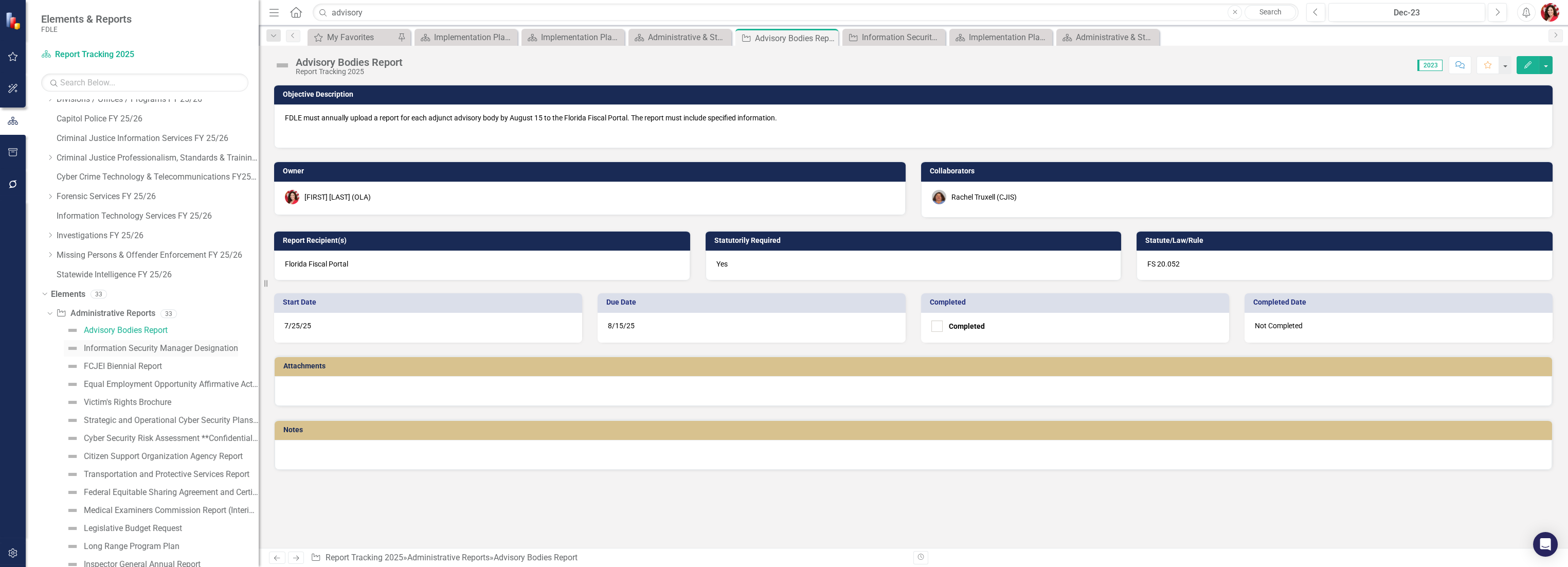 click on "Information Security Manager Designation" at bounding box center [161, 348] 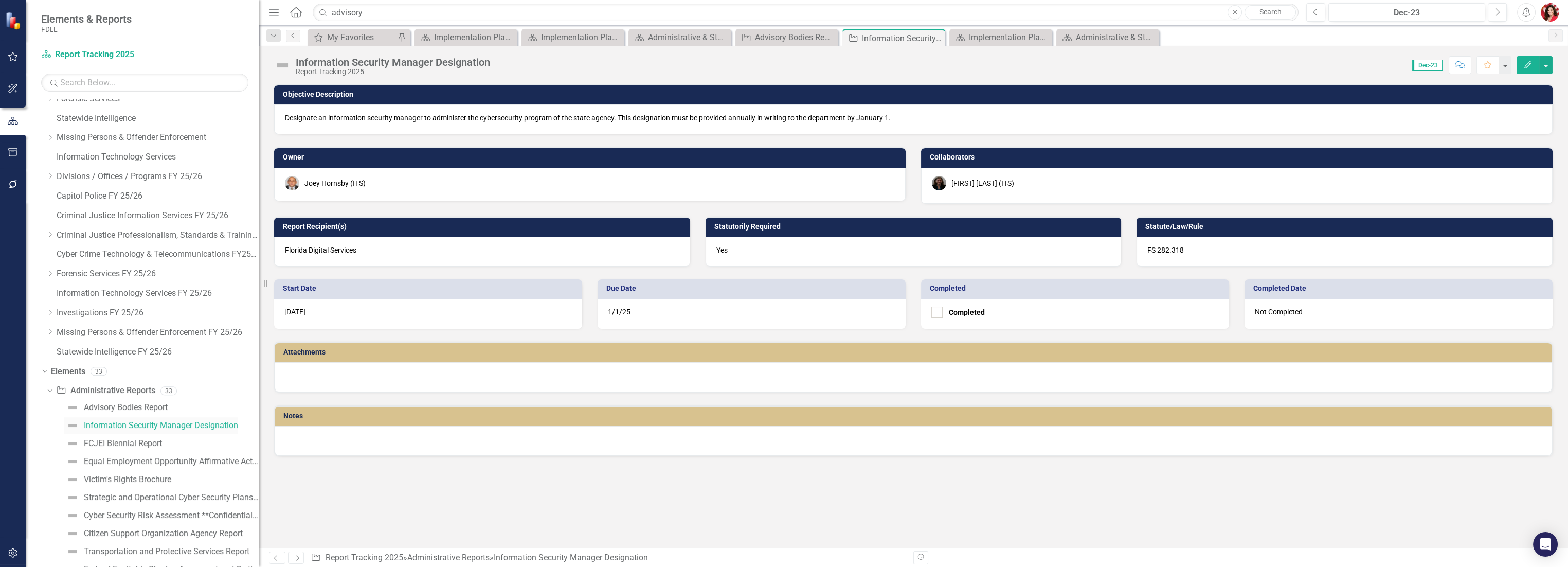 scroll, scrollTop: 456, scrollLeft: 0, axis: vertical 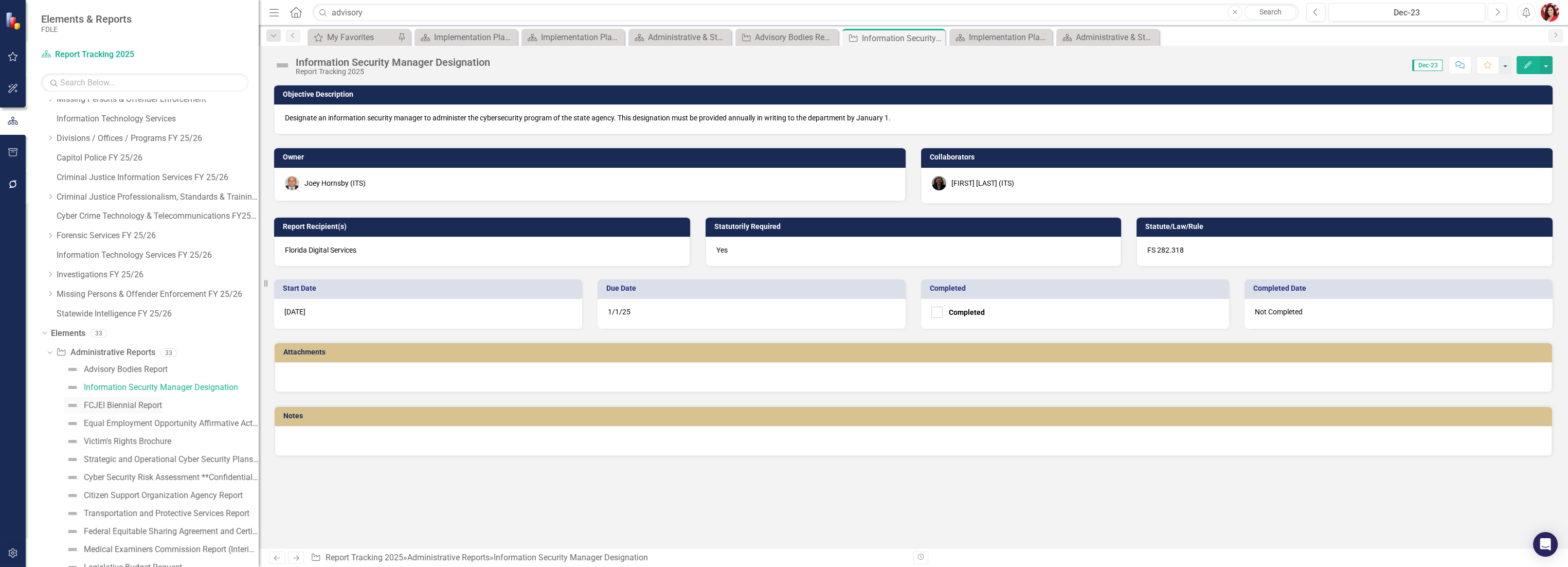 click on "FCJEI Biennial Report" at bounding box center [123, 405] 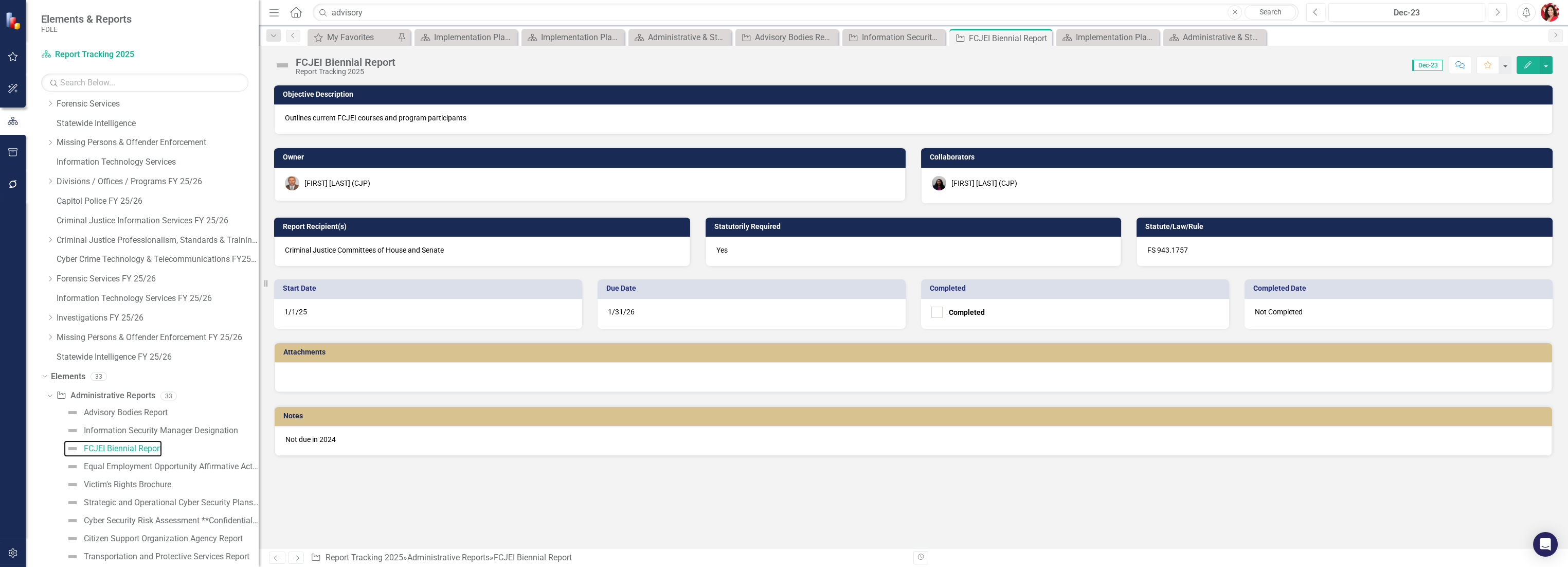 scroll, scrollTop: 416, scrollLeft: 0, axis: vertical 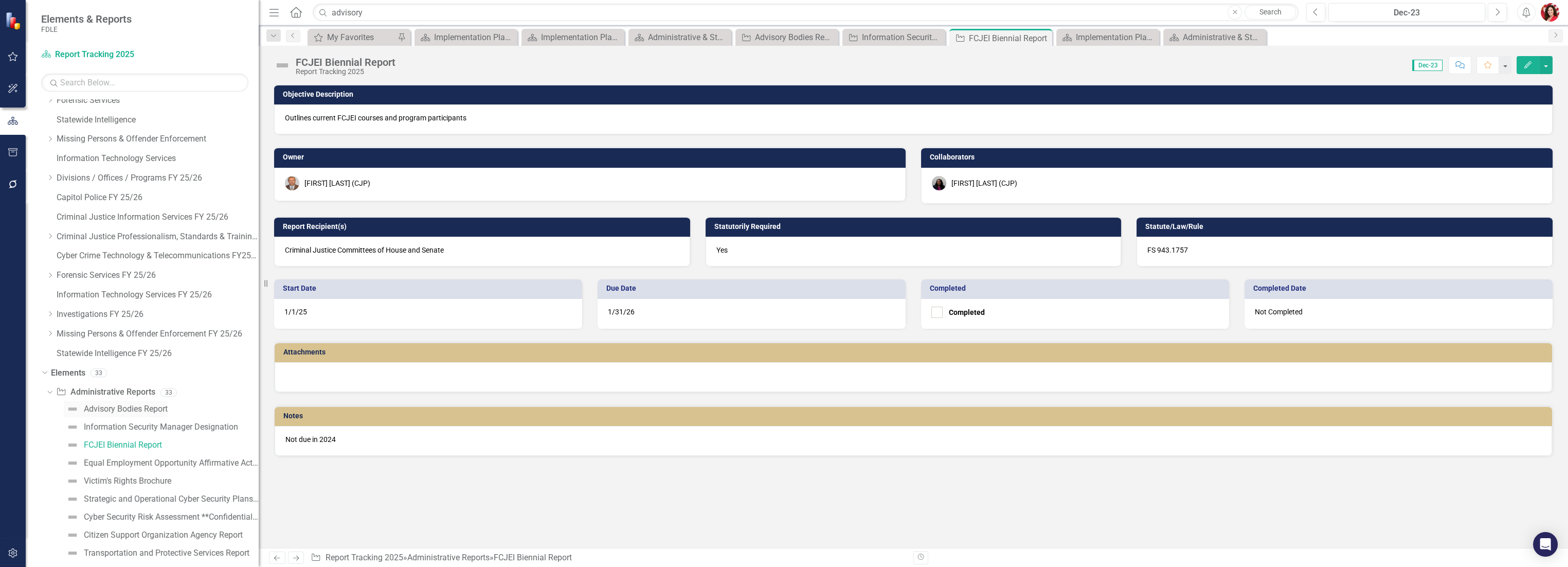 click on "Advisory Bodies Report" at bounding box center [125, 409] 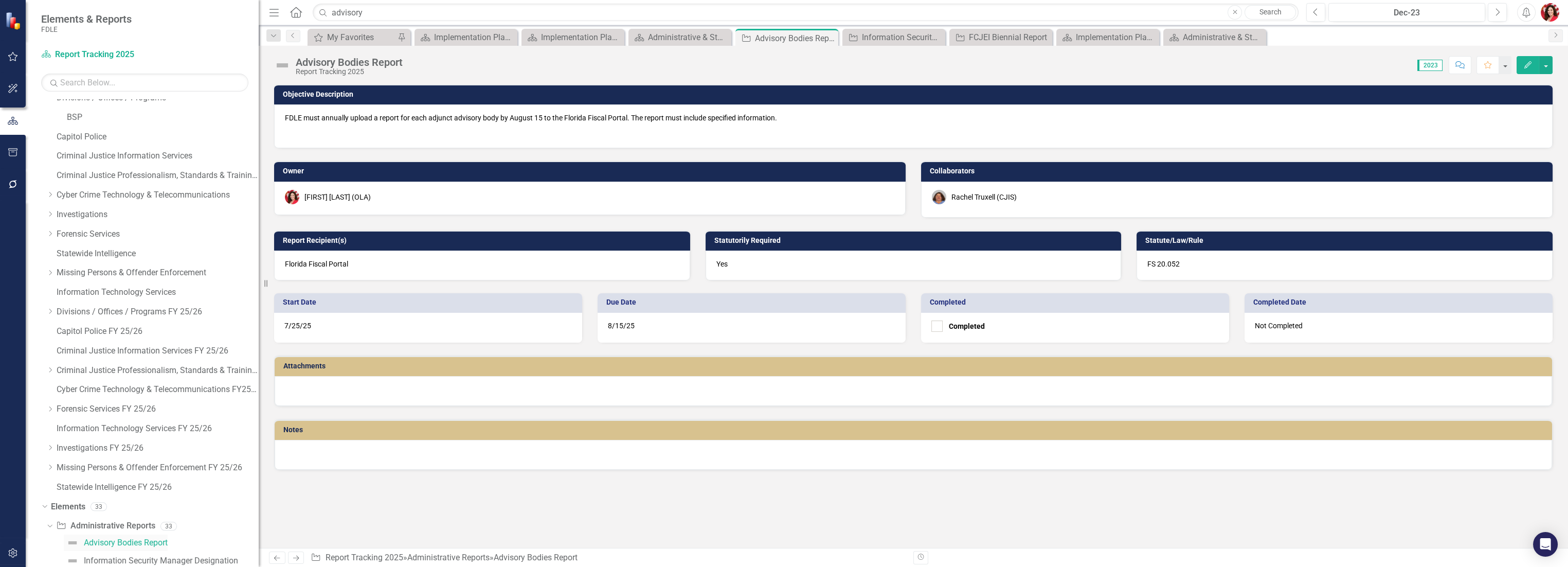 scroll, scrollTop: 267, scrollLeft: 0, axis: vertical 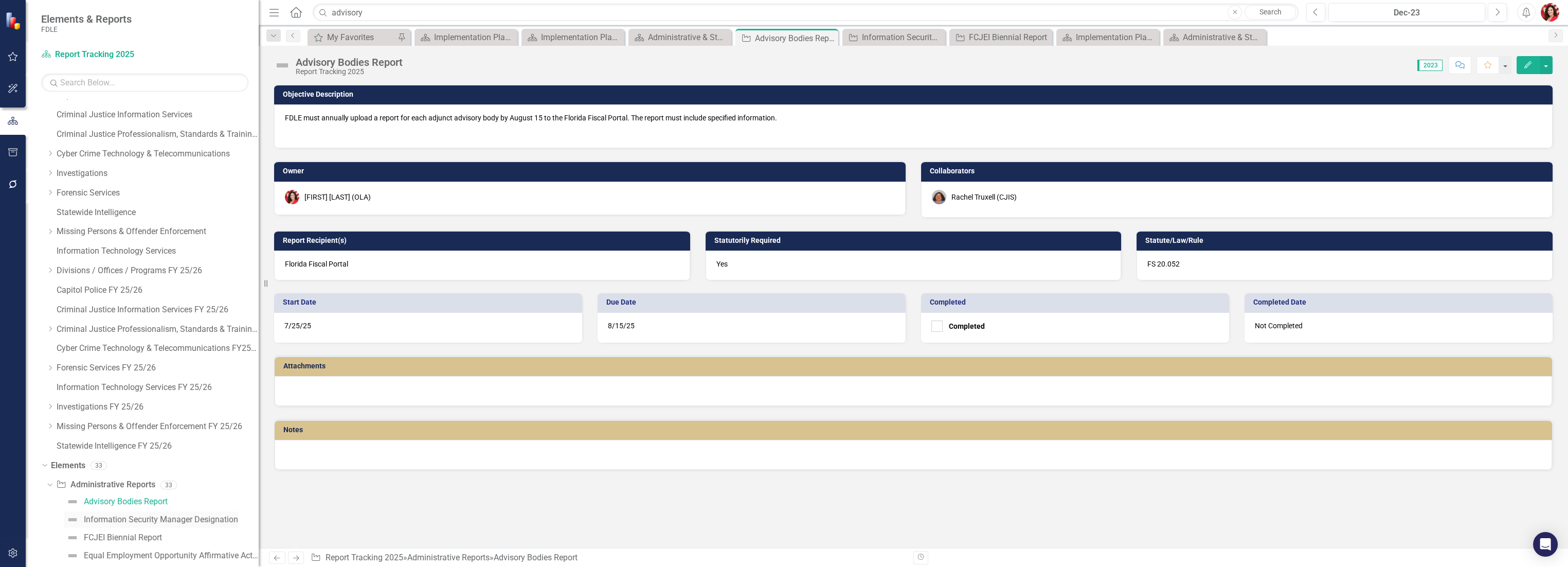 click on "Information Security Manager Designation" at bounding box center [161, 520] 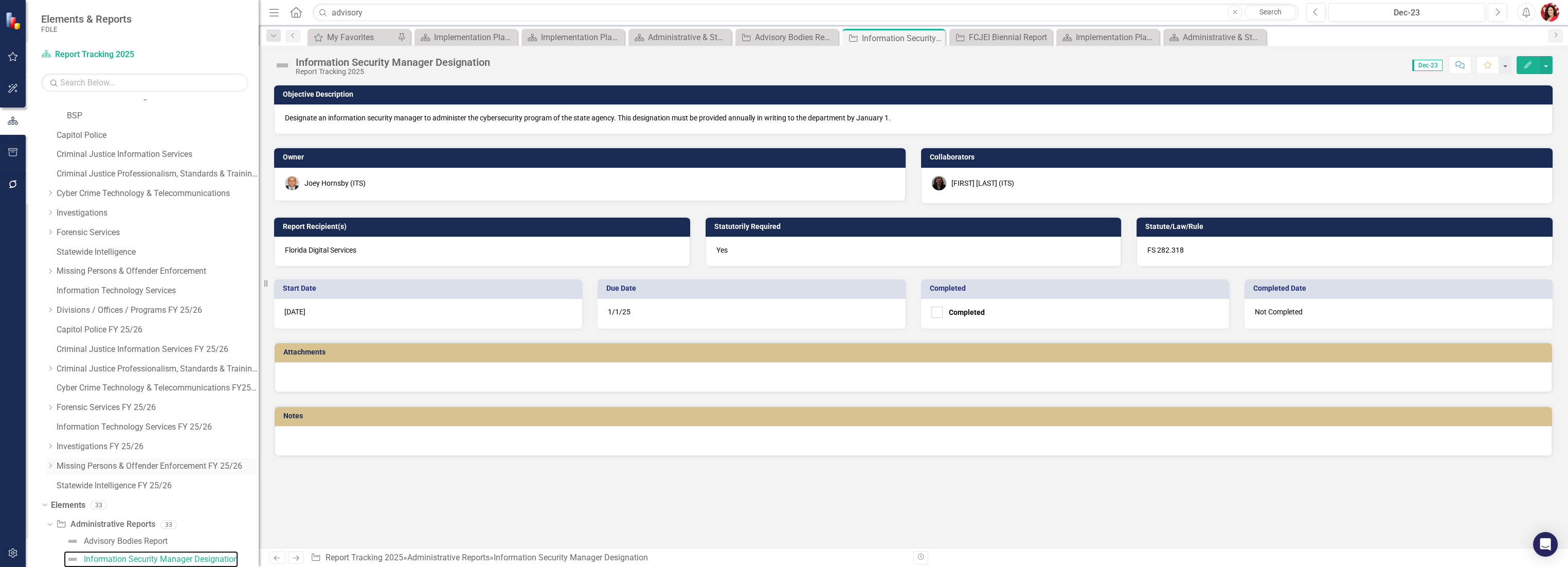 scroll, scrollTop: 342, scrollLeft: 0, axis: vertical 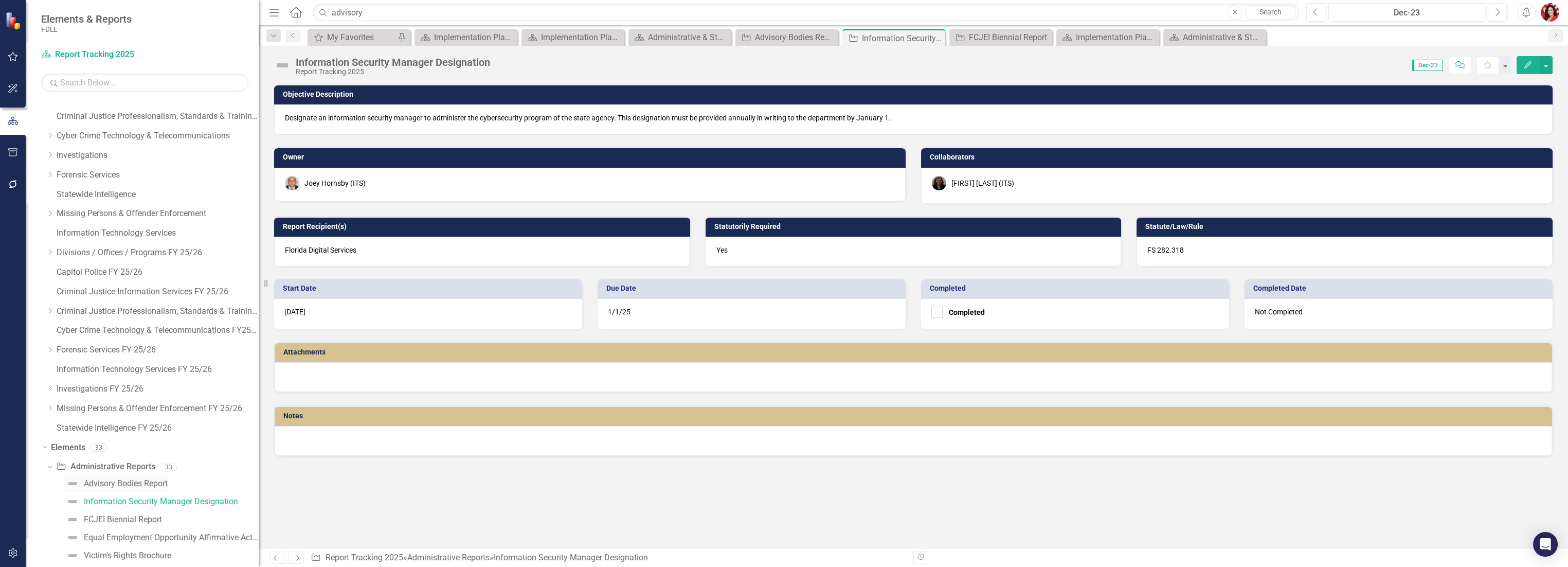click on "Advisory Bodies Report" at bounding box center [125, 484] 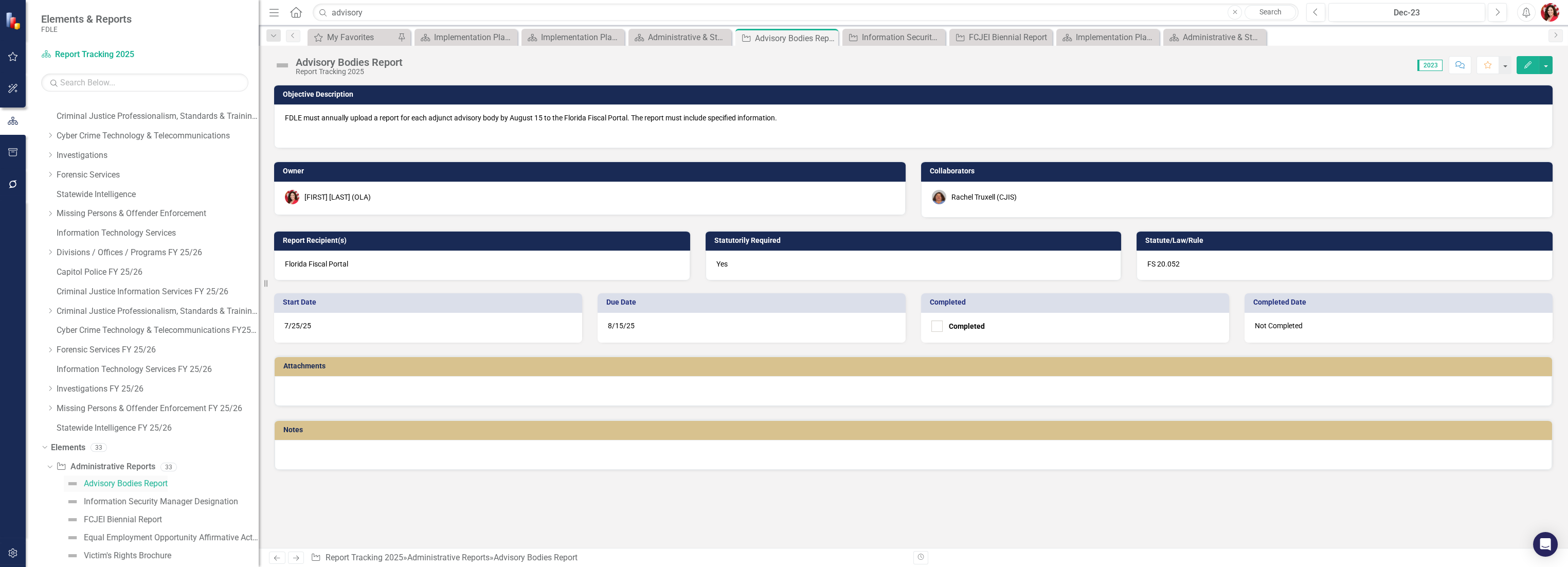 scroll, scrollTop: 267, scrollLeft: 0, axis: vertical 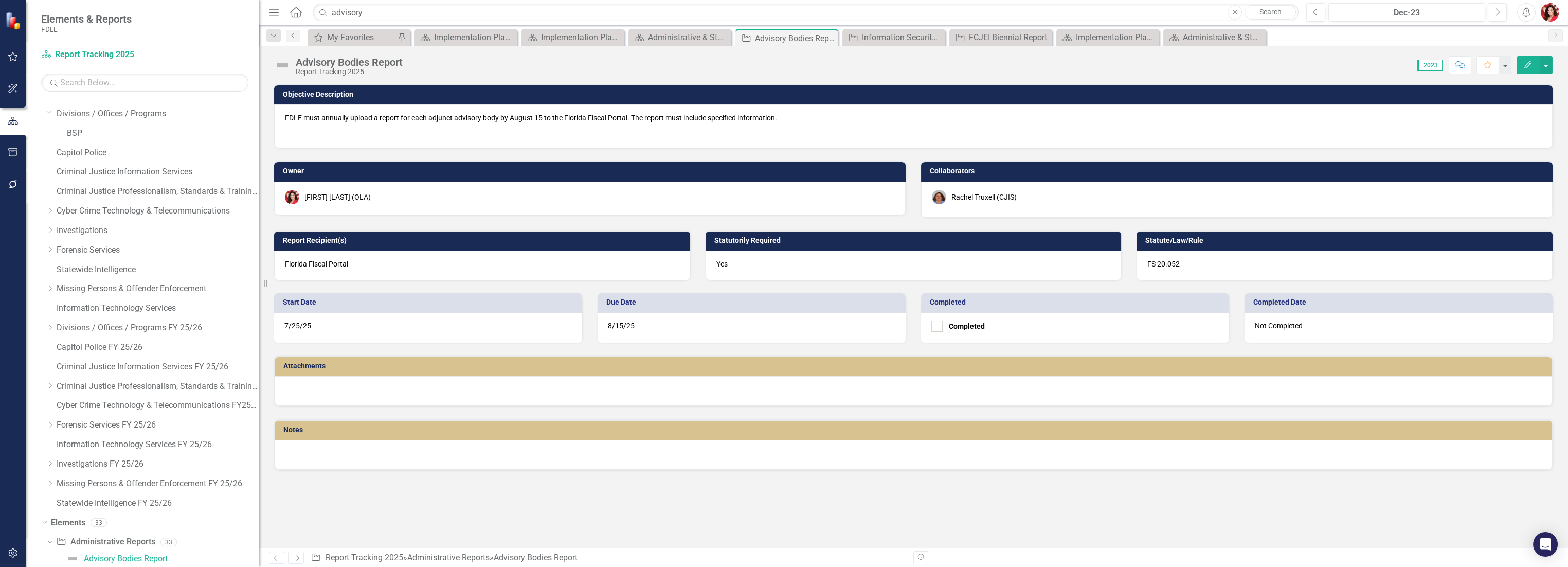 click on "7/25/25" at bounding box center [428, 328] 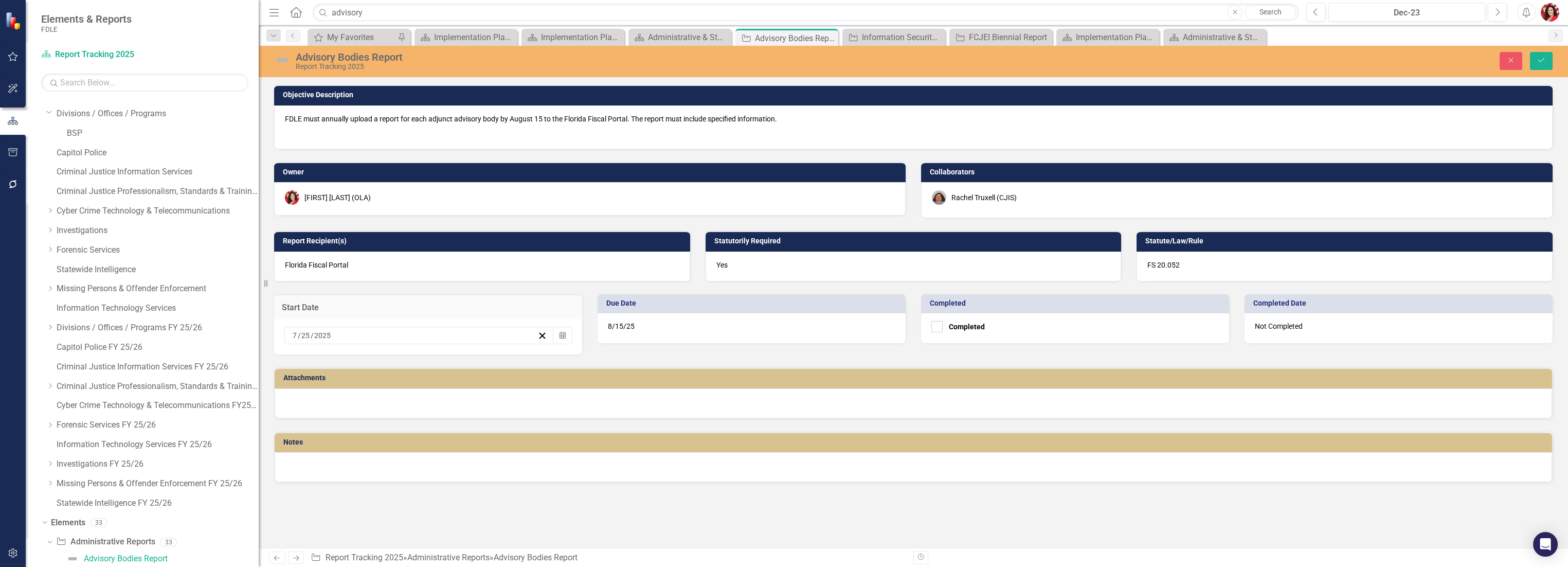 click on "[DATE]" at bounding box center [414, 335] 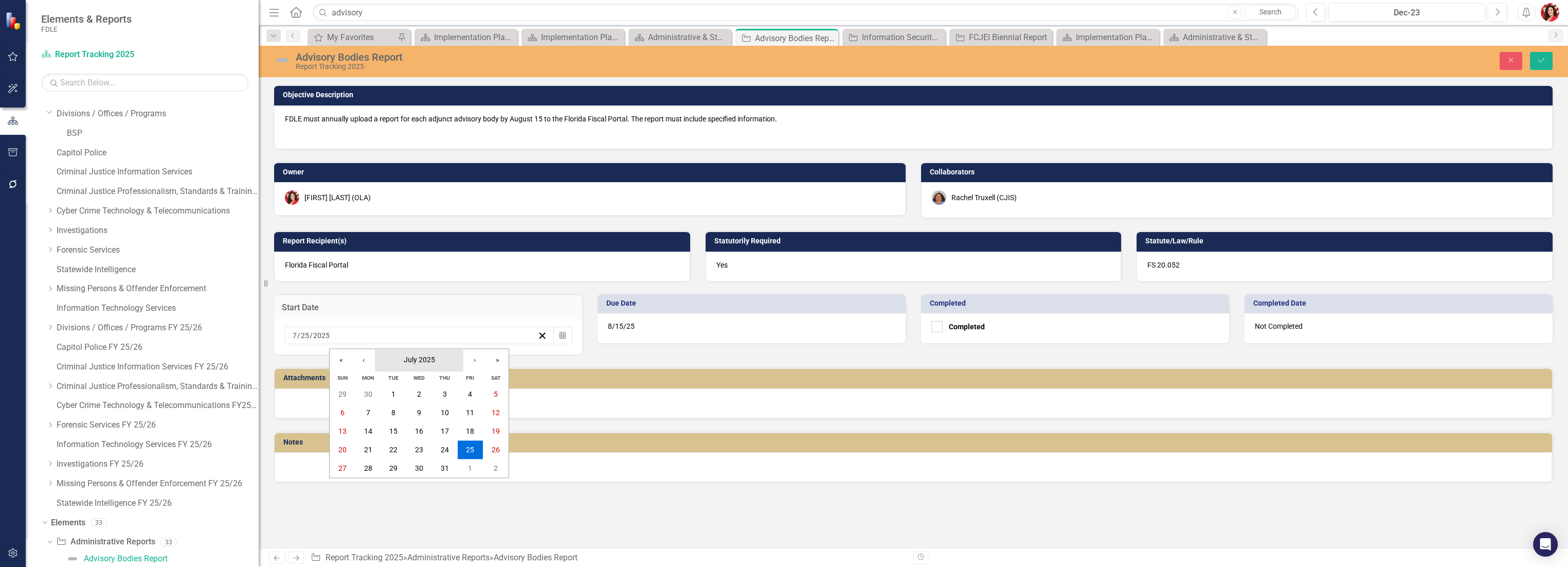 click on "July 2025" at bounding box center [419, 360] 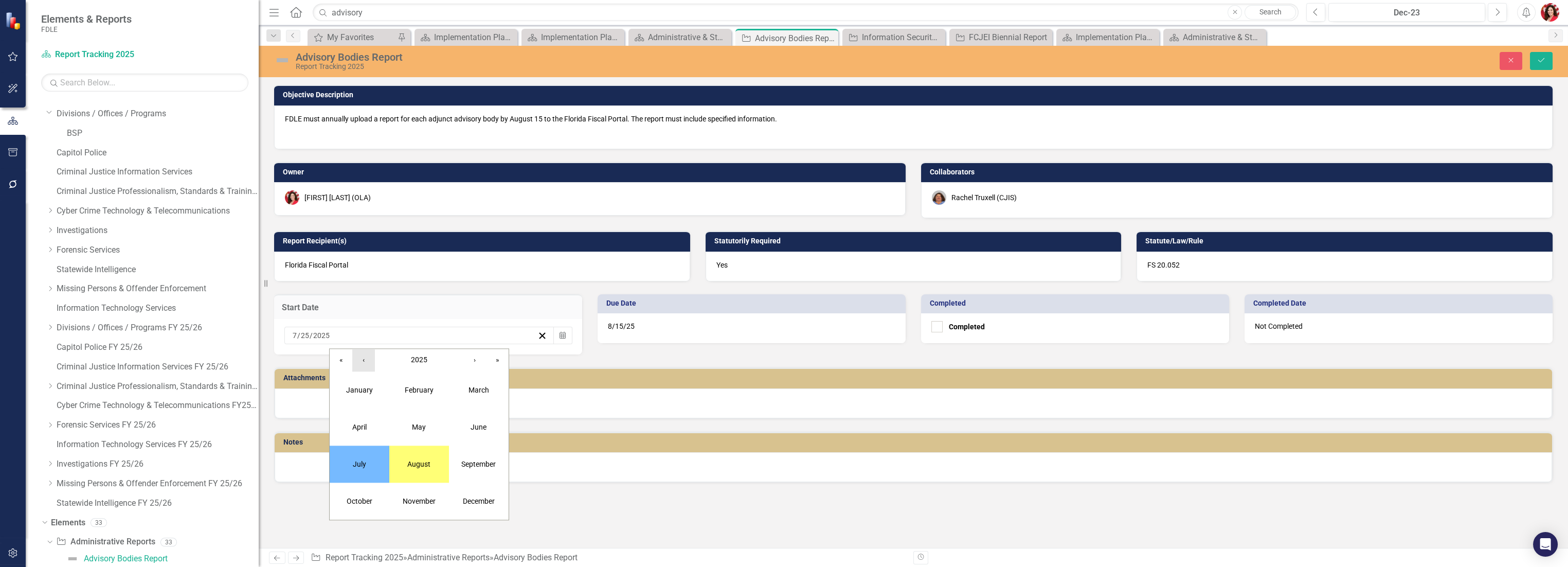 click on "‹" at bounding box center (364, 360) 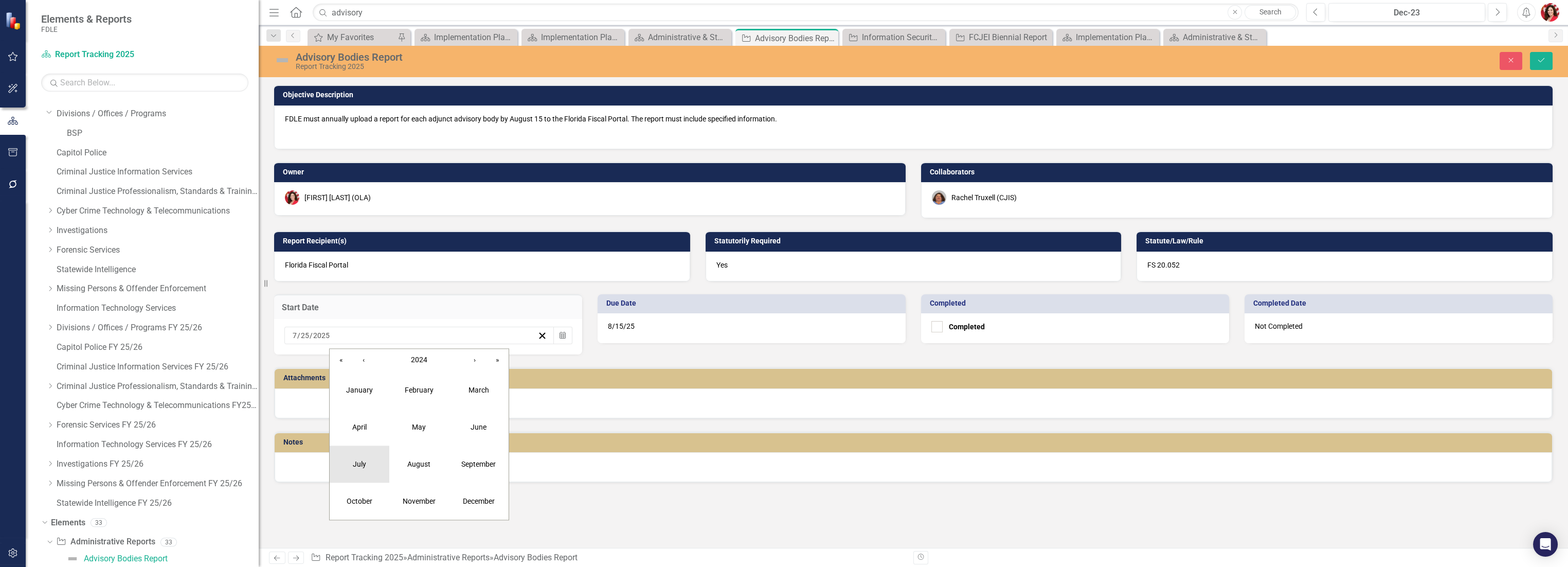 click on "July" at bounding box center [359, 464] 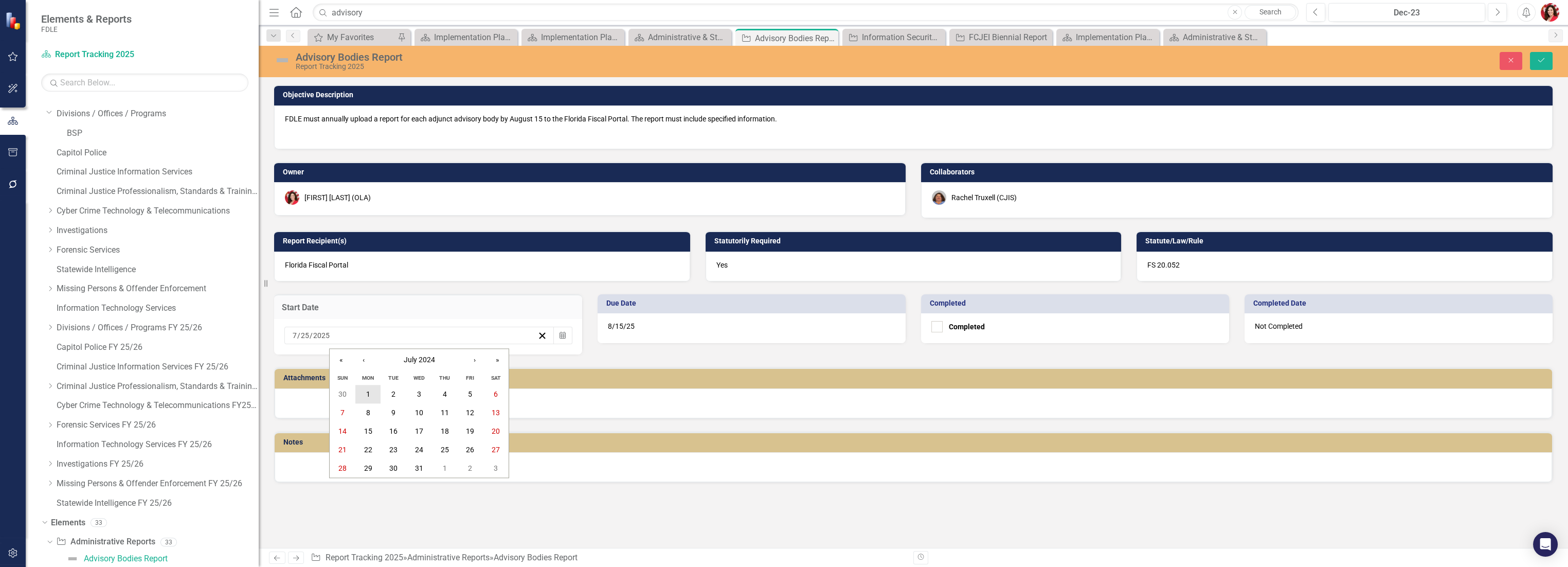 click on "1" at bounding box center [368, 395] 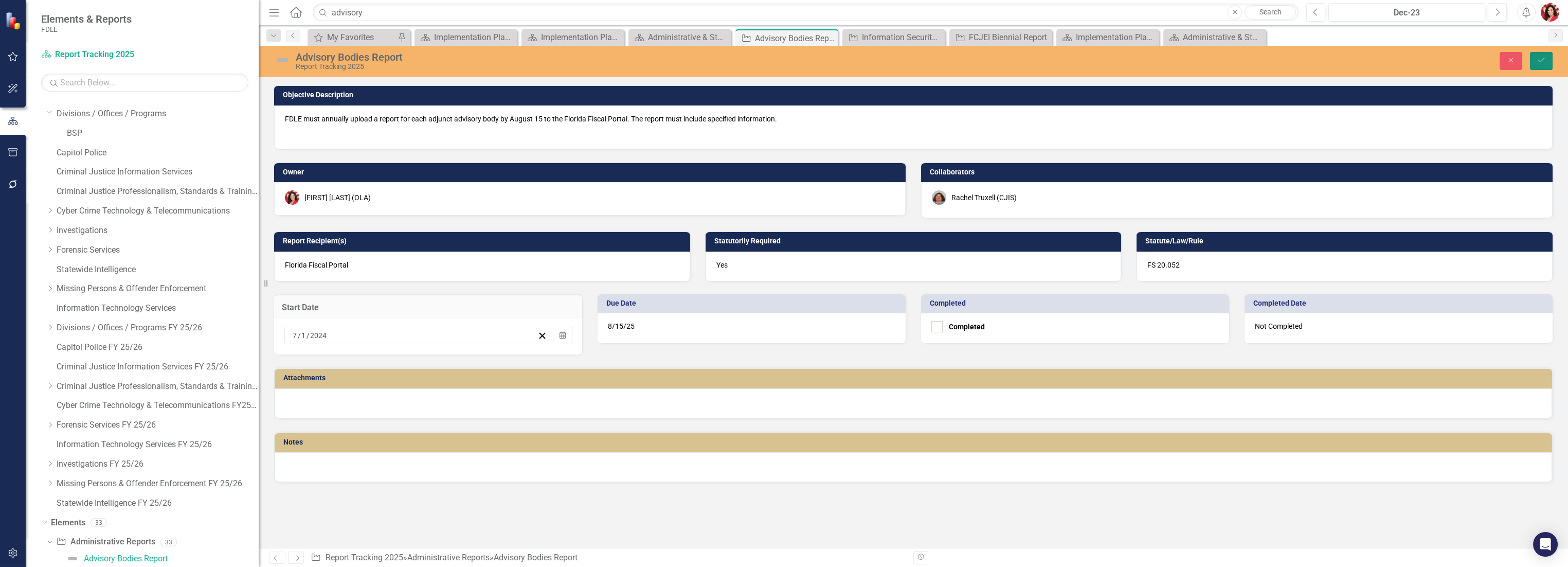 click on "Save" at bounding box center (1541, 61) 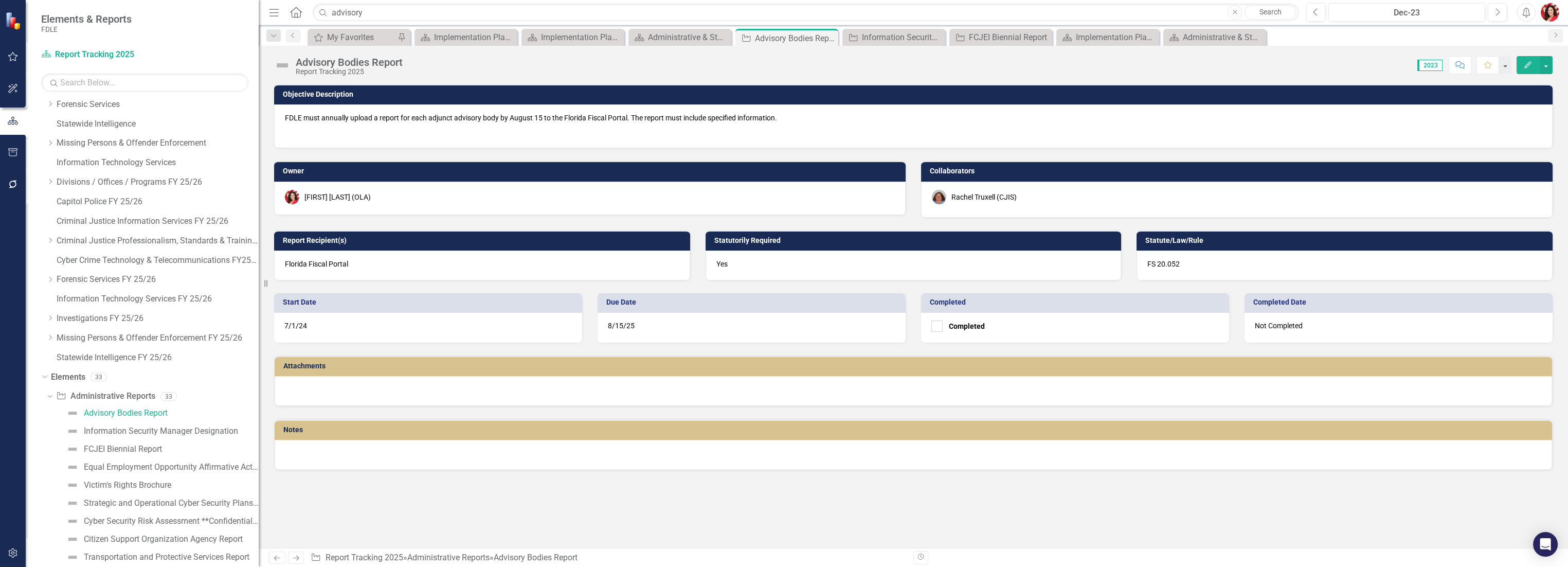 scroll, scrollTop: 156, scrollLeft: 0, axis: vertical 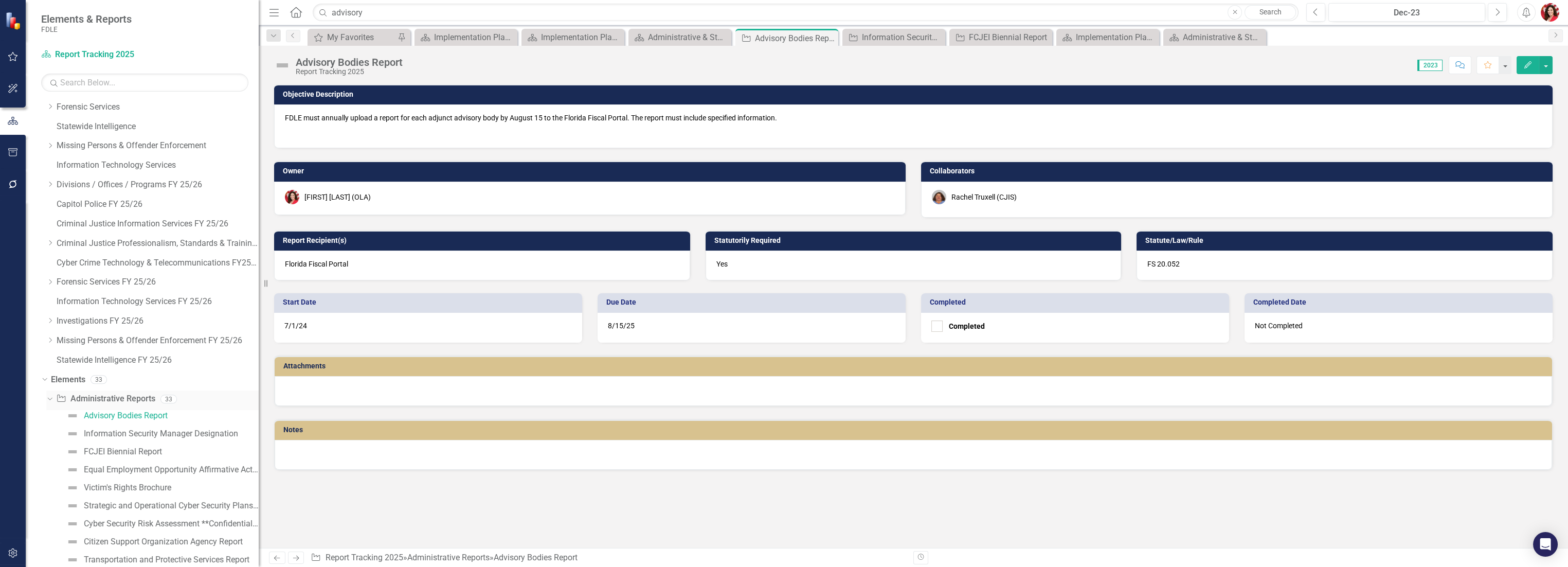 click on "Administrative Report Administrative Reports" at bounding box center (105, 399) 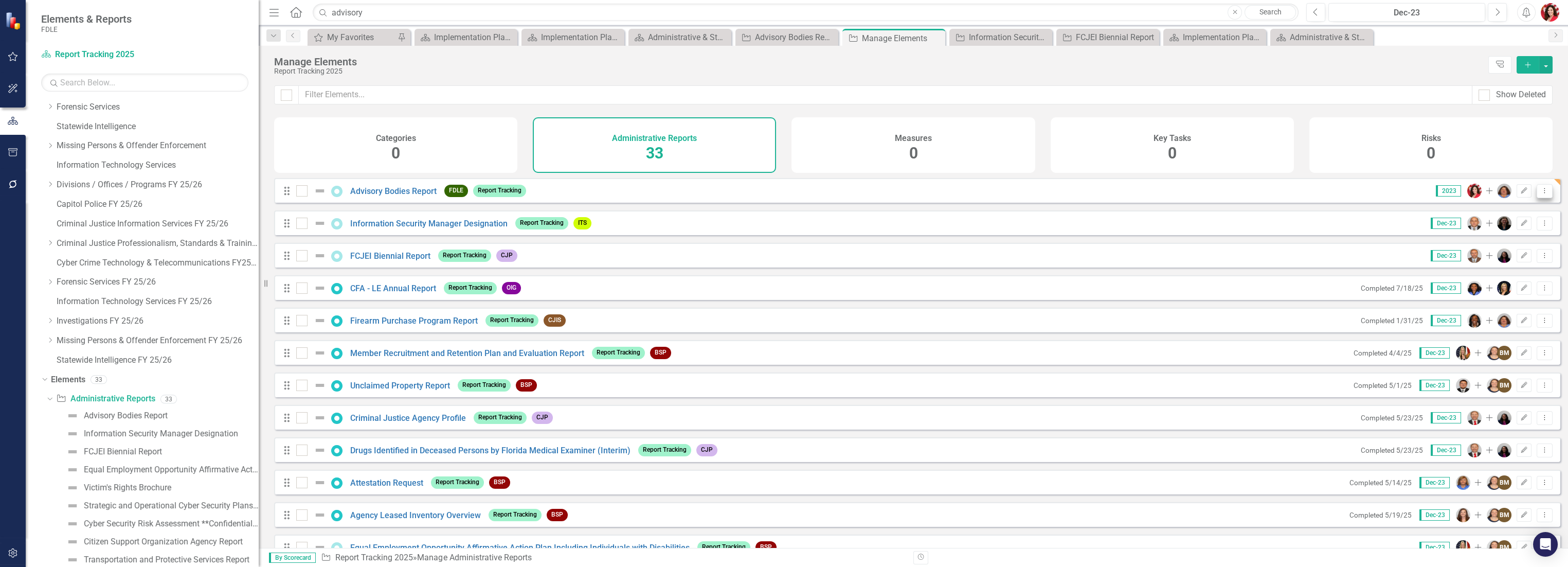 click on "Dropdown Menu" at bounding box center [1544, 191] 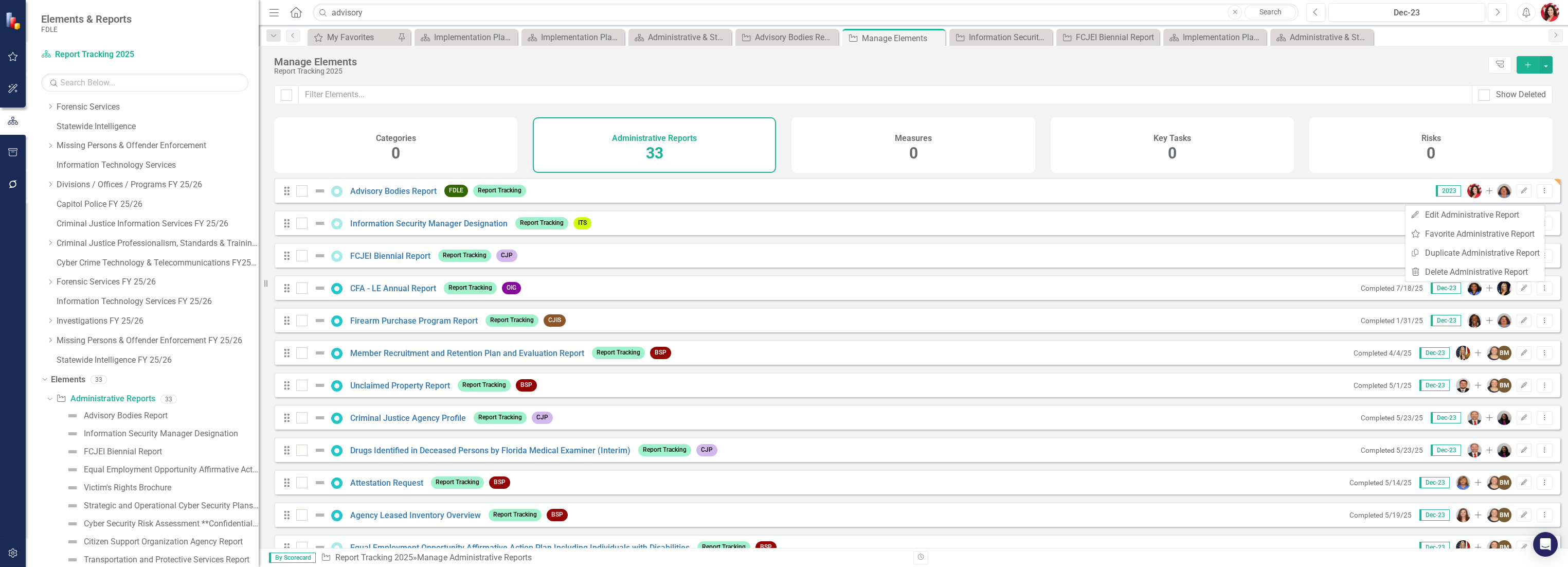 click on "Drag Advisory Bodies Report FDLE Report Tracking 2023 Add Edit Dropdown Menu" at bounding box center (917, 190) 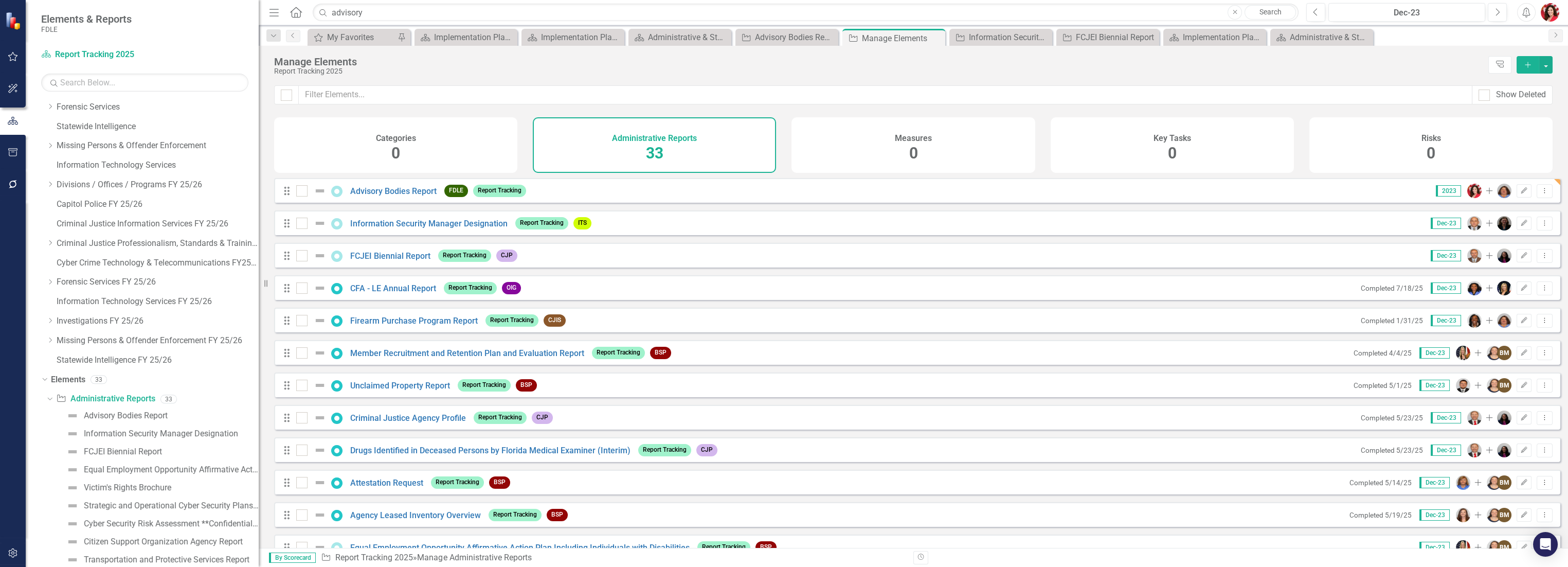 click on "Drag Advisory Bodies Report FDLE Report Tracking 2023 Add Edit Dropdown Menu" at bounding box center [917, 190] 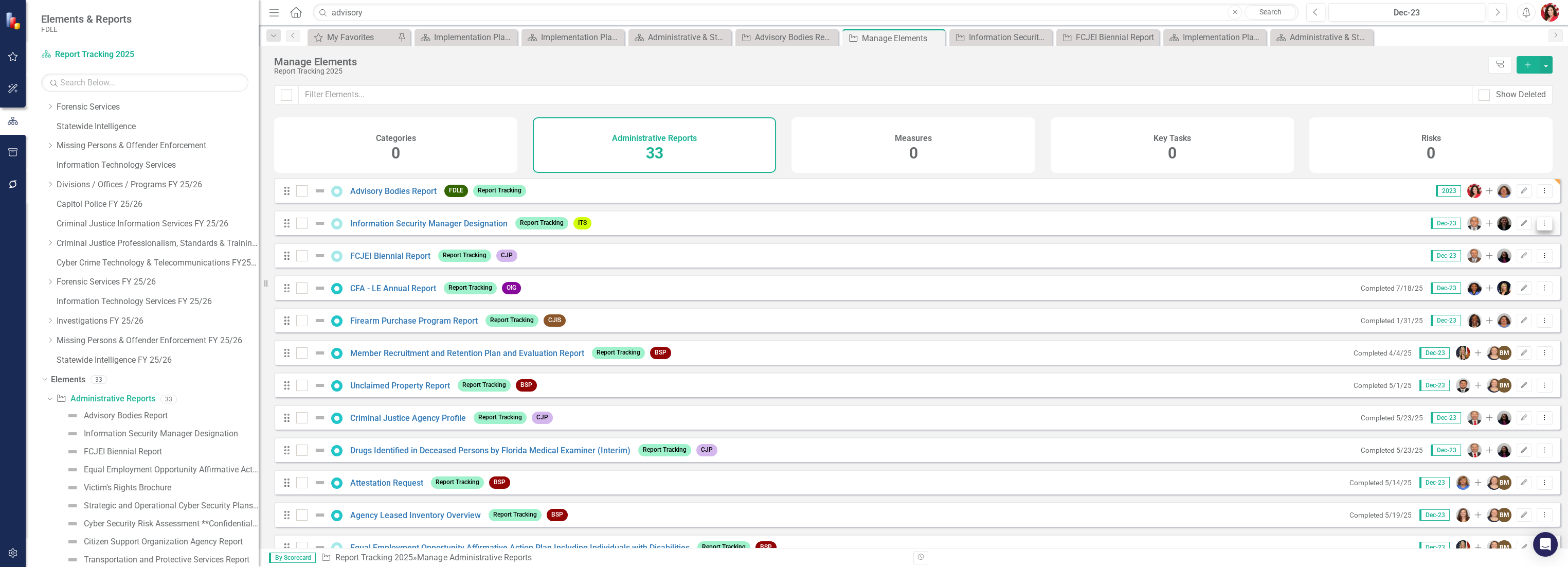 click on "Dropdown Menu" at bounding box center [1544, 223] 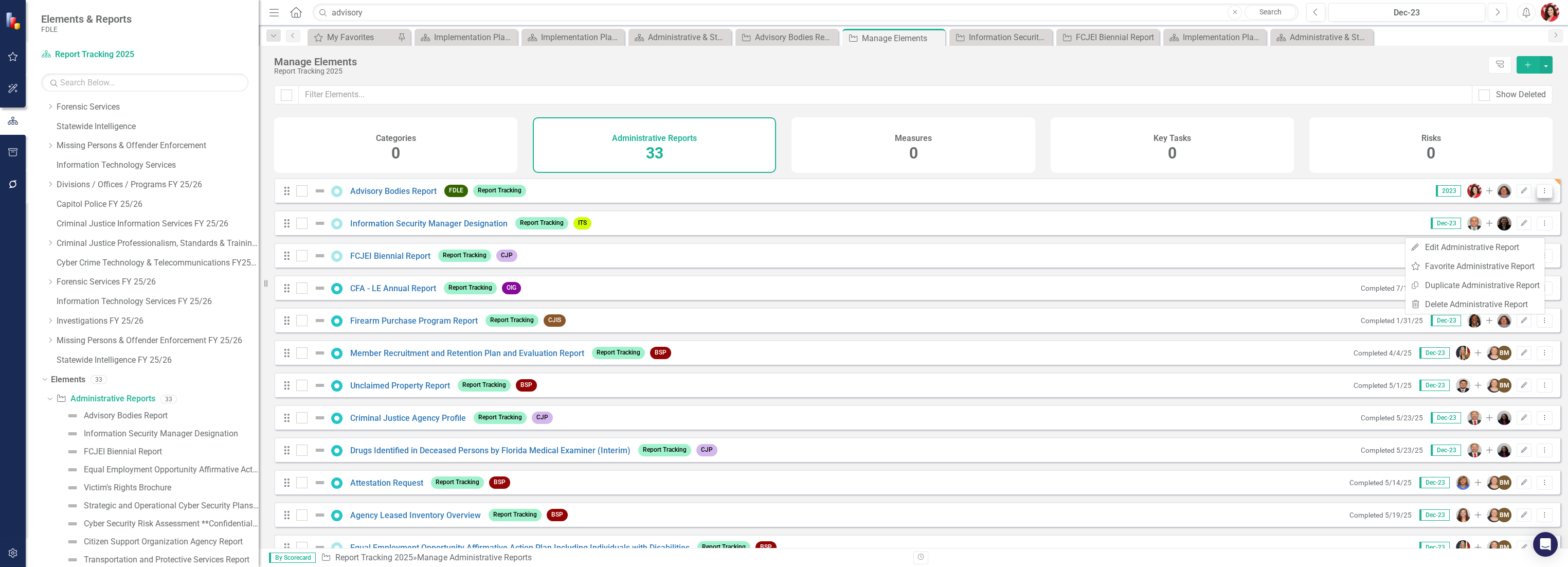 click on "Dropdown Menu" 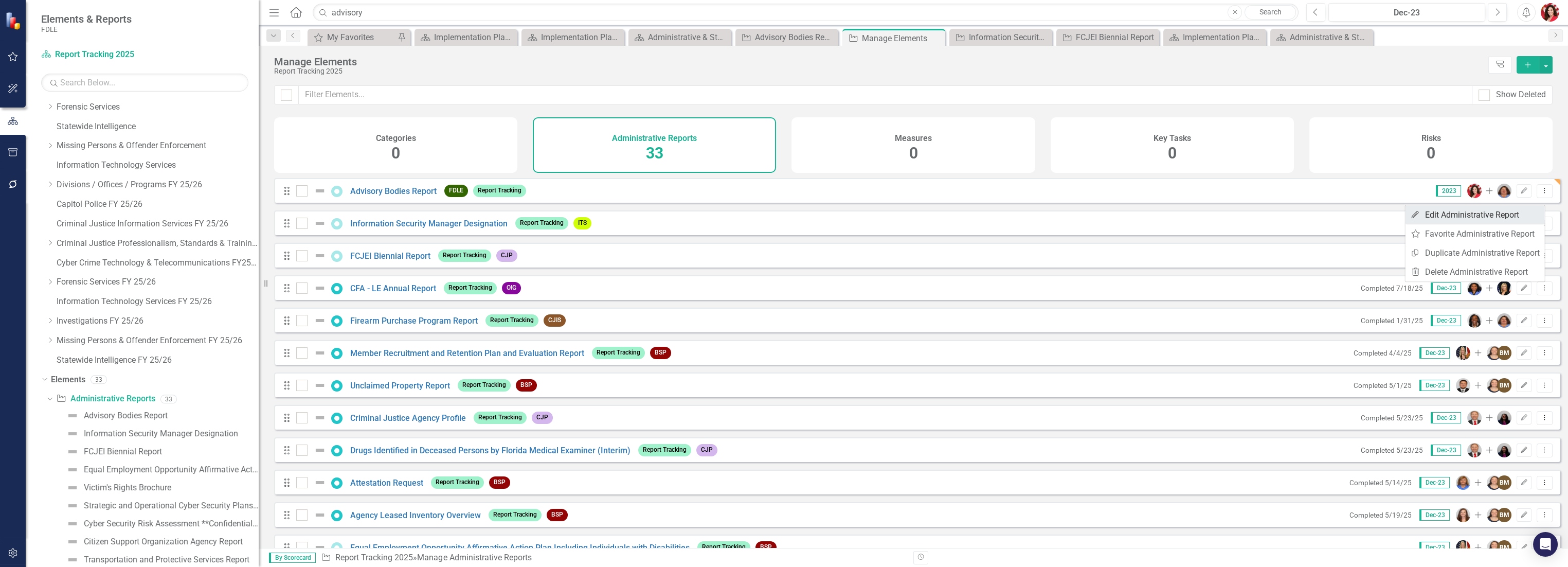 click on "Edit Edit Administrative Report" at bounding box center (1475, 215) 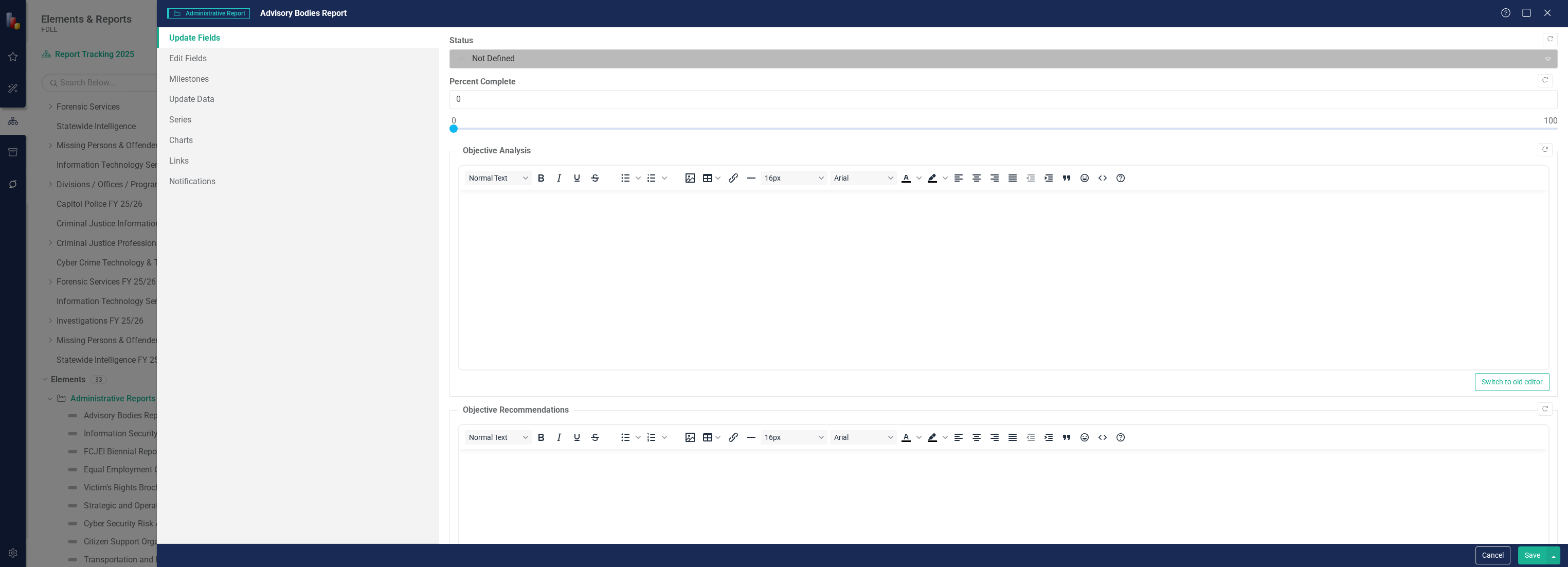 scroll, scrollTop: 0, scrollLeft: 0, axis: both 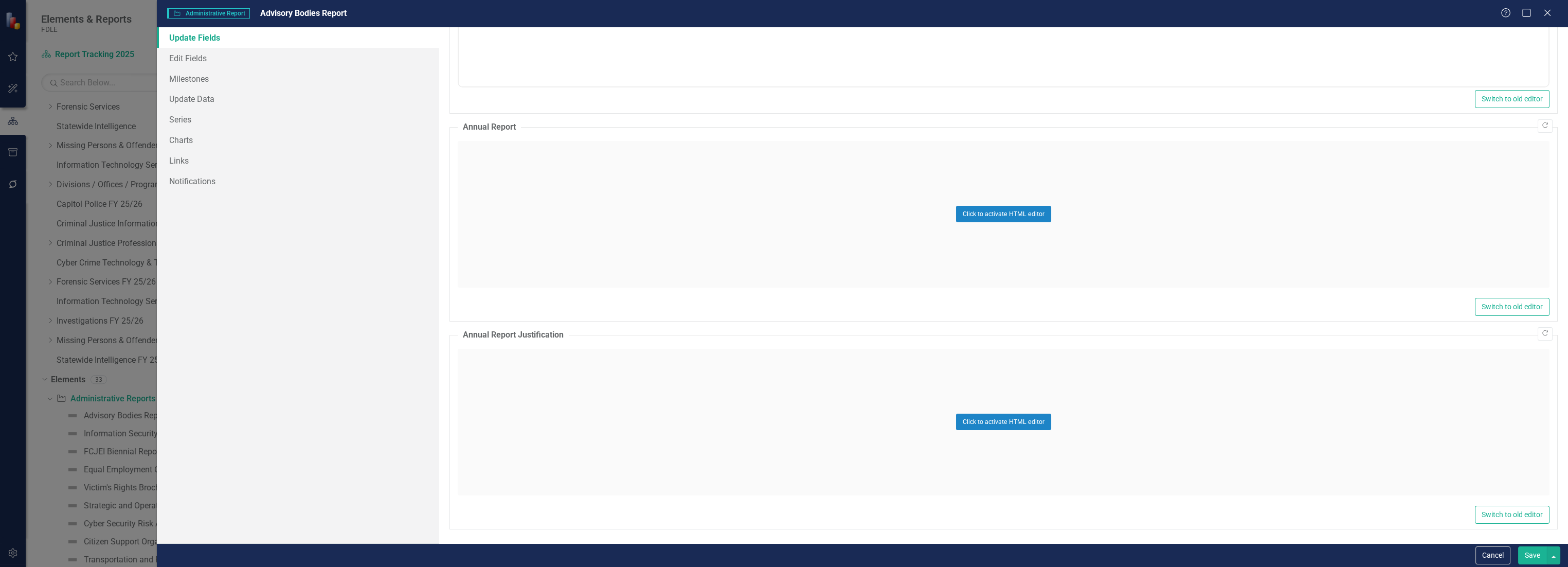 click on "Administrative Report Administrative Report" at bounding box center [208, 13] 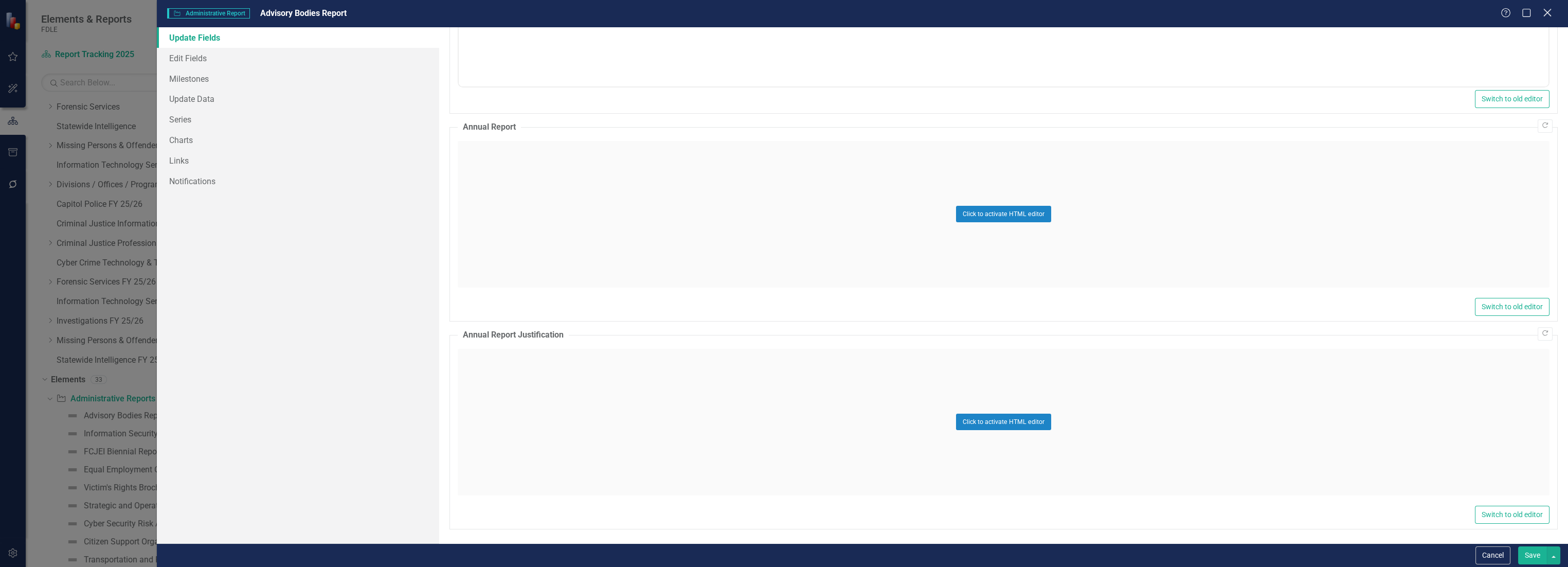 click on "Close" at bounding box center (1547, 13) 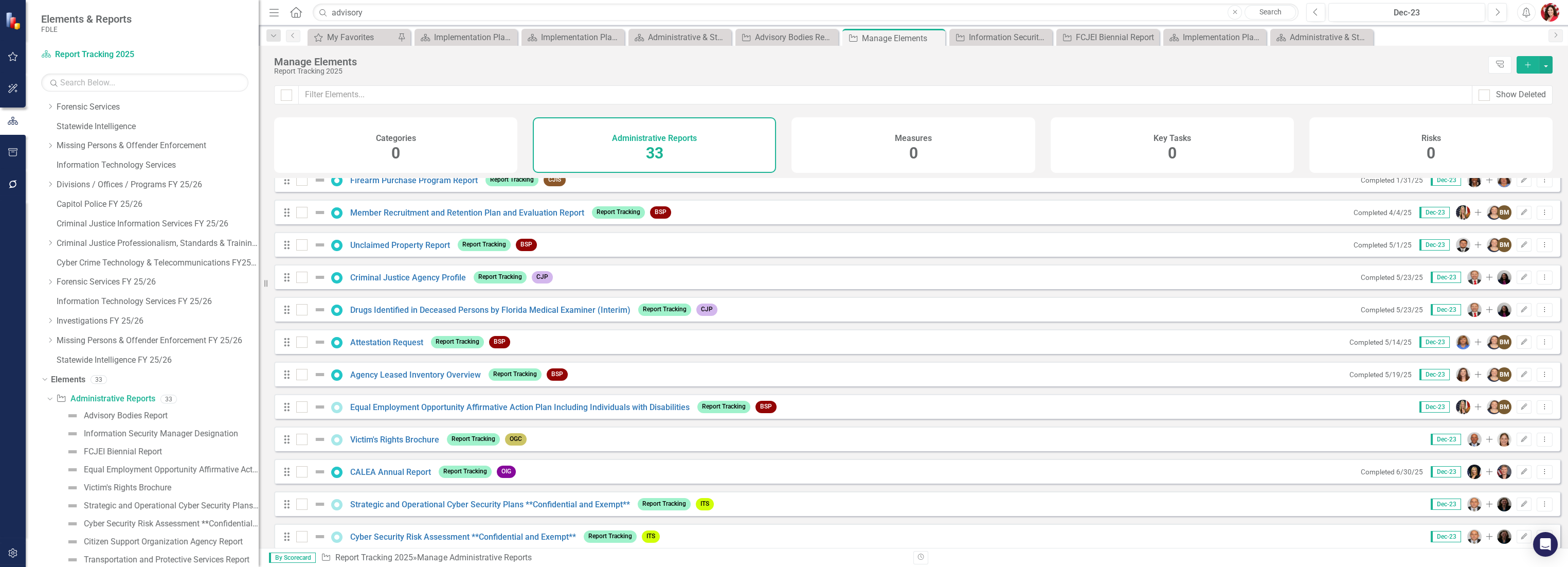 scroll, scrollTop: 0, scrollLeft: 0, axis: both 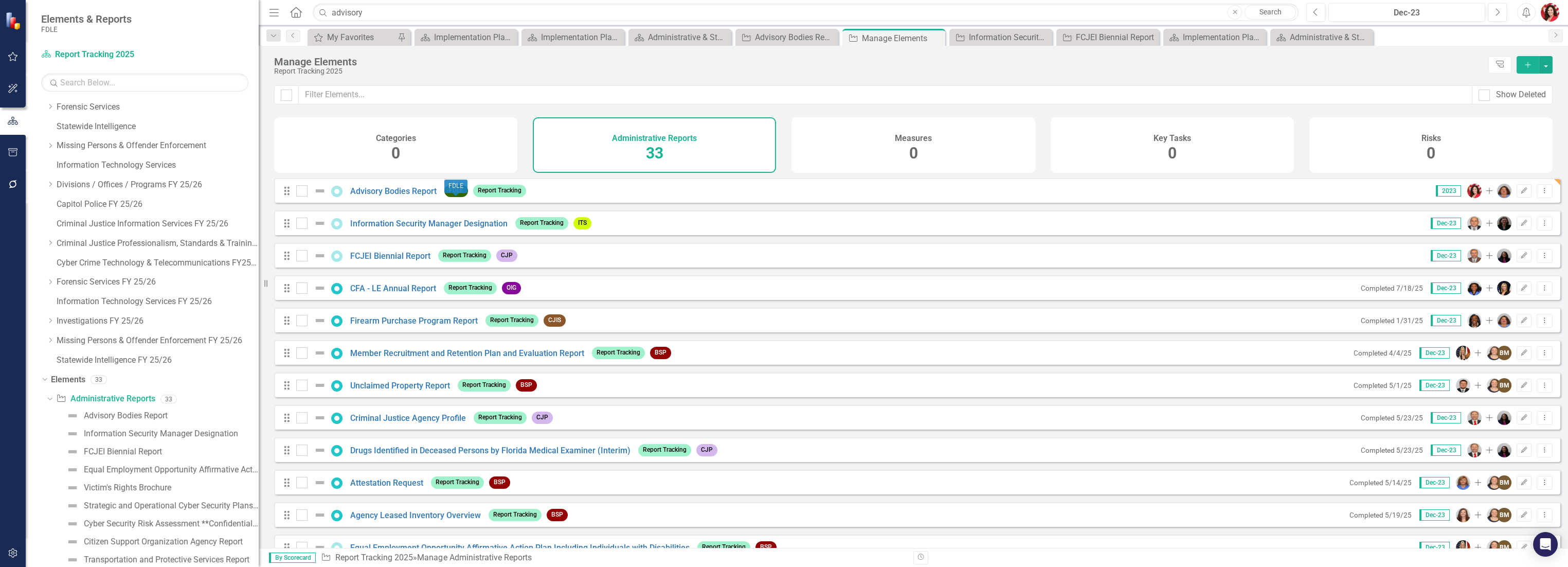 click on "FDLE" at bounding box center (456, 190) 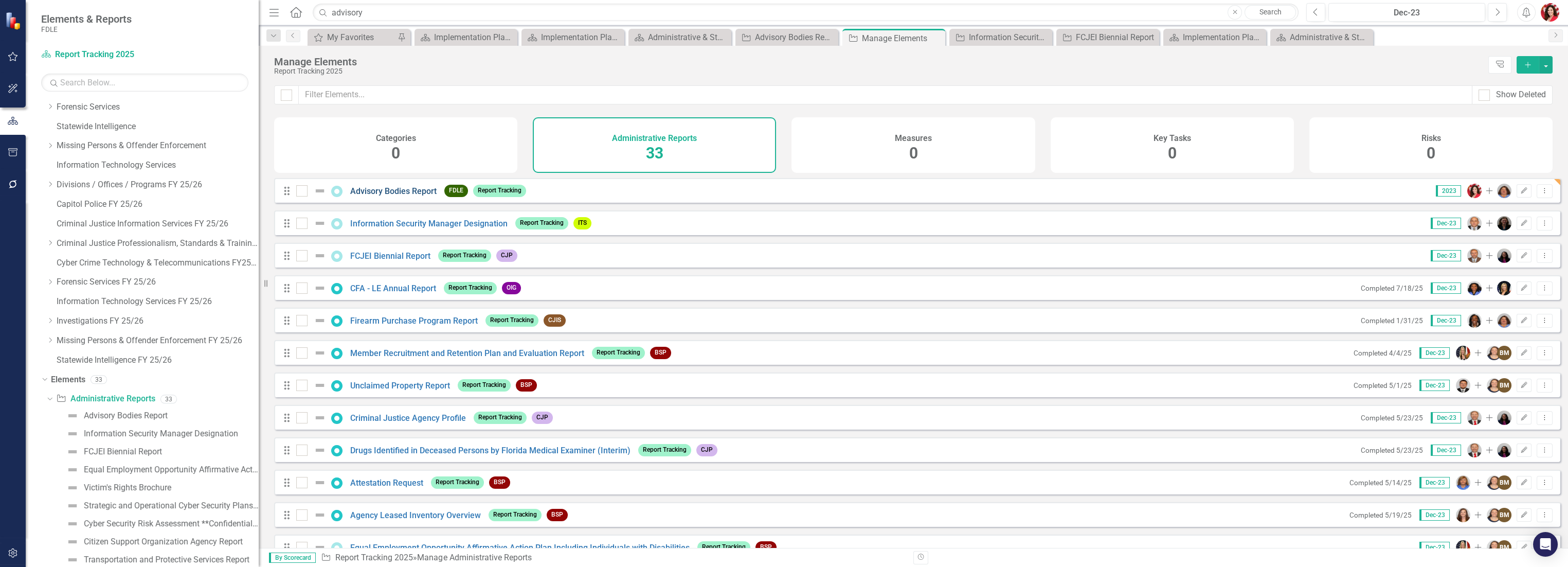 click on "Advisory Bodies Report" at bounding box center [393, 191] 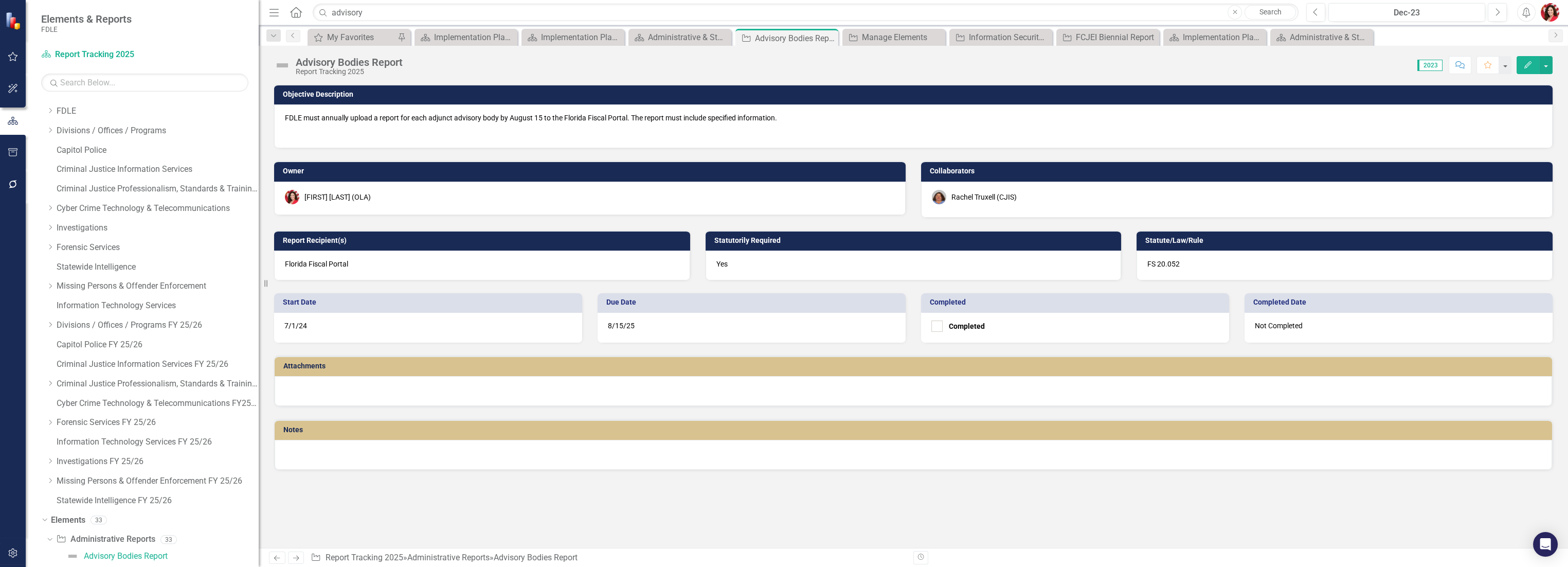 scroll, scrollTop: 13, scrollLeft: 0, axis: vertical 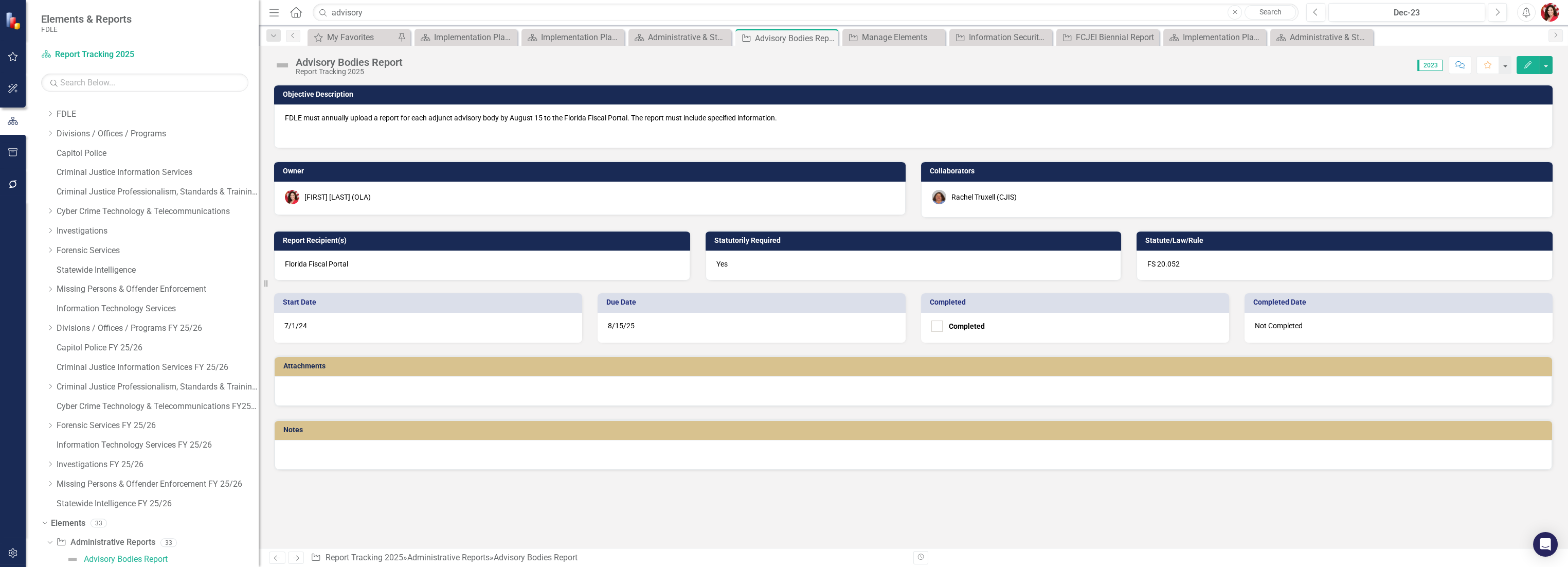 click on "Edit" 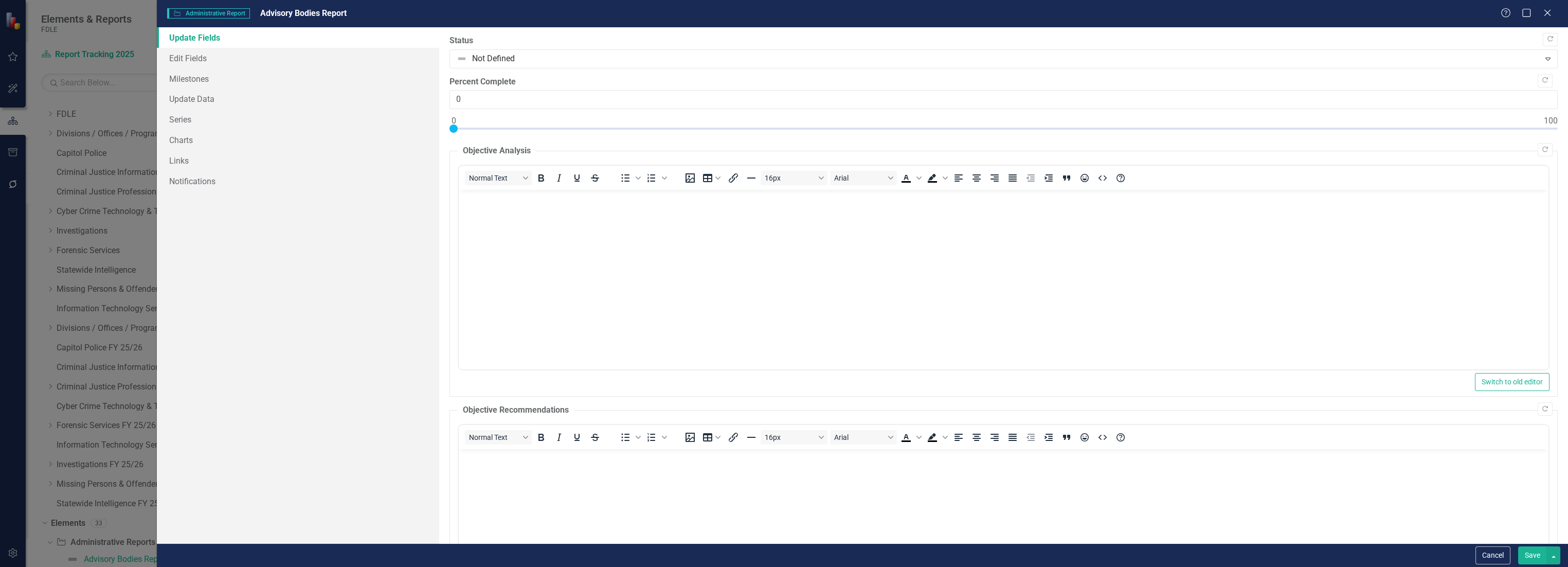 scroll, scrollTop: 0, scrollLeft: 0, axis: both 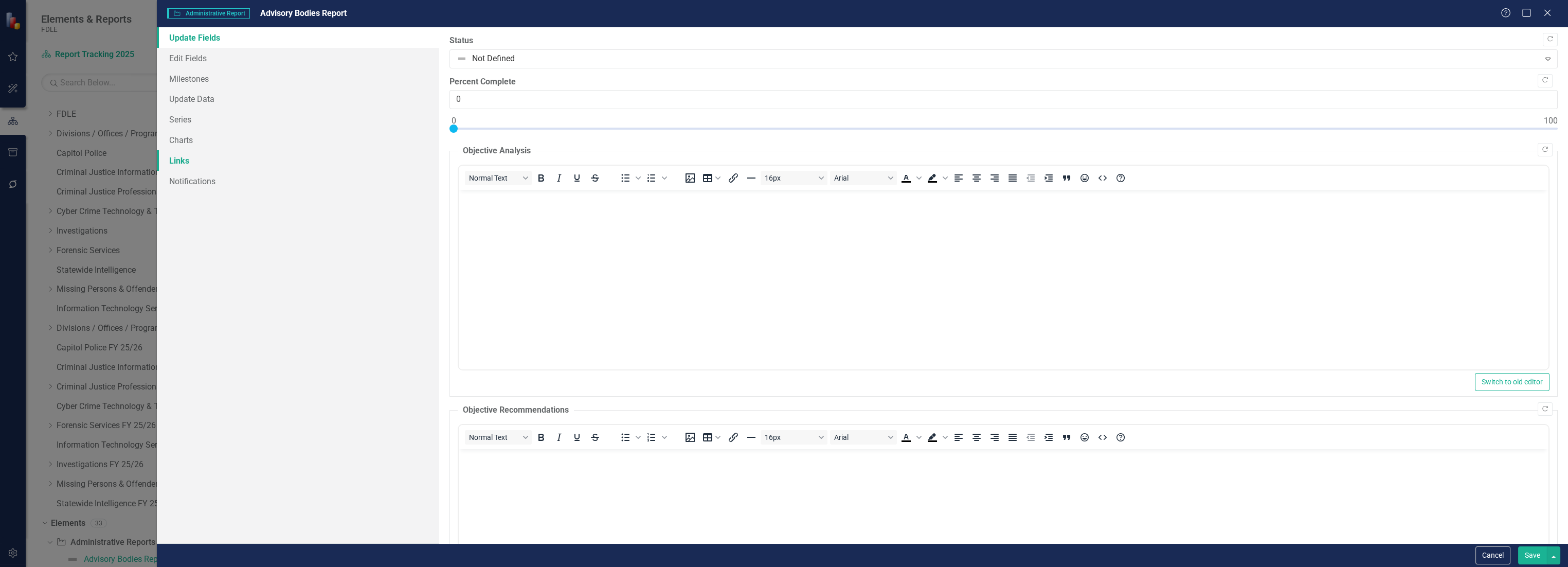 click on "Links" at bounding box center [298, 161] 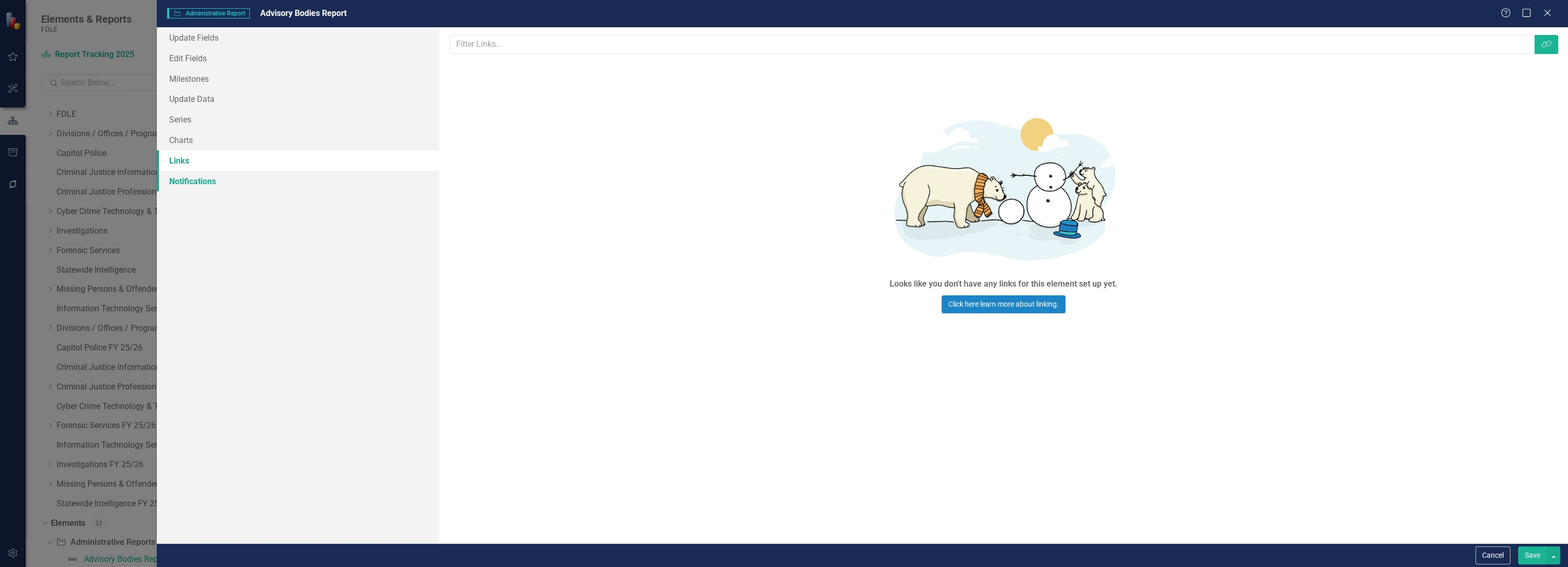 click on "Notifications" at bounding box center [298, 181] 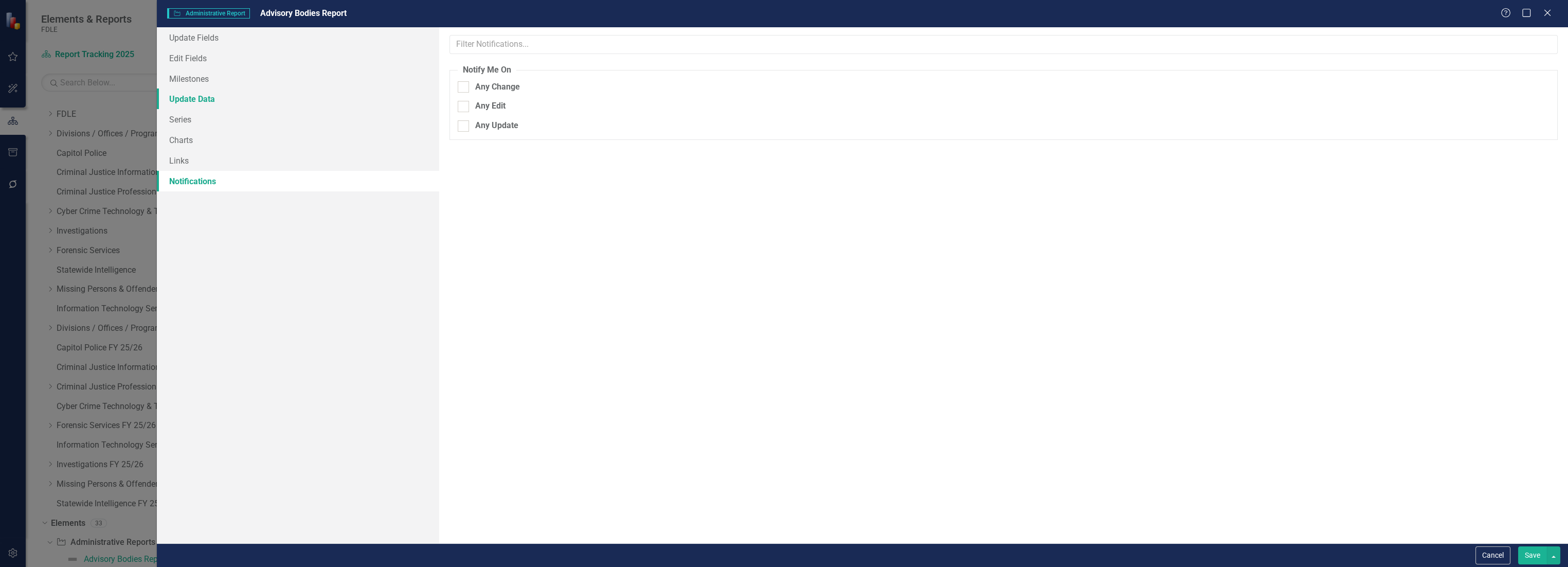 click on "Update  Data" at bounding box center [298, 99] 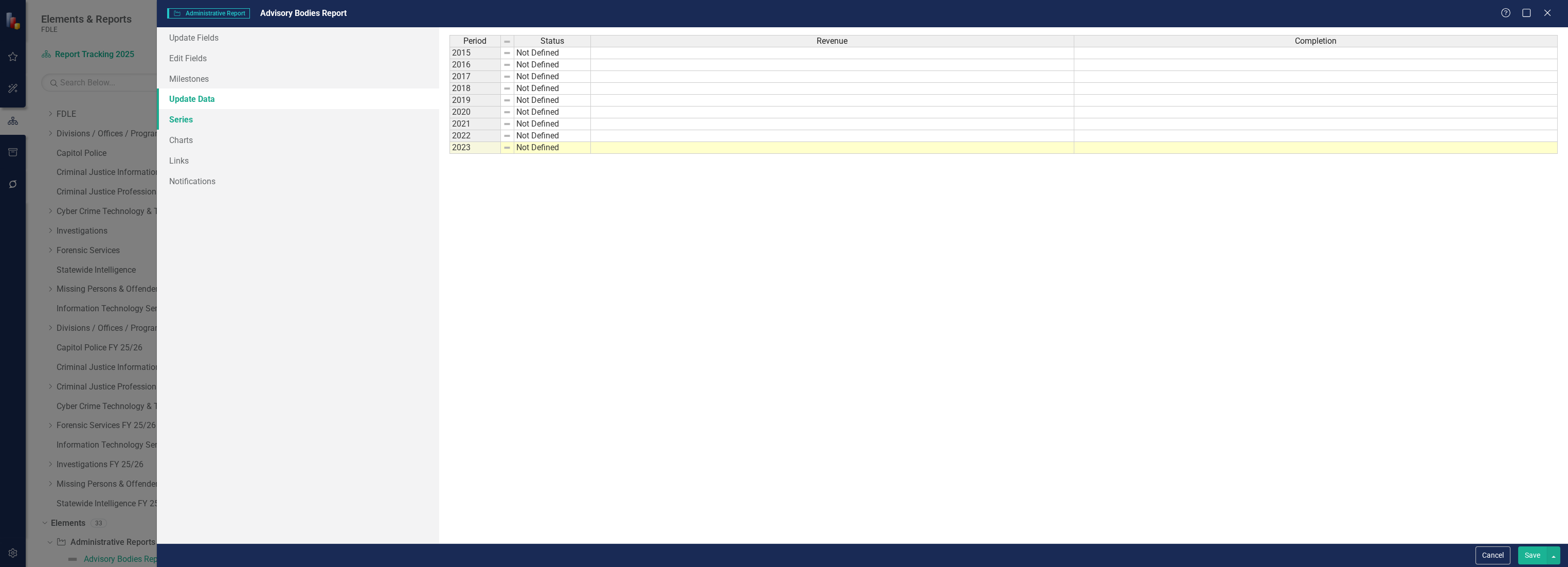 click on "Series" at bounding box center (298, 119) 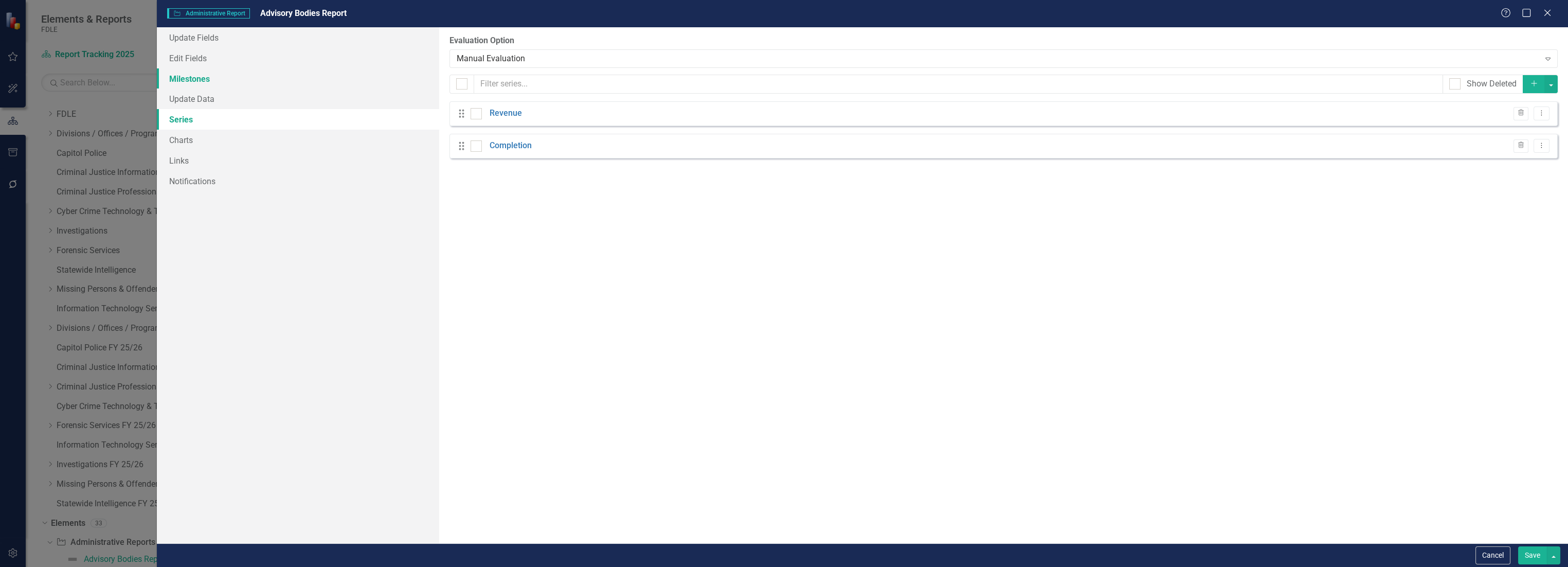 click on "Milestones" at bounding box center [298, 79] 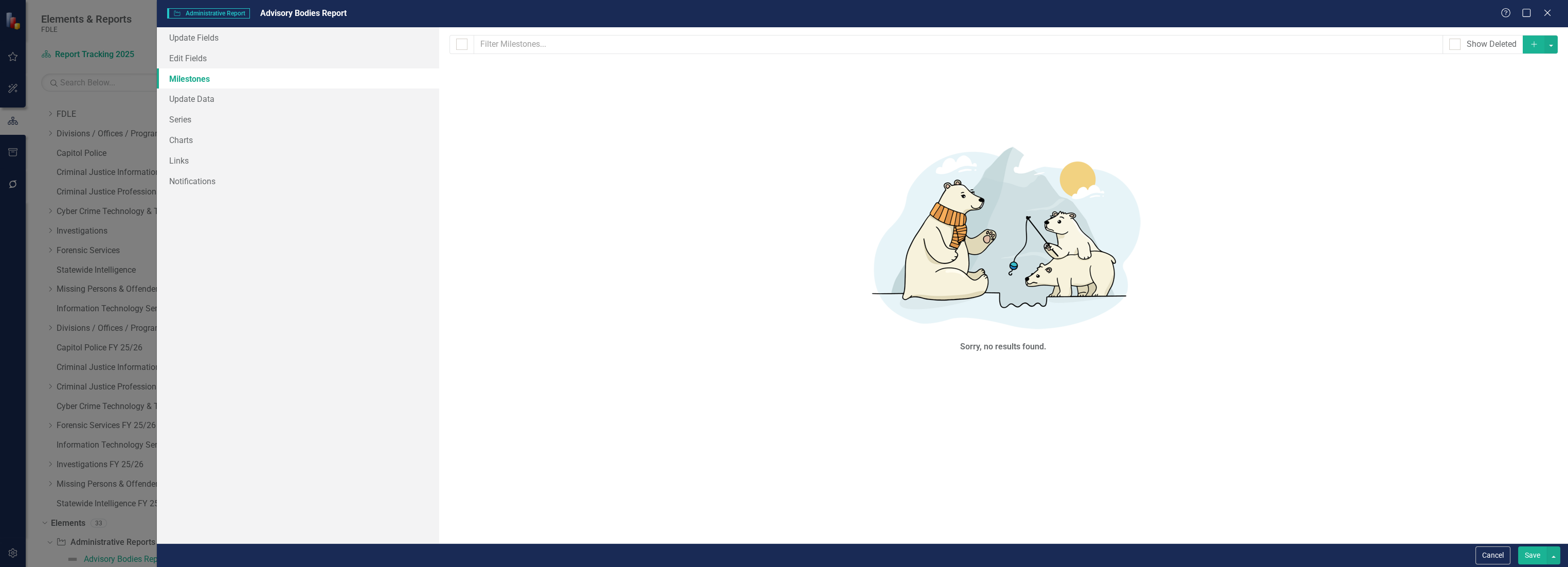 click on "Milestones" at bounding box center (298, 79) 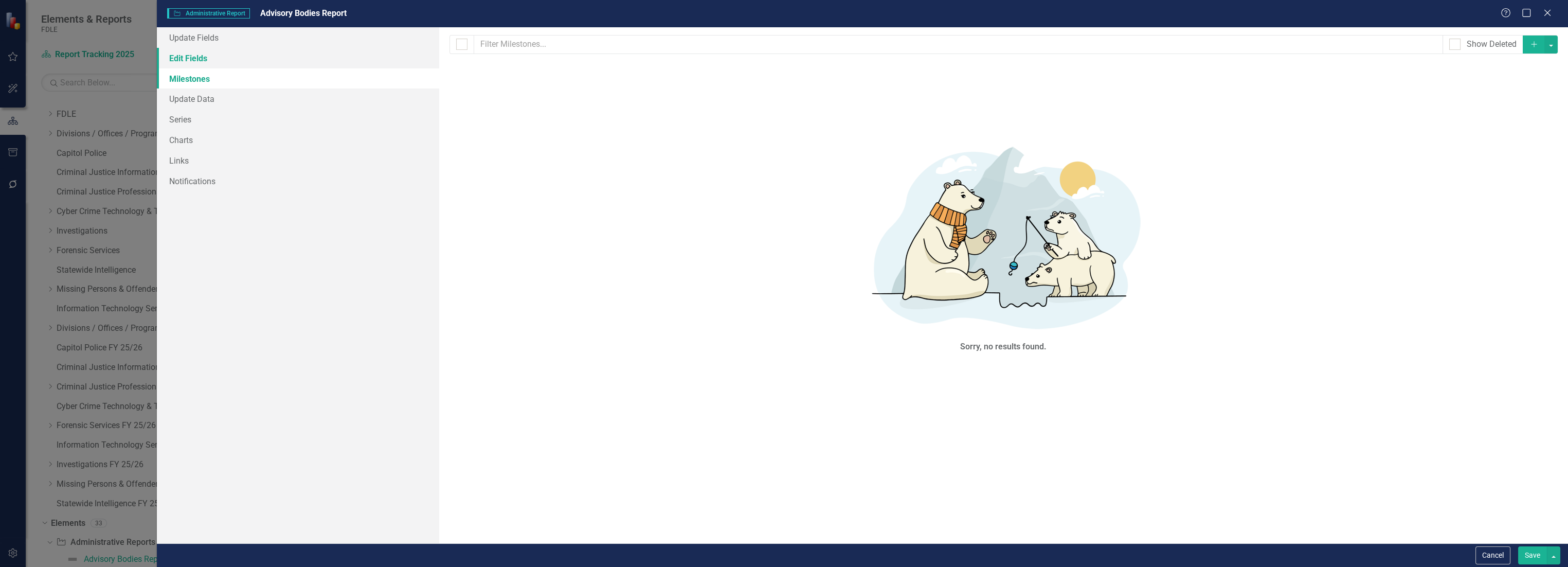 click on "Edit Fields" at bounding box center (298, 58) 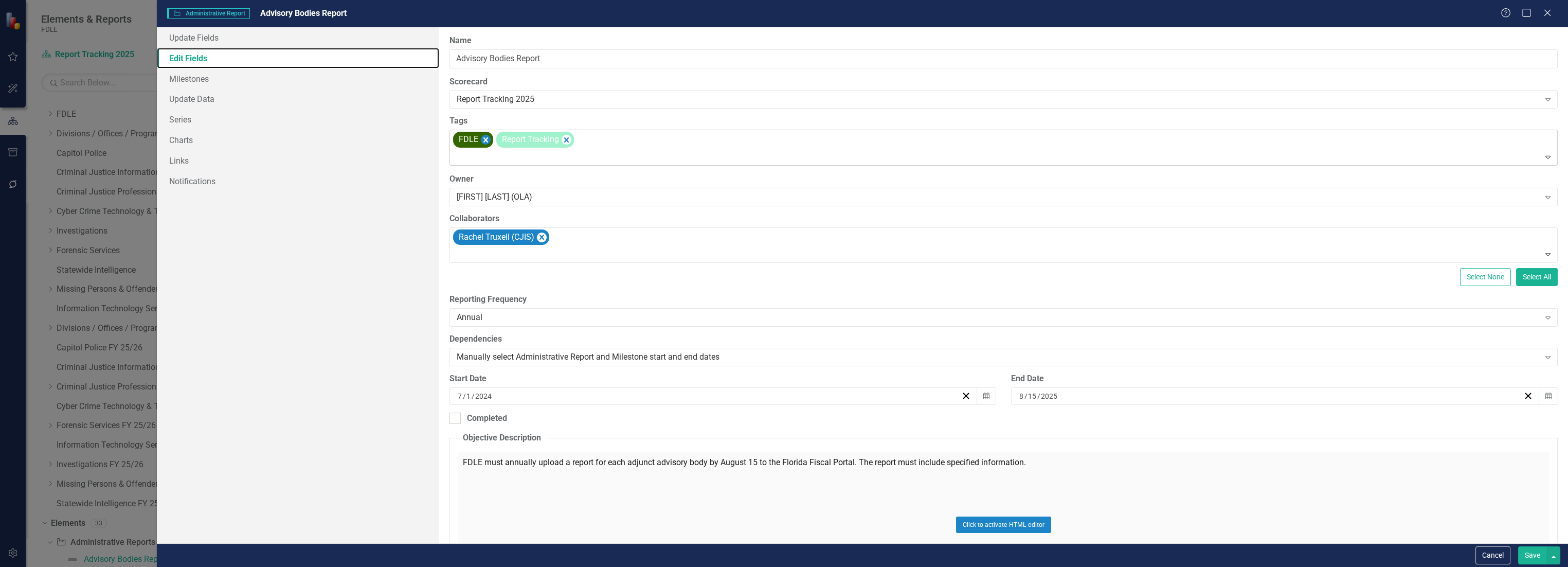 click 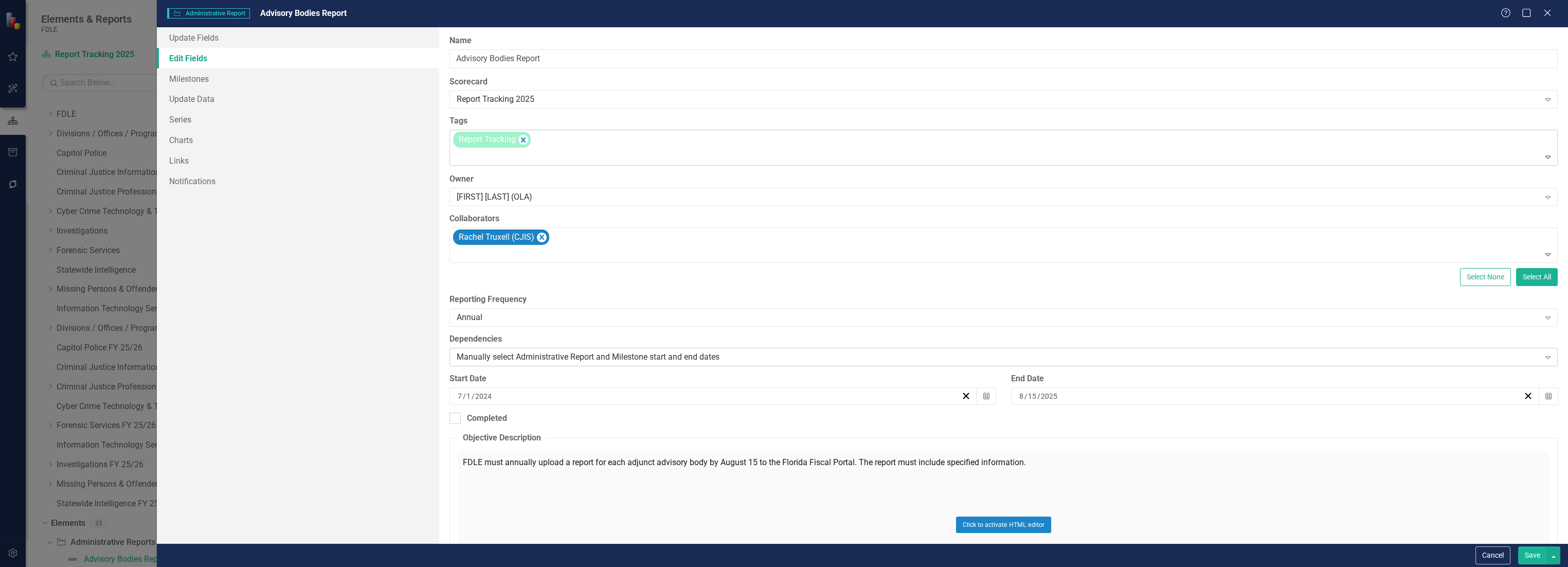 click on "Manually select Administrative Report and Milestone start and end dates" at bounding box center [998, 357] 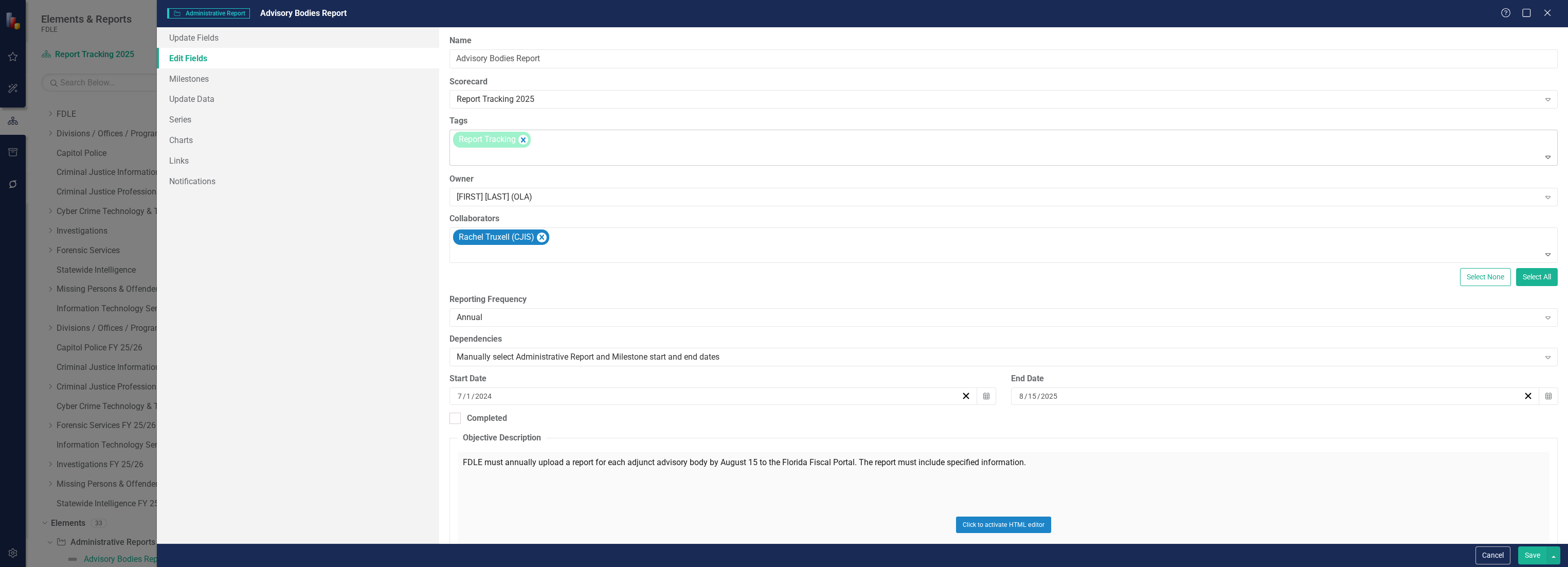 click on "Save" at bounding box center (1533, 555) 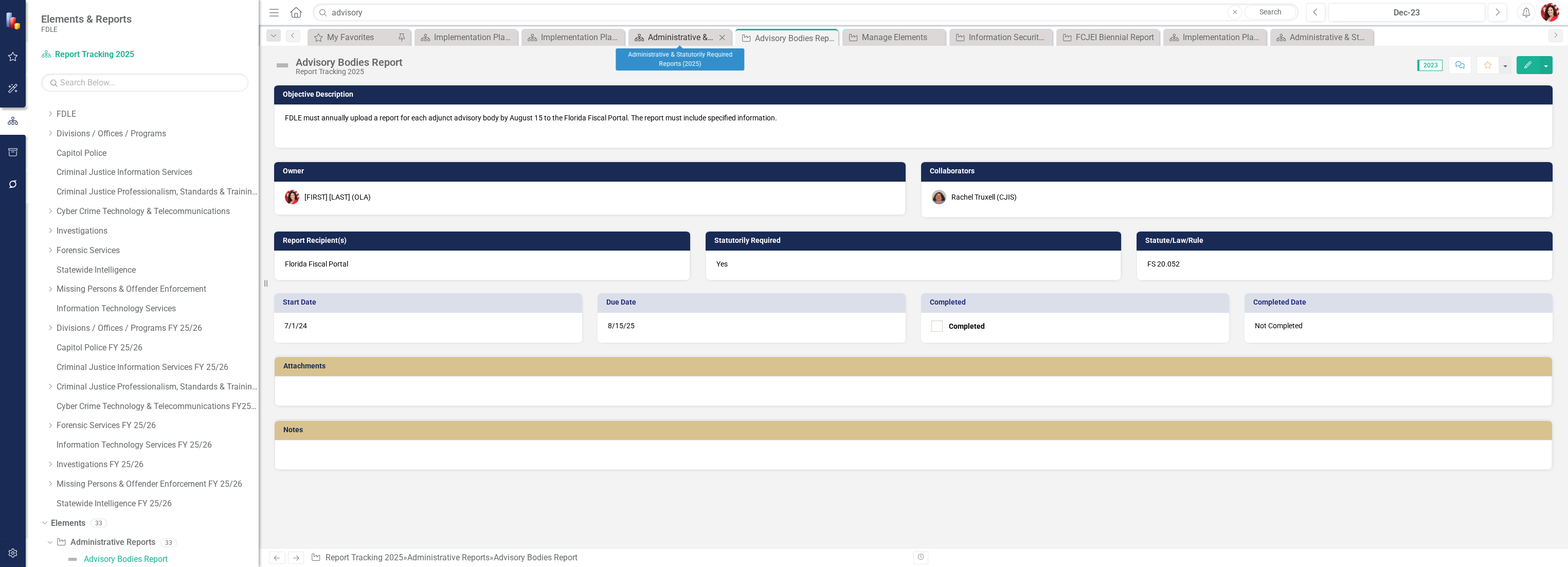 click on "Administrative & Statutorily Required Reports (2025)" at bounding box center (682, 37) 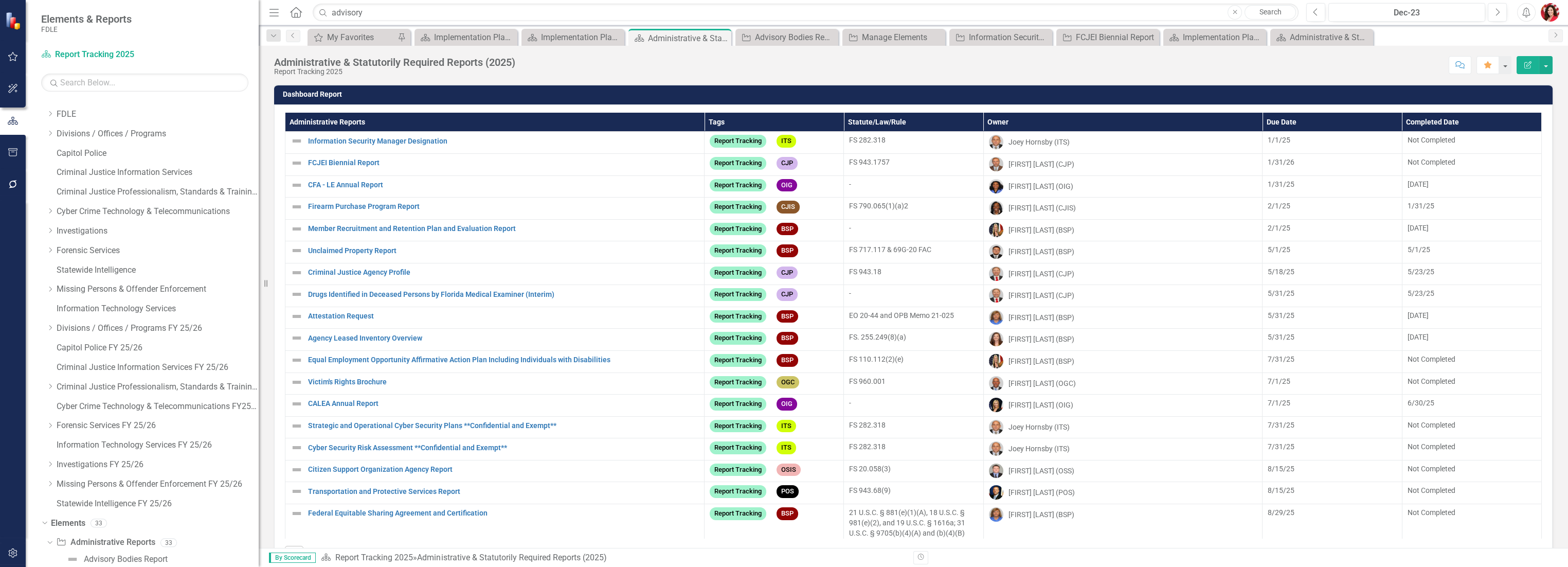 click on "Administrative Reports" at bounding box center [495, 122] 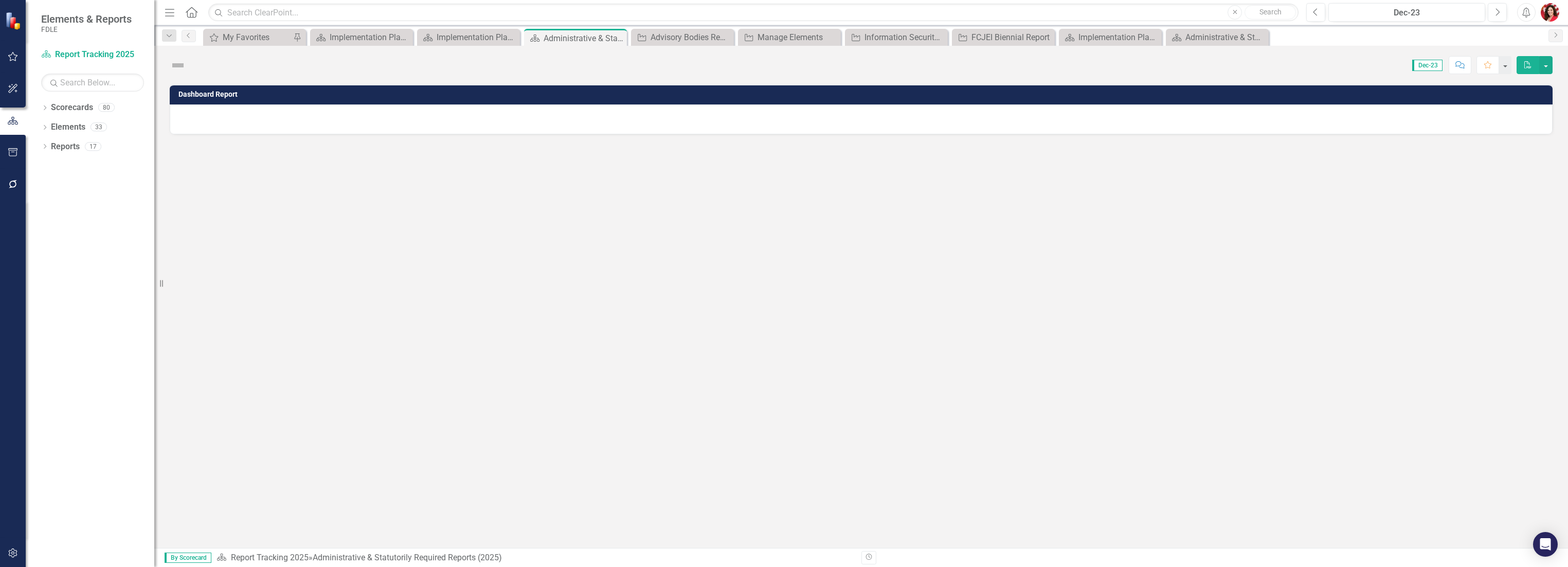 scroll, scrollTop: 0, scrollLeft: 0, axis: both 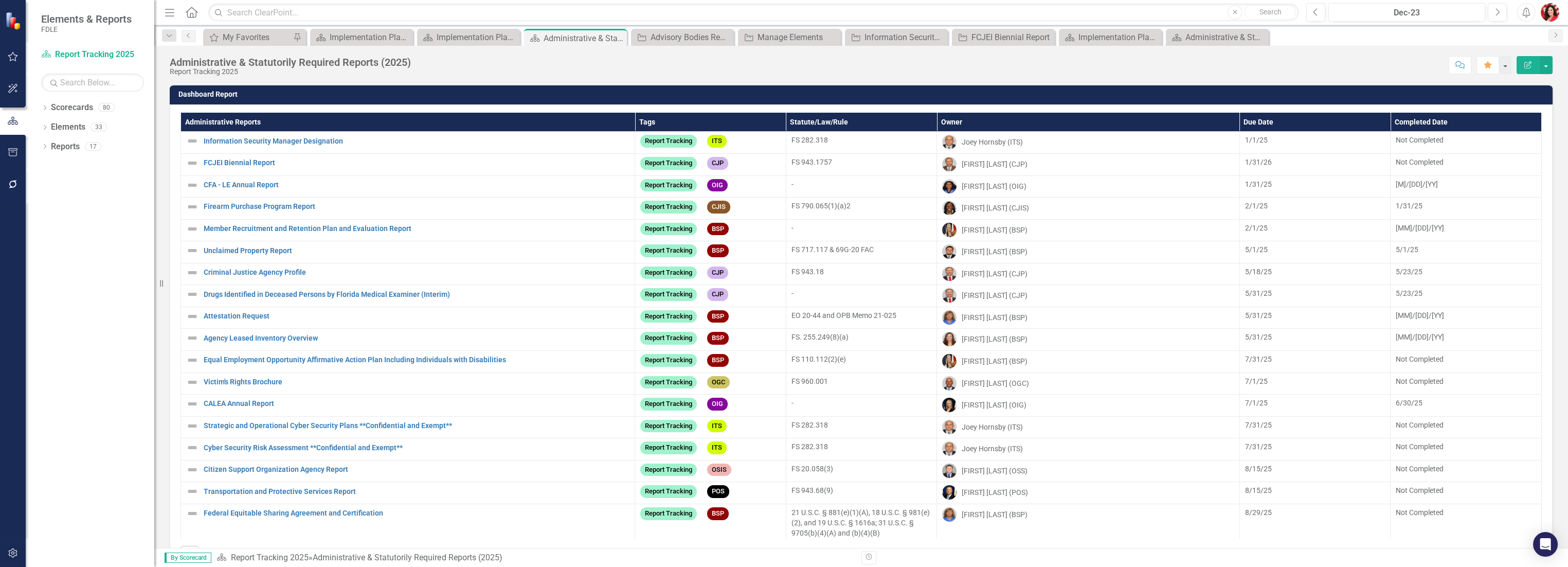 click on "Administrative Reports" at bounding box center (408, 122) 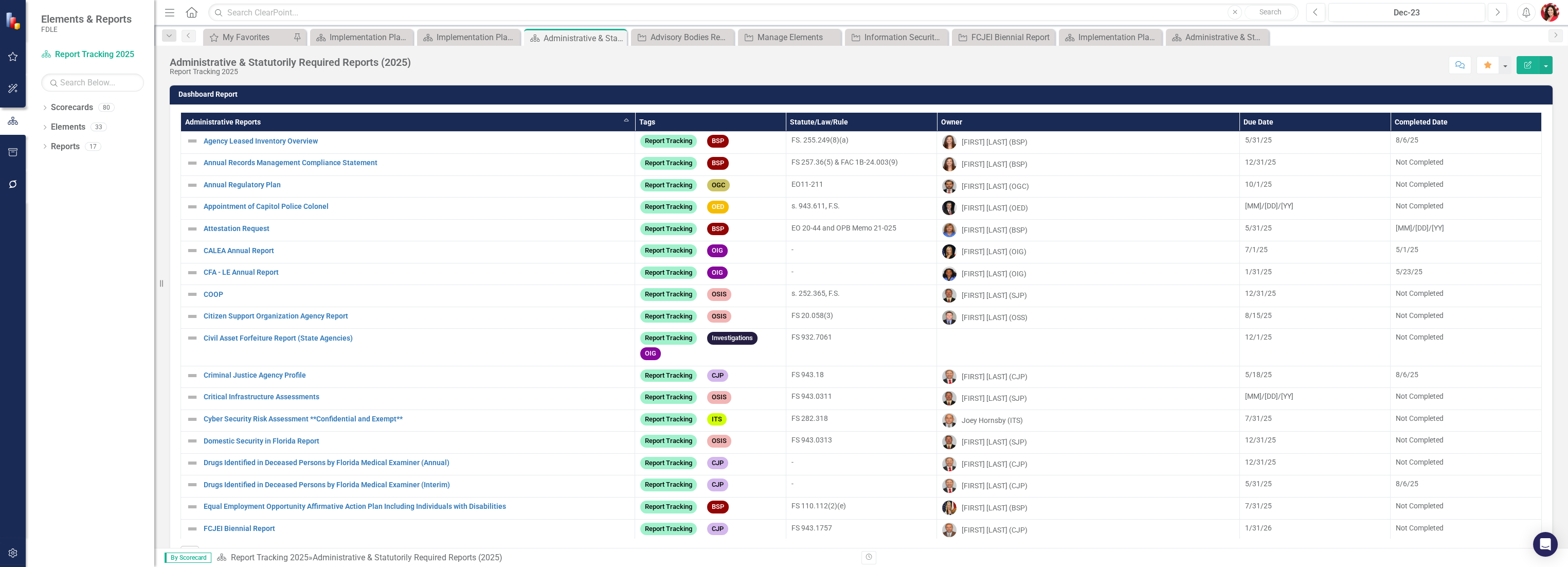 click on "Administrative Reports Sort Ascending" at bounding box center [408, 122] 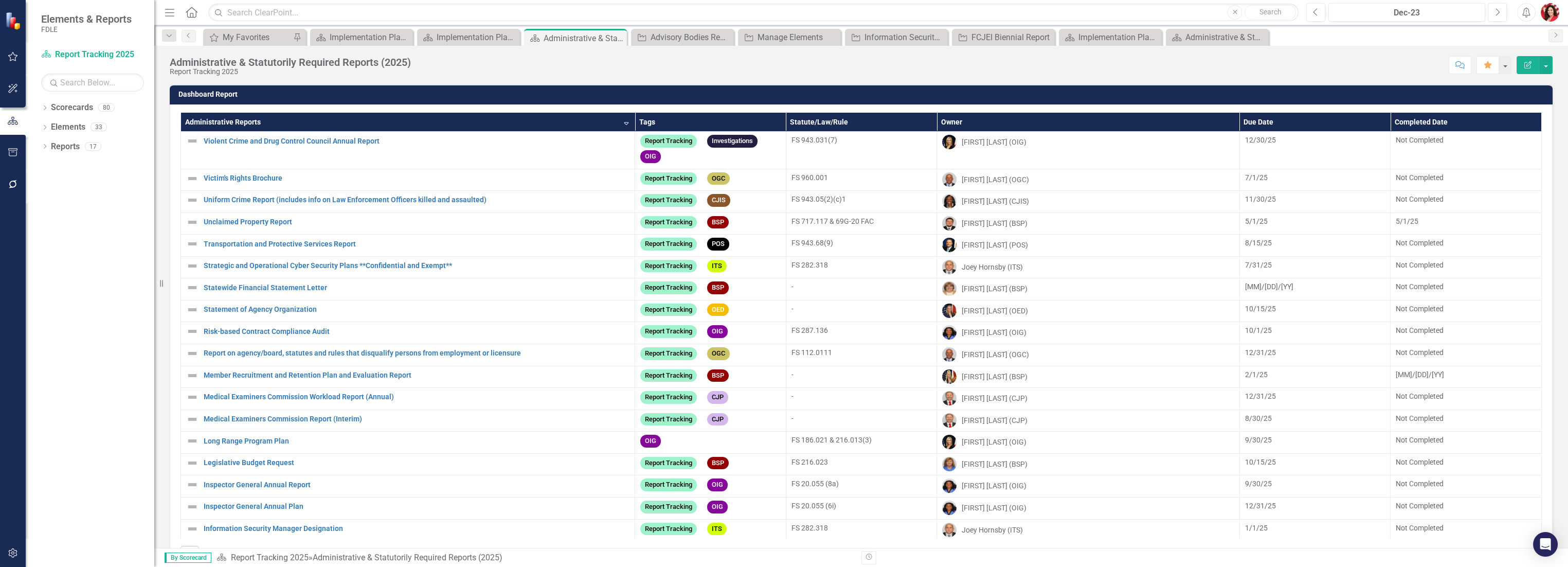 click on "Administrative Reports Sort Descending" at bounding box center [408, 122] 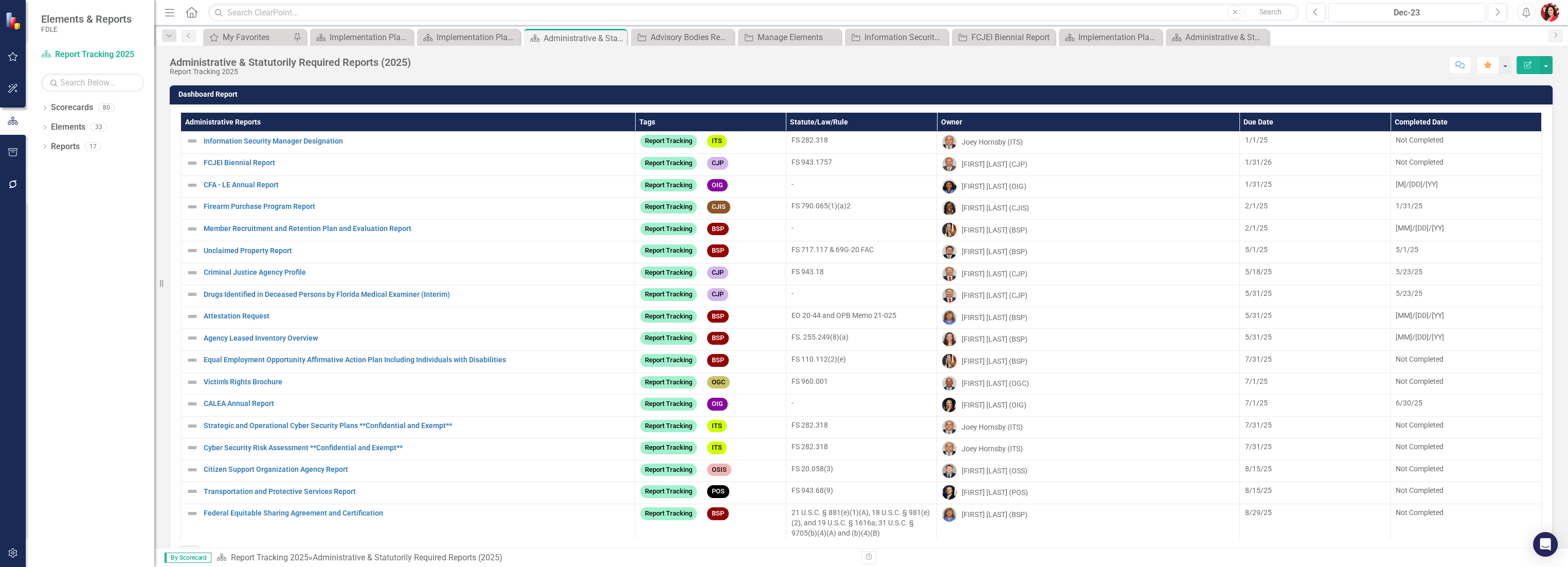 click on "Administrative Reports" at bounding box center [408, 122] 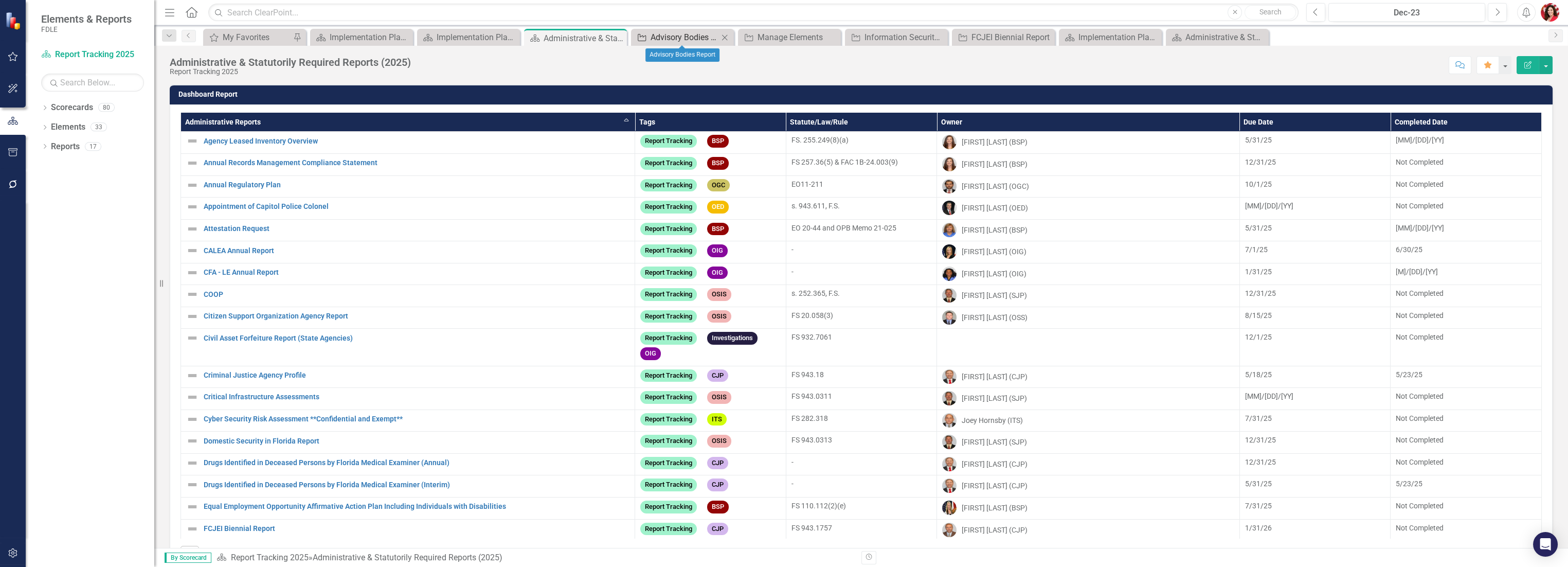 click on "Advisory Bodies Report" at bounding box center [684, 37] 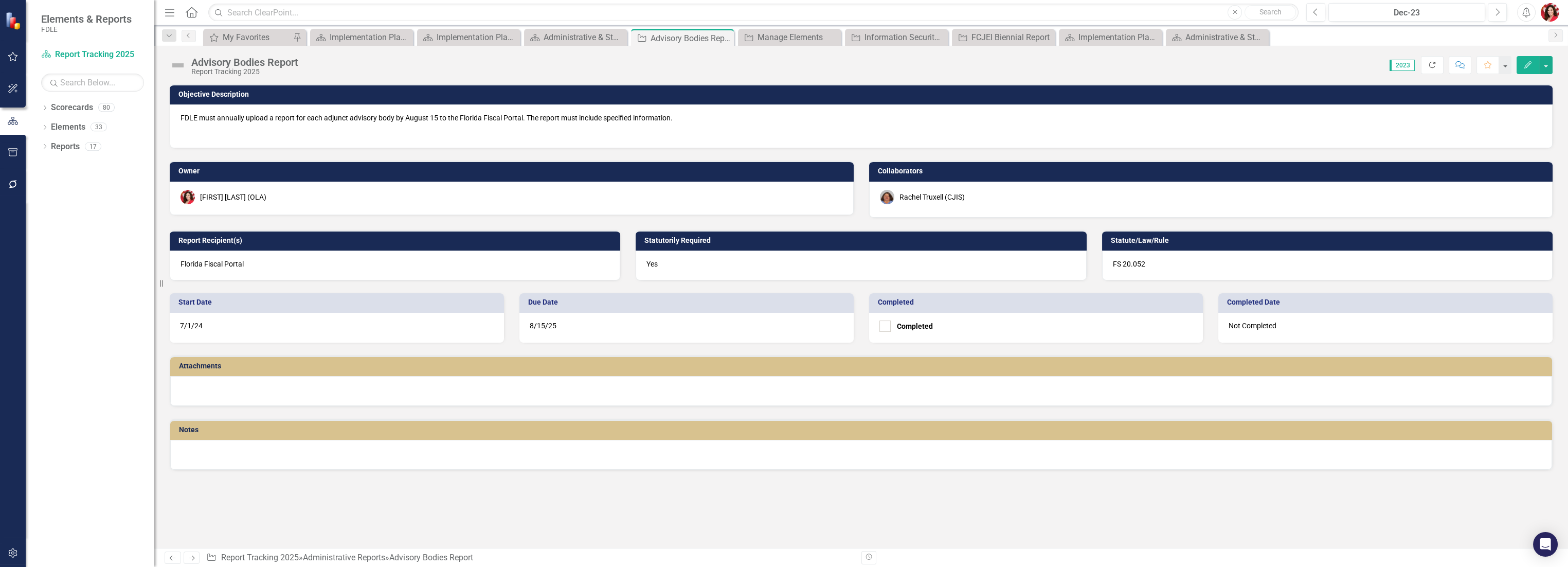click on "Refresh" 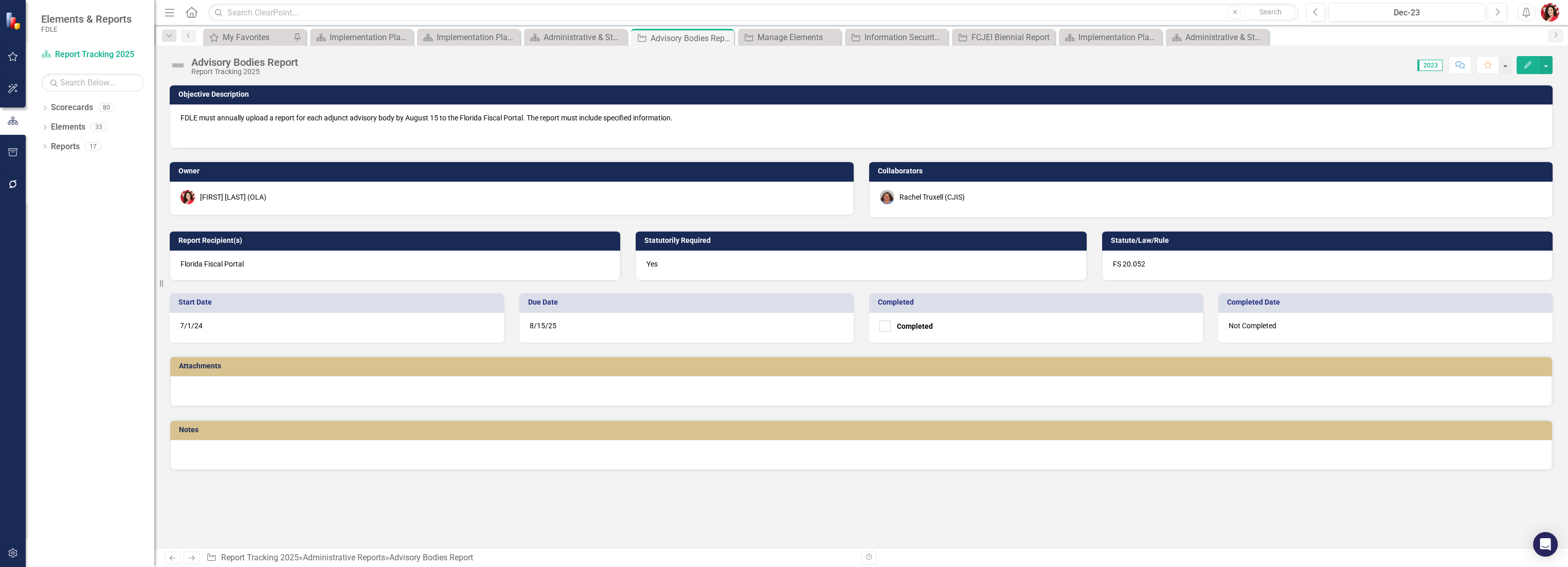 click on "Edit" 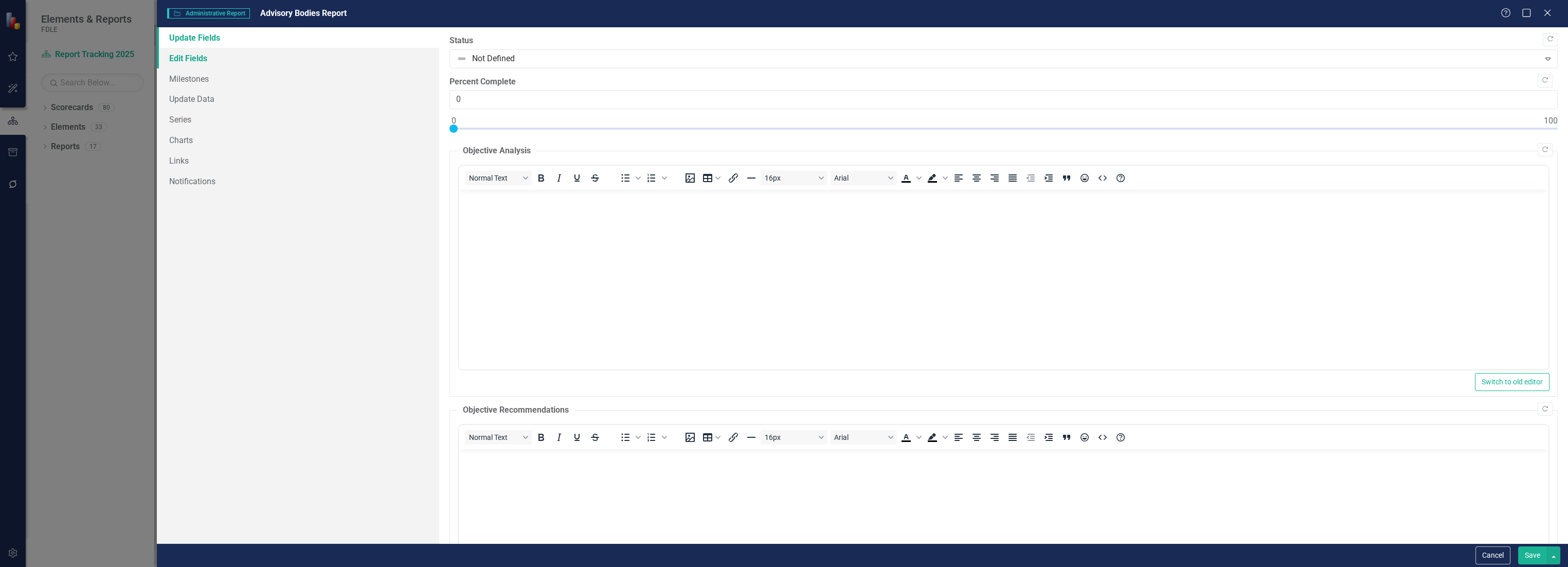 scroll, scrollTop: 0, scrollLeft: 0, axis: both 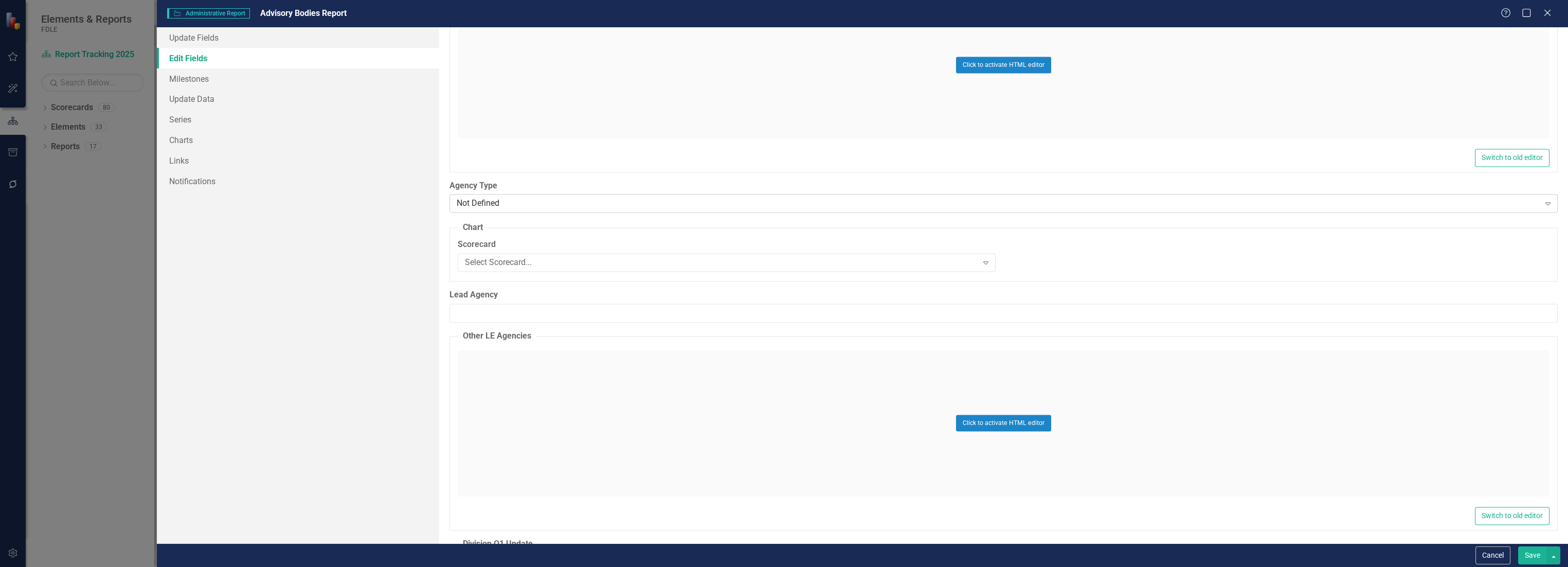 click on "Not Defined" at bounding box center (998, 203) 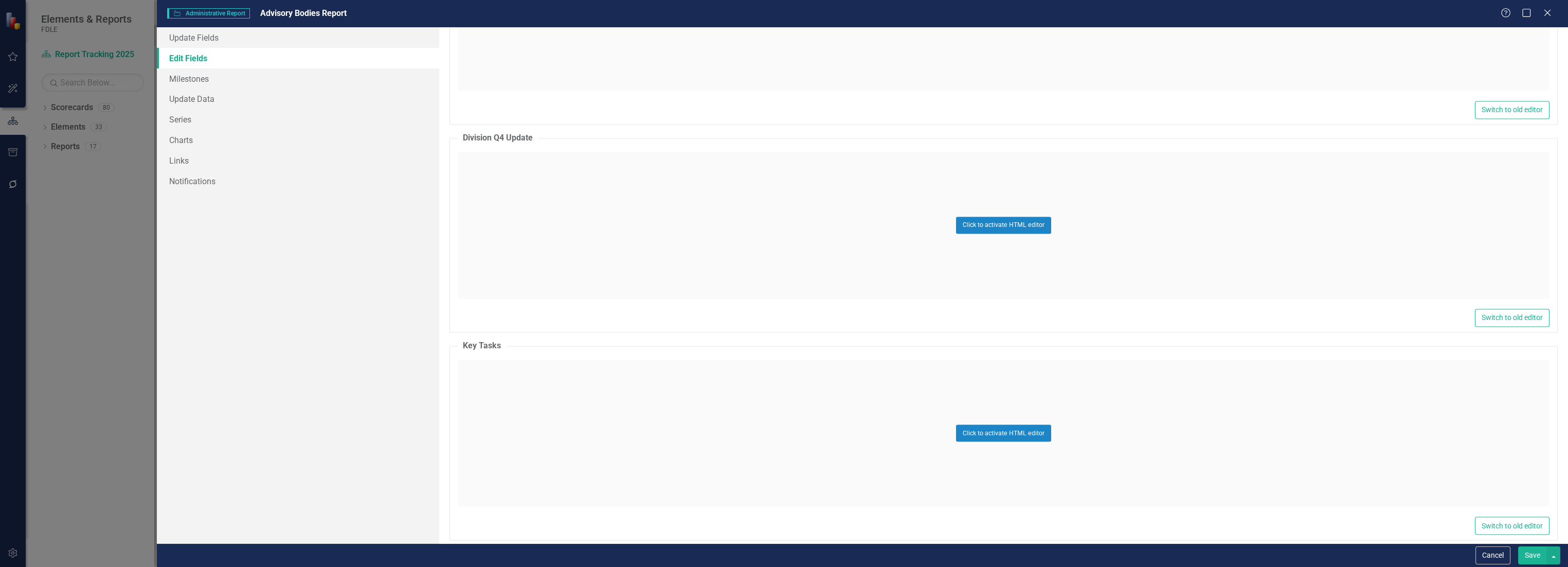 scroll, scrollTop: 6694, scrollLeft: 0, axis: vertical 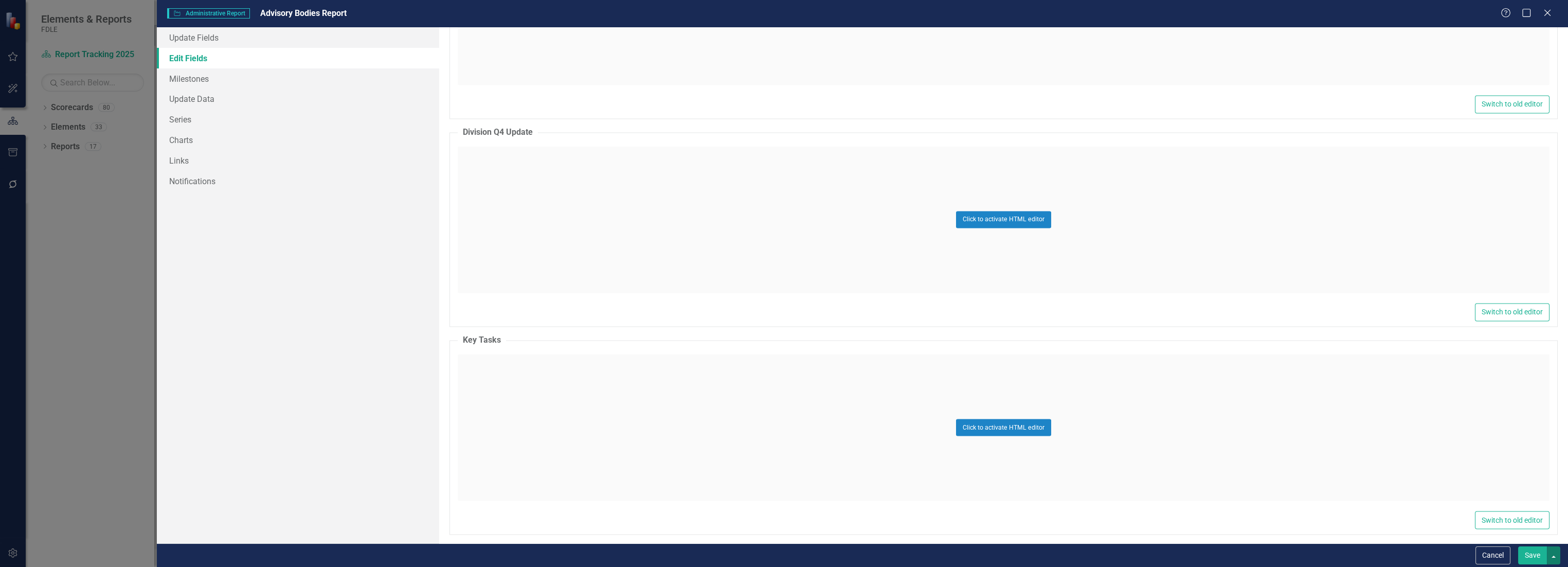click at bounding box center (1554, 555) 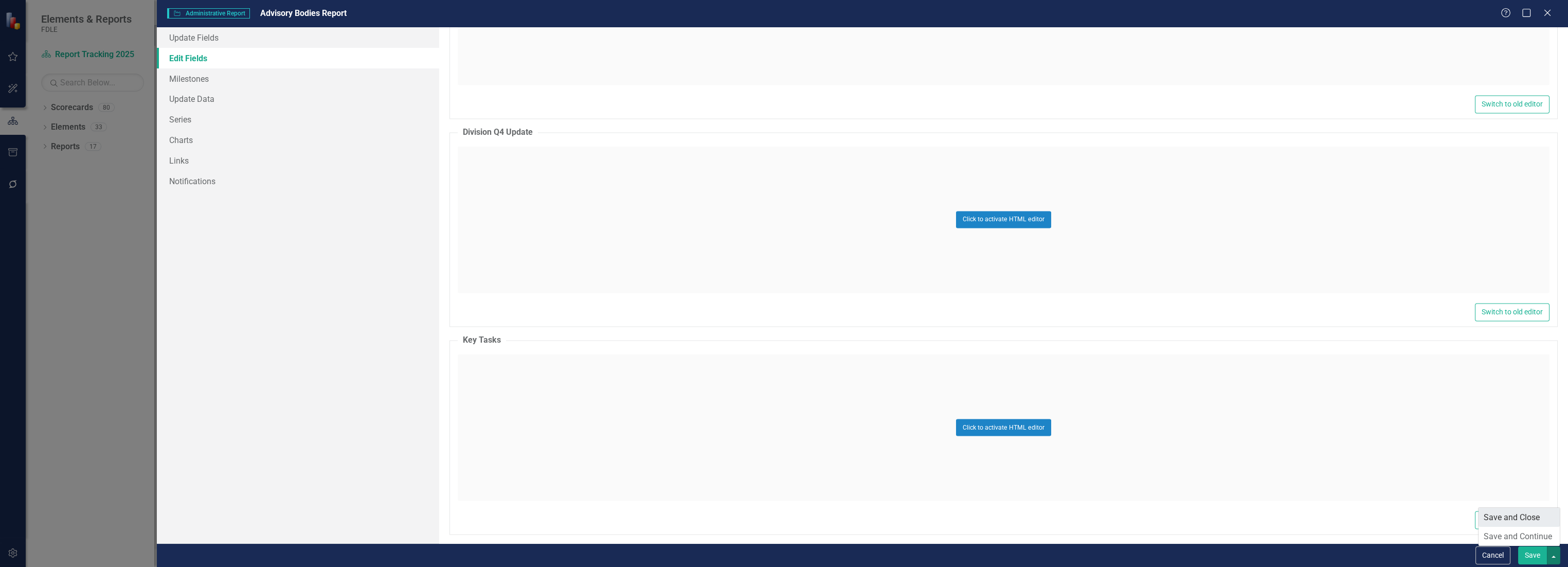 click on "Save and Close" at bounding box center [1519, 517] 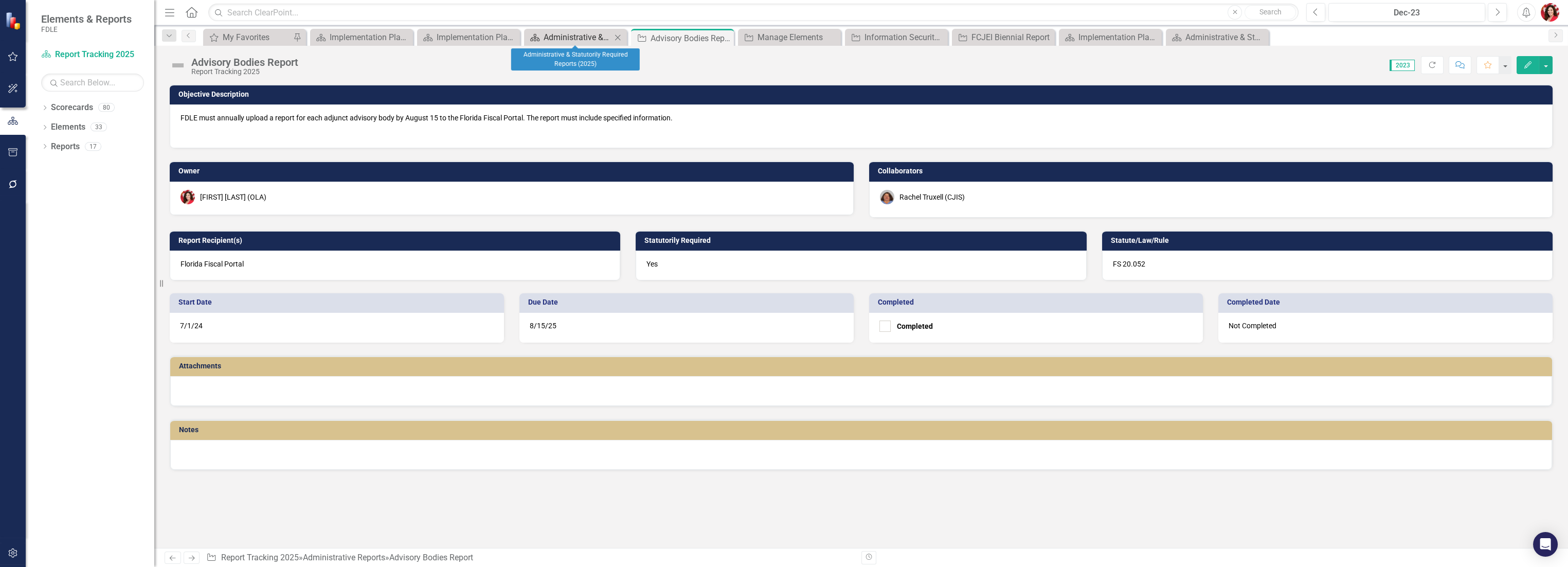 click on "Administrative & Statutorily Required Reports (2025)" at bounding box center (578, 37) 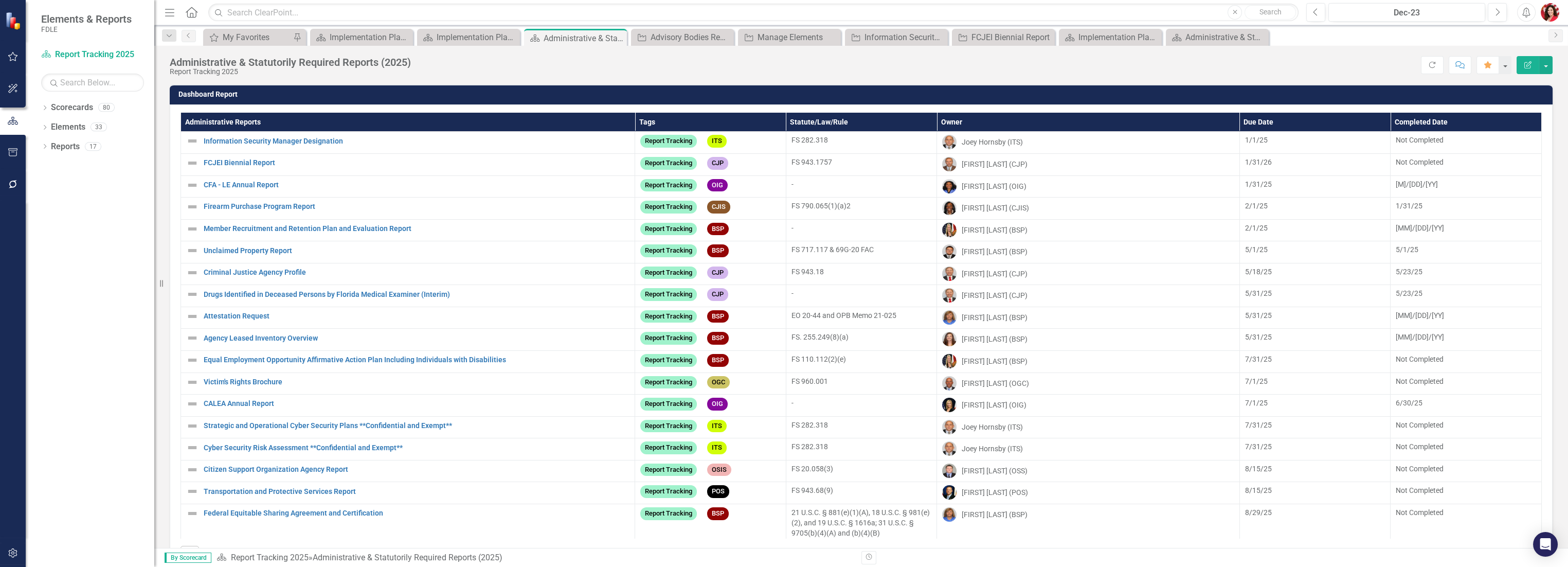 click on "Administrative Reports" at bounding box center (408, 122) 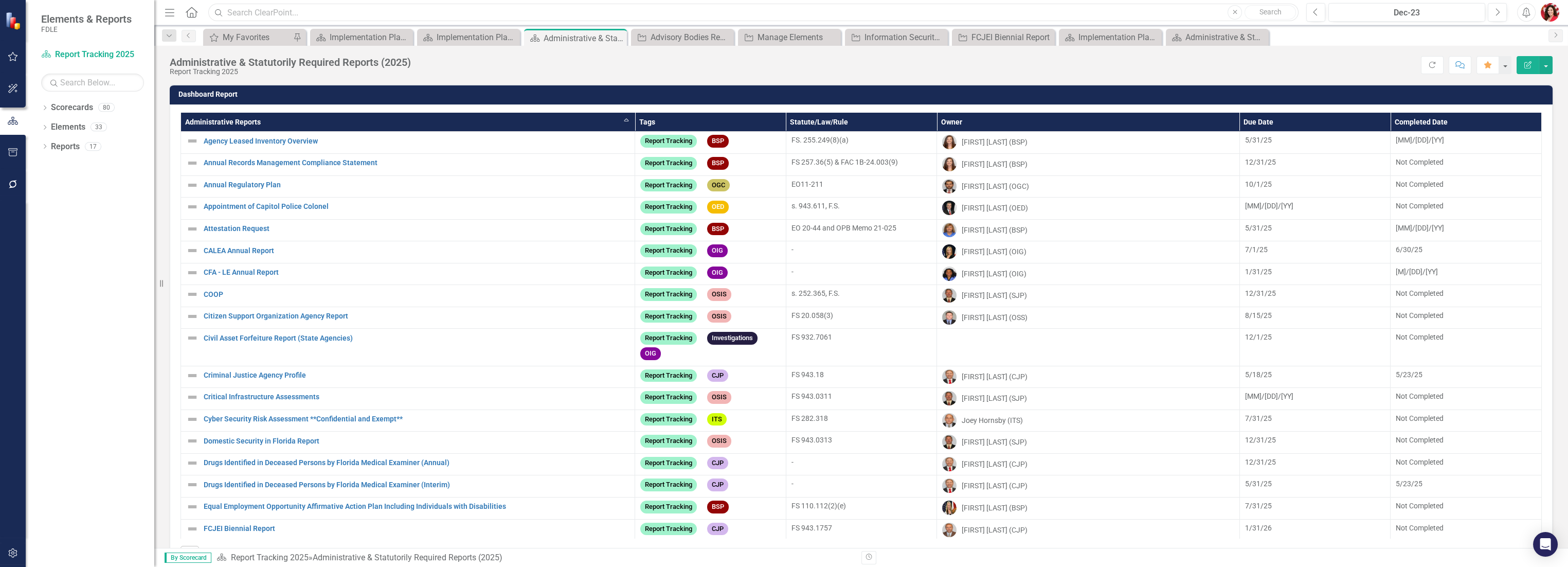 click at bounding box center [753, 12] 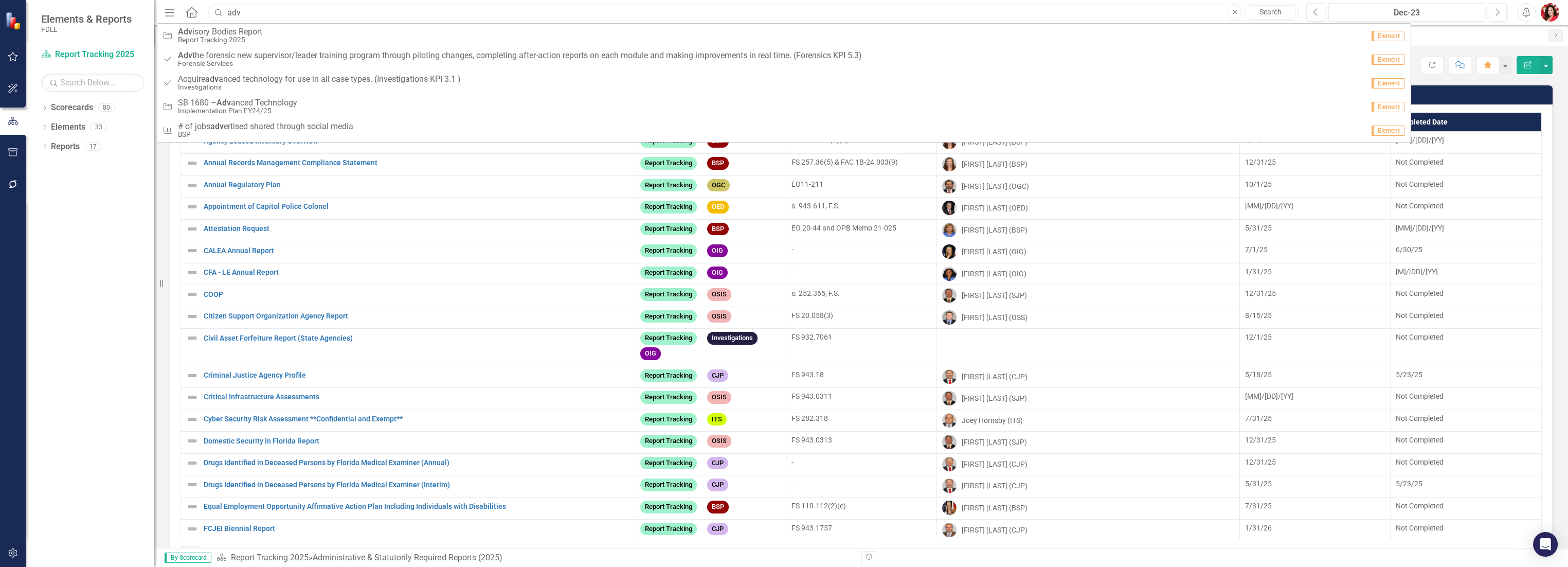 click on "adv" at bounding box center [753, 12] 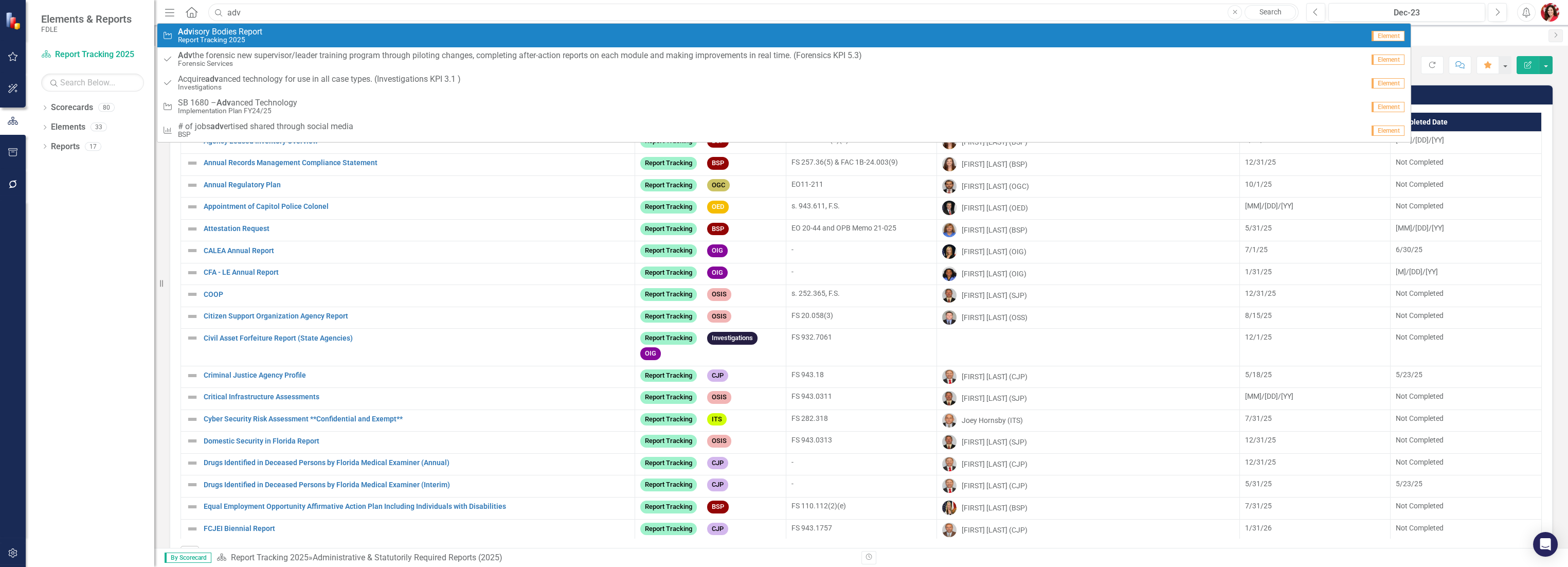type on "adv" 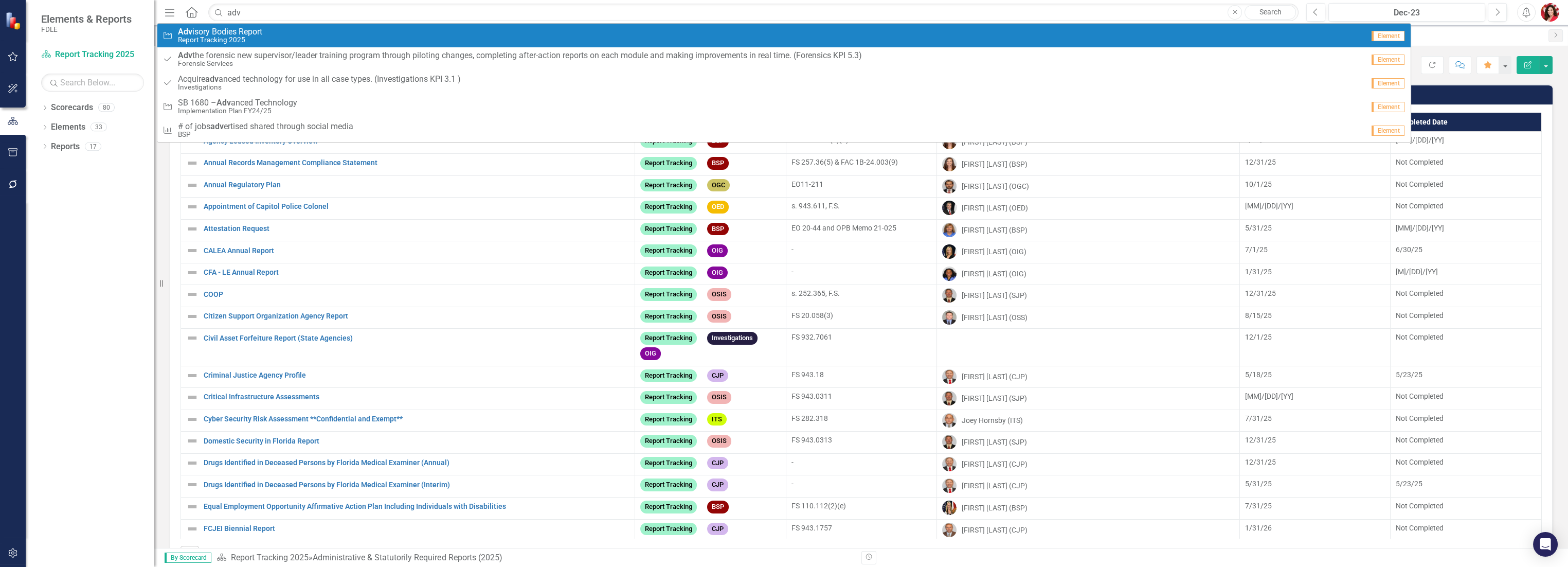 click on "Report Tracking 2025" at bounding box center [220, 40] 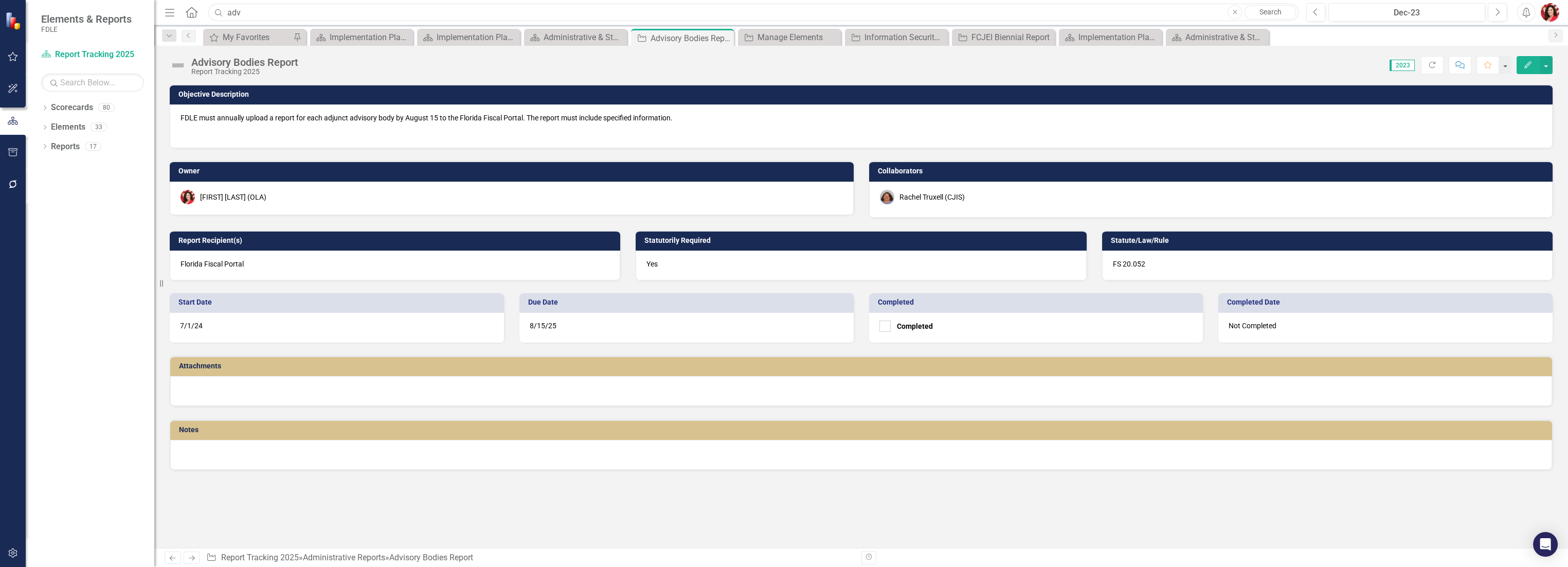 click on "adv" at bounding box center (753, 12) 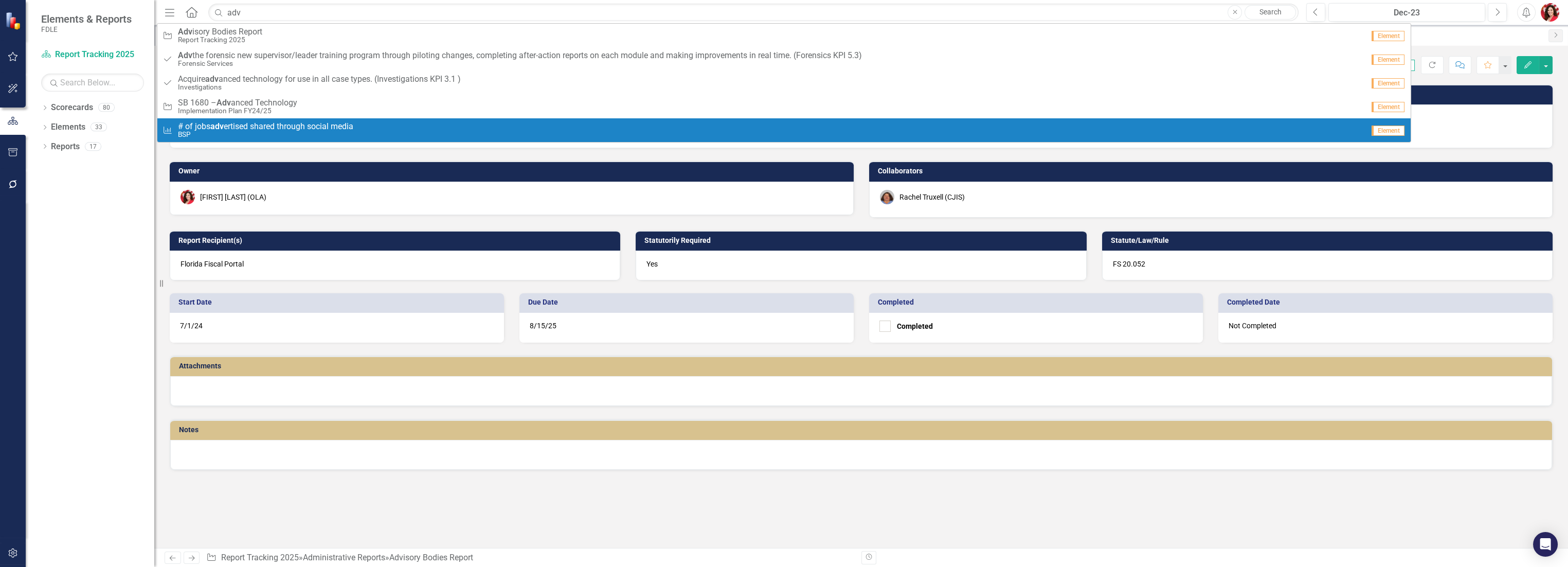 click on "Objective Description FDLE must annually upload a report for each adjunct advisory body by August 15 to the Florida Fiscal Portal. The report must include specified information.
Owner Caitlin Dawkins (OLA) Collaborators  Rachel Truxell (CJIS) Report Recipient(s) Florida Fiscal Portal Statutorily Required Yes Statute/Law/Rule FS 20.052 Start Date 7/1/24 Due Date 8/15/25 Completed Completed Completed Date Not Completed Attachments Notes" at bounding box center (861, 316) 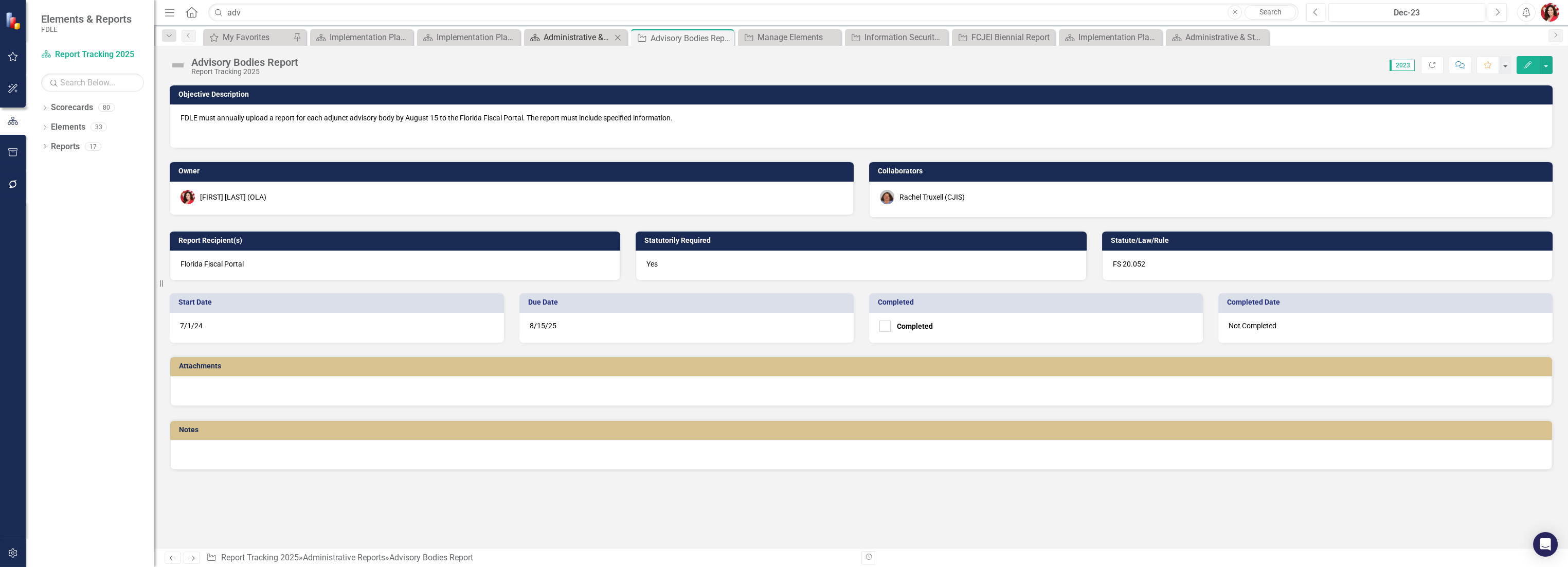click on "Administrative & Statutorily Required Reports (2025)" at bounding box center (578, 37) 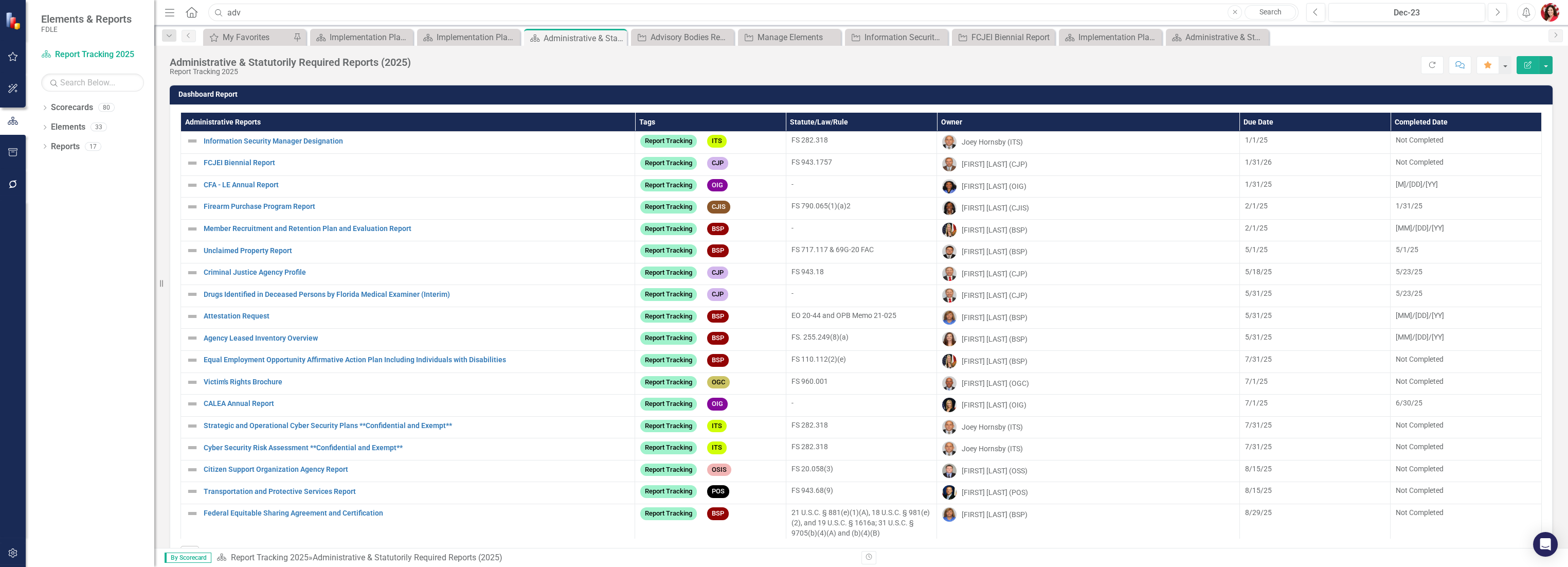 drag, startPoint x: 273, startPoint y: 14, endPoint x: 72, endPoint y: 23, distance: 201.20139 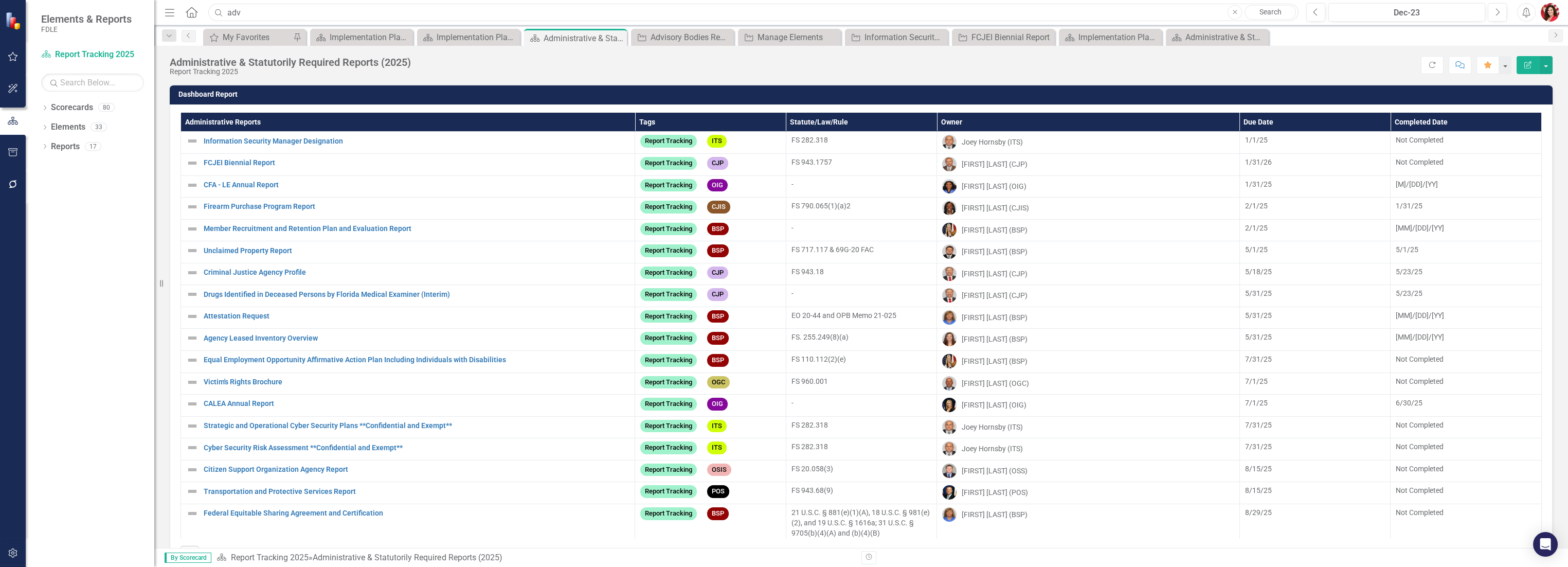 click on "Elements & Reports FDLE Scorecard Report Tracking 2025 Search Dropdown Scorecards 80 Dropdown FDLE FDLE Strategic Plan FDLE Strategic Plan FY 25/26 Dropdown Implementation Plans Implementation Plan FY22/23 Implementation Plan FY23/24 Implementation Plan FY24/25 Implementation Plan FY25/26 Dropdown Report Tracking Report Tracking 2023 Report Tracking 2024 Report Tracking 2025 Transition Team Dropdown Divisions / Offices / Programs BSP Capitol Police Criminal Justice Information Services  Criminal Justice Professionalism, Standards & Training Services Dropdown Cyber Crime Technology & Telecommunications ESST Dropdown Investigations Dropdown Regional Operations Centers FMROC JROC MROC  OROC PROC TBROC TROC  Dropdown Forensic Services Biology Crime Scene Investigation Digital Evidence DNA Database Document Examination (Questioned Documents) Firearms Footwear & Tire (Impression Evidence) Friction Ridge (Latent Prints) Seized Drugs (Drug Chemistry) Toxicology Trace Materials (Trace Evidence) Regional Crime Labs  33" at bounding box center [784, 284] 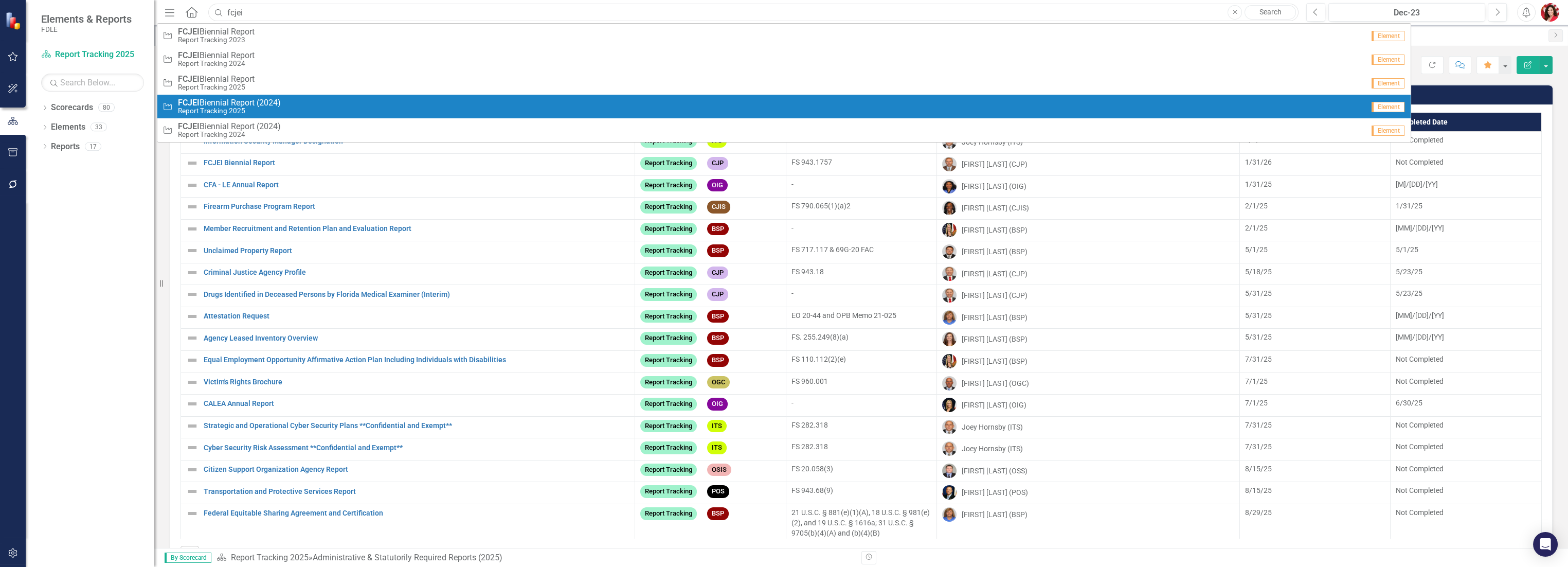 type on "fcjei" 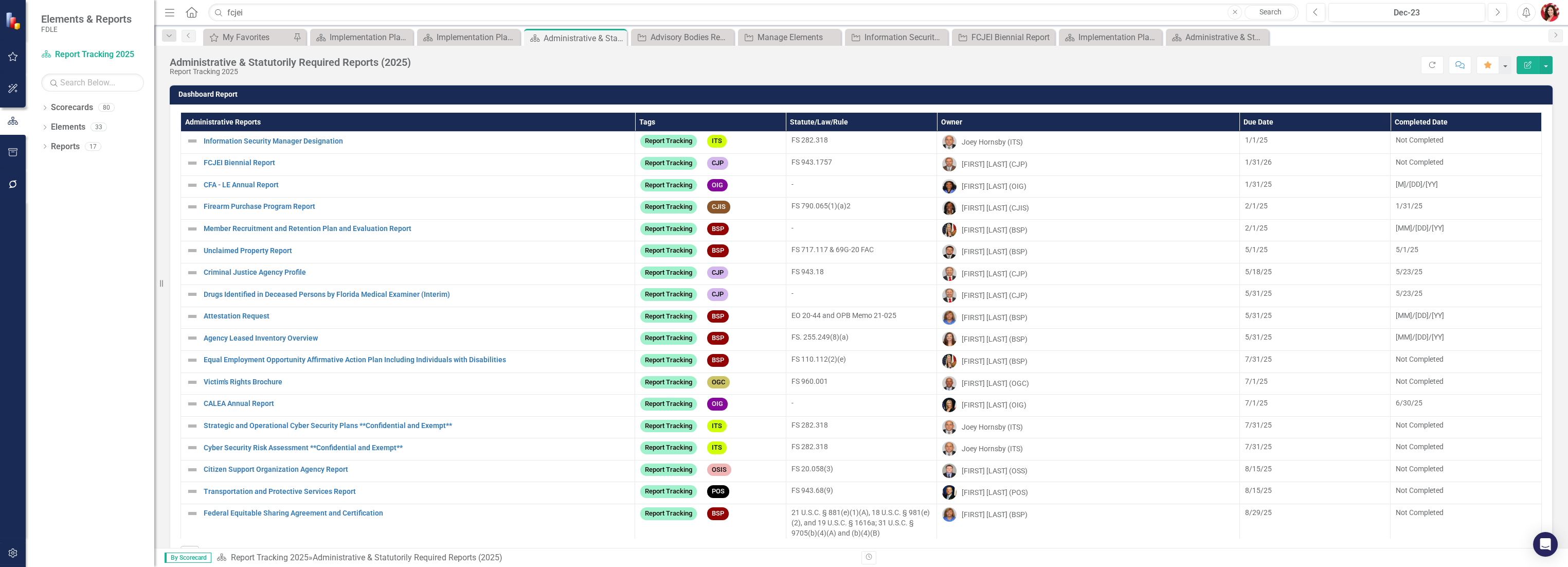 click on "Dropdown Scorecards 80 Dropdown FDLE FDLE Strategic Plan FDLE Strategic Plan FY 25/26 Dropdown Implementation Plans Implementation Plan FY22/23 Implementation Plan FY23/24 Implementation Plan FY24/25 Implementation Plan FY25/26 Dropdown Report Tracking Report Tracking 2023 Report Tracking 2024 Report Tracking 2025 Transition Team Dropdown Divisions / Offices / Programs BSP Capitol Police Criminal Justice Information Services  Criminal Justice Professionalism, Standards & Training Services Dropdown Cyber Crime Technology & Telecommunications ESST Dropdown Investigations Dropdown Regional Operations Centers FMROC JROC MROC  OROC PROC TBROC TROC  Dropdown Forensic Services Biology Crime Scene Investigation Digital Evidence DNA Database Document Examination (Questioned Documents) Firearms Footwear & Tire (Impression Evidence) Friction Ridge (Latent Prints) Seized Drugs (Drug Chemistry) Toxicology Trace Materials (Trace Evidence) Regional Crime Labs  Statewide Intelligence Dropdown EIS Dropdown Dropdown Dropdown" at bounding box center [90, 333] 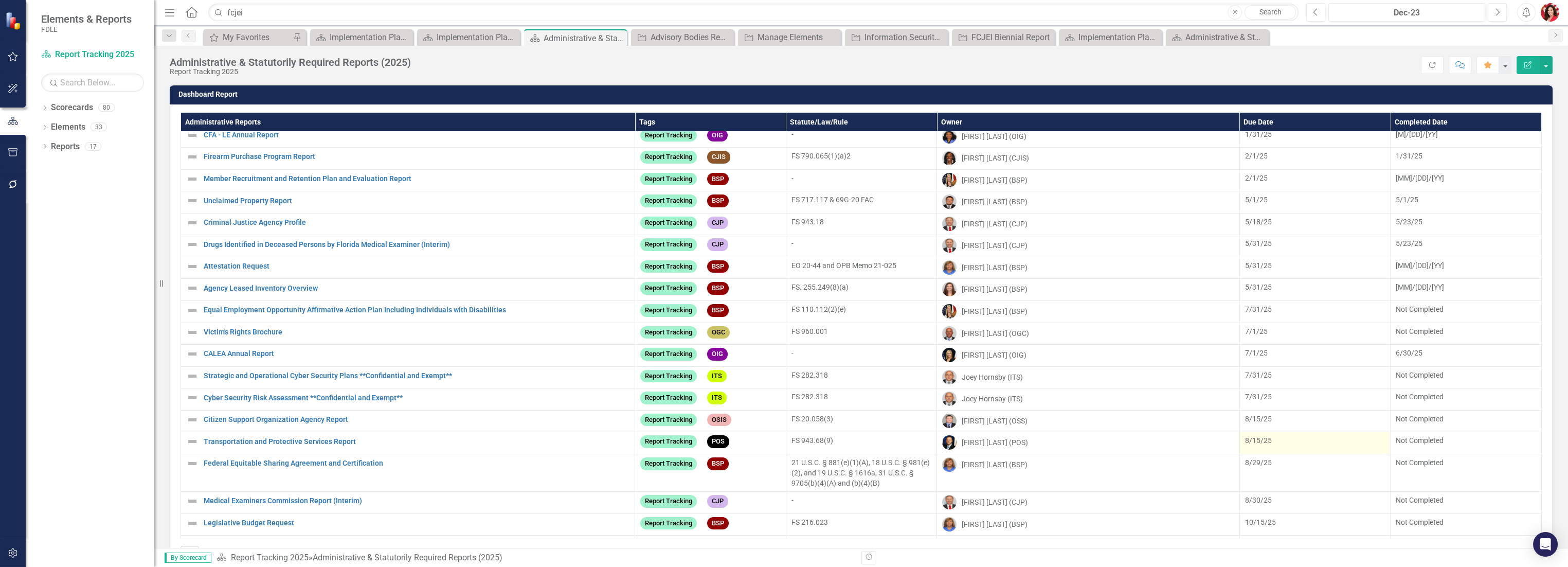 scroll, scrollTop: 0, scrollLeft: 0, axis: both 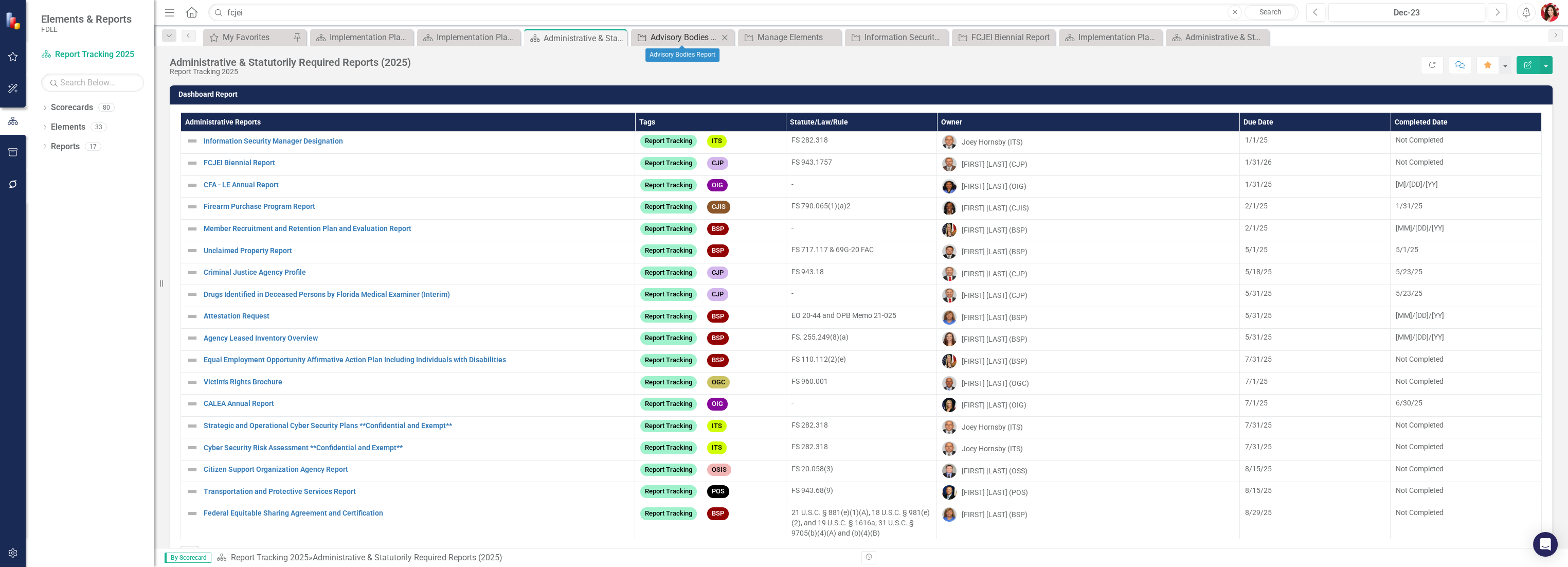 click on "Advisory Bodies Report" at bounding box center (684, 37) 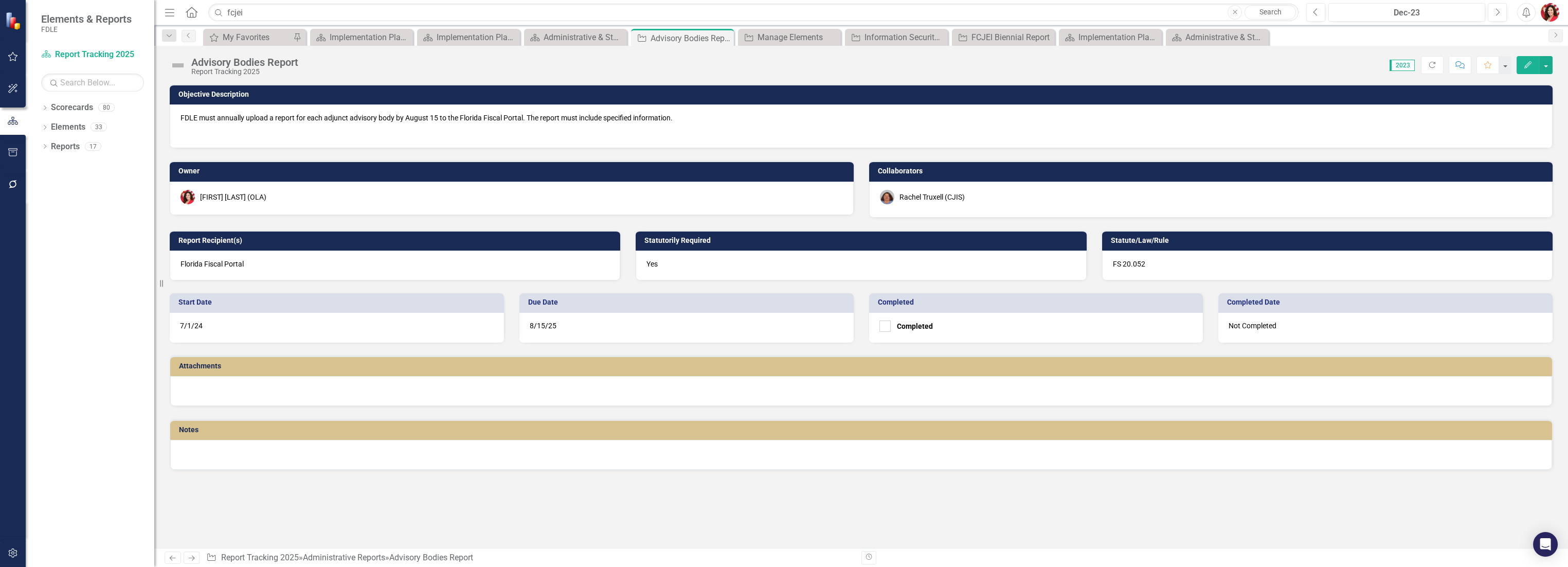 click on "Advisory Bodies Report Report Tracking 2025 Score: N/A 2023 Completed  Refresh Comment Favorite Edit" at bounding box center (861, 61) 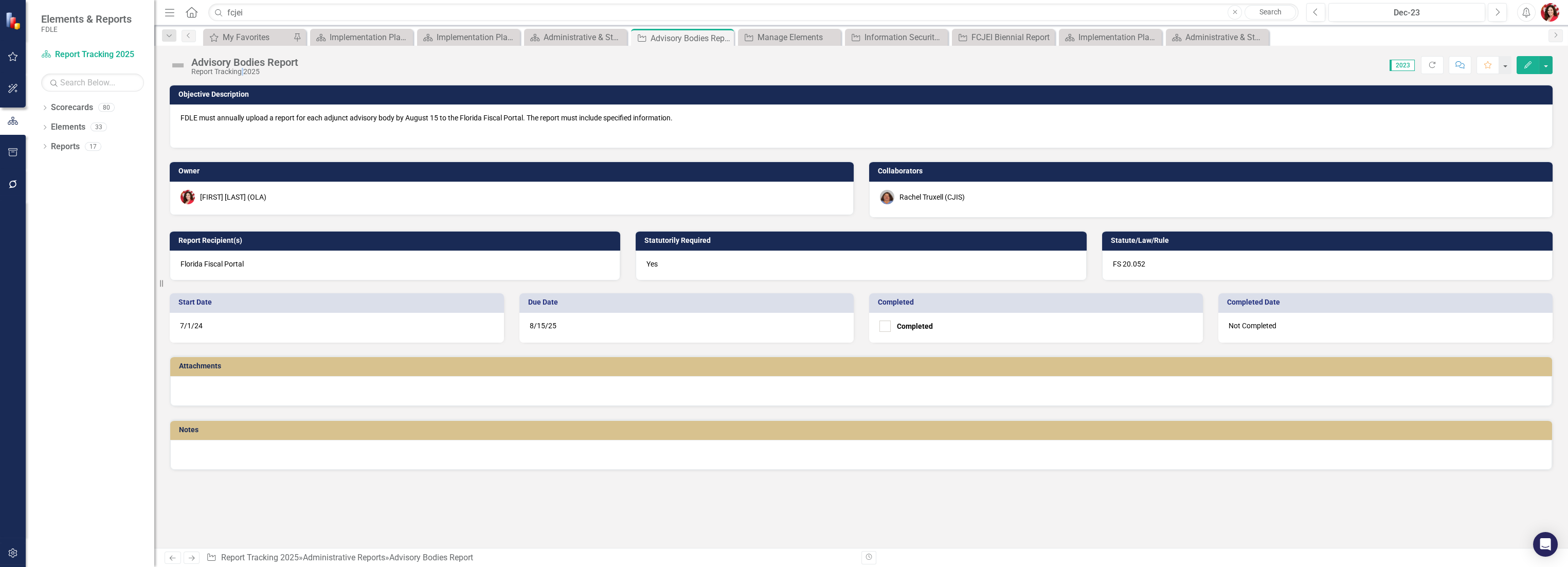 click on "Advisory Bodies Report Report Tracking 2025 Score: N/A 2023 Completed  Refresh Comment Favorite Edit" at bounding box center (861, 61) 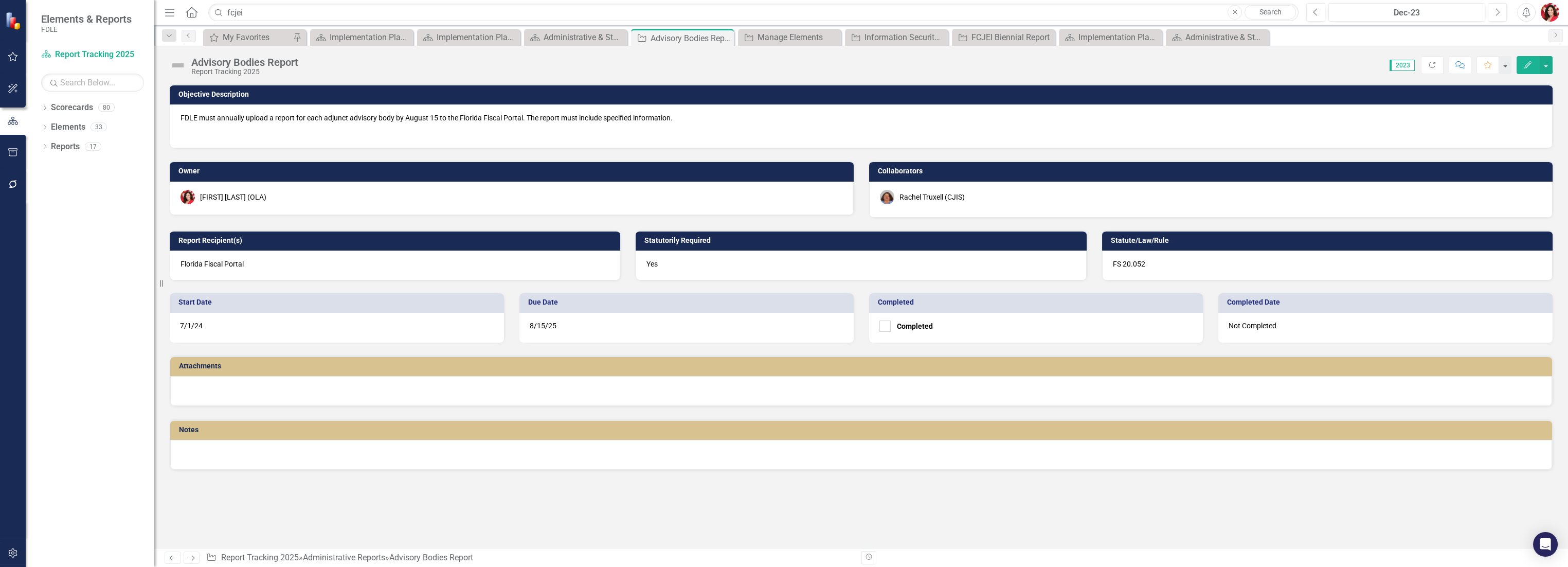 click on "Report Tracking 2025" at bounding box center [245, 72] 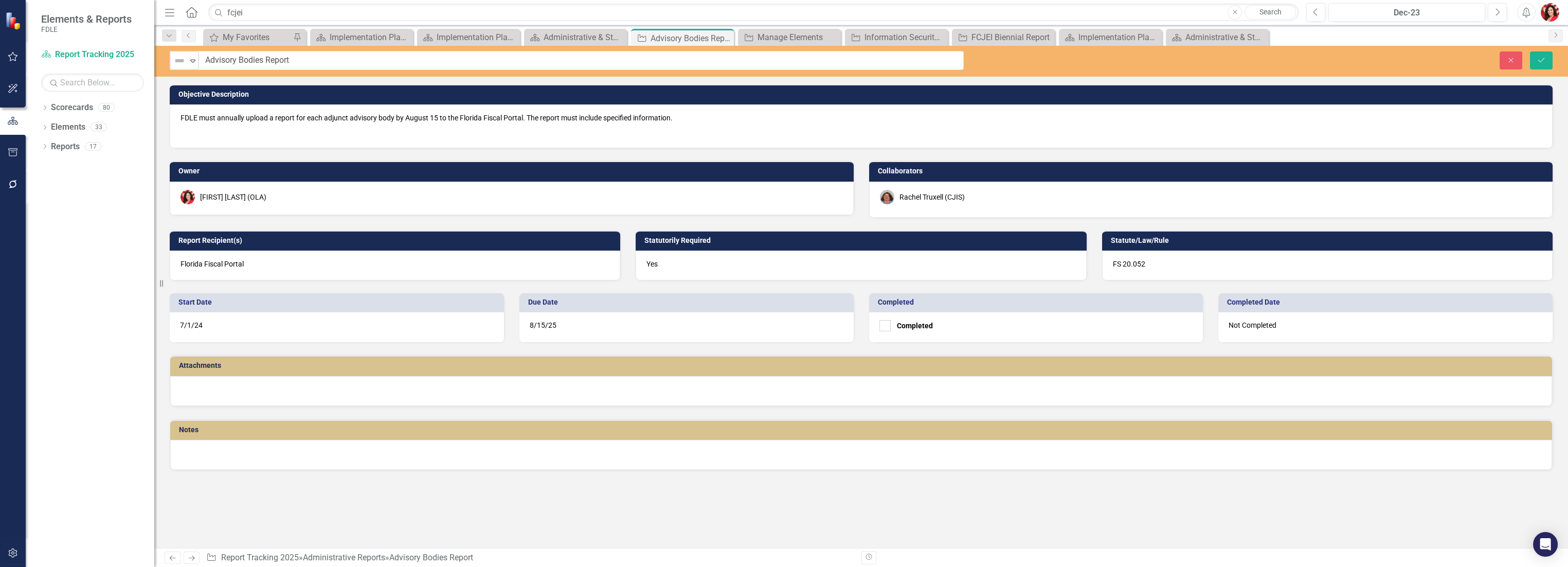 click on "Advisory Bodies Report" at bounding box center (581, 60) 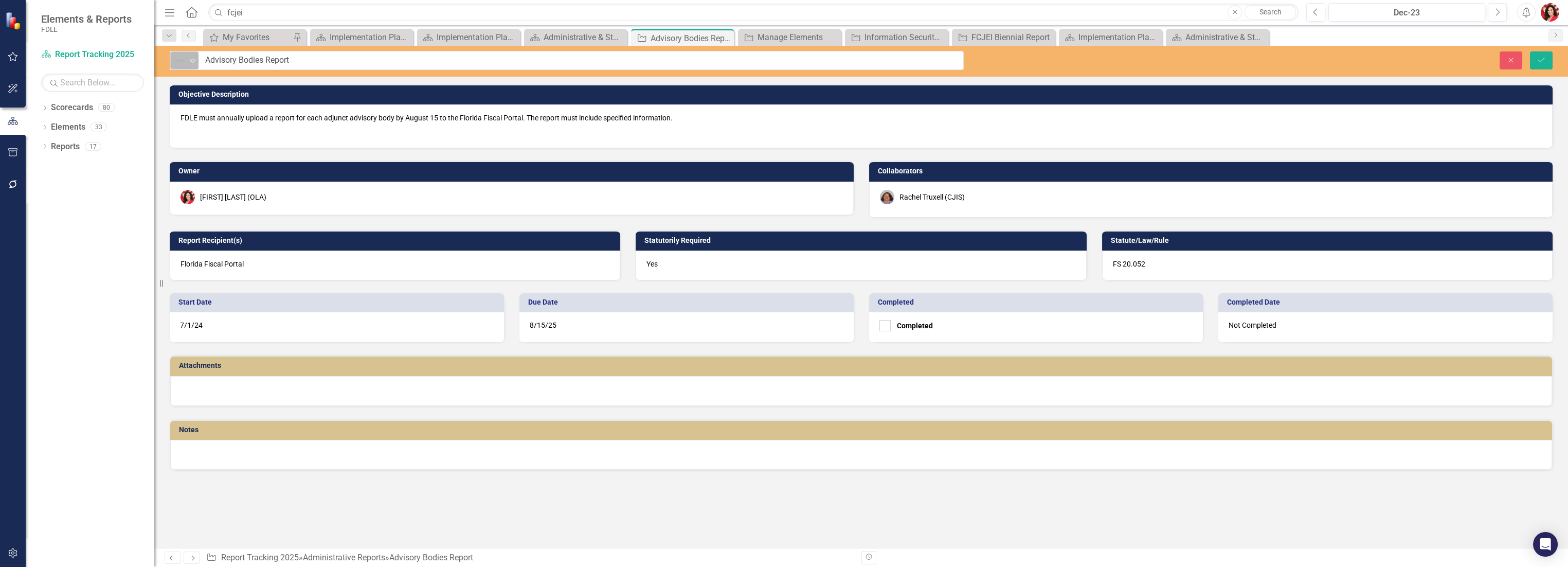 click on "Expand" 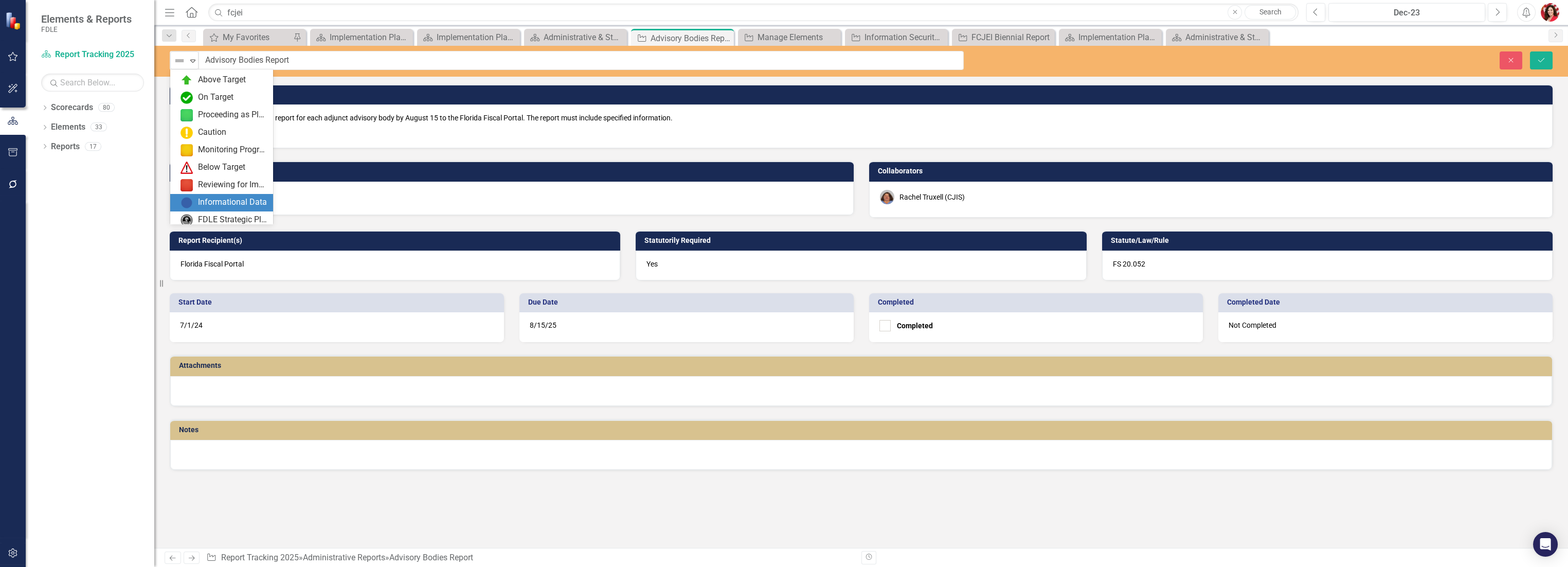 scroll, scrollTop: 0, scrollLeft: 0, axis: both 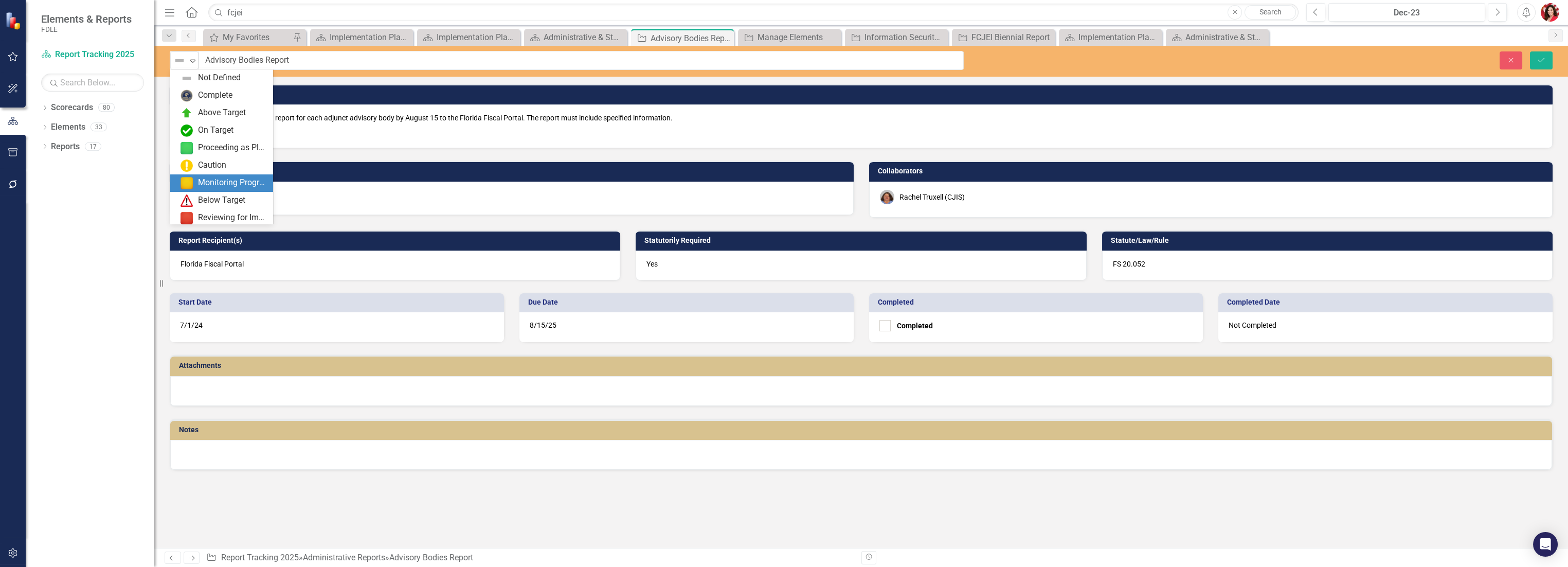 click on "[FIRST] [LAST] (OLA)" at bounding box center [512, 197] 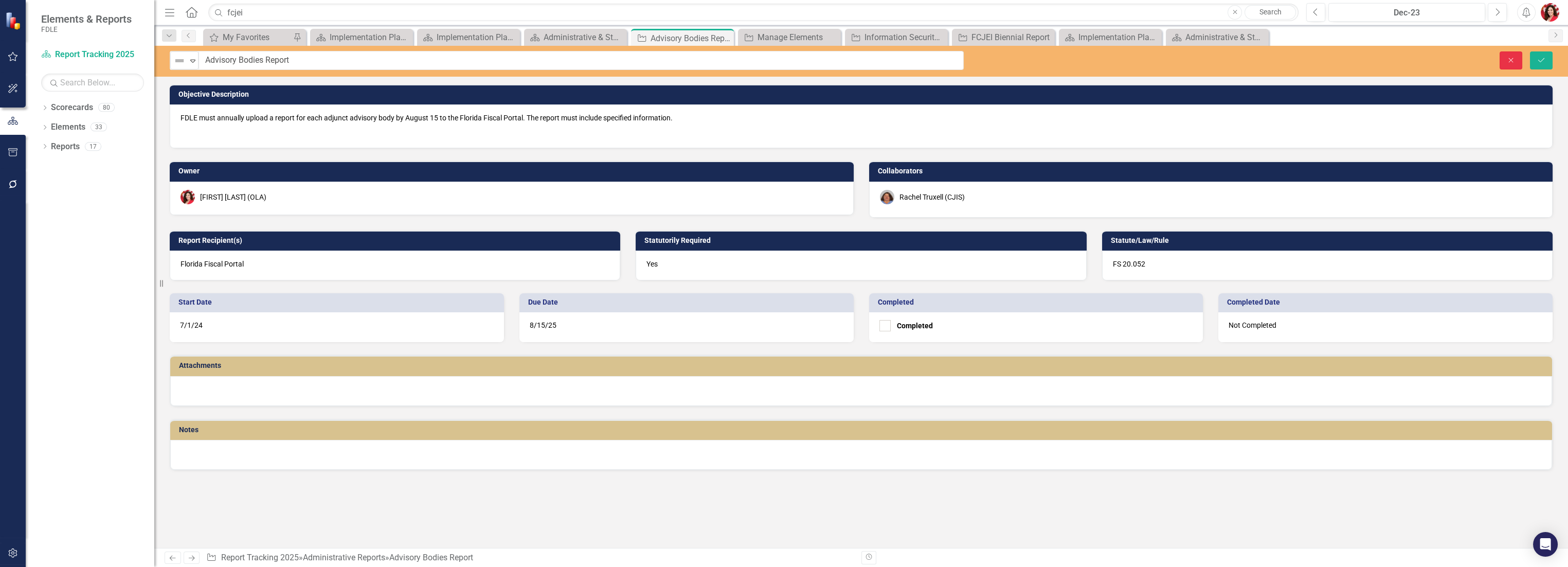 click on "Close" at bounding box center (1511, 60) 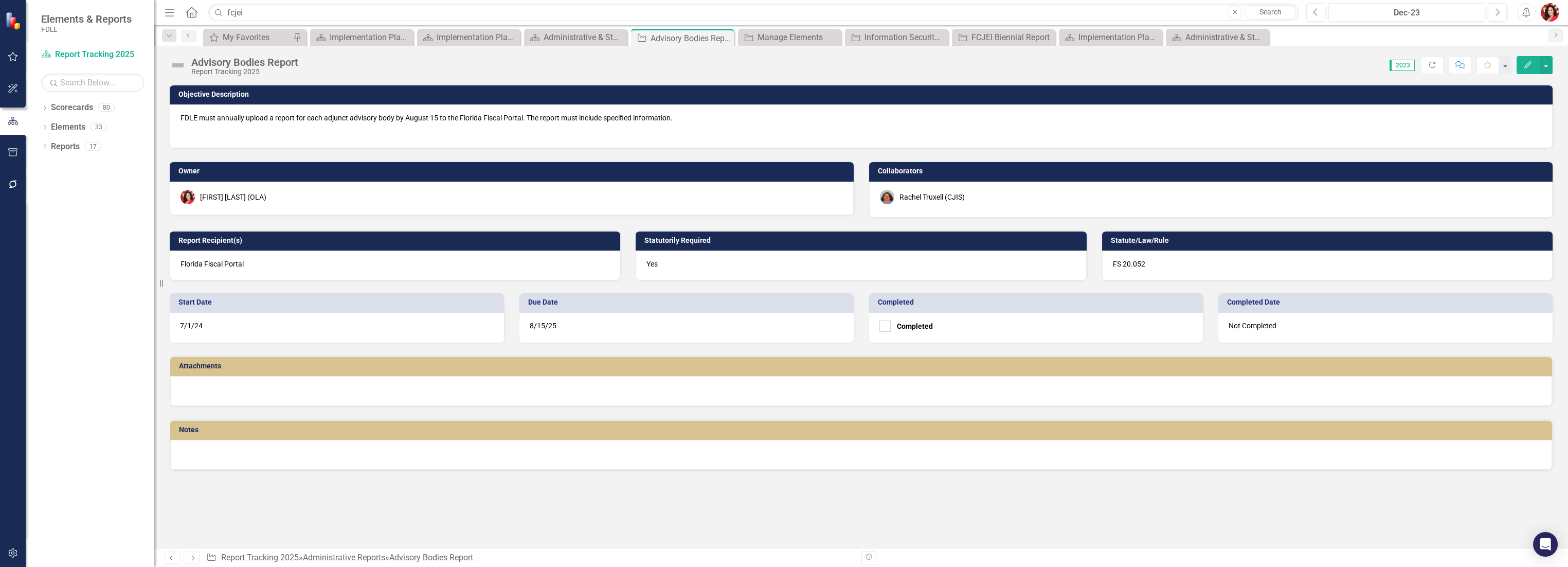 click on "Edit" 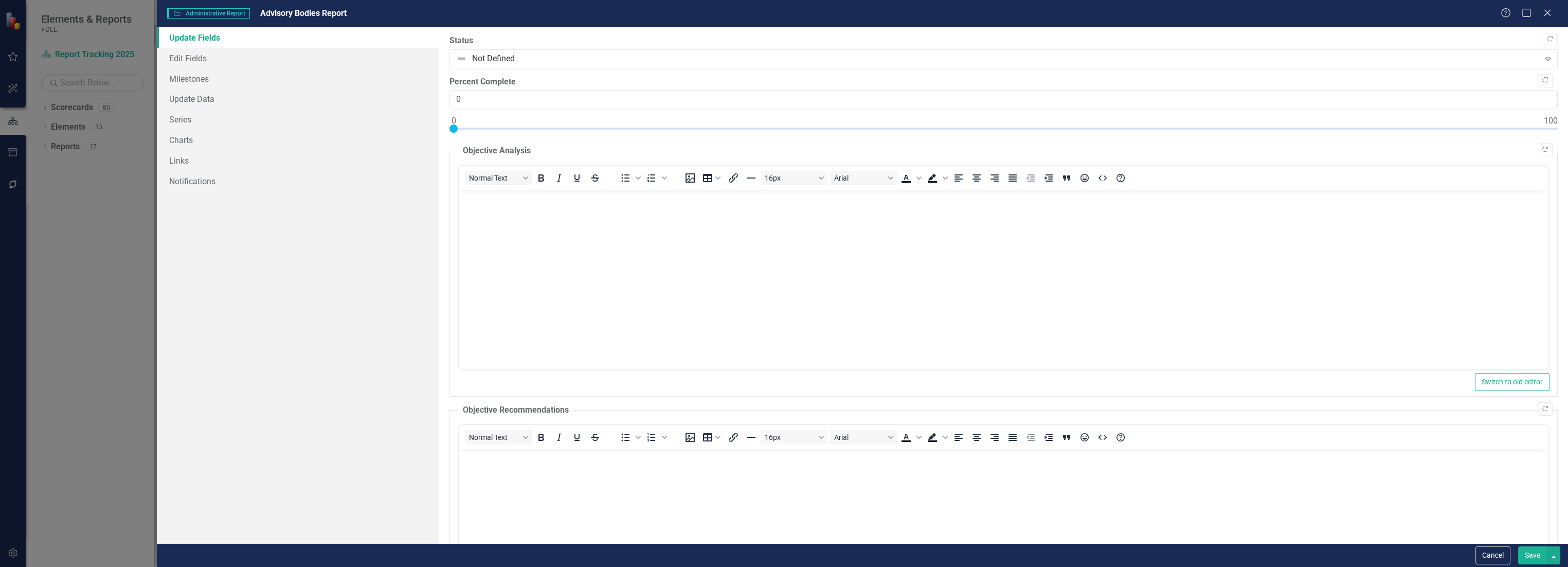 scroll, scrollTop: 0, scrollLeft: 0, axis: both 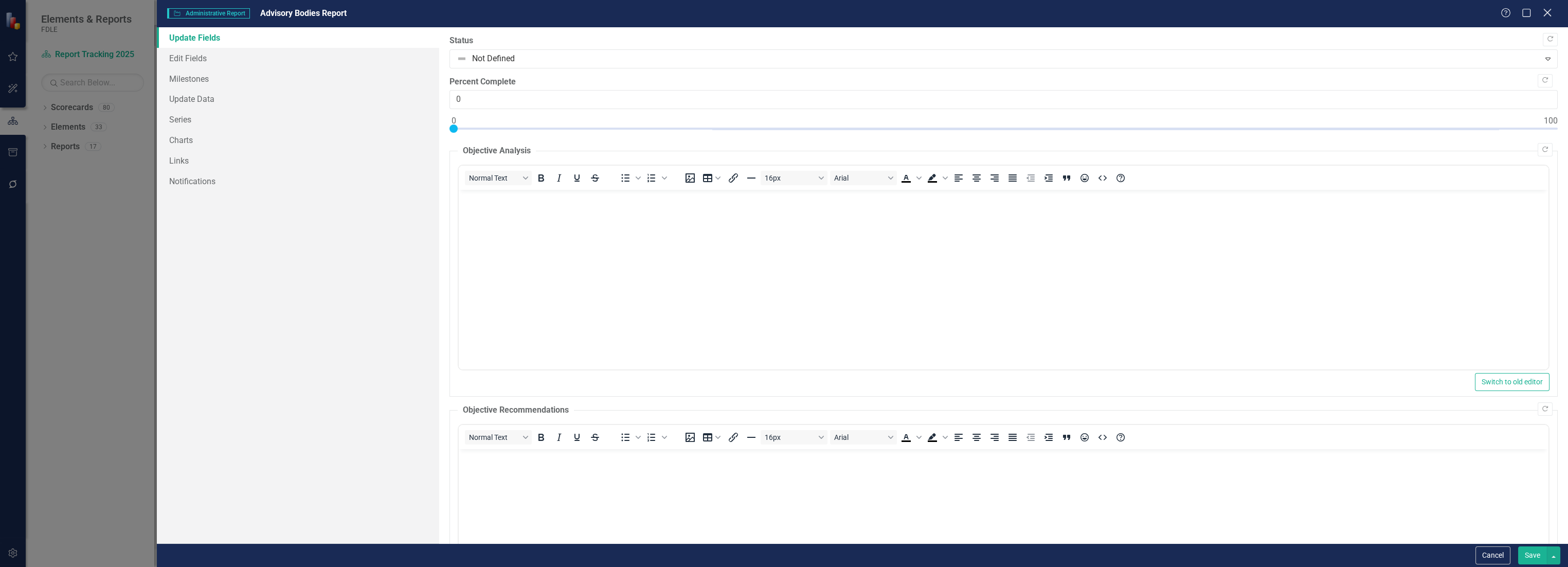 click on "Close" 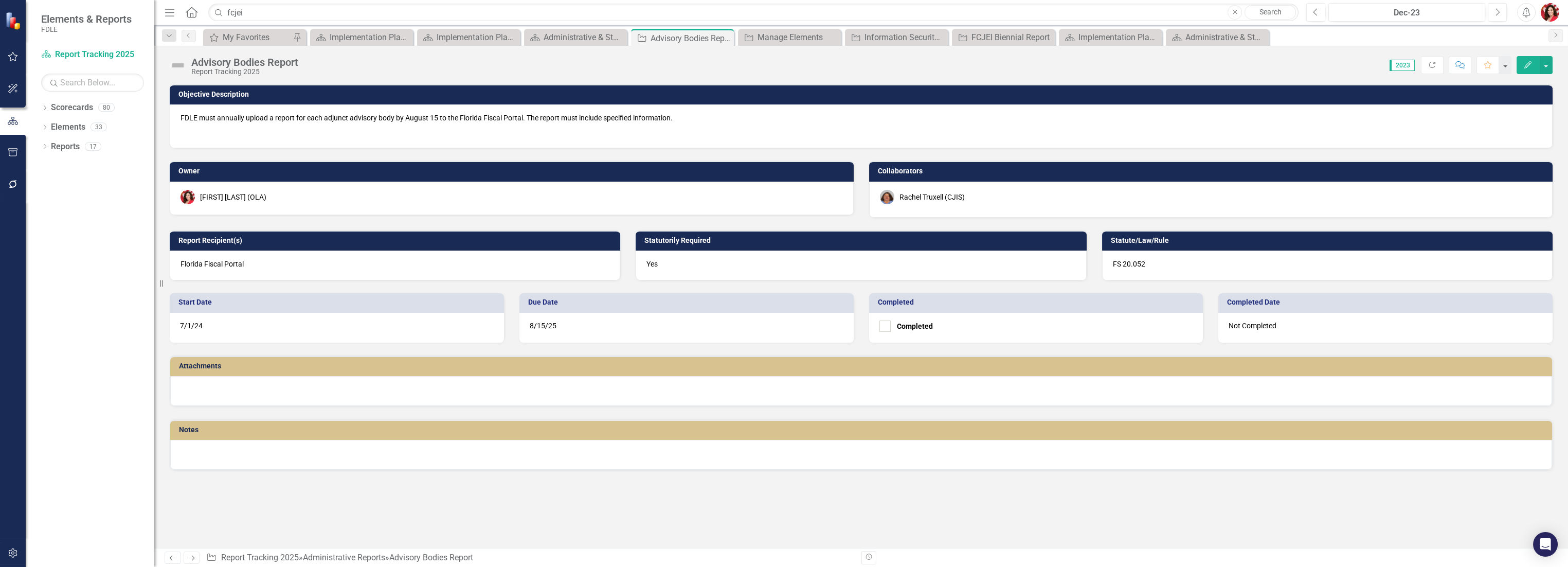 click on "Comment" at bounding box center [1460, 65] 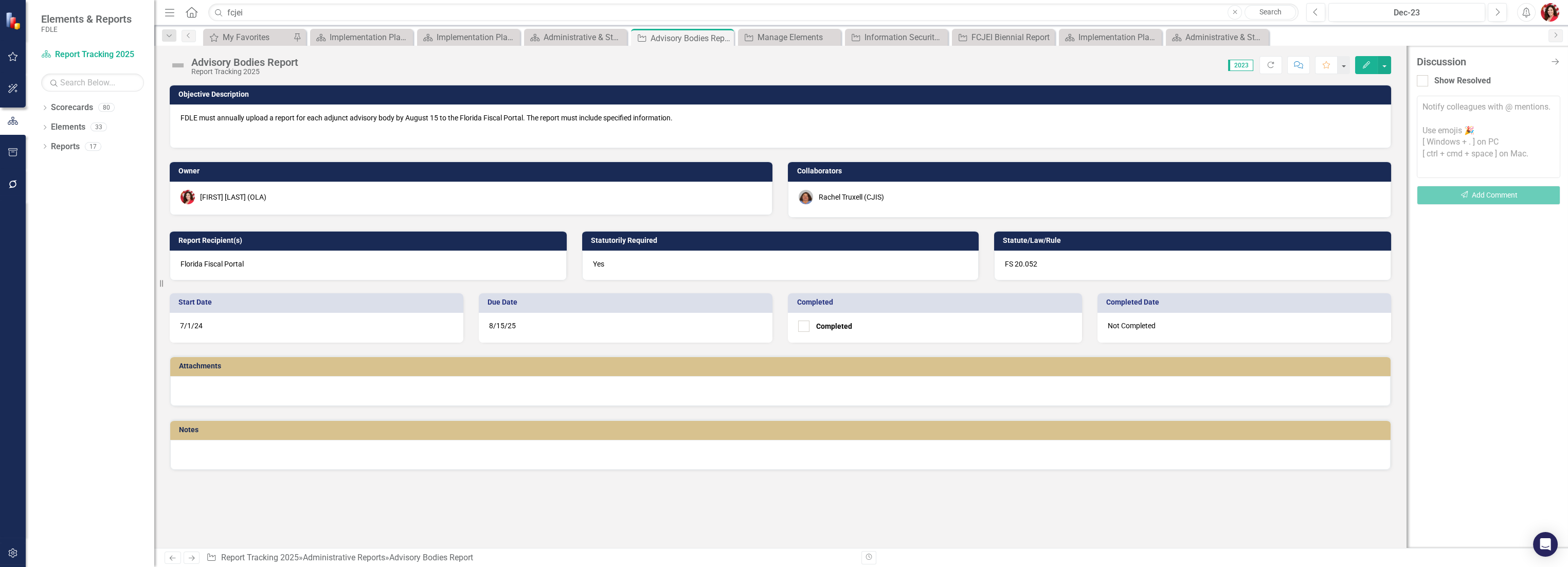 click on "Objective Description FDLE must annually upload a report for each adjunct advisory body by August 15 to the Florida Fiscal Portal. The report must include specified information.
Owner Caitlin Dawkins (OLA) Collaborators  Rachel Truxell (CJIS) Report Recipient(s) Florida Fiscal Portal Statutorily Required Yes Statute/Law/Rule FS 20.052 Start Date 7/1/24 Due Date 8/15/25 Completed Completed Completed Date Not Completed Attachments Notes" at bounding box center (780, 316) 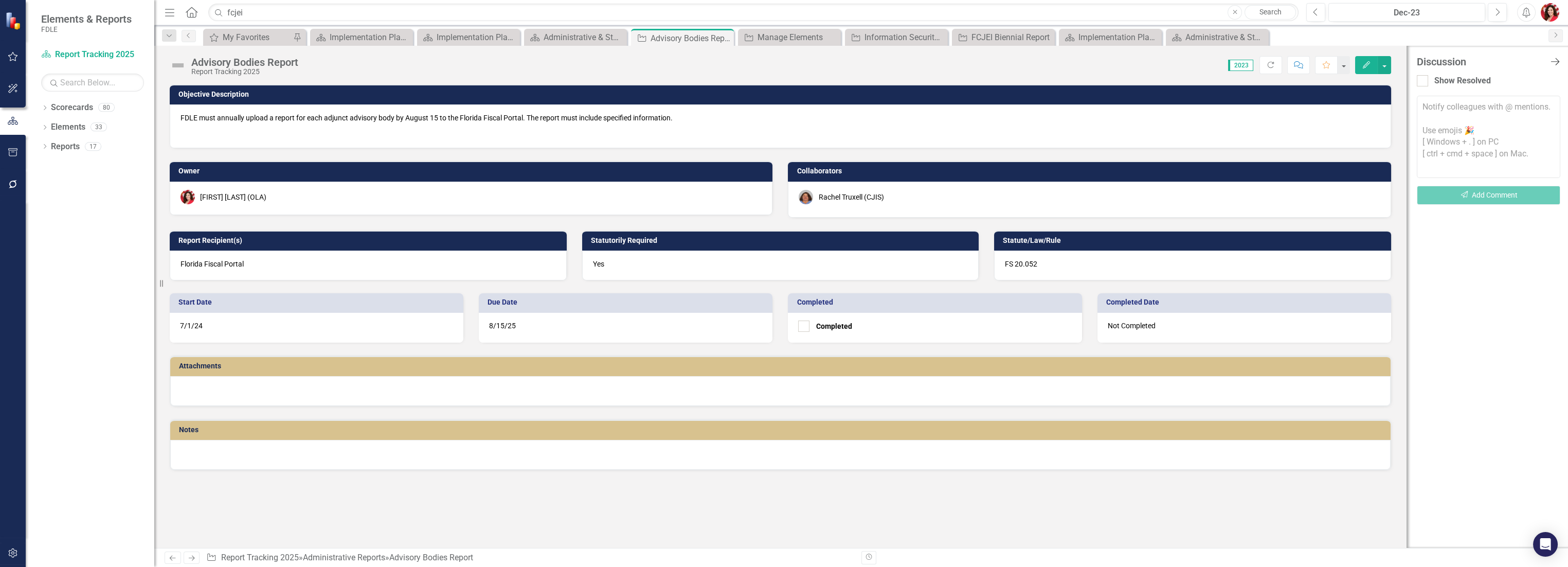 click on "Close Discussion Bar" 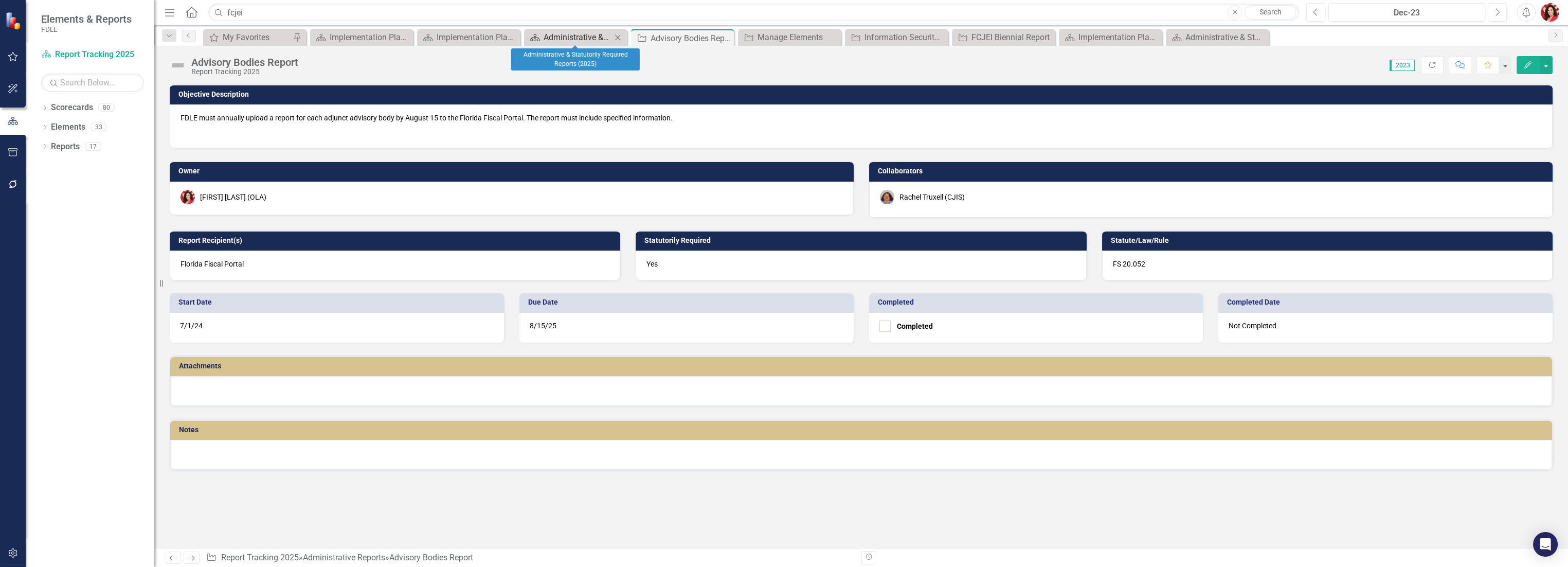 click on "Administrative & Statutorily Required Reports (2025)" at bounding box center (578, 37) 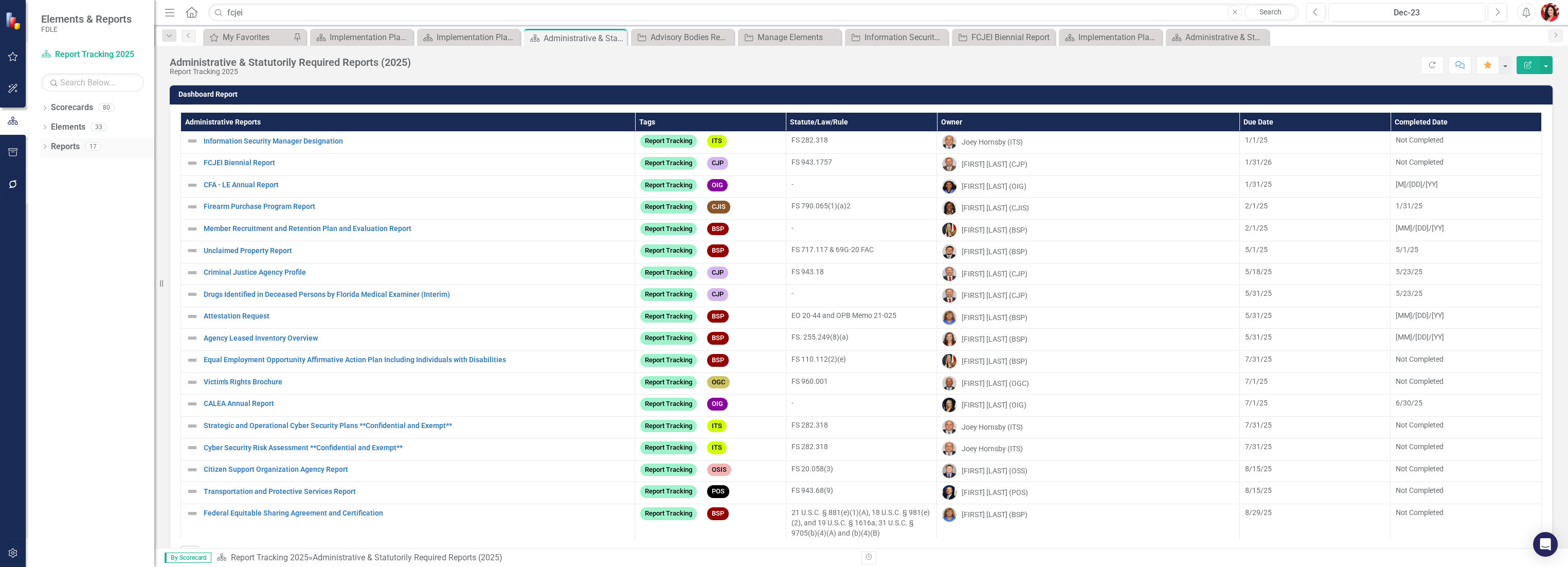 click on "Dropdown" 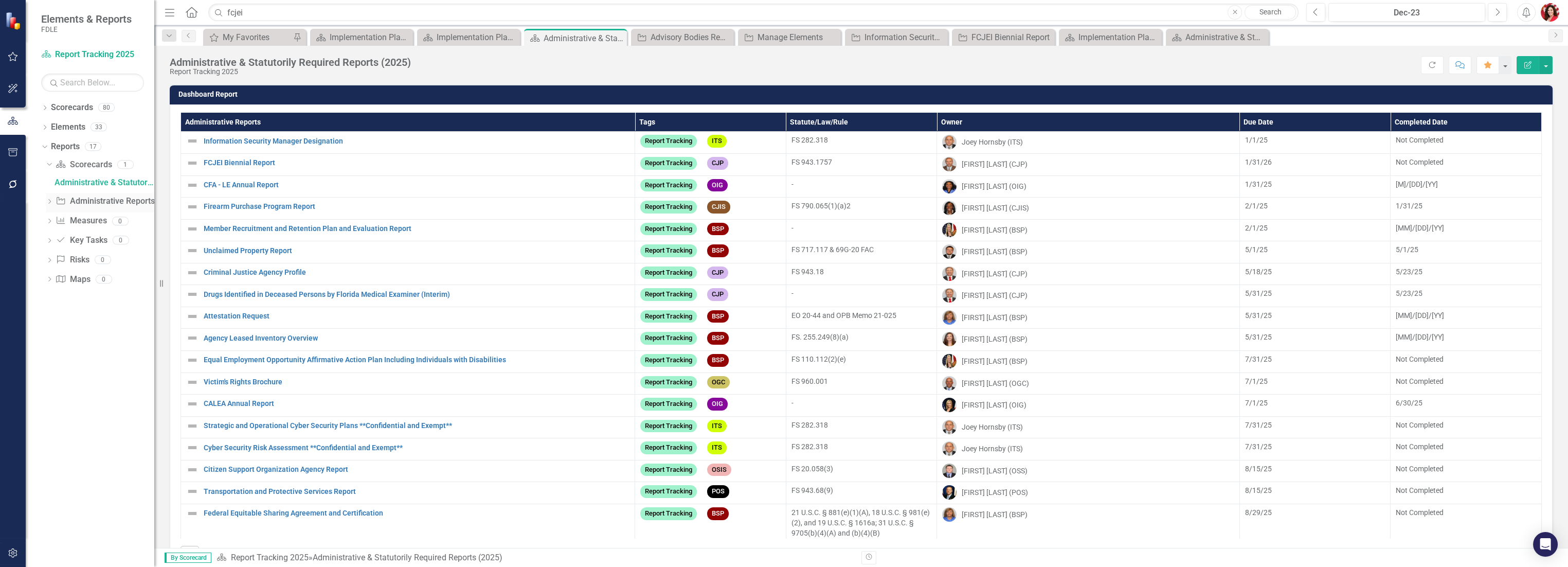 click on "Dropdown" 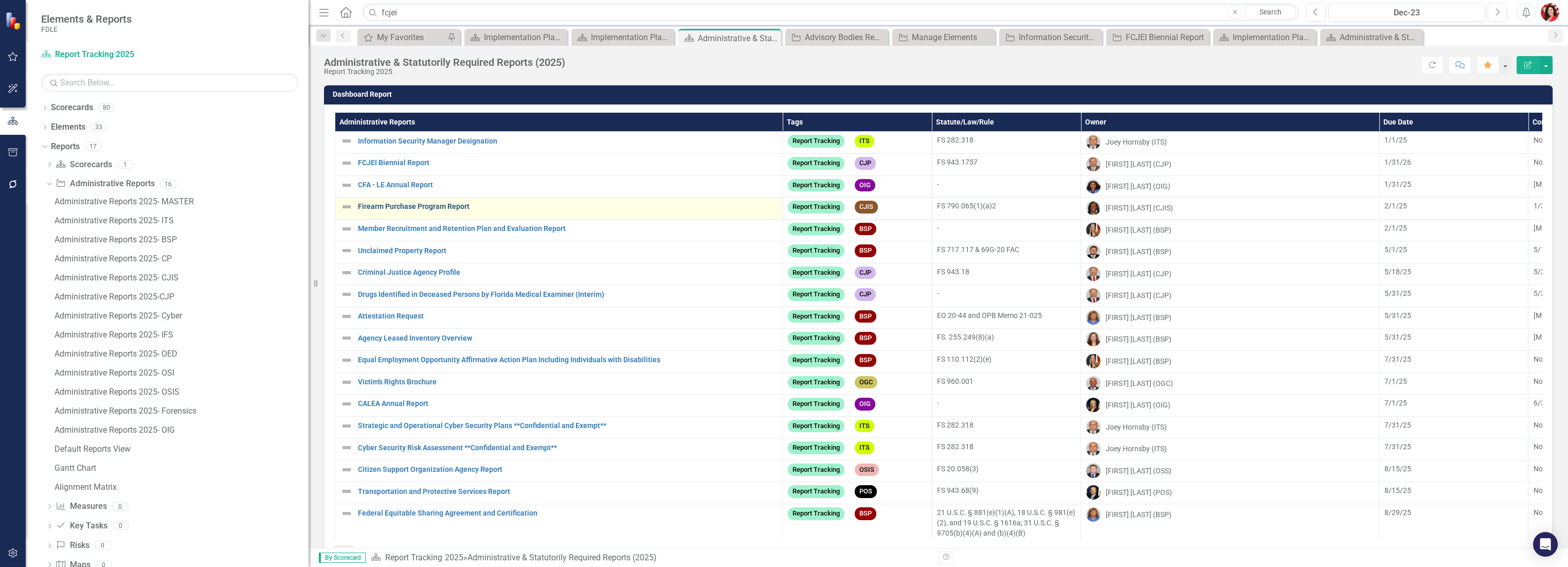 drag, startPoint x: 156, startPoint y: 206, endPoint x: 394, endPoint y: 210, distance: 238.03361 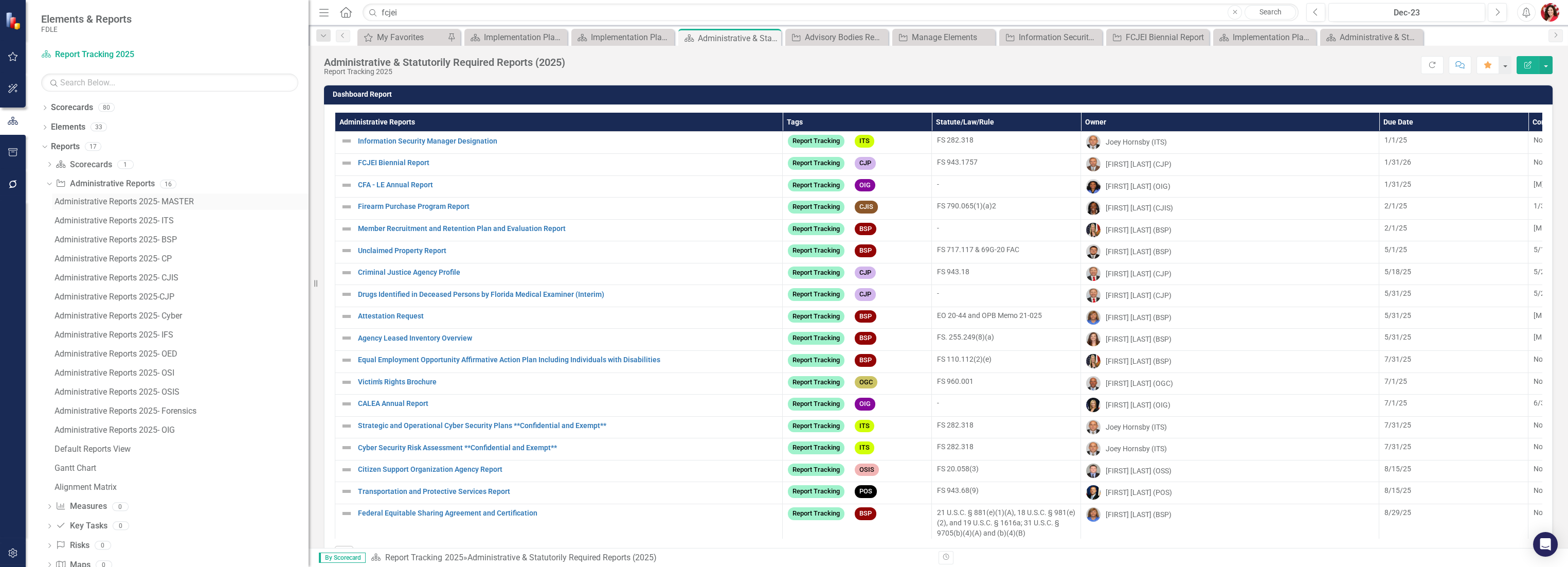 click on "Administrative Reports 2025- MASTER" at bounding box center (182, 202) 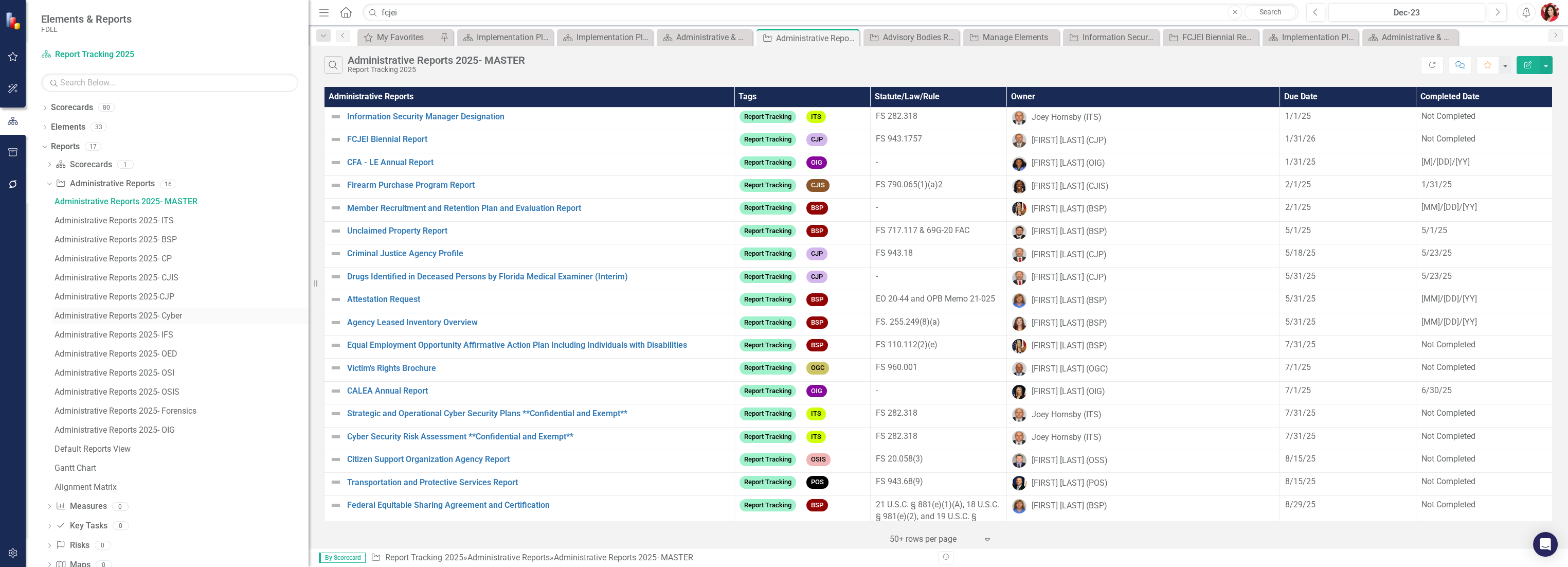 click on "Administrative Reports [YEAR]- Cyber" at bounding box center (182, 316) 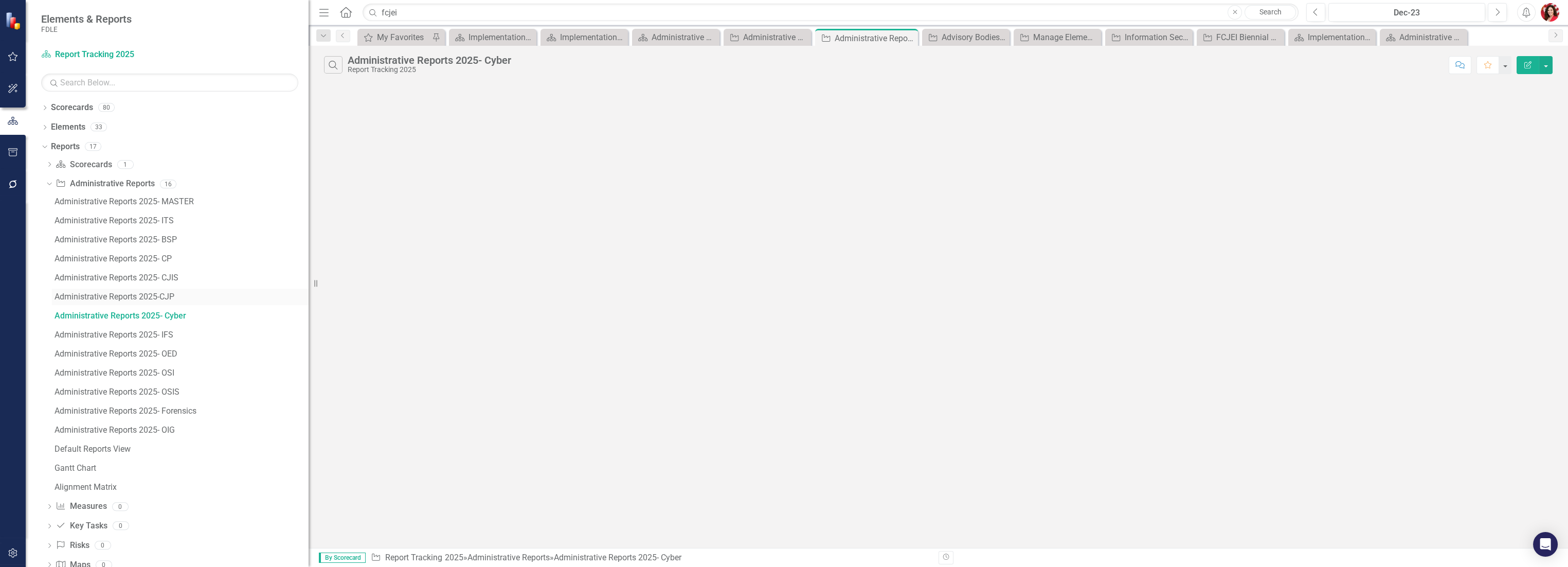 click on "Administrative Reports 2025-CJP" at bounding box center (182, 297) 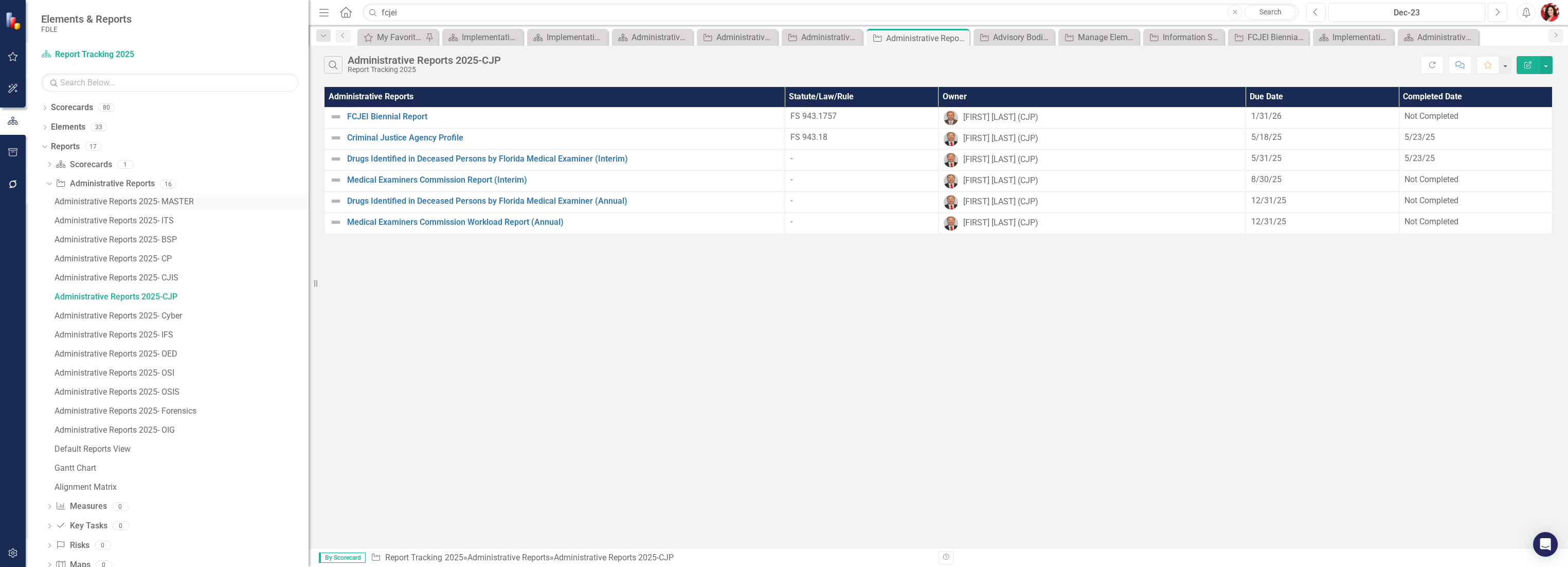click on "Administrative Reports 2025- MASTER" at bounding box center [182, 202] 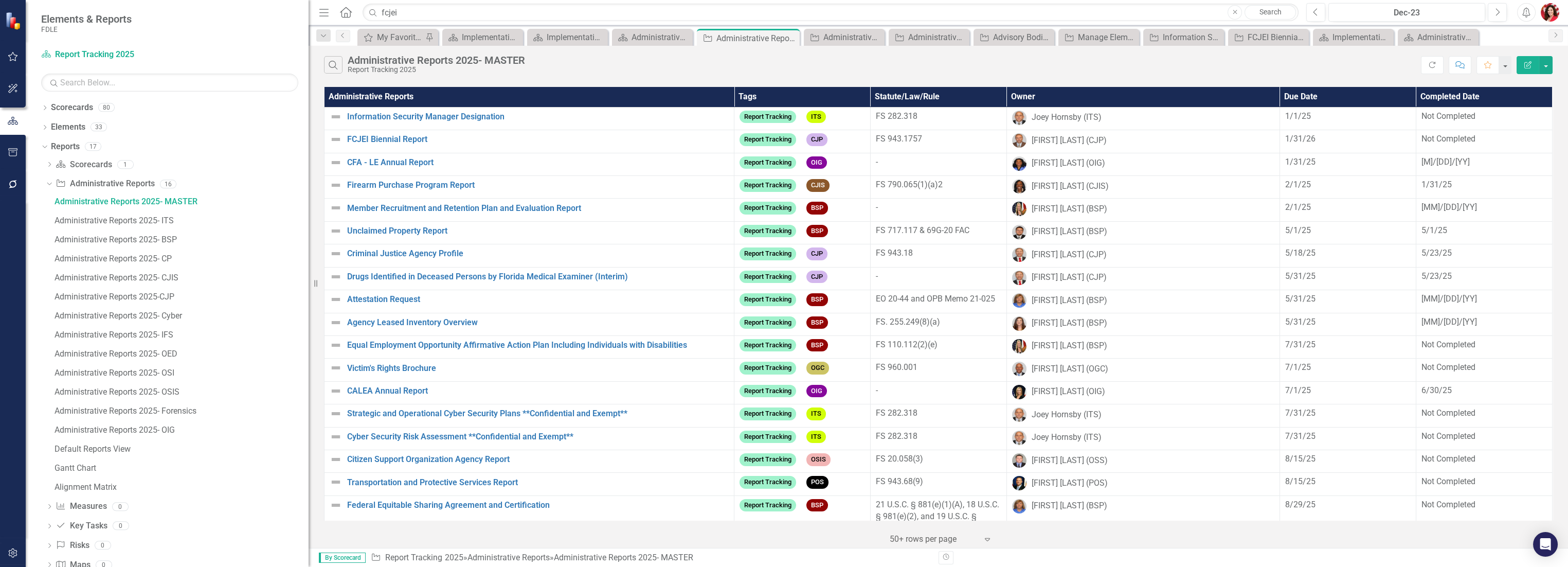 click on "Administrative Reports" at bounding box center [529, 97] 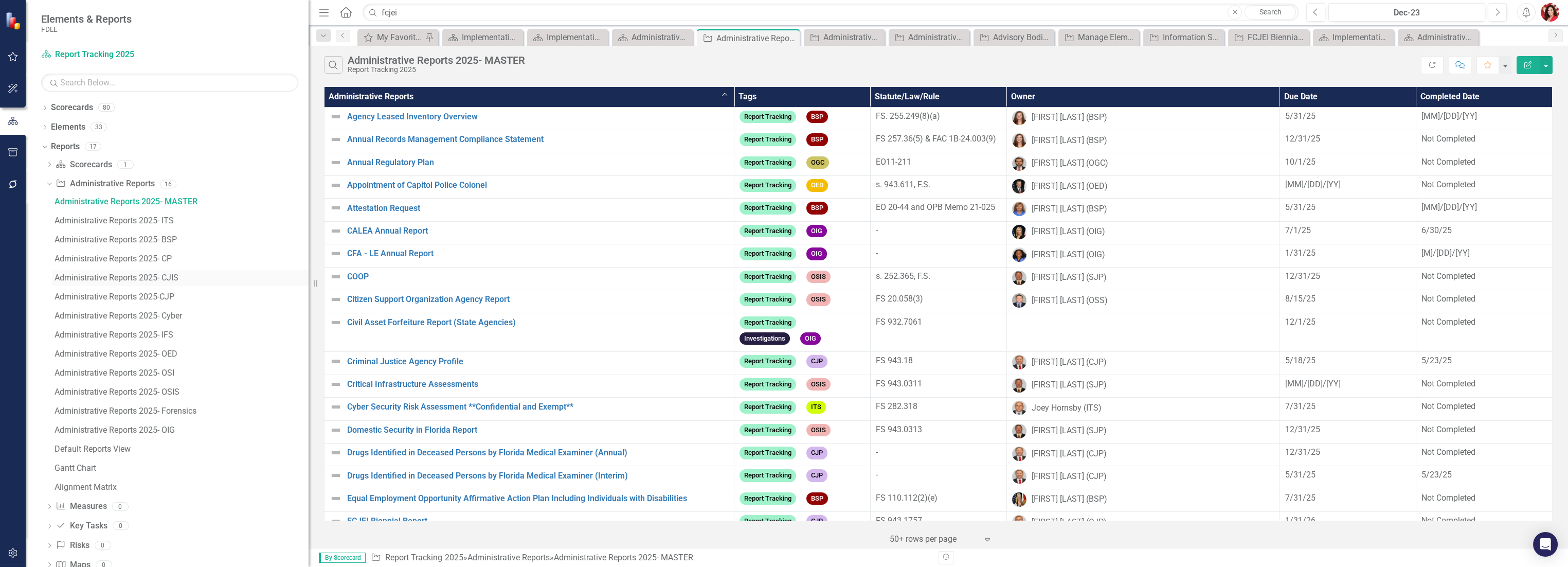 click on "Administrative Reports 2025- CJIS" at bounding box center [182, 278] 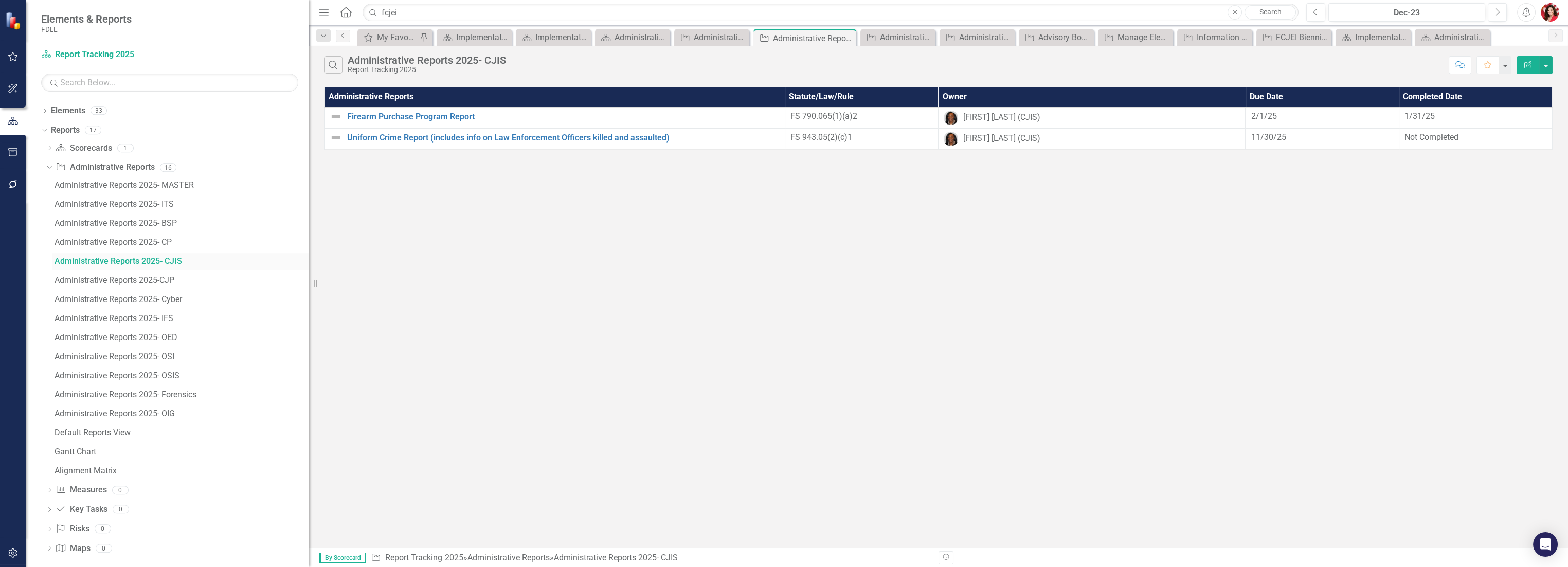 scroll, scrollTop: 24, scrollLeft: 0, axis: vertical 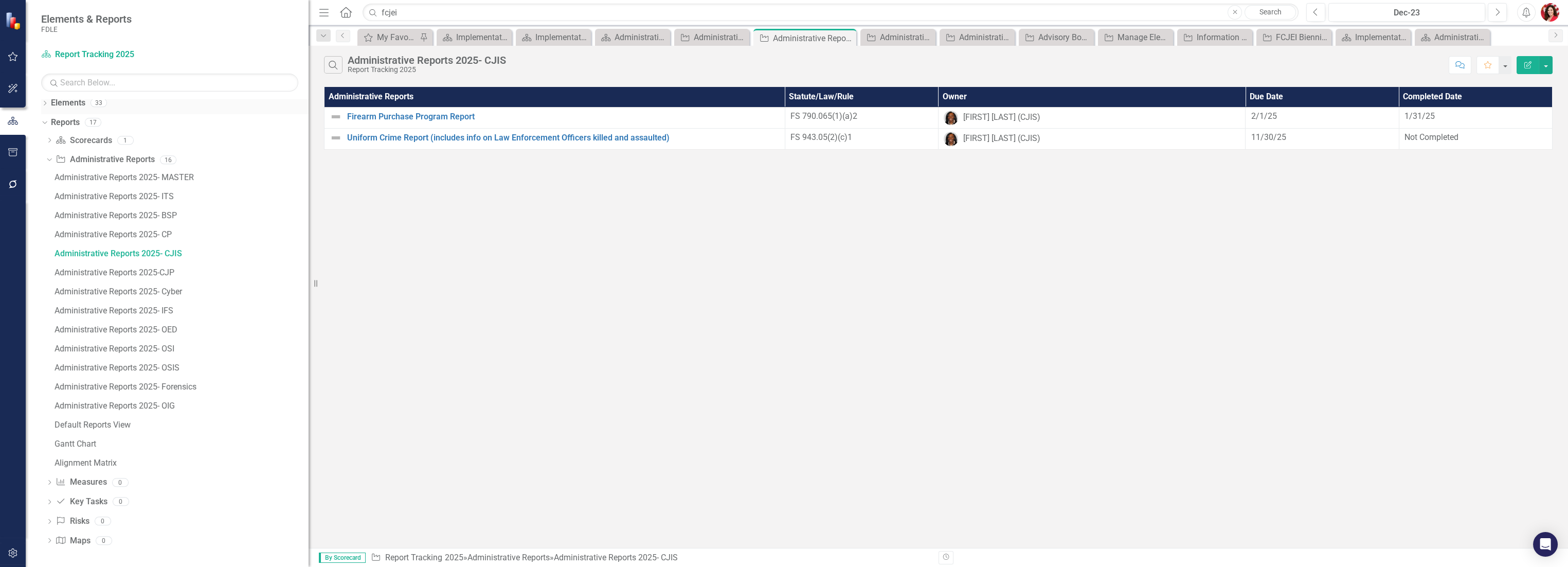 click on "Dropdown" 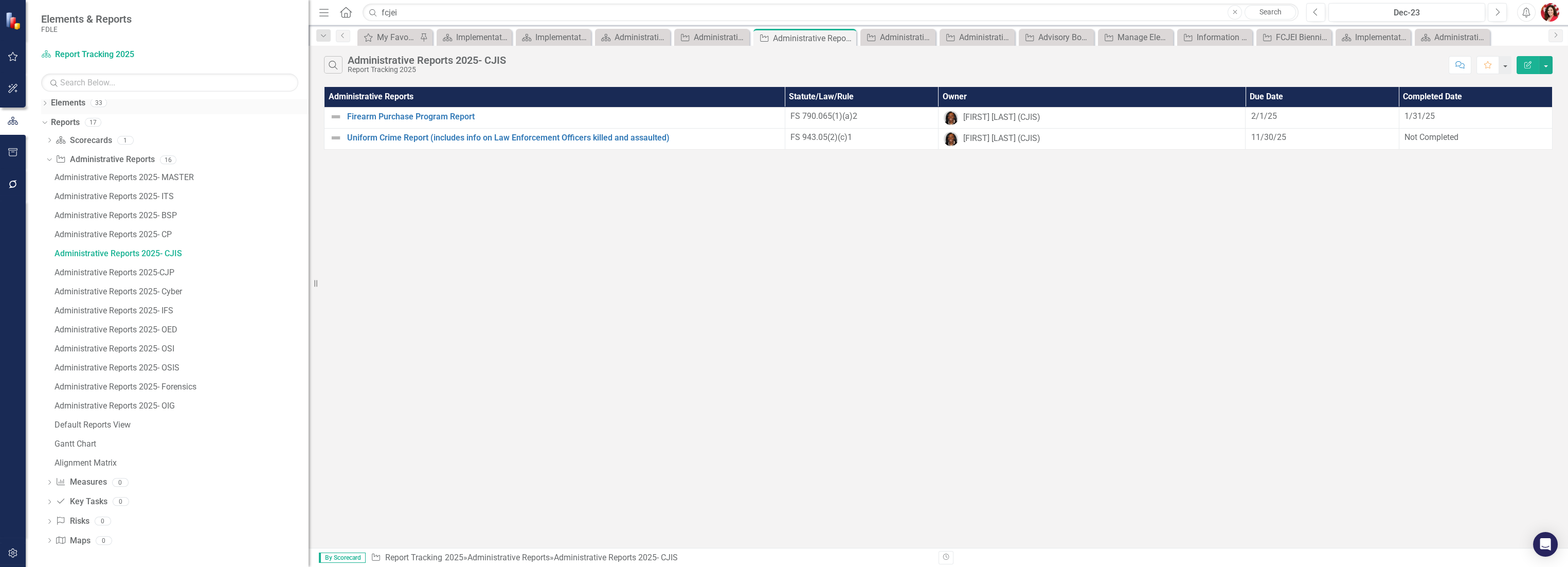 scroll, scrollTop: 26, scrollLeft: 0, axis: vertical 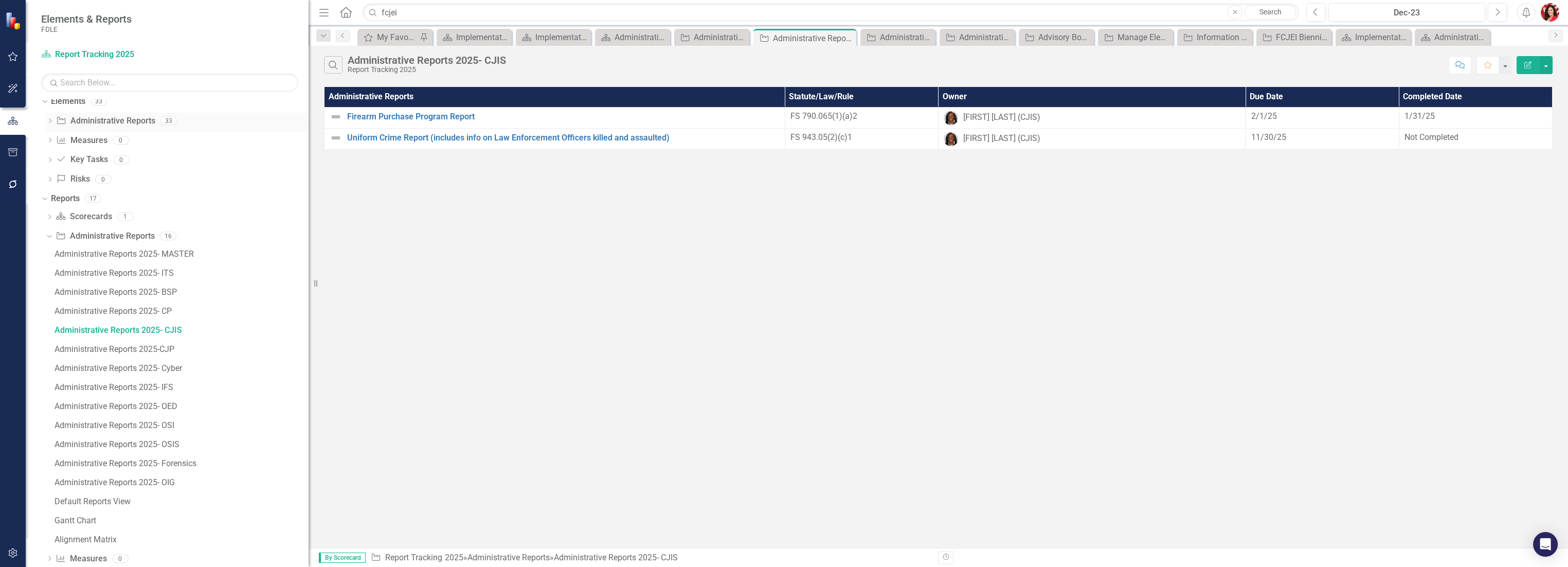 click on "Dropdown" 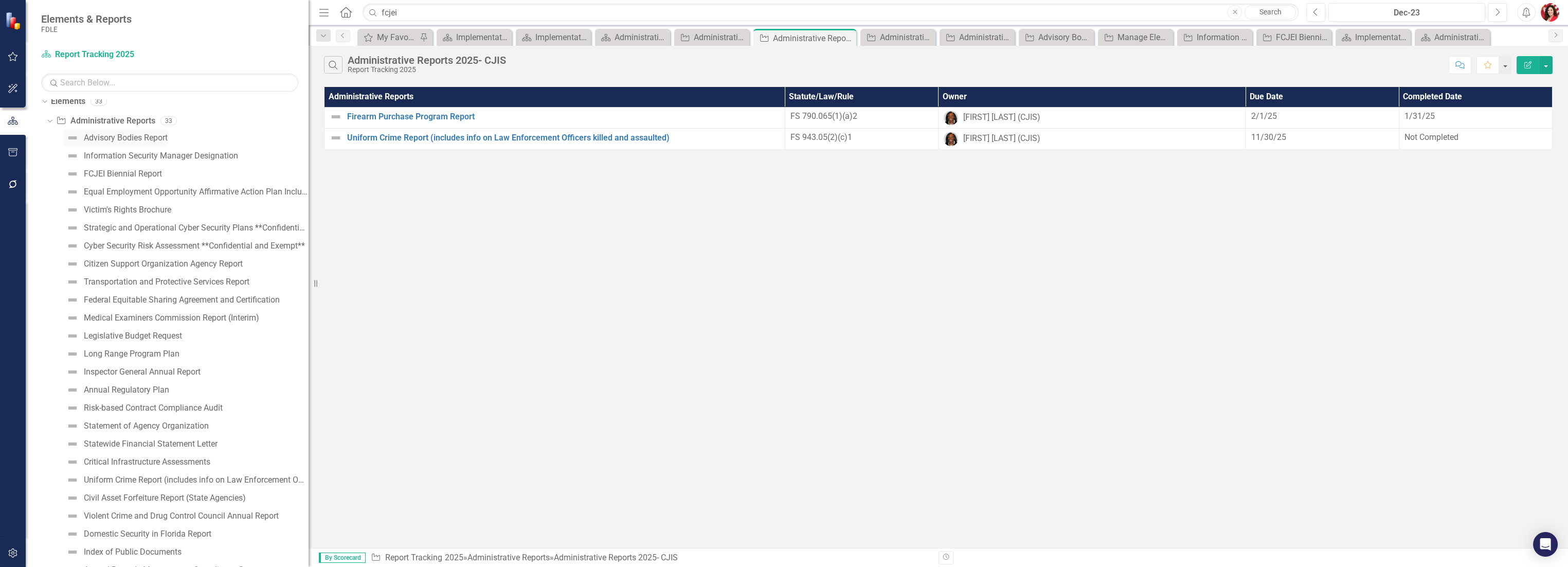 click on "Advisory Bodies Report" at bounding box center [125, 138] 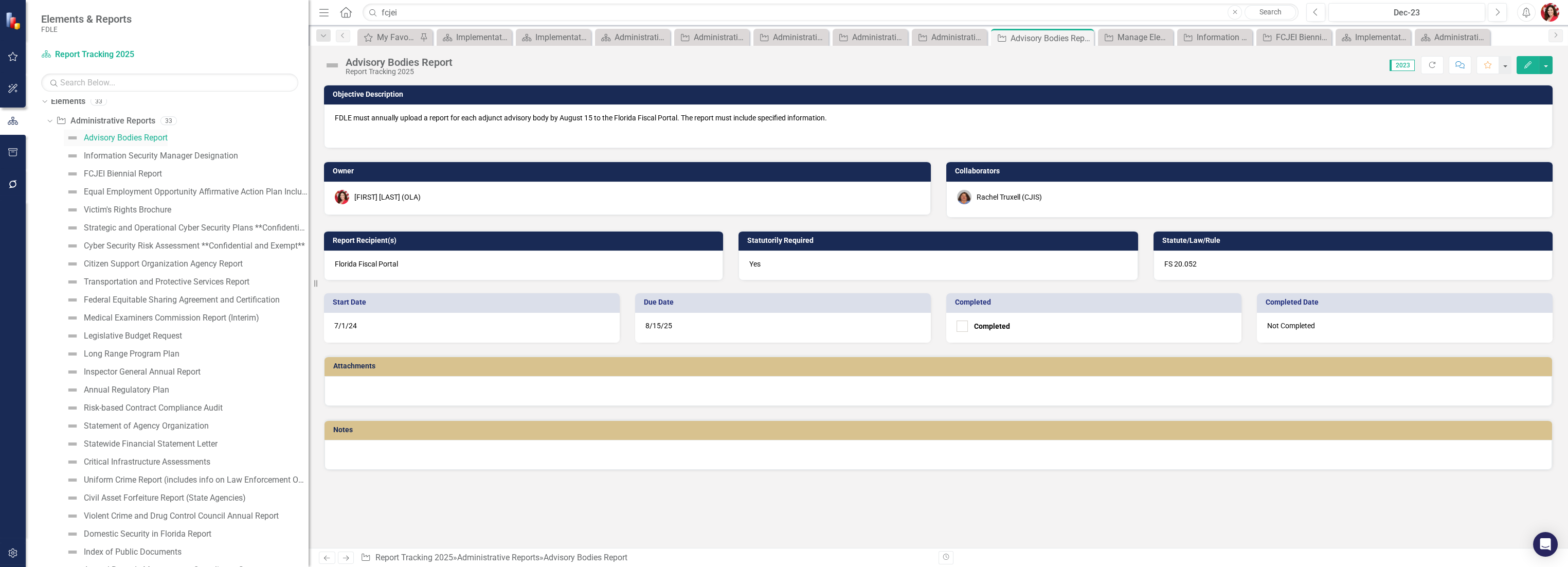 scroll, scrollTop: 0, scrollLeft: 0, axis: both 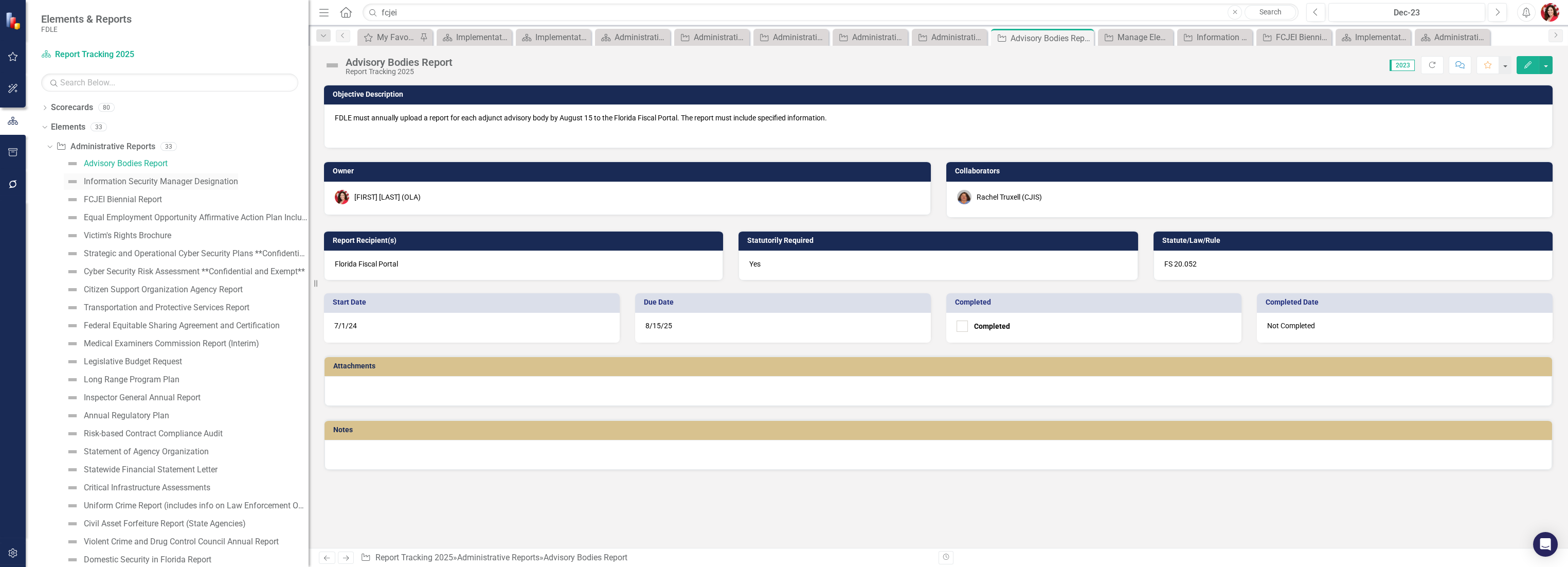 click on "Information Security Manager Designation" at bounding box center (161, 182) 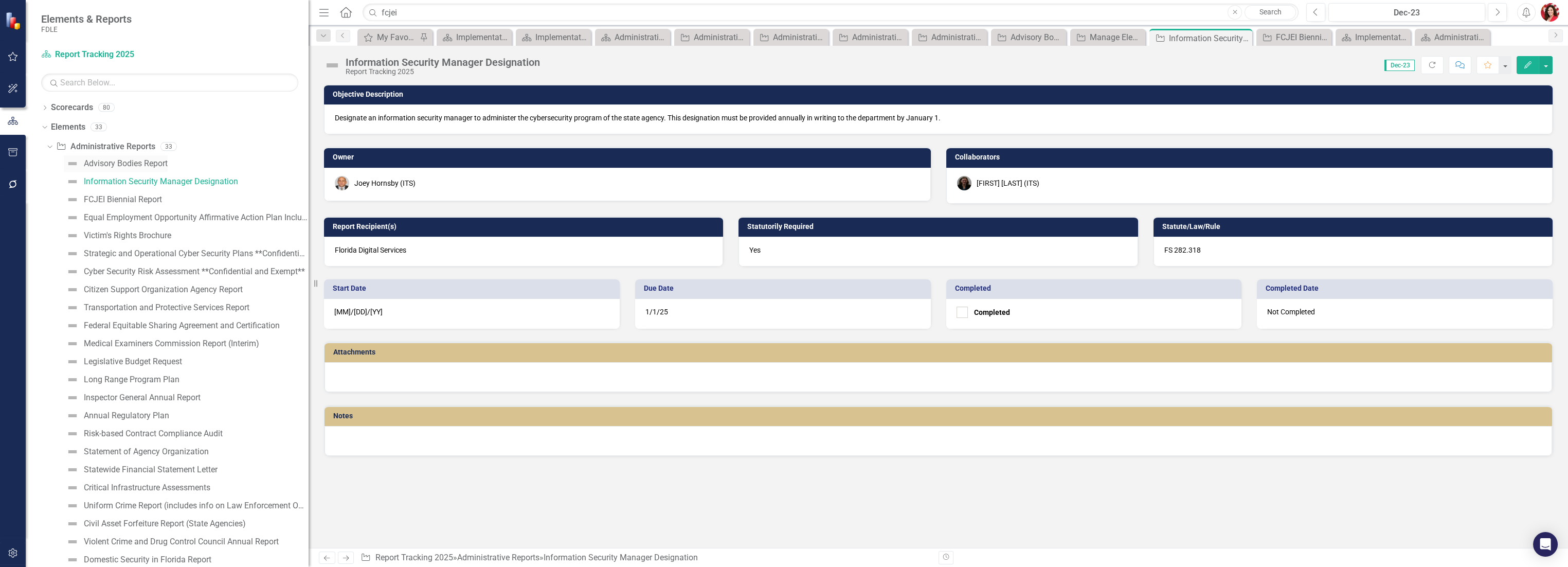 click on "Advisory Bodies Report" at bounding box center [125, 164] 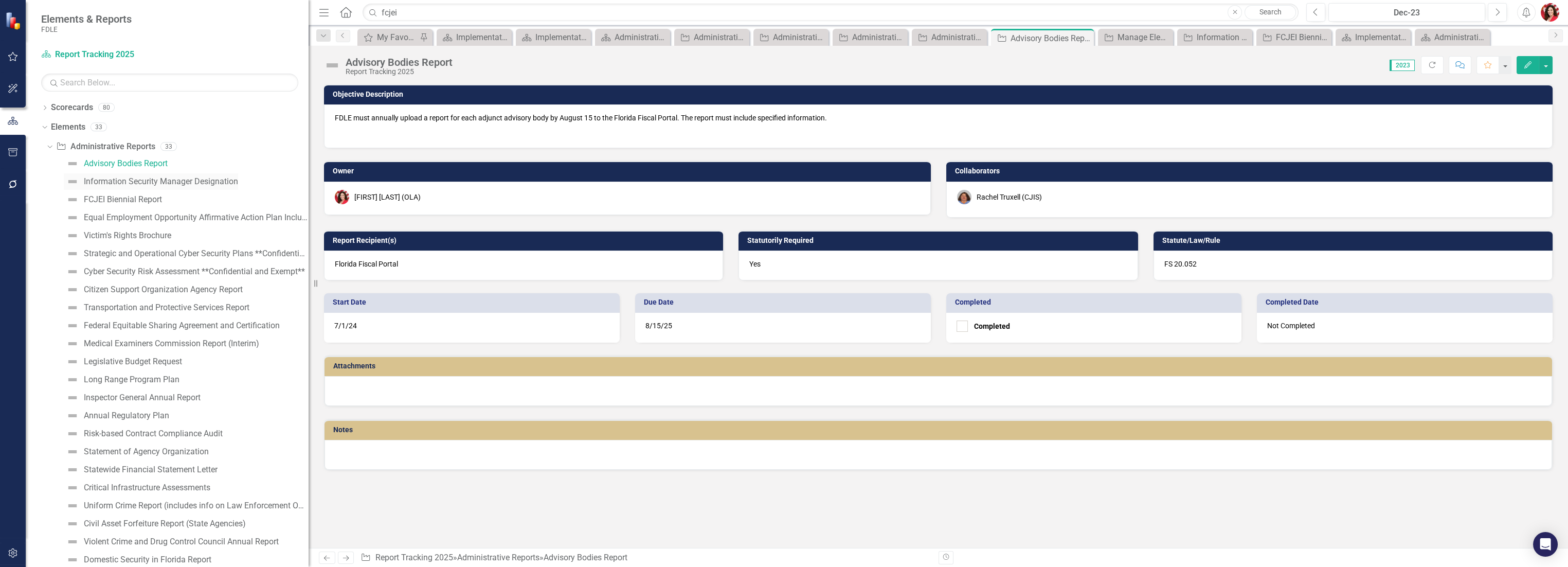 click on "Information Security Manager Designation" at bounding box center [161, 182] 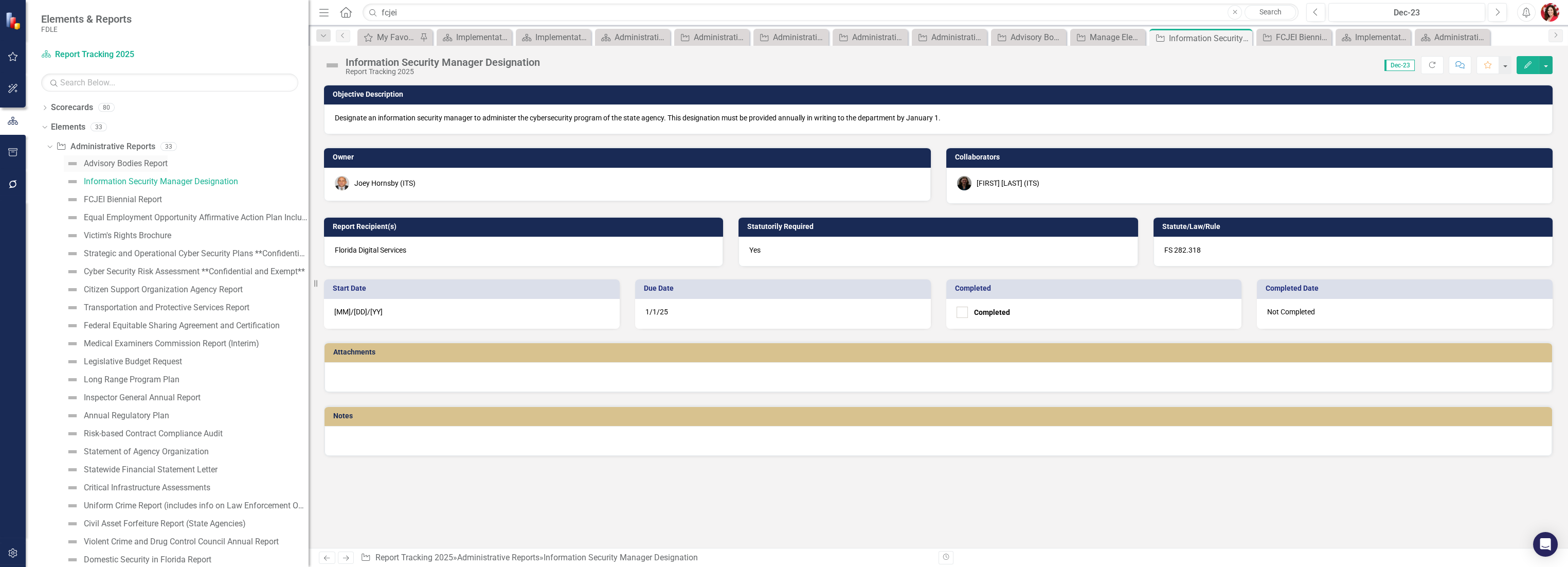 click on "Advisory Bodies Report" at bounding box center [116, 164] 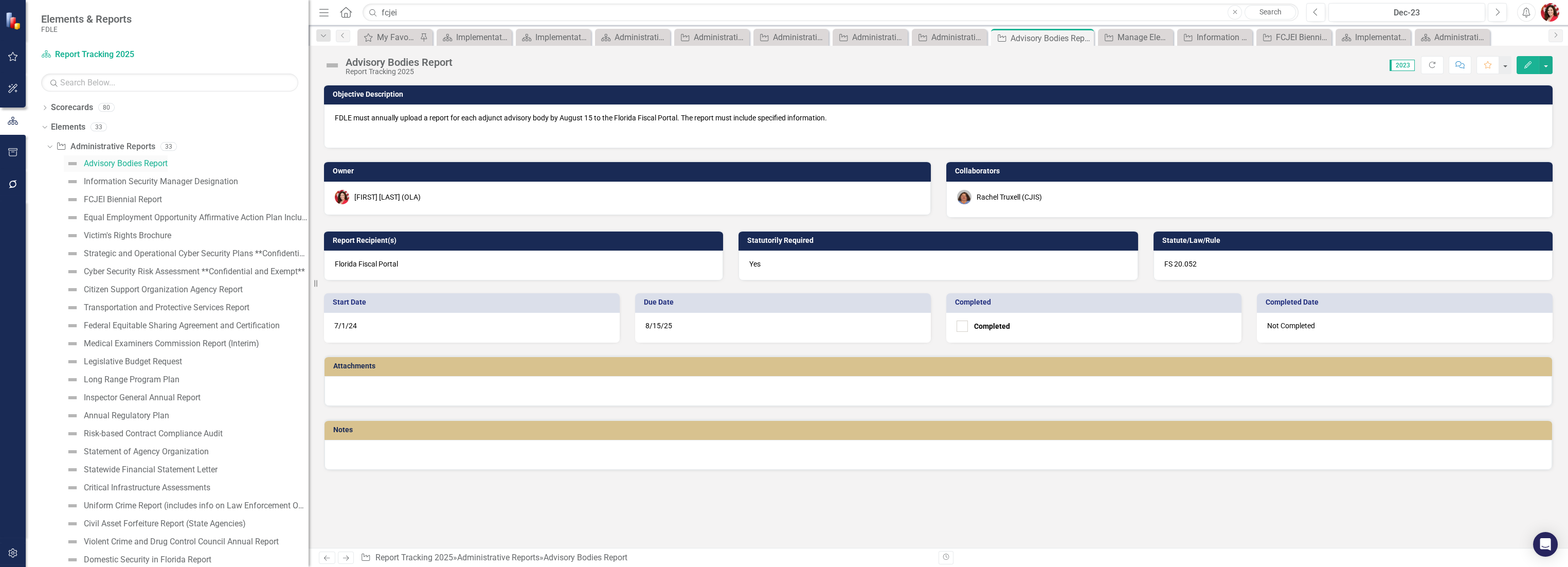 drag, startPoint x: 119, startPoint y: 161, endPoint x: 112, endPoint y: 158, distance: 7.61577 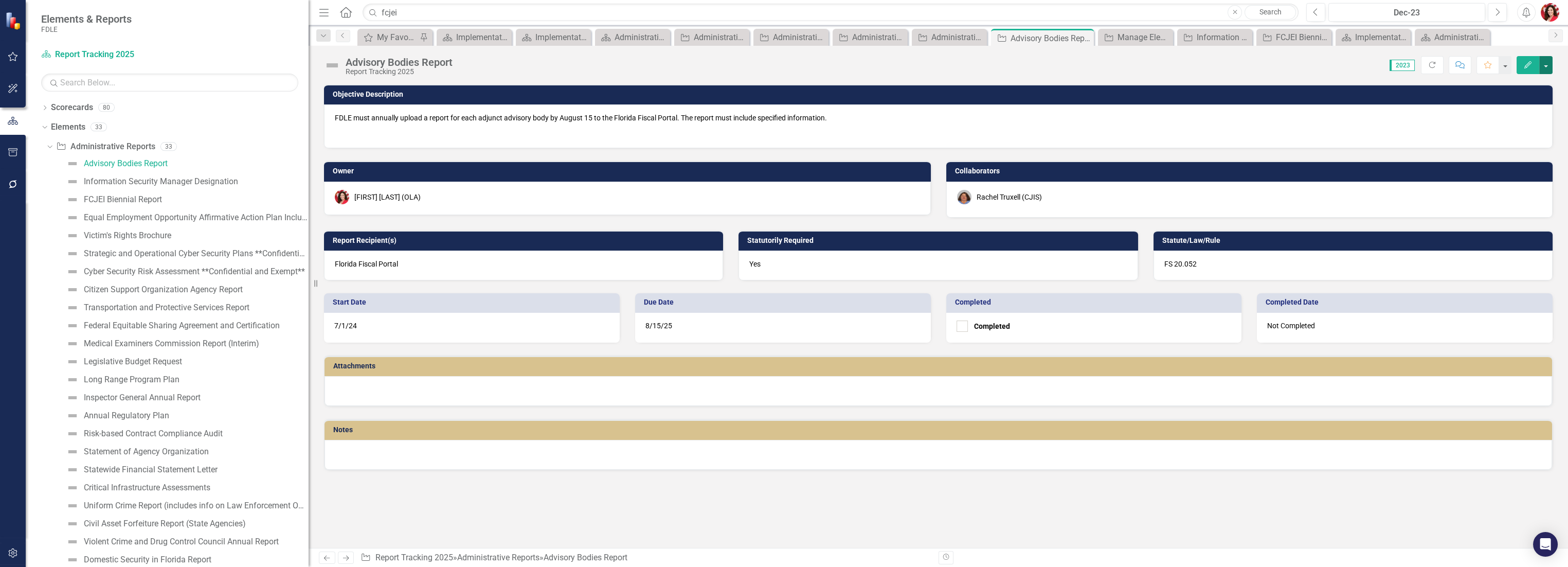 click at bounding box center [1546, 65] 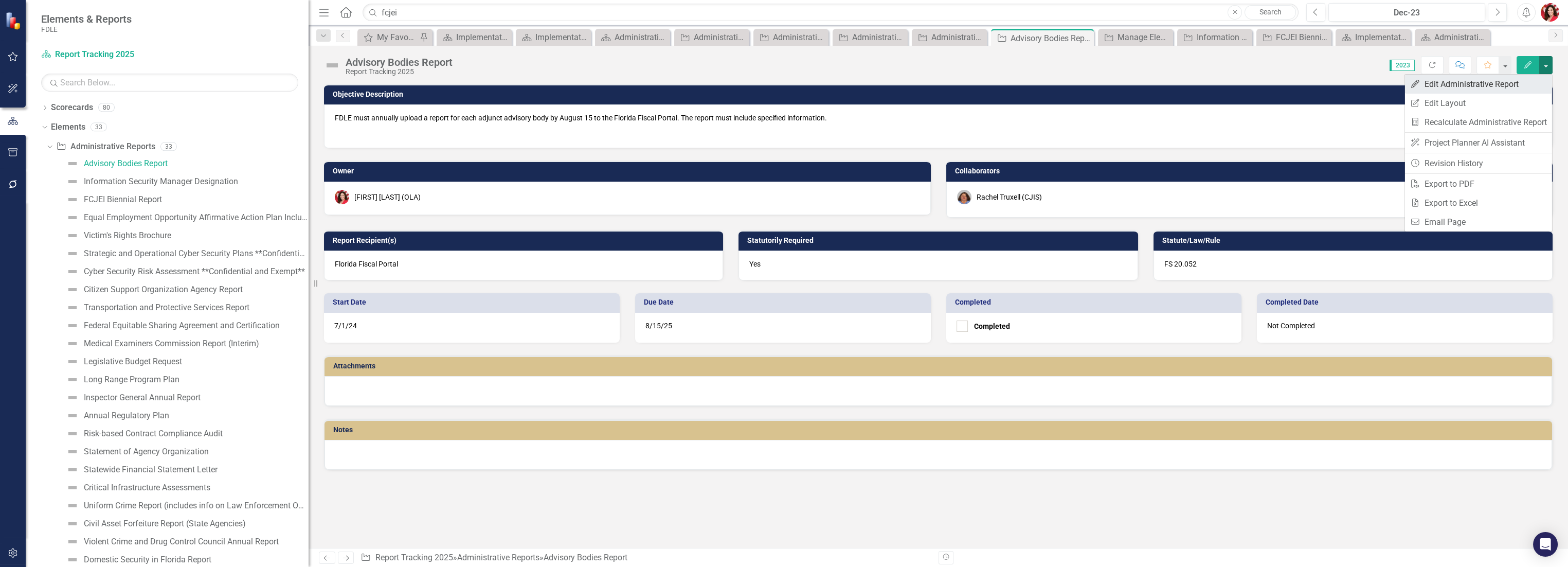 click on "Edit Edit Administrative Report" at bounding box center (1479, 84) 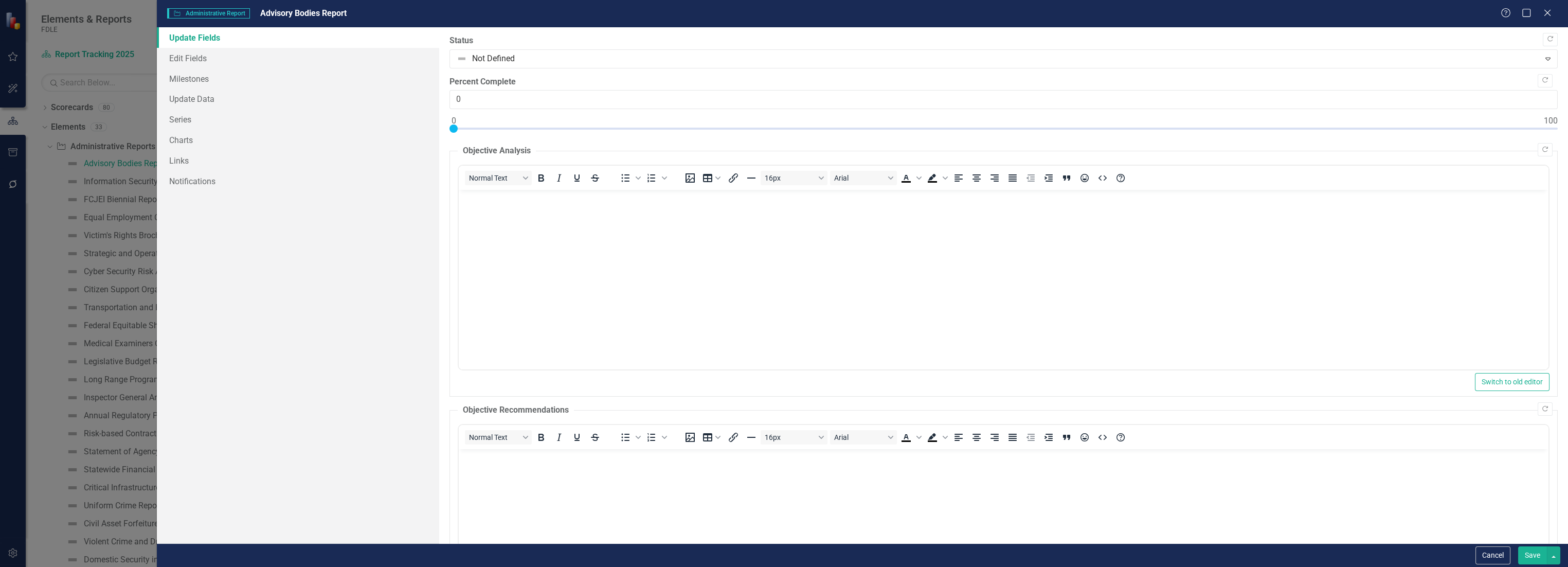 scroll, scrollTop: 0, scrollLeft: 0, axis: both 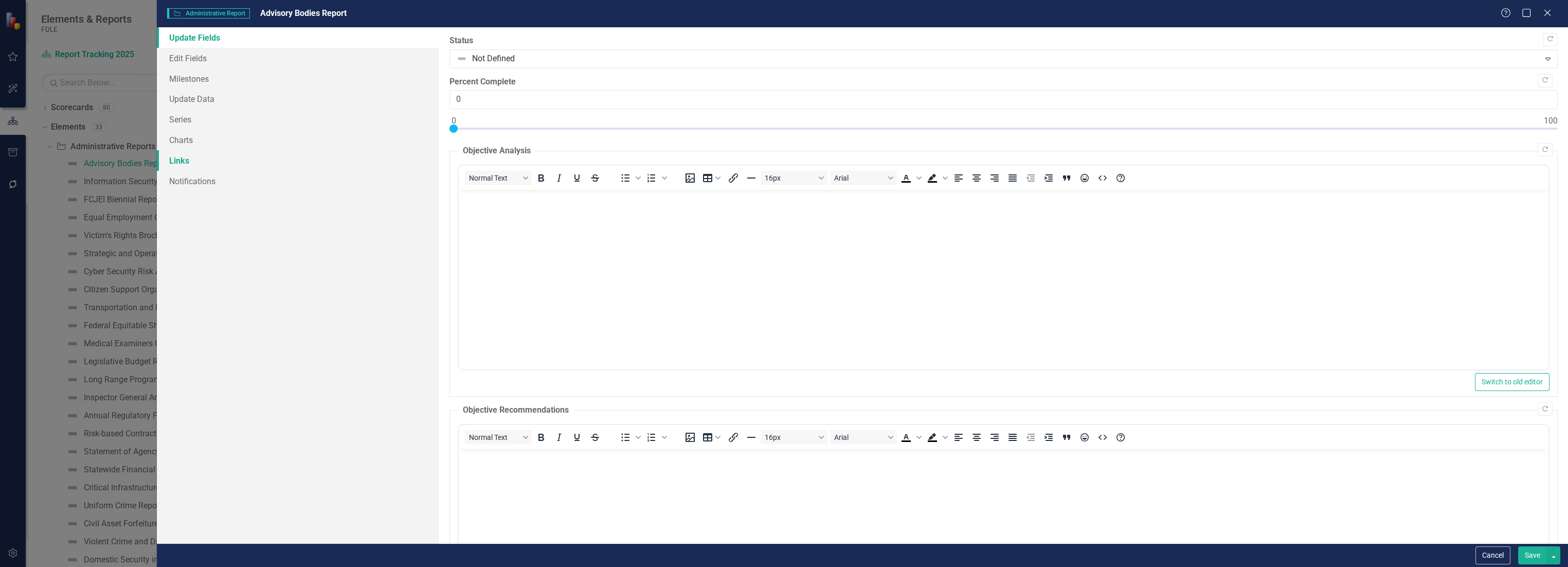click on "Links" at bounding box center [298, 161] 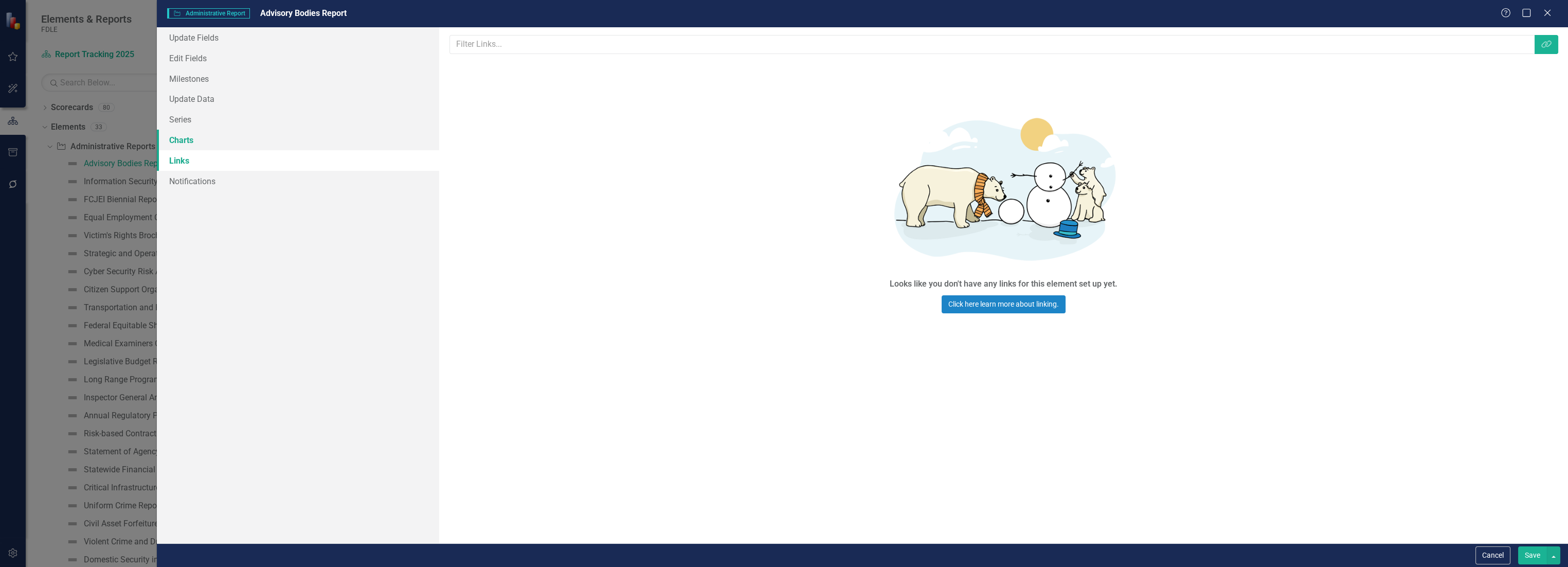 click on "Charts" at bounding box center (298, 140) 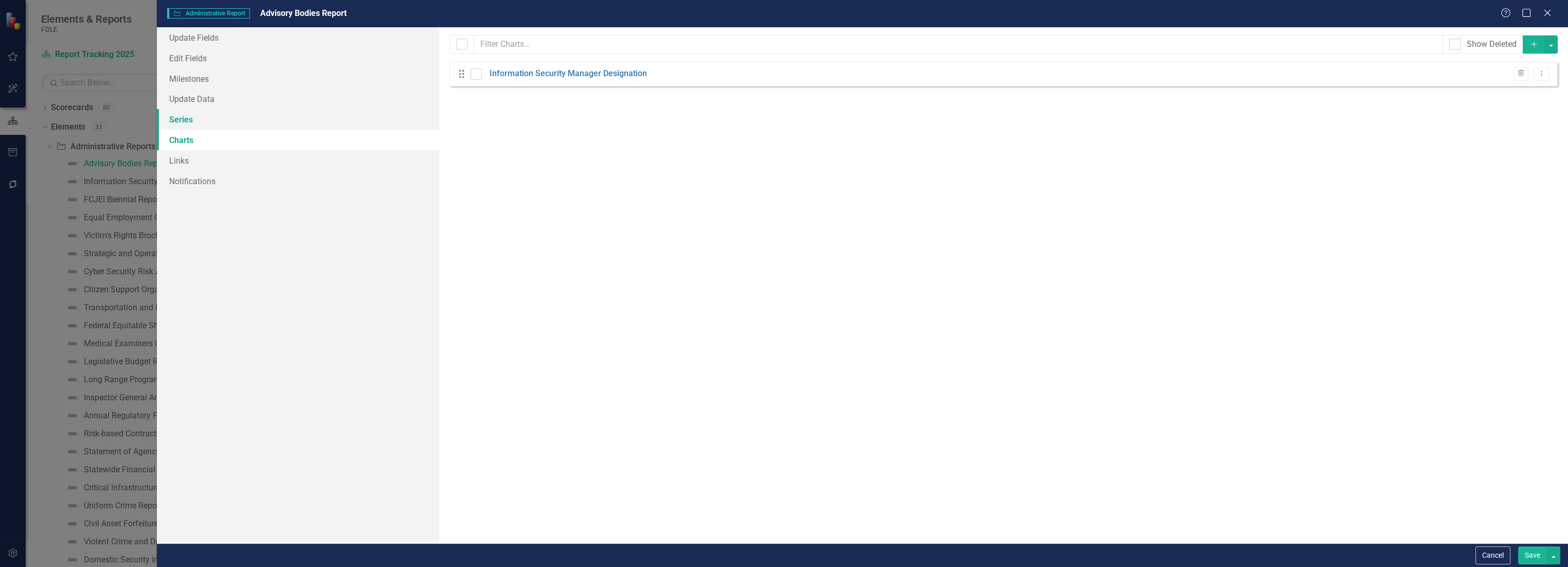click on "Series" at bounding box center [298, 119] 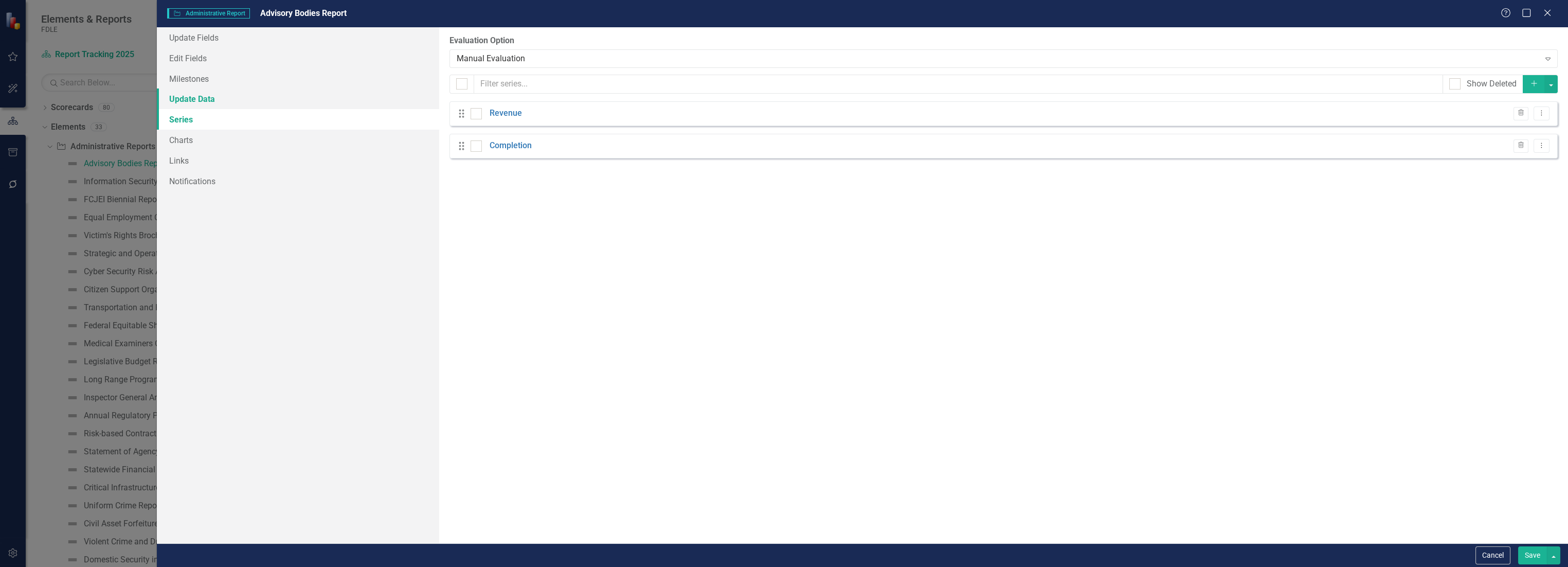 click on "Update  Data" at bounding box center [298, 99] 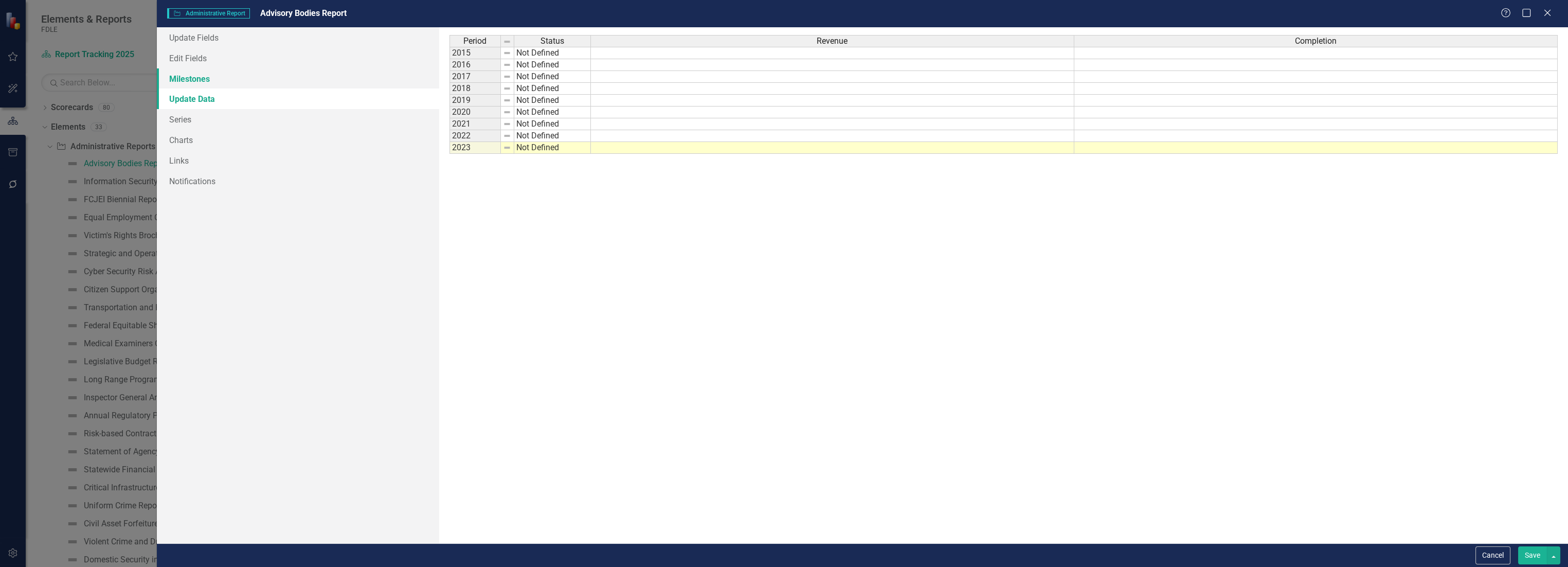 click on "Milestones" at bounding box center (298, 79) 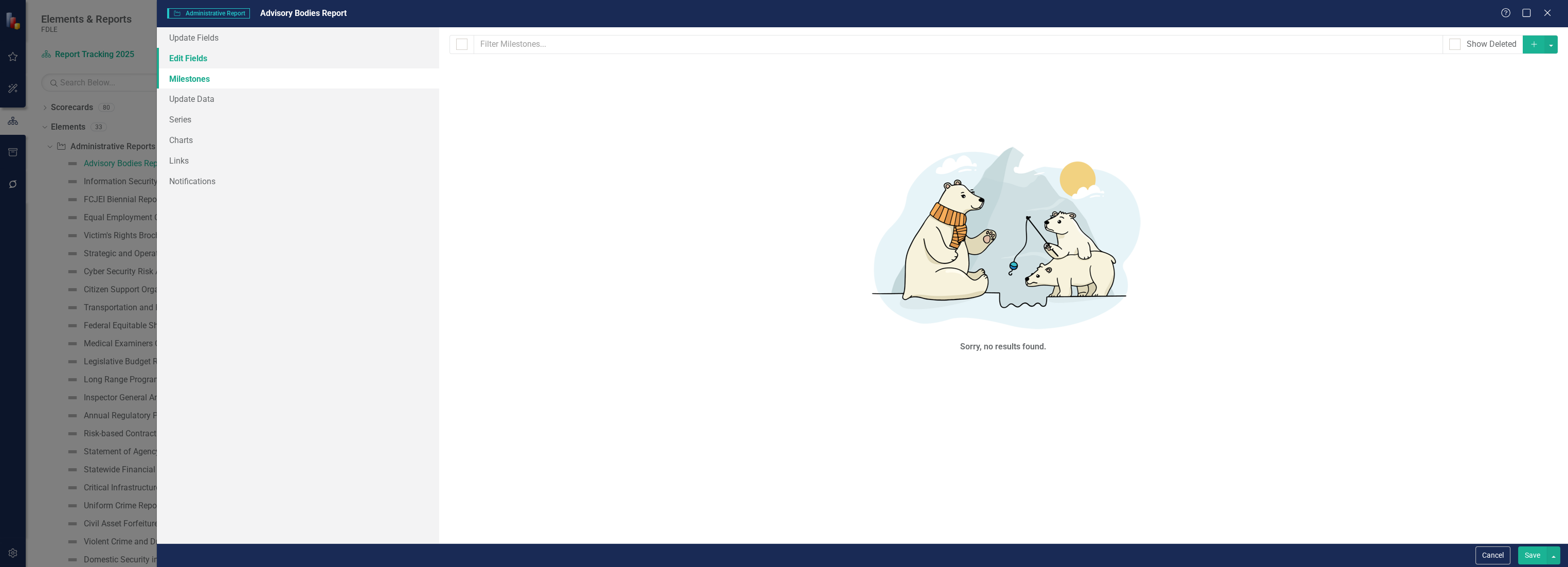 click on "Edit Fields" at bounding box center [298, 58] 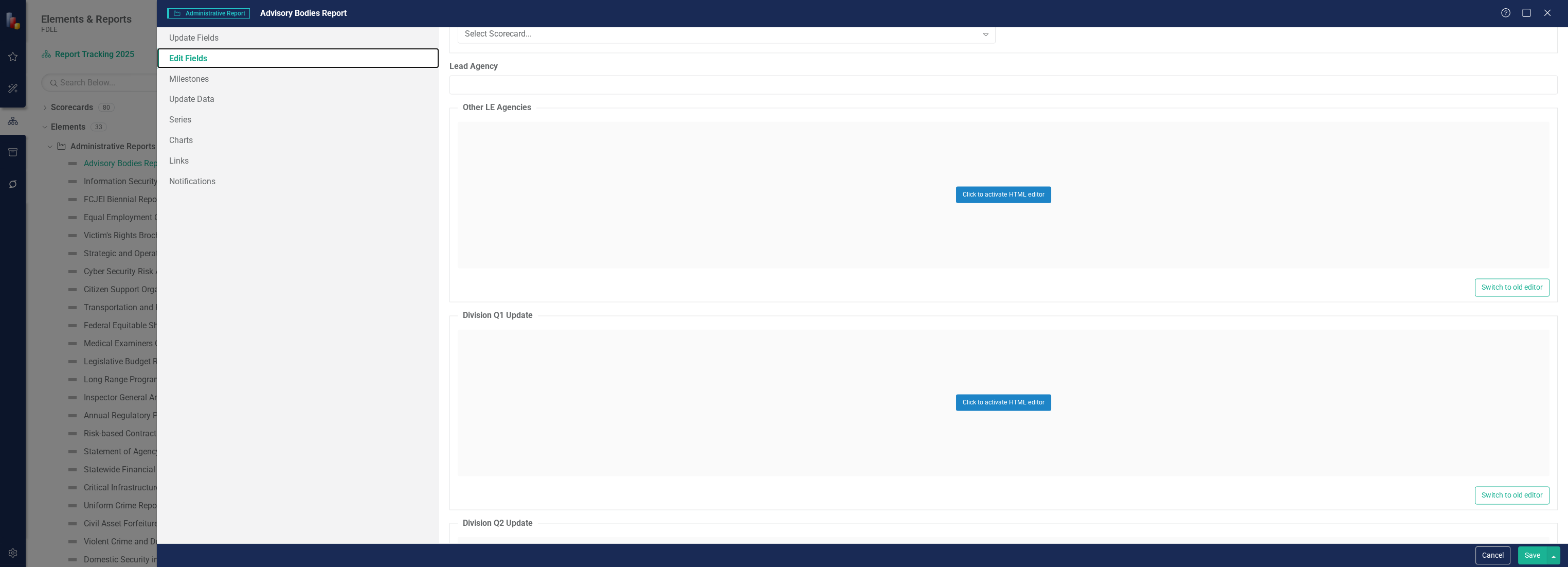 scroll, scrollTop: 5774, scrollLeft: 0, axis: vertical 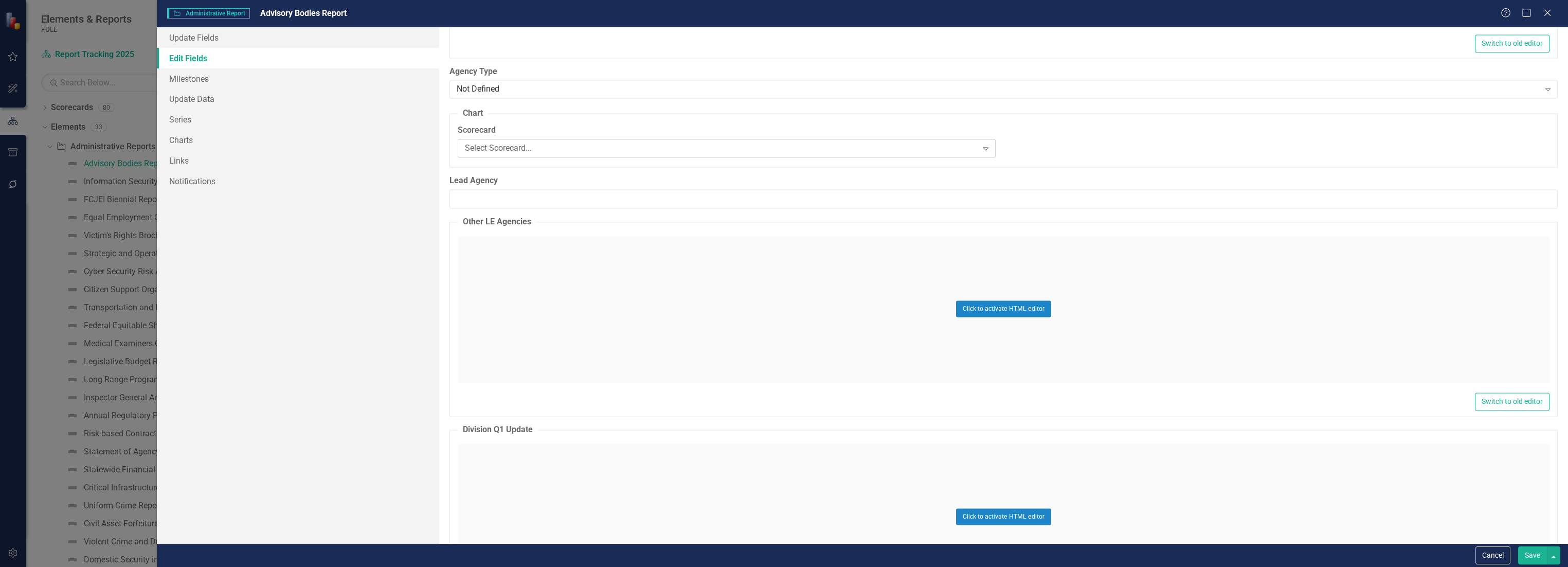 click on "Select Scorecard... Expand" at bounding box center [727, 148] 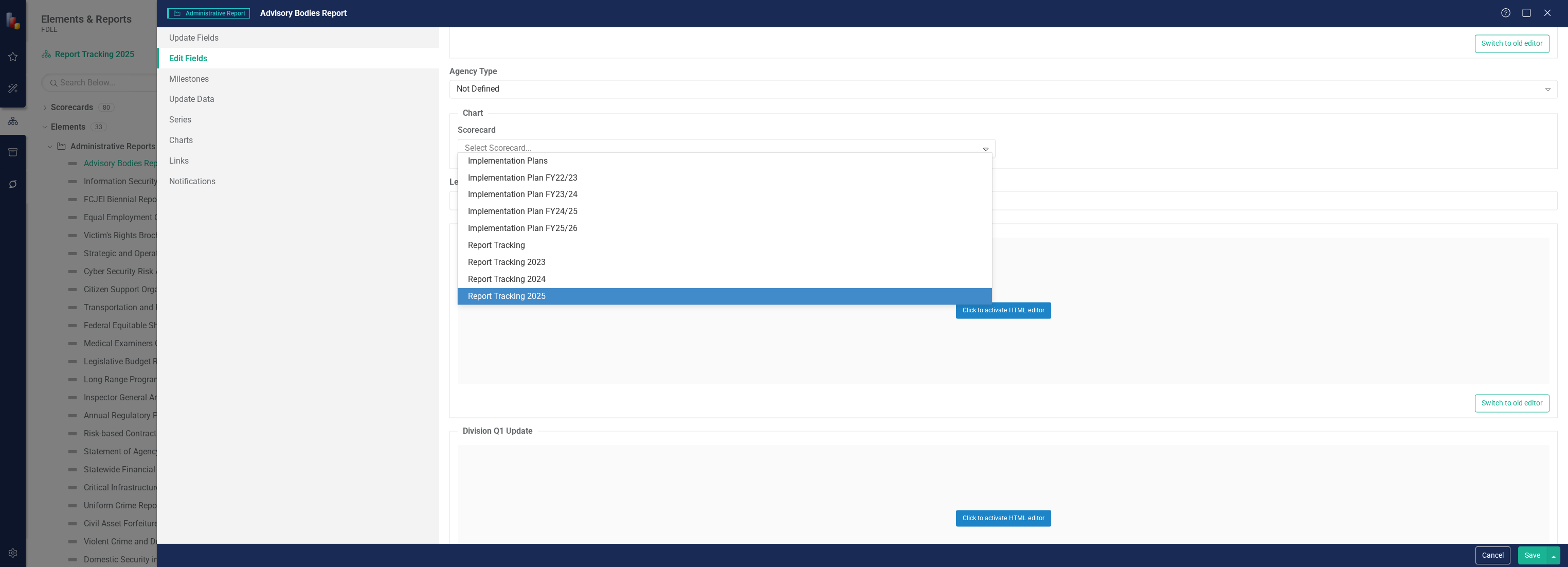 click on "Report Tracking 2025" at bounding box center [727, 296] 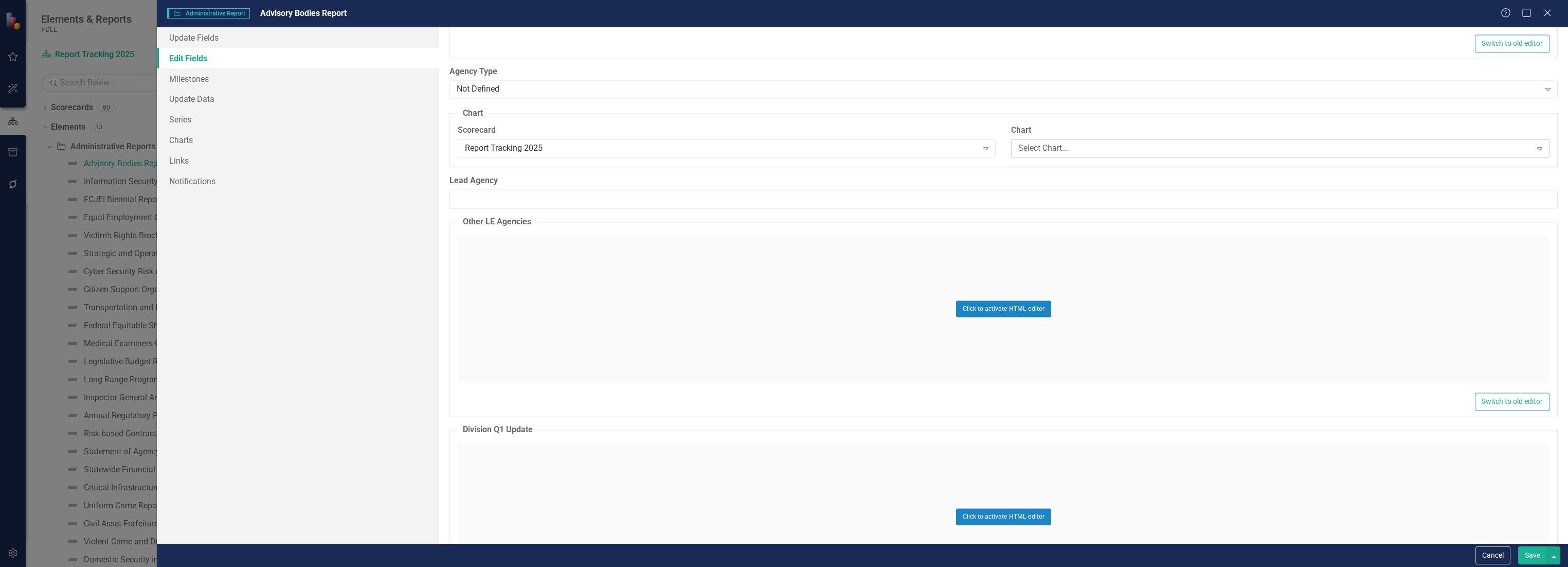 click on "Select Chart..." at bounding box center [1274, 148] 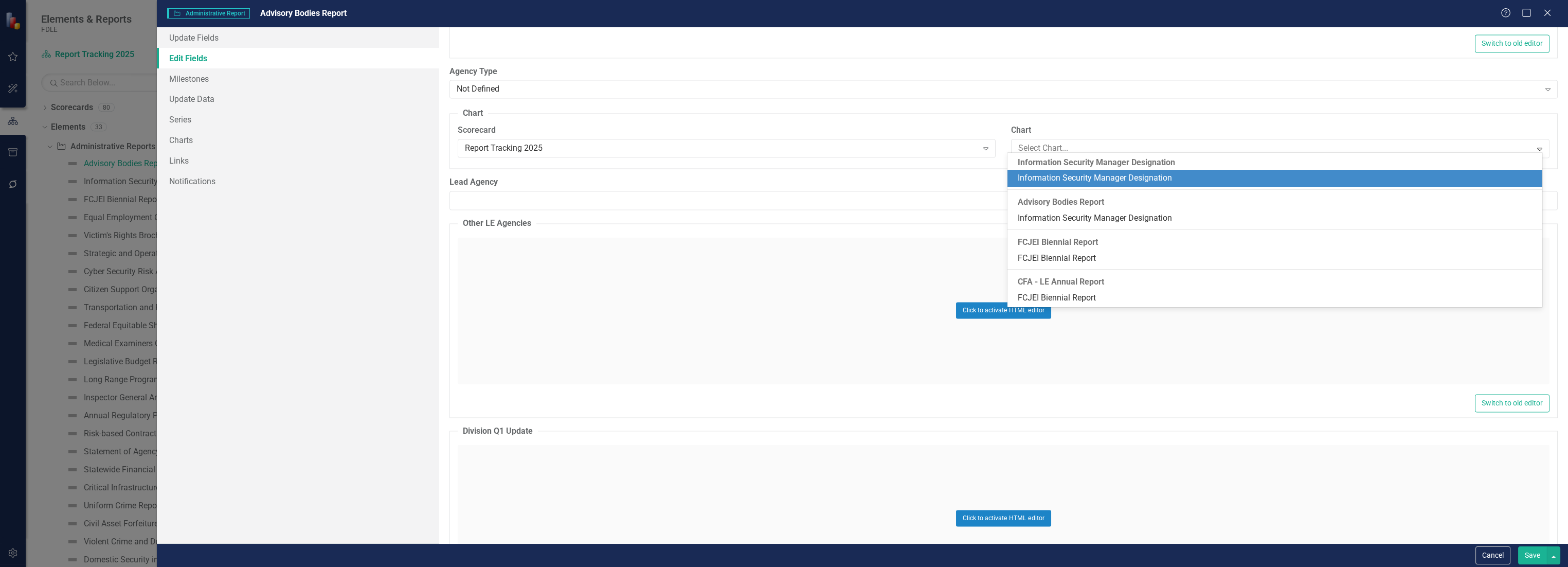 click on "Update Fields Edit Fields Milestones Update  Data Series Charts Links Notifications" at bounding box center (298, 285) 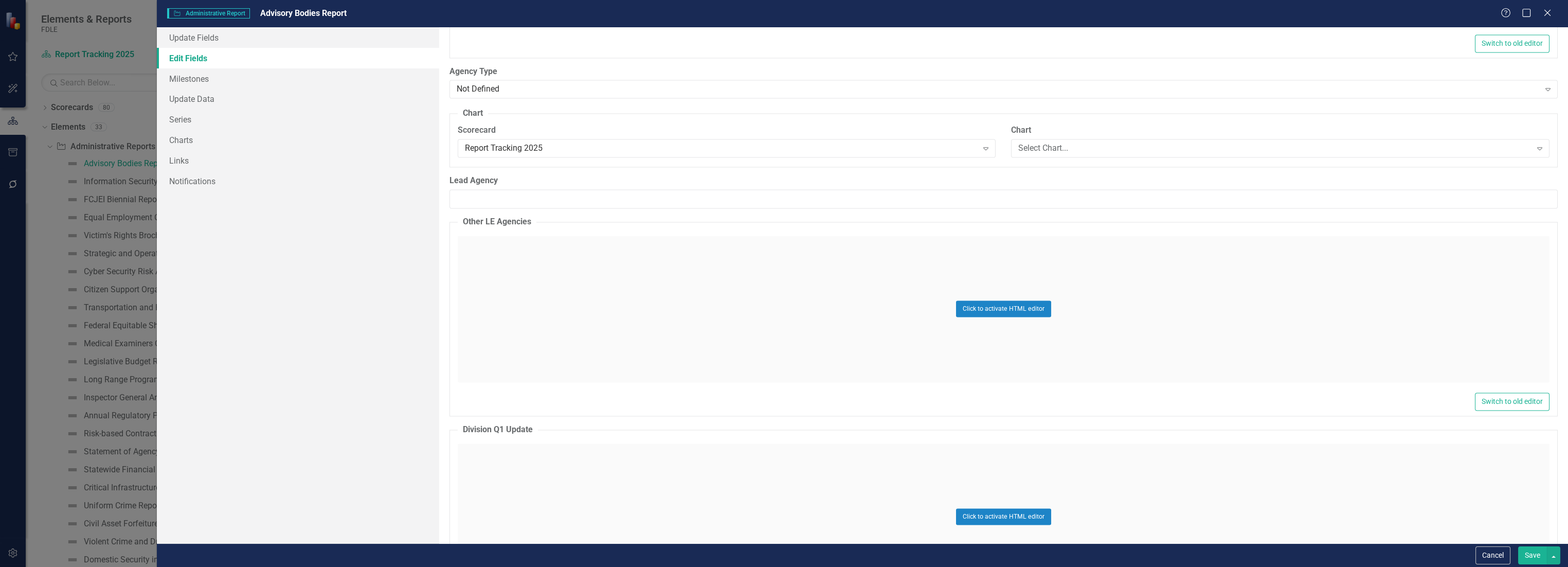 click on "Save" at bounding box center [1533, 555] 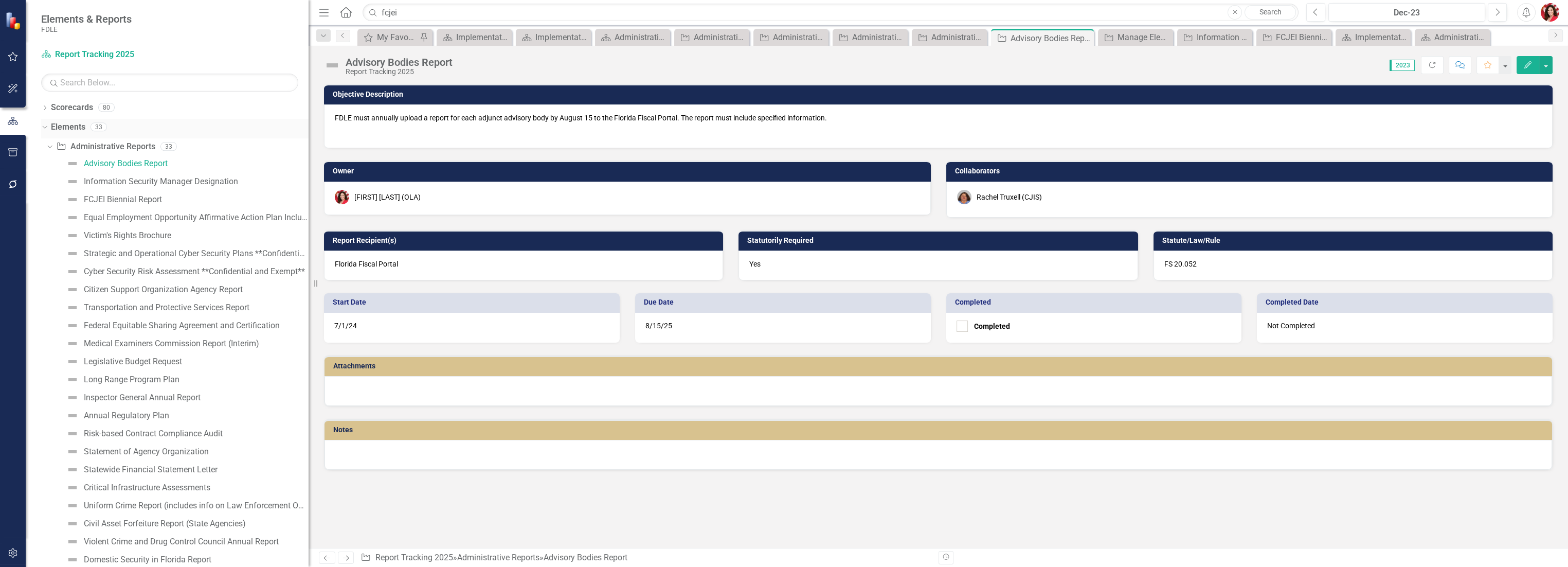 click on "Dropdown" 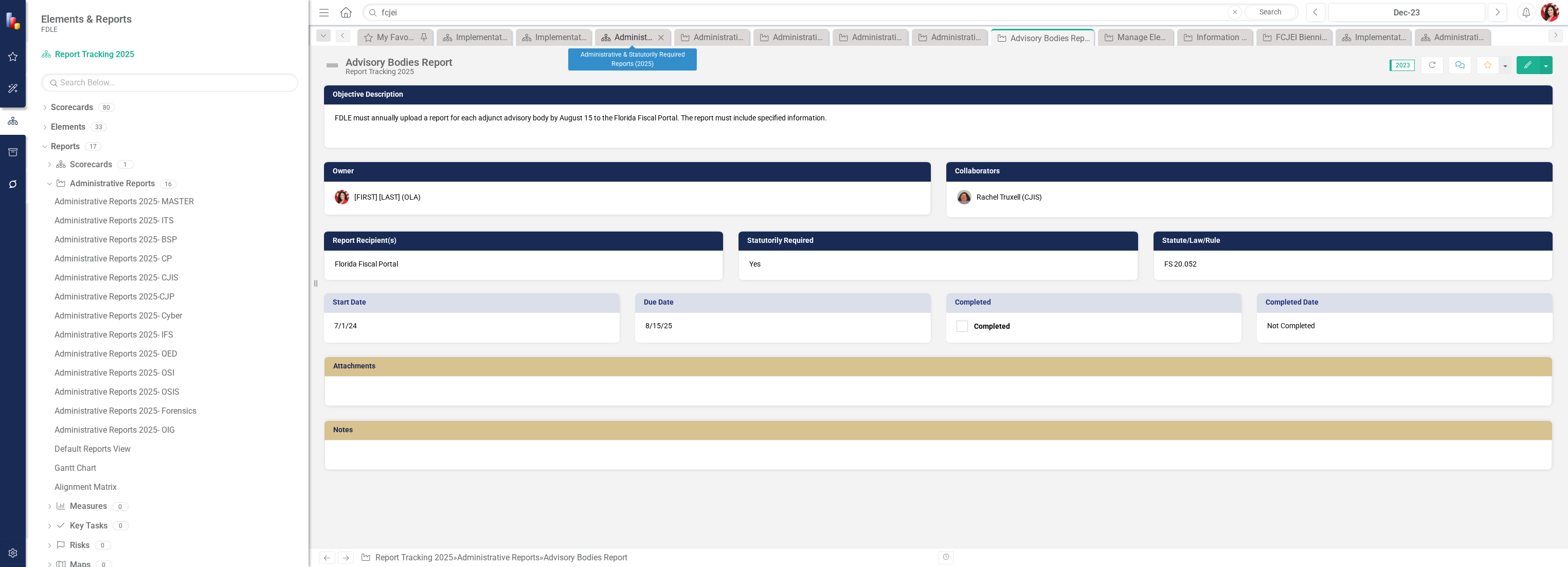 click on "Administrative & Statutorily Required Reports (2025)" at bounding box center (635, 37) 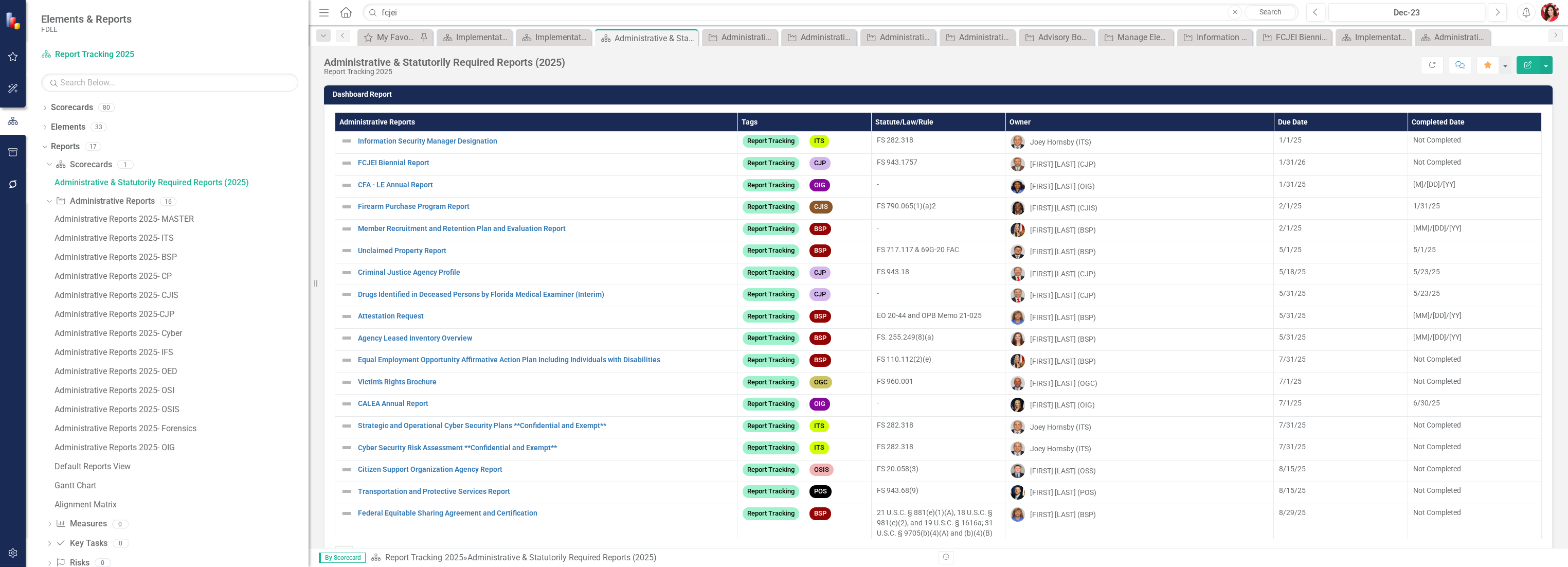 click on "Administrative Reports" at bounding box center (536, 122) 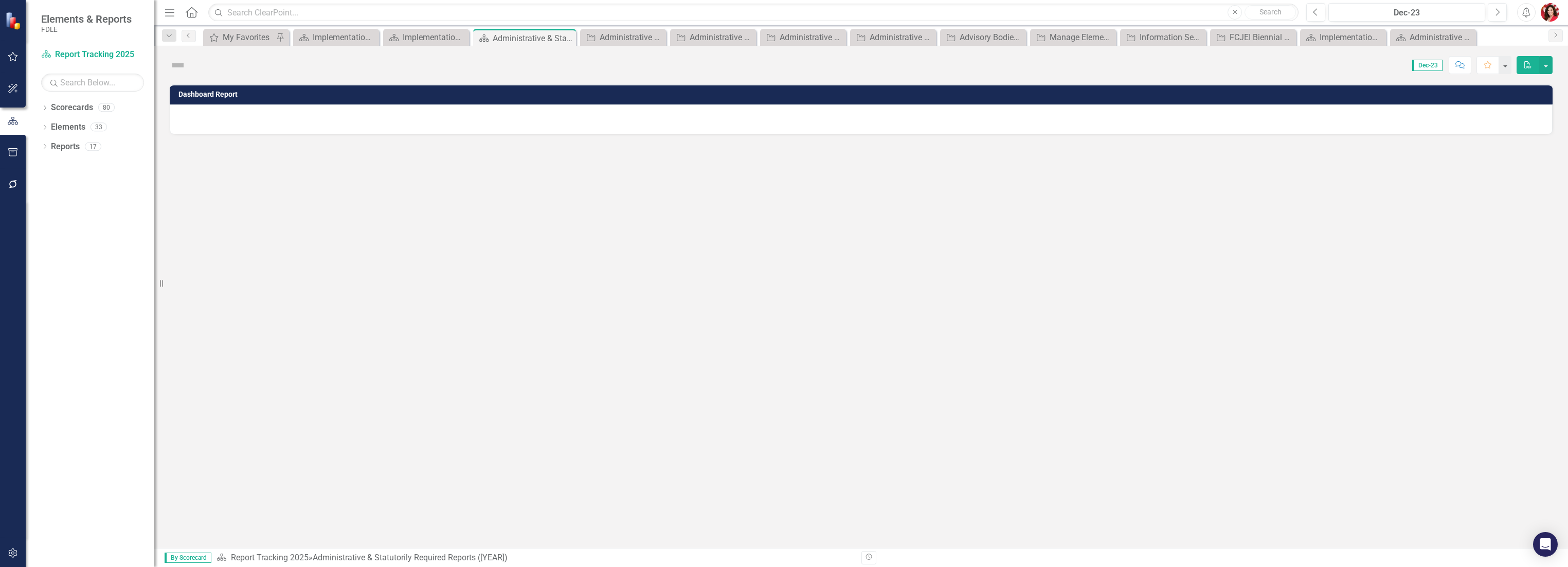 scroll, scrollTop: 0, scrollLeft: 0, axis: both 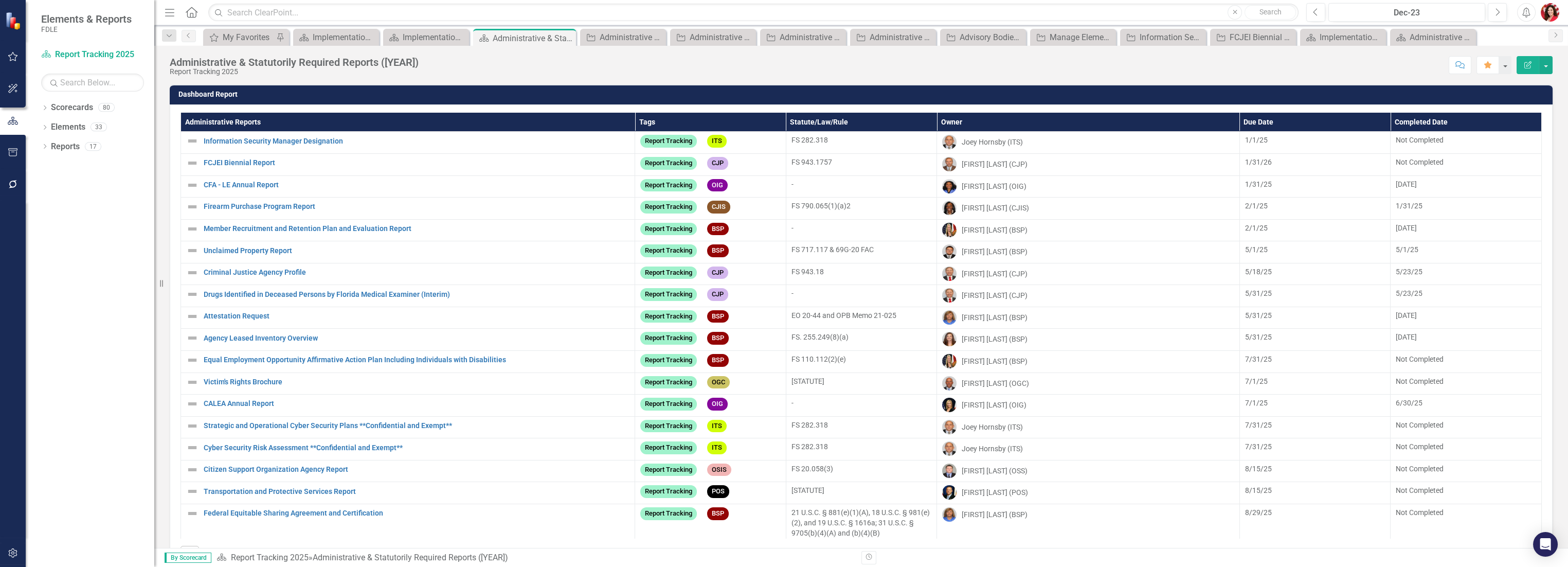 click on "Administrative Reports" at bounding box center (408, 122) 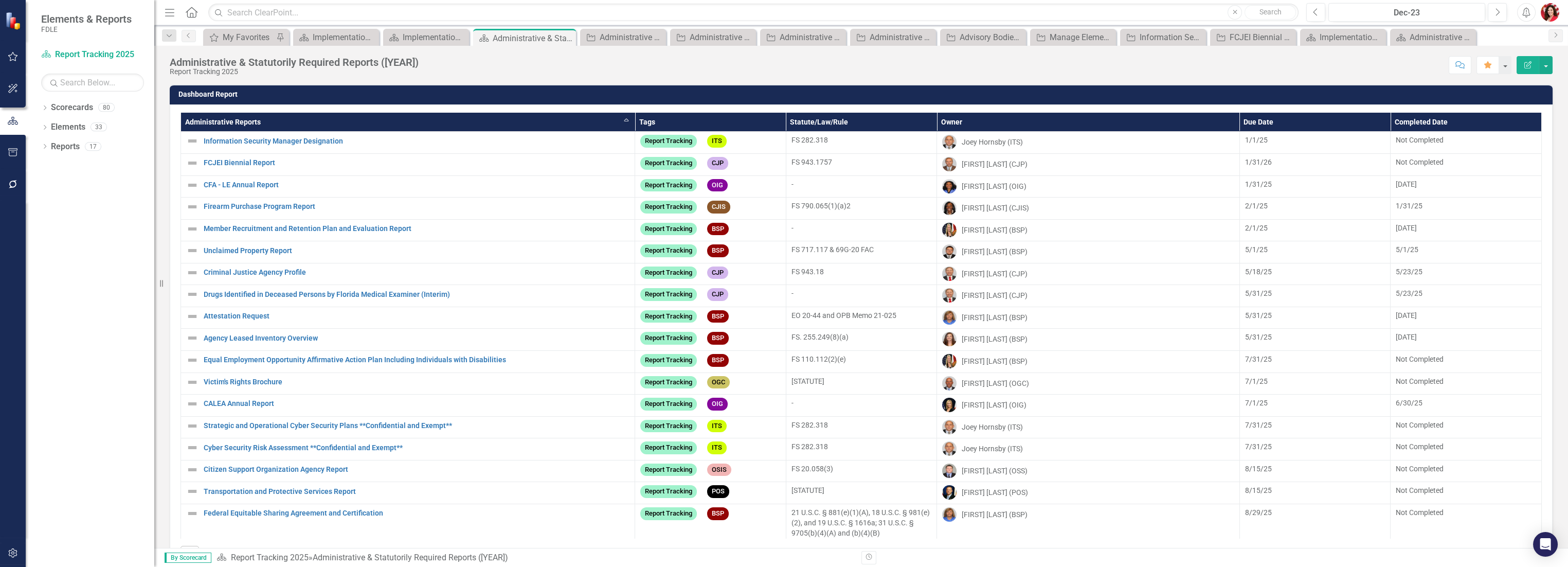 click on "Administrative Reports Sort Ascending" at bounding box center (408, 122) 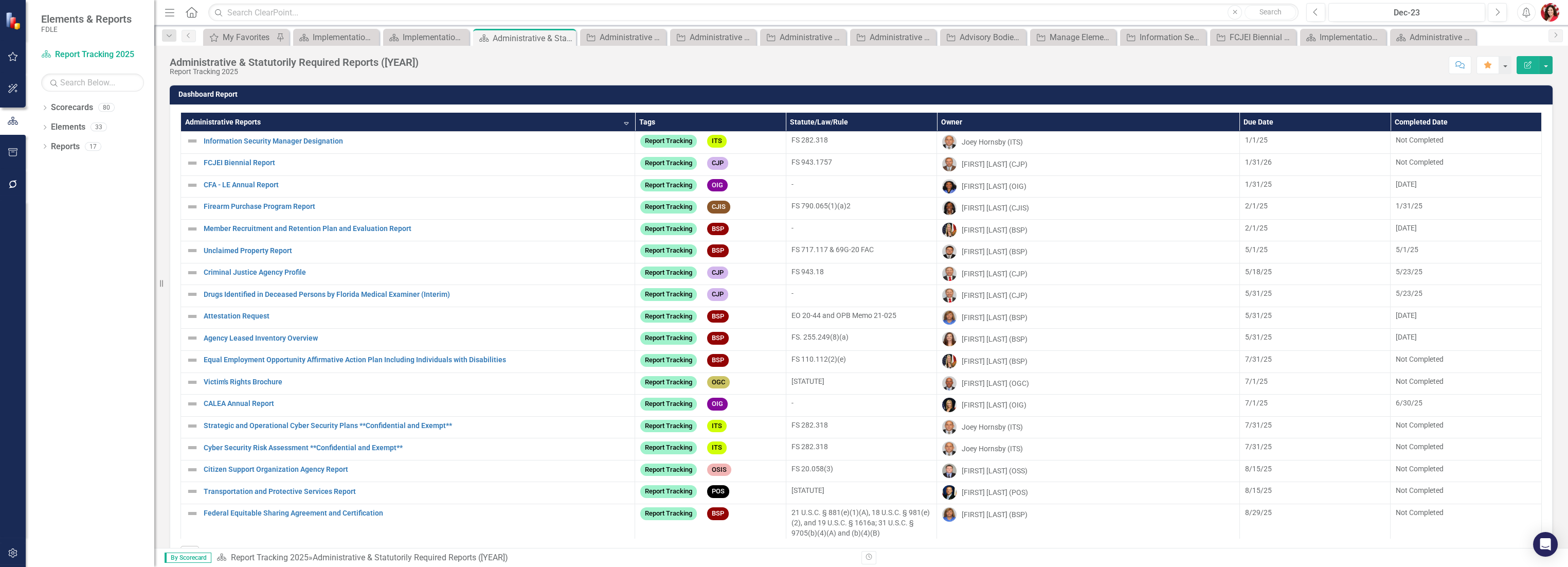 click on "Administrative Reports Sort Descending" at bounding box center [408, 122] 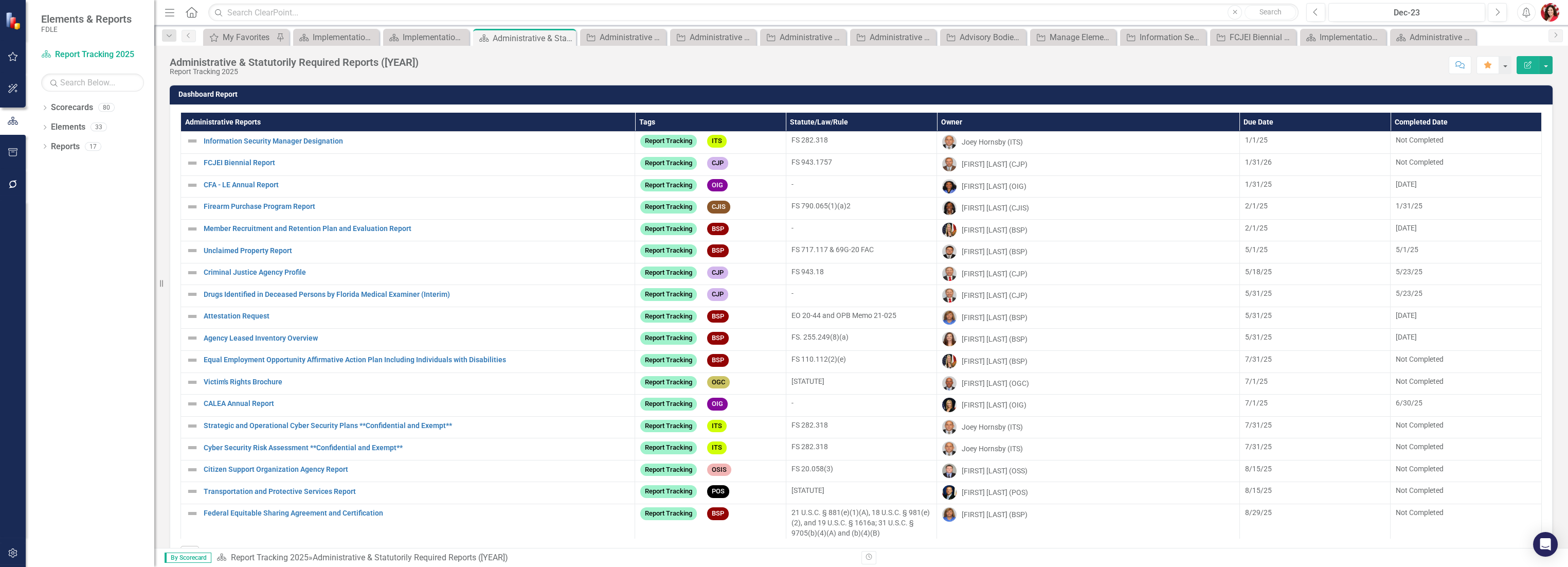 click on "Administrative Reports" at bounding box center [408, 122] 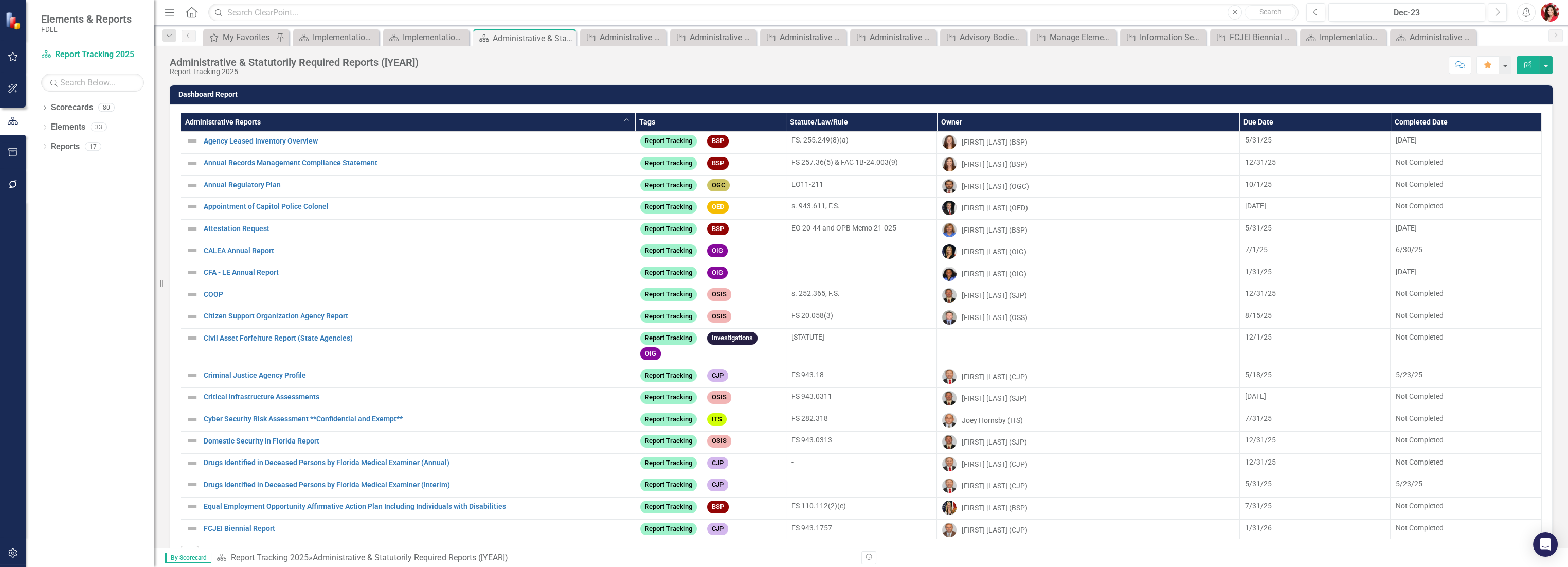 click on "Due Date" at bounding box center (1315, 122) 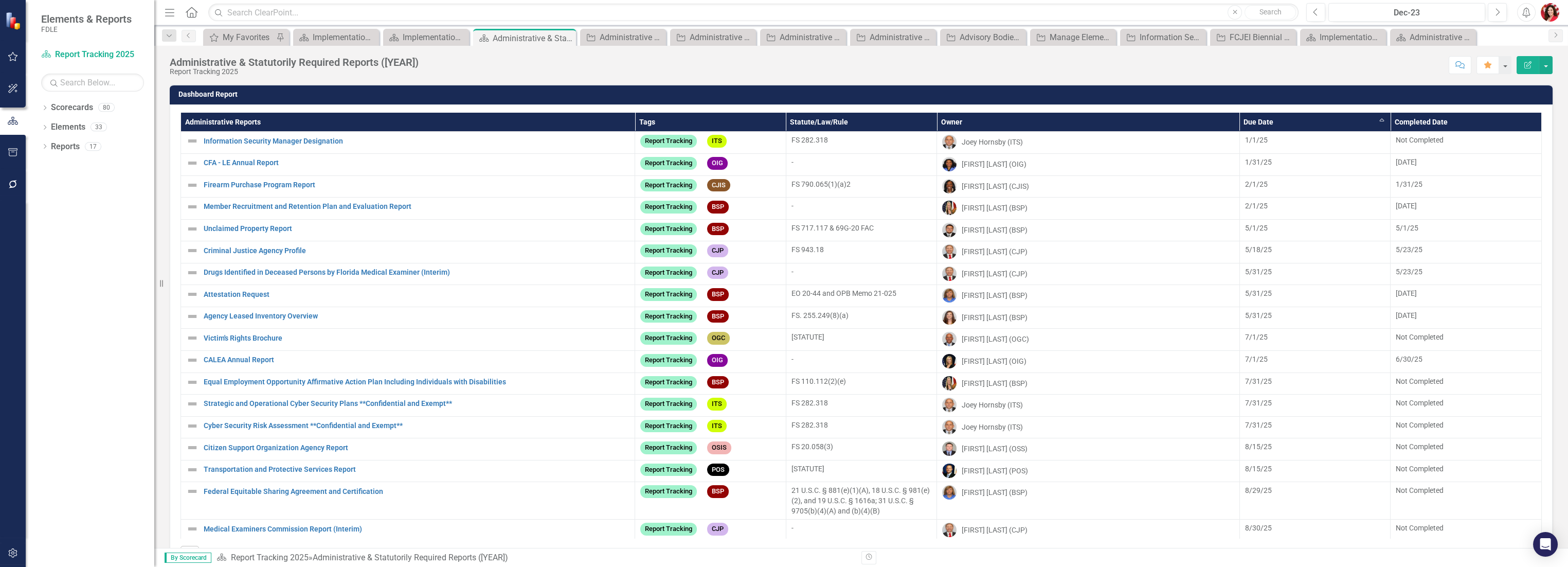 click on "Due Date Sort Ascending" at bounding box center (1315, 122) 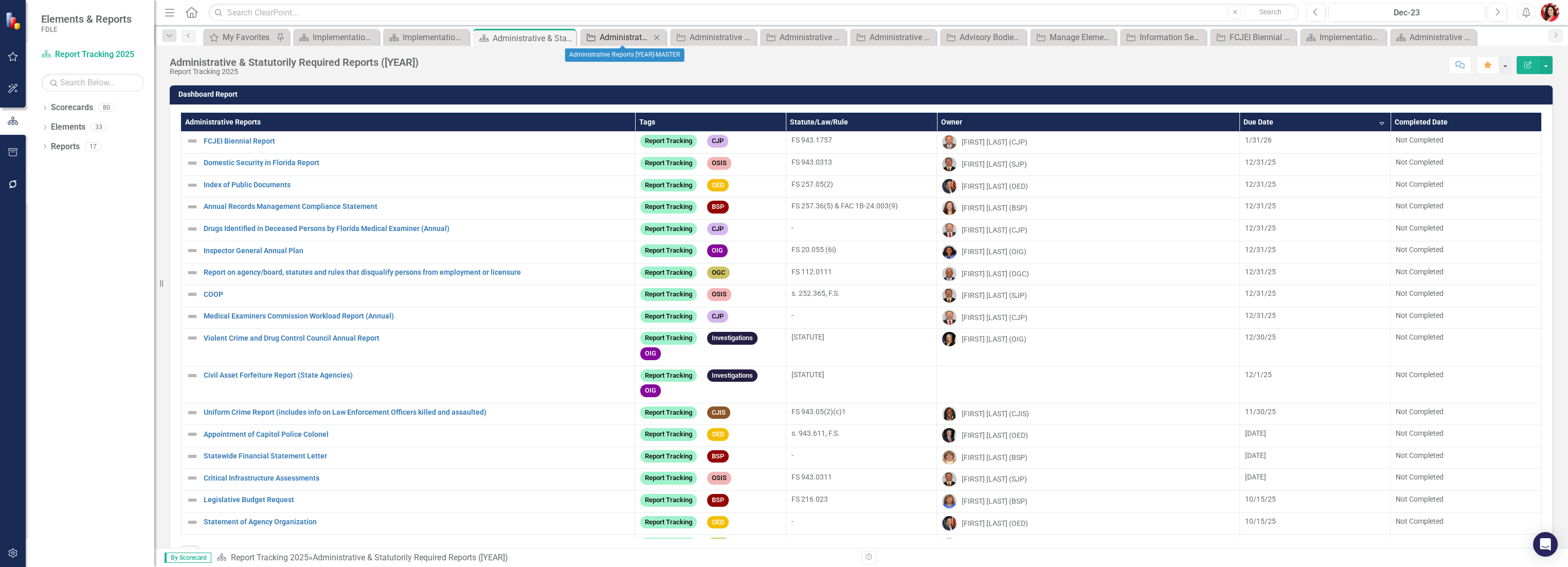 click on "Administrative Reports 2025- MASTER" at bounding box center [625, 37] 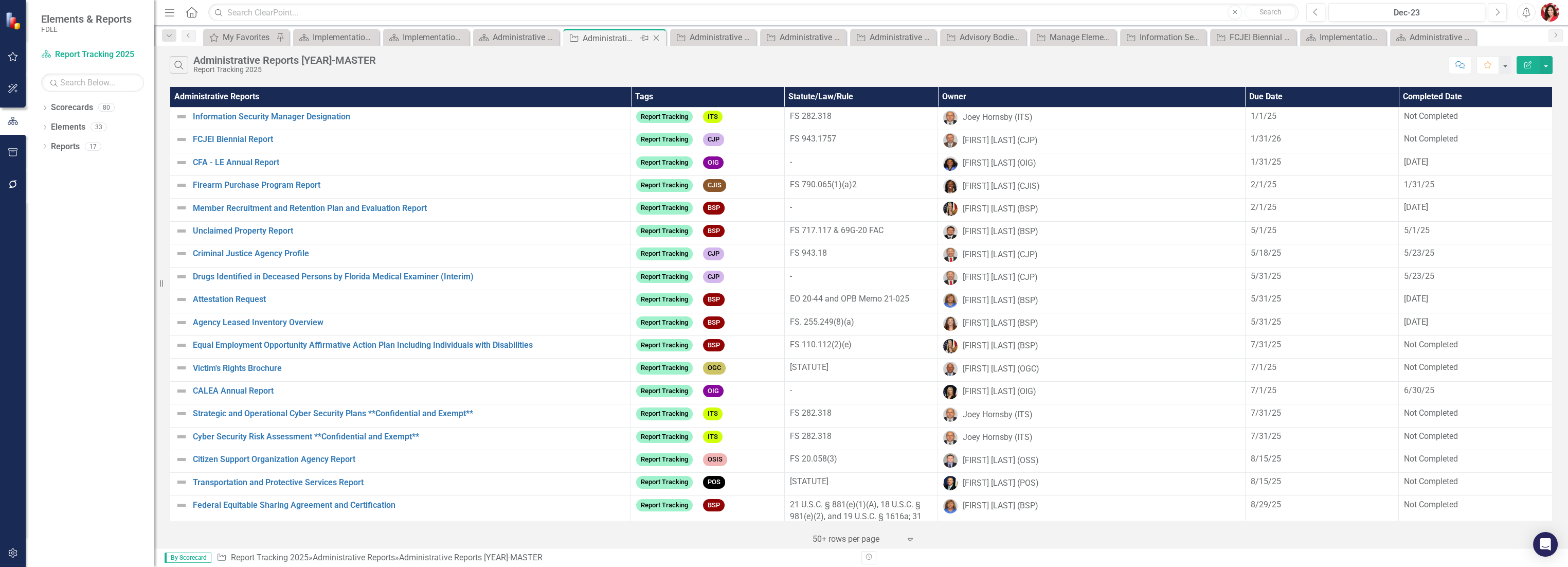 click on "Close" 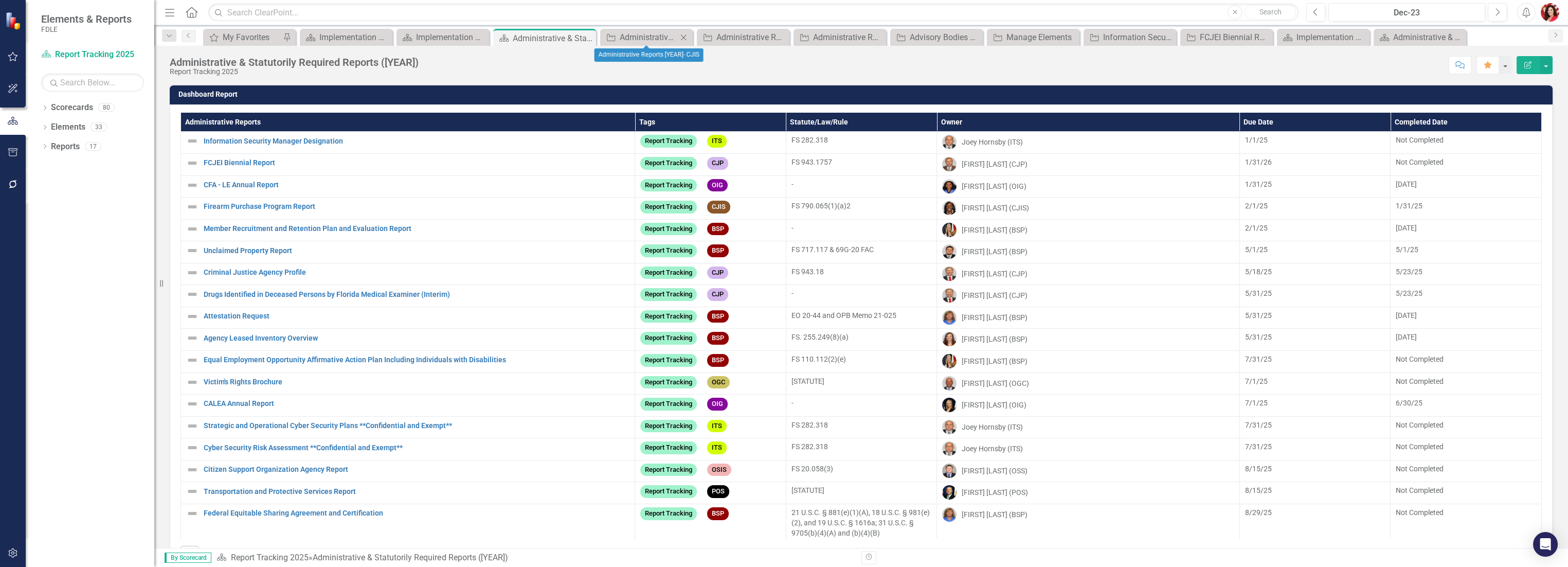 click on "Close" 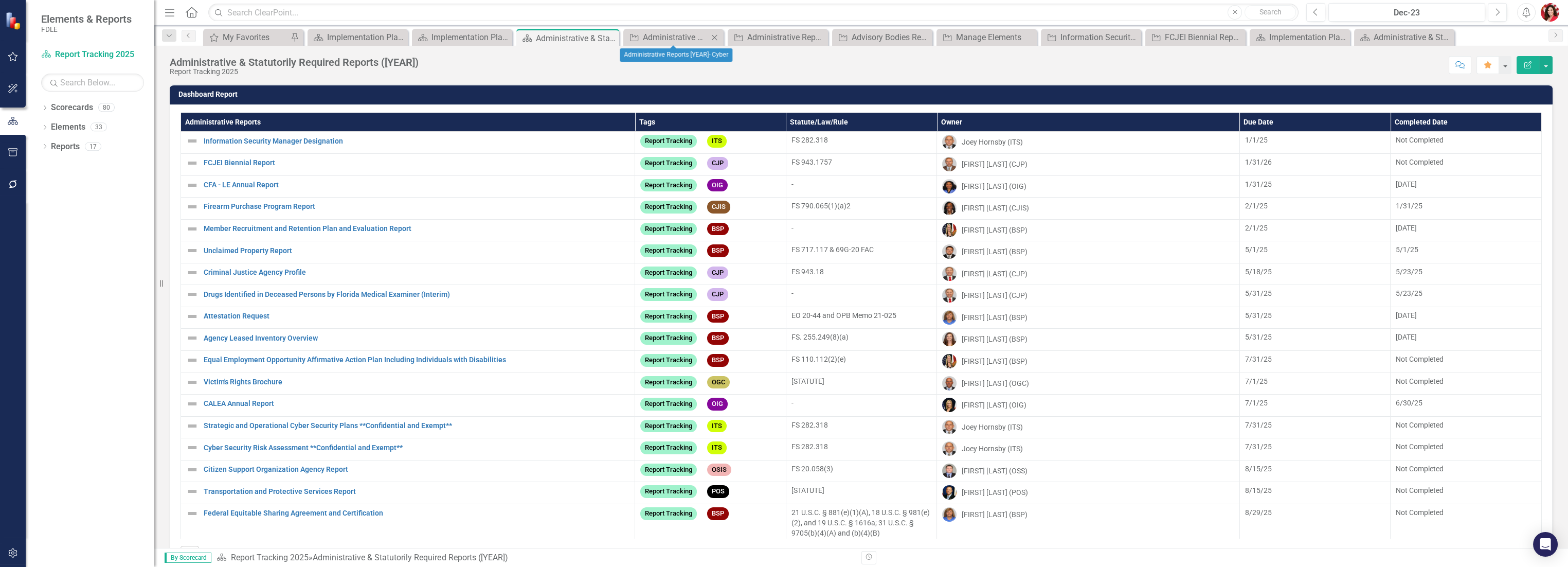 click on "Close" 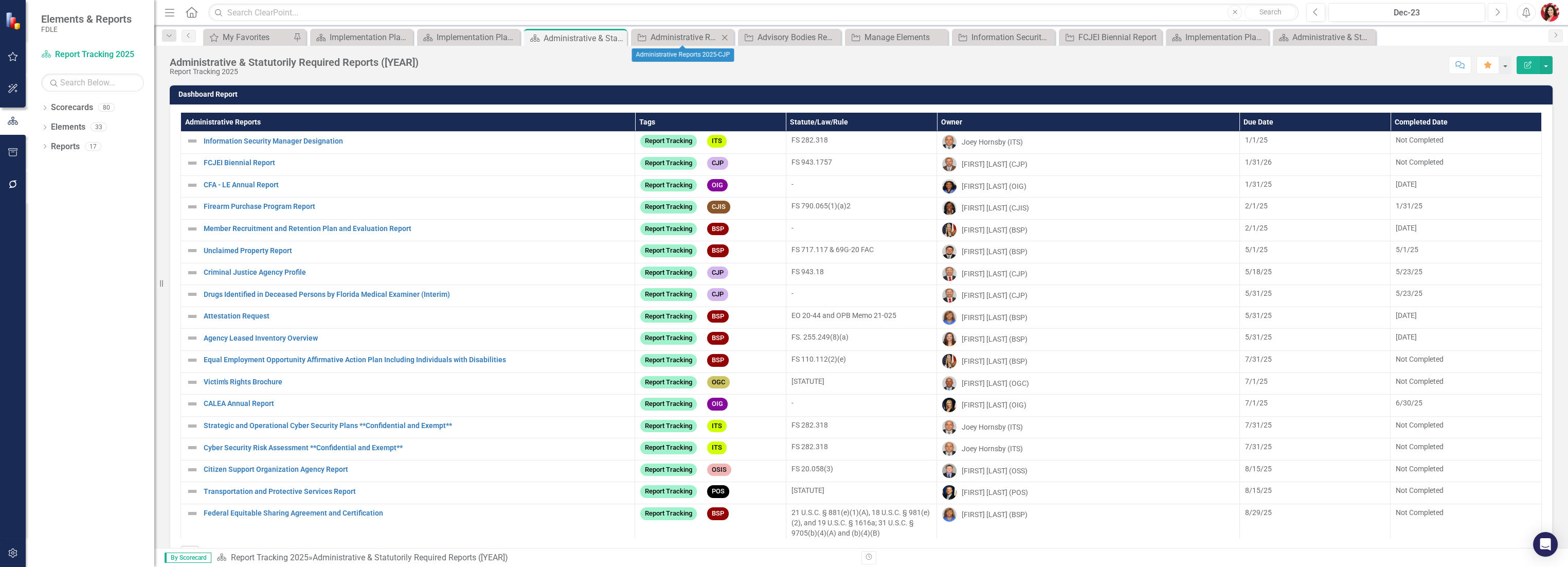 click on "Close" 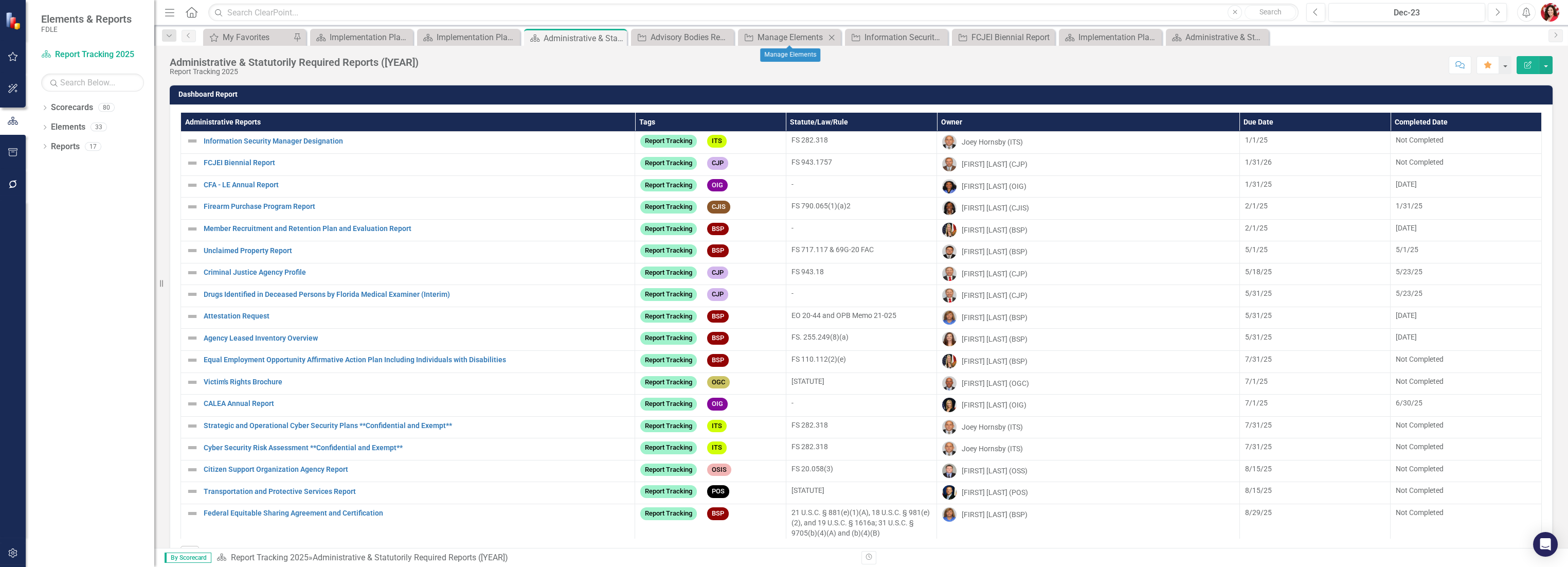 click on "Close" 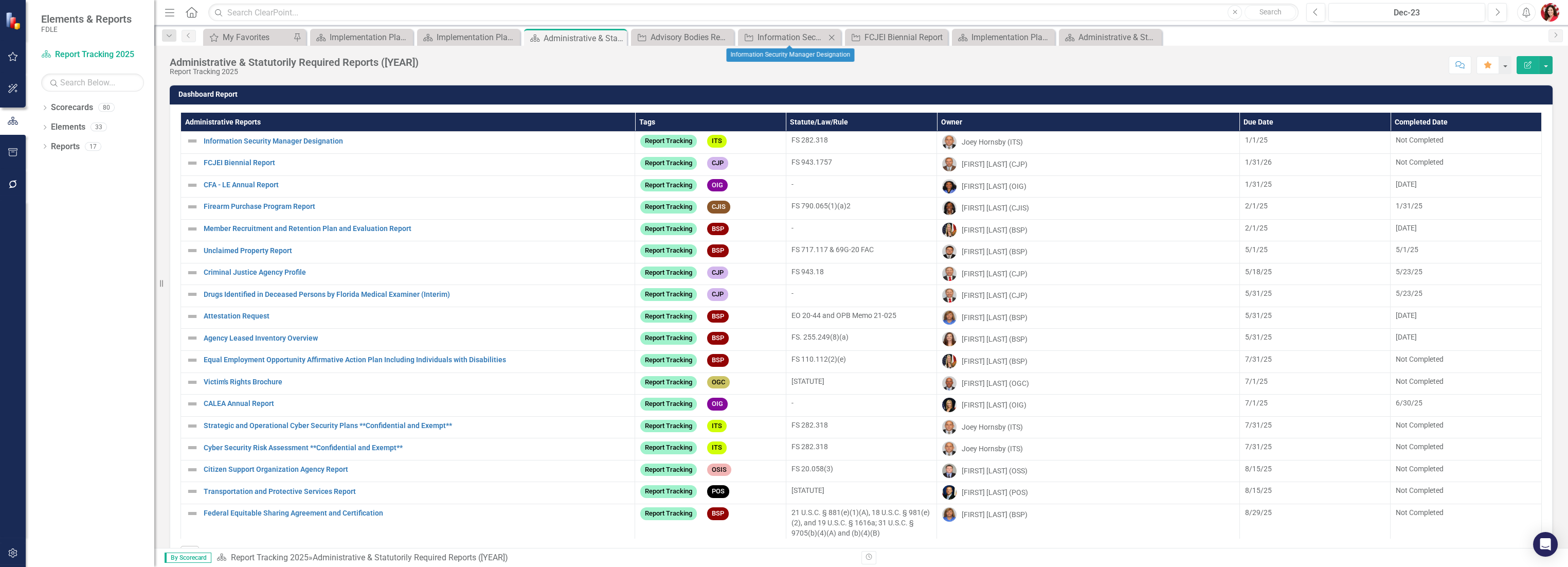 click on "Close" 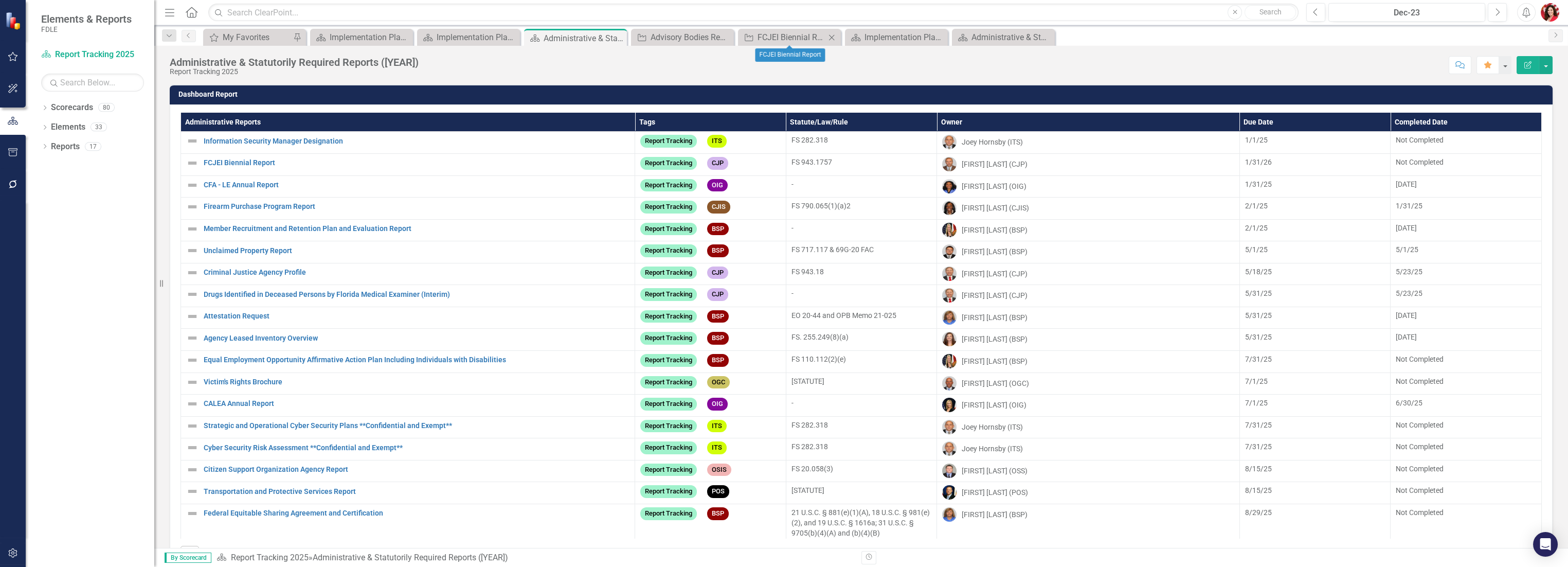 click on "Close" 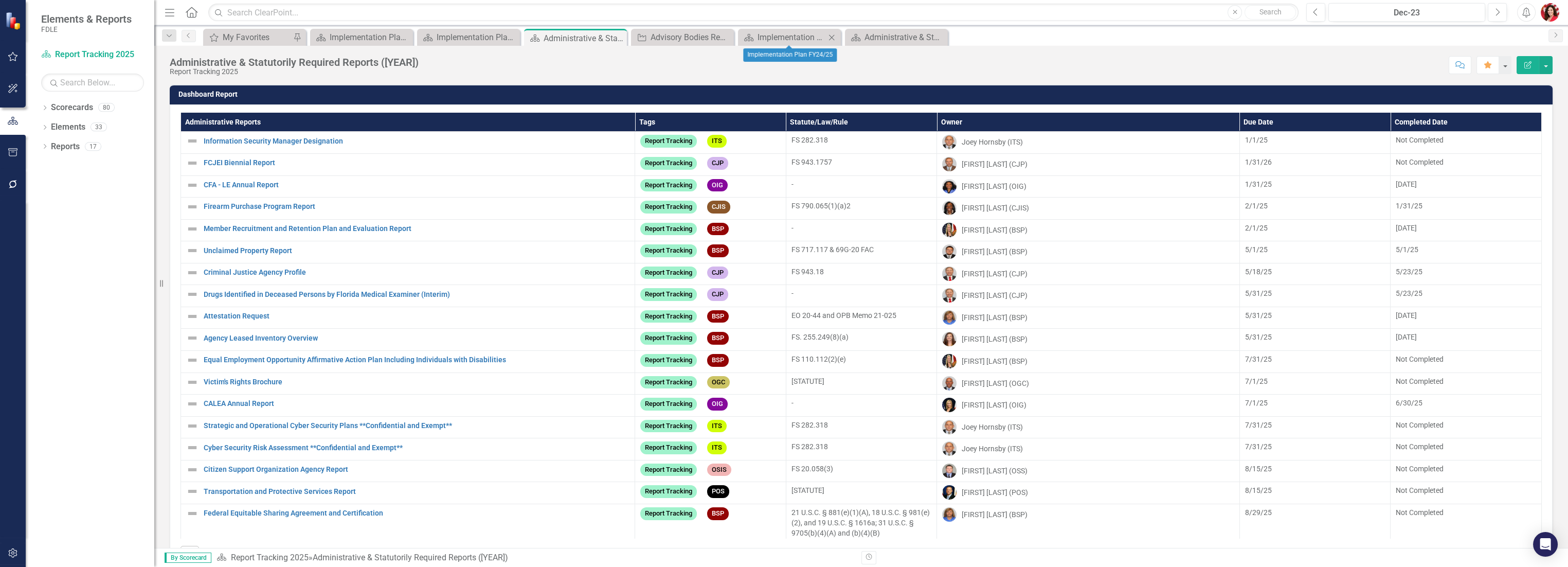 click on "Close" 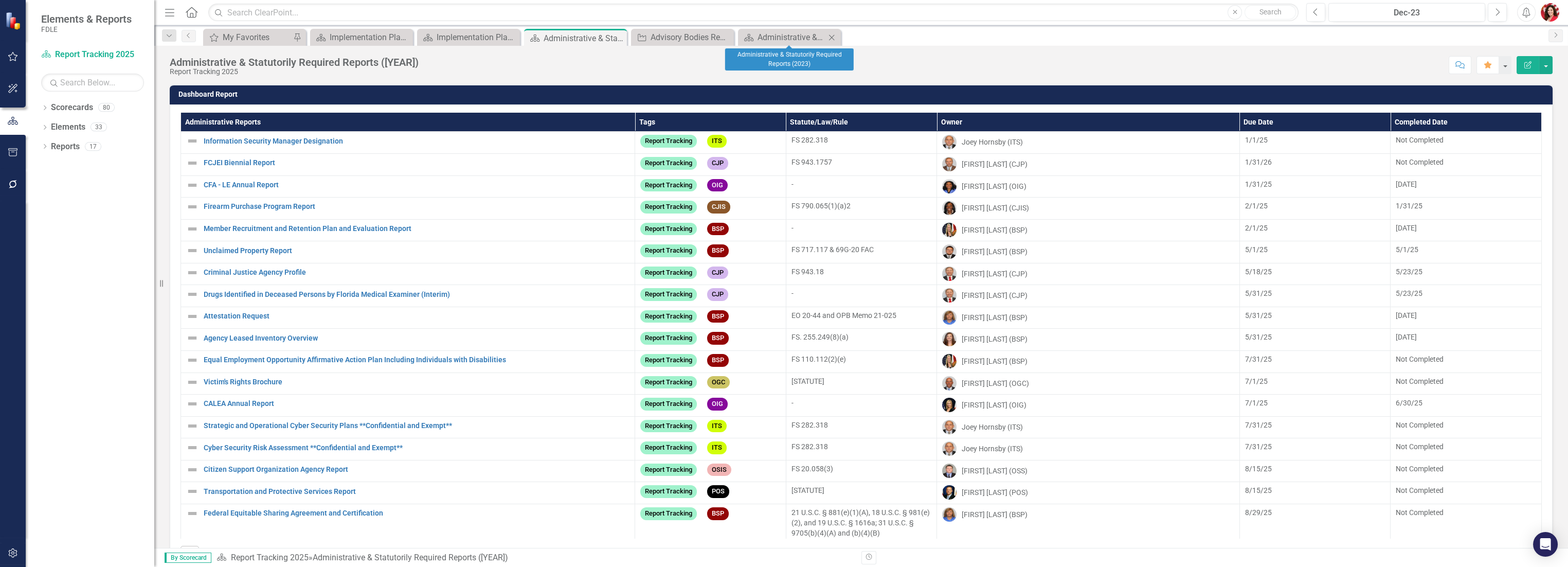 click on "Close" 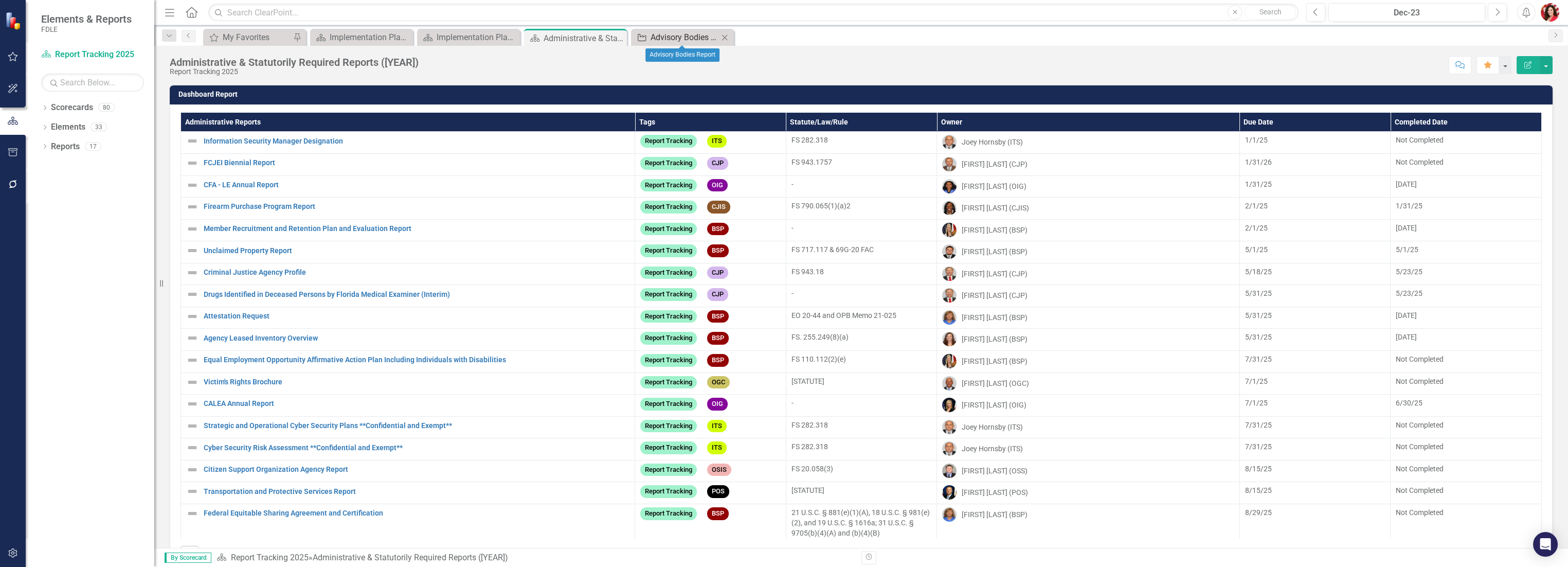 click on "Advisory Bodies Report" at bounding box center [684, 37] 